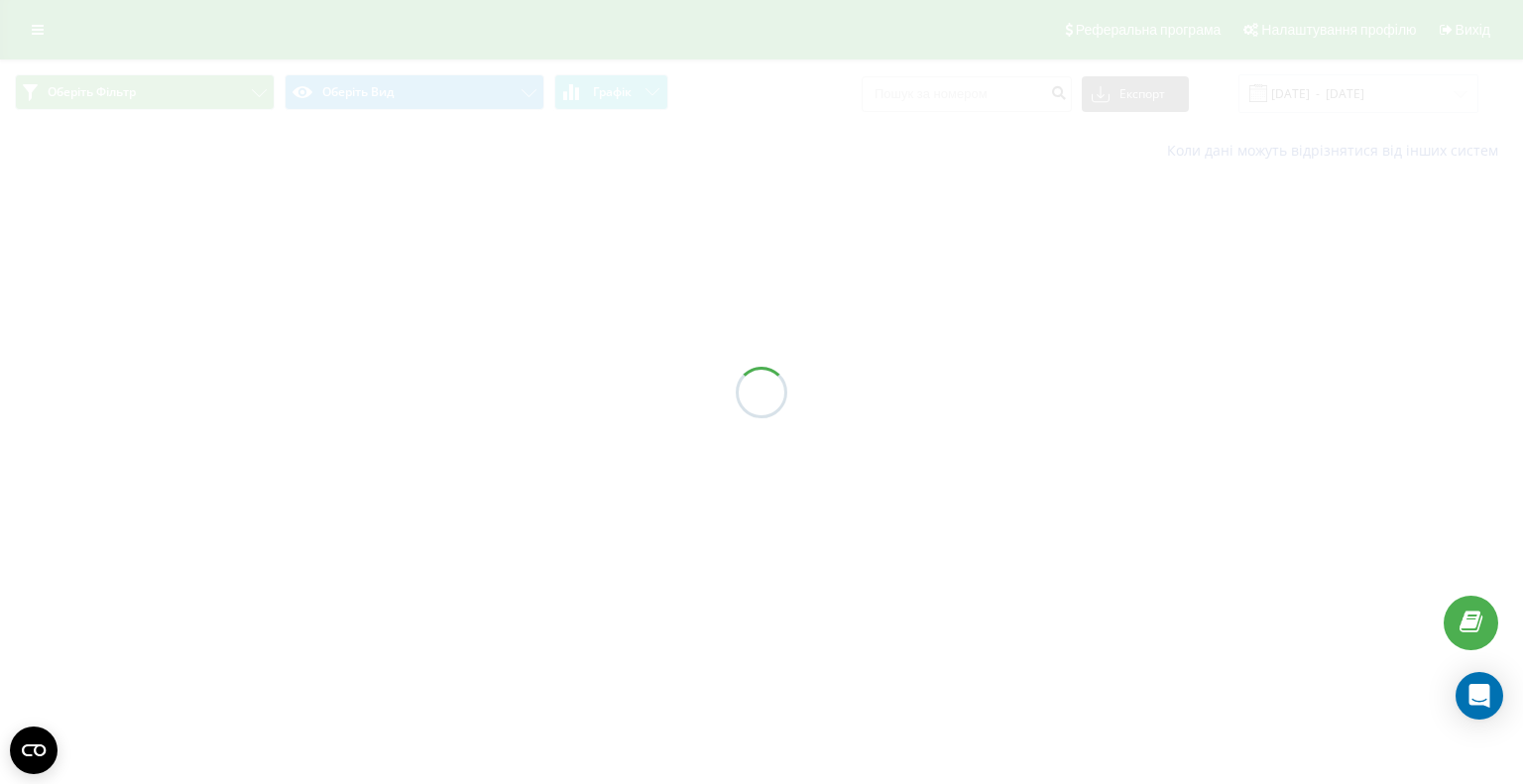 scroll, scrollTop: 0, scrollLeft: 0, axis: both 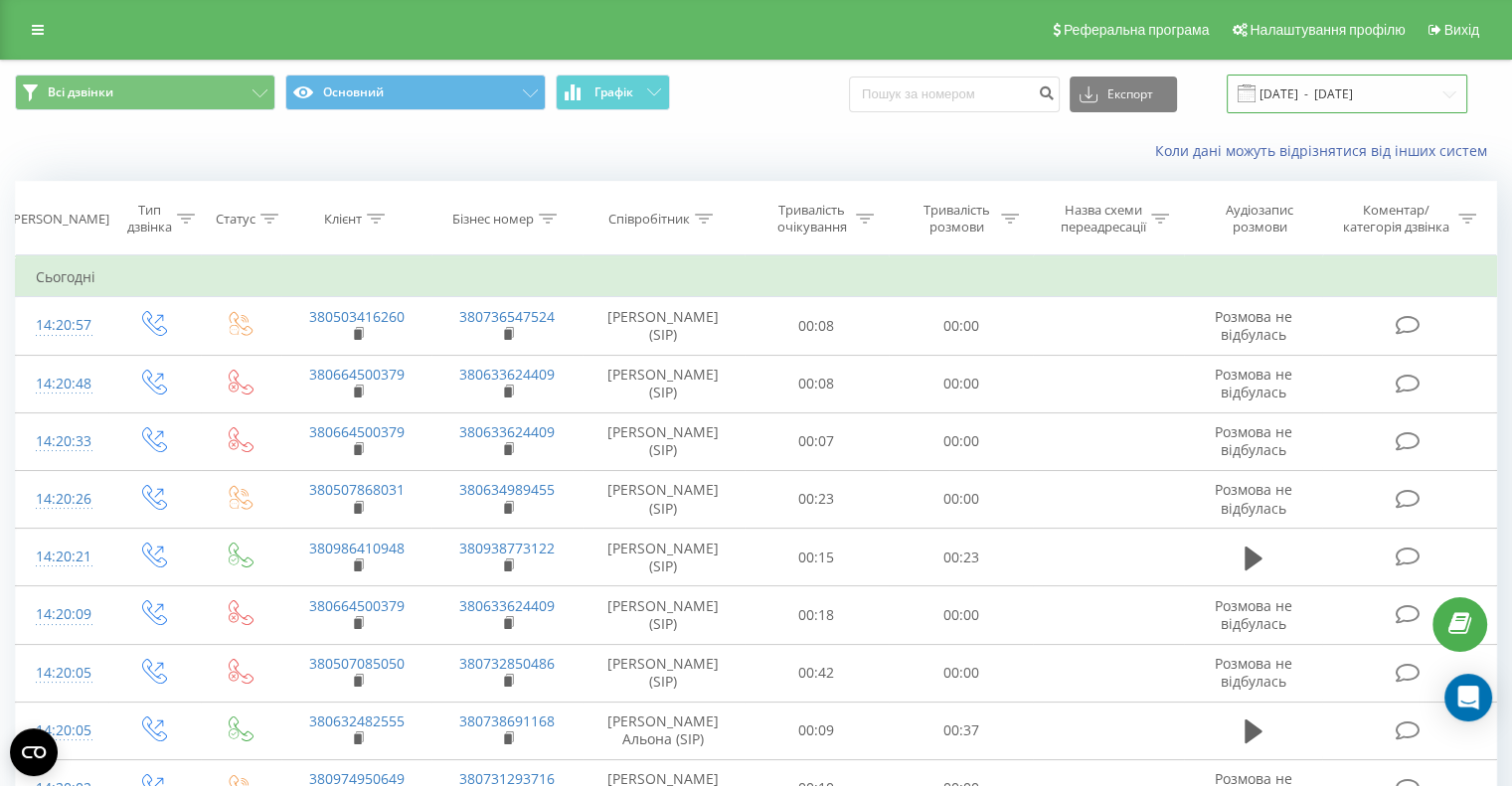 click on "14.06.2025  -  14.07.2025" at bounding box center (1347, 93) 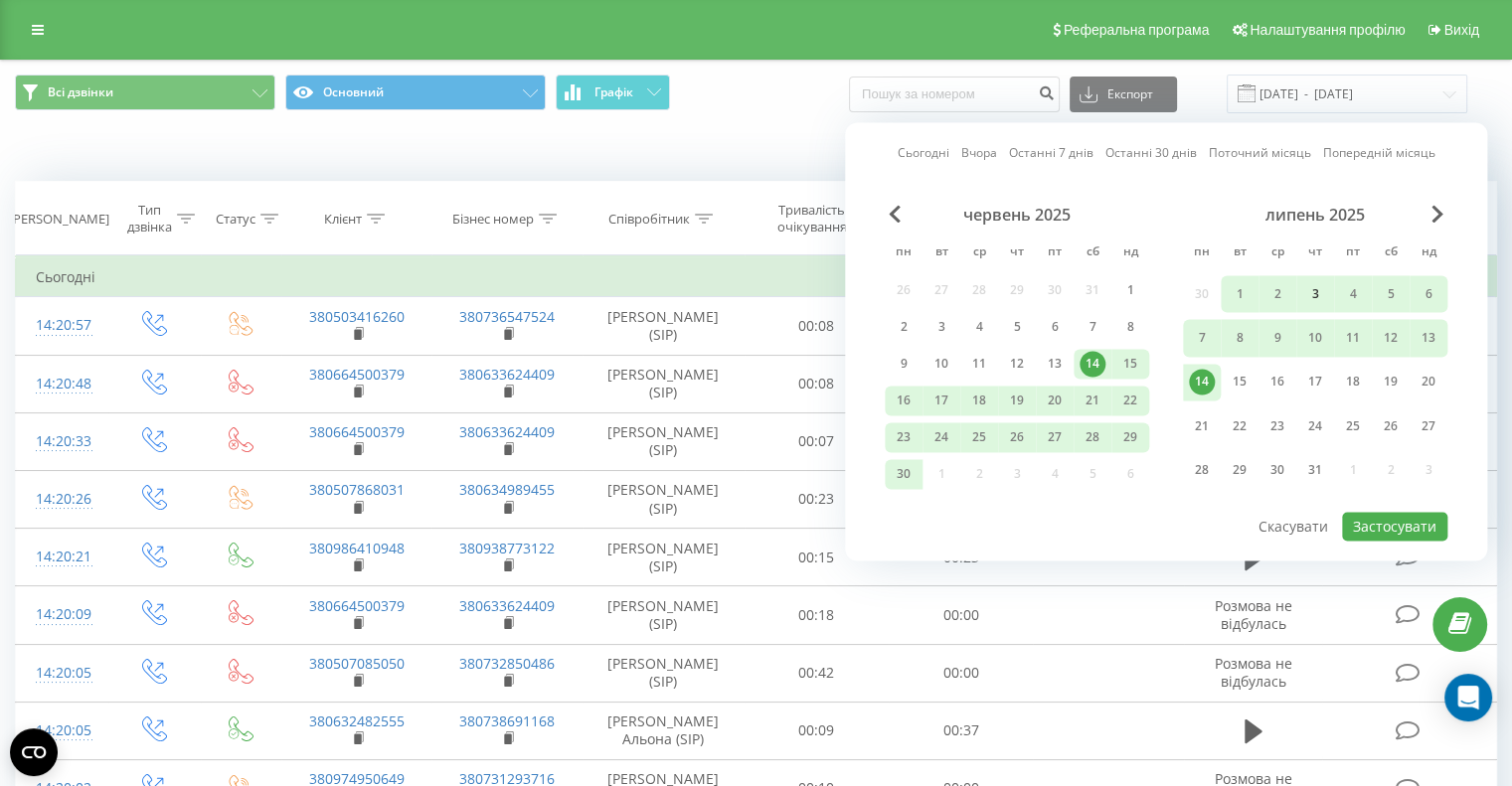 click on "3" at bounding box center (1315, 294) 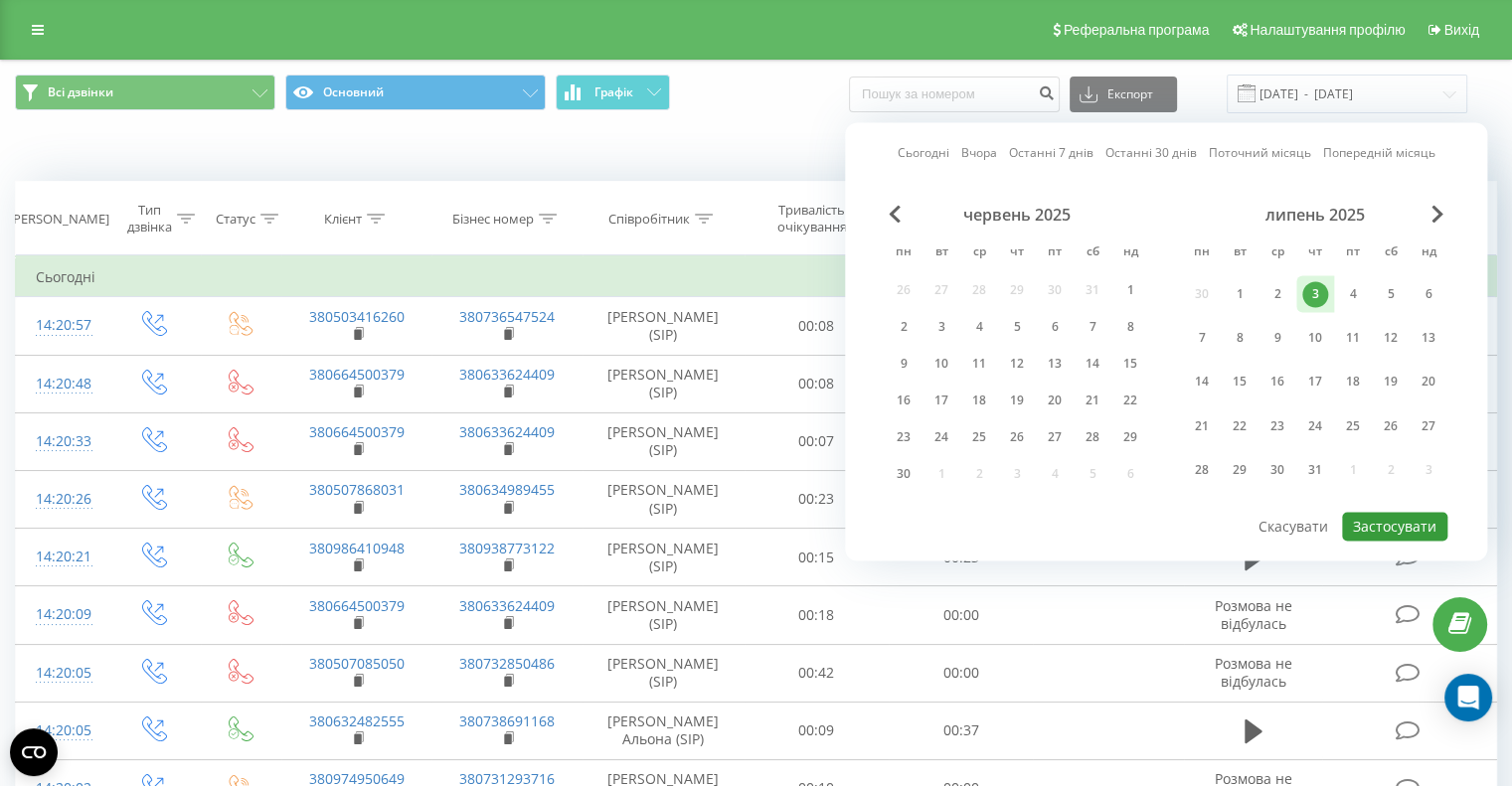 click on "Застосувати" at bounding box center (1395, 526) 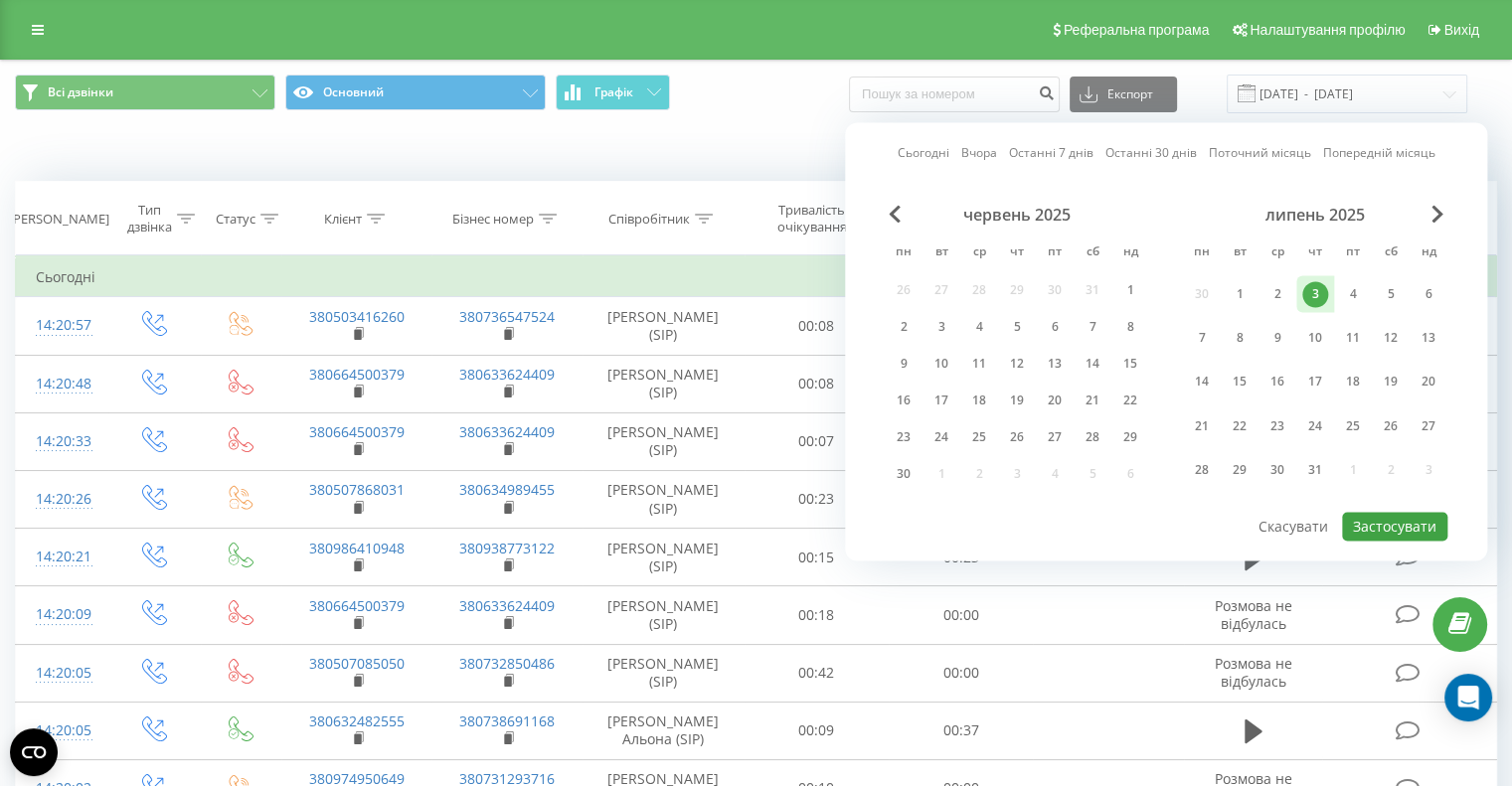 type on "03.07.2025  -  03.07.2025" 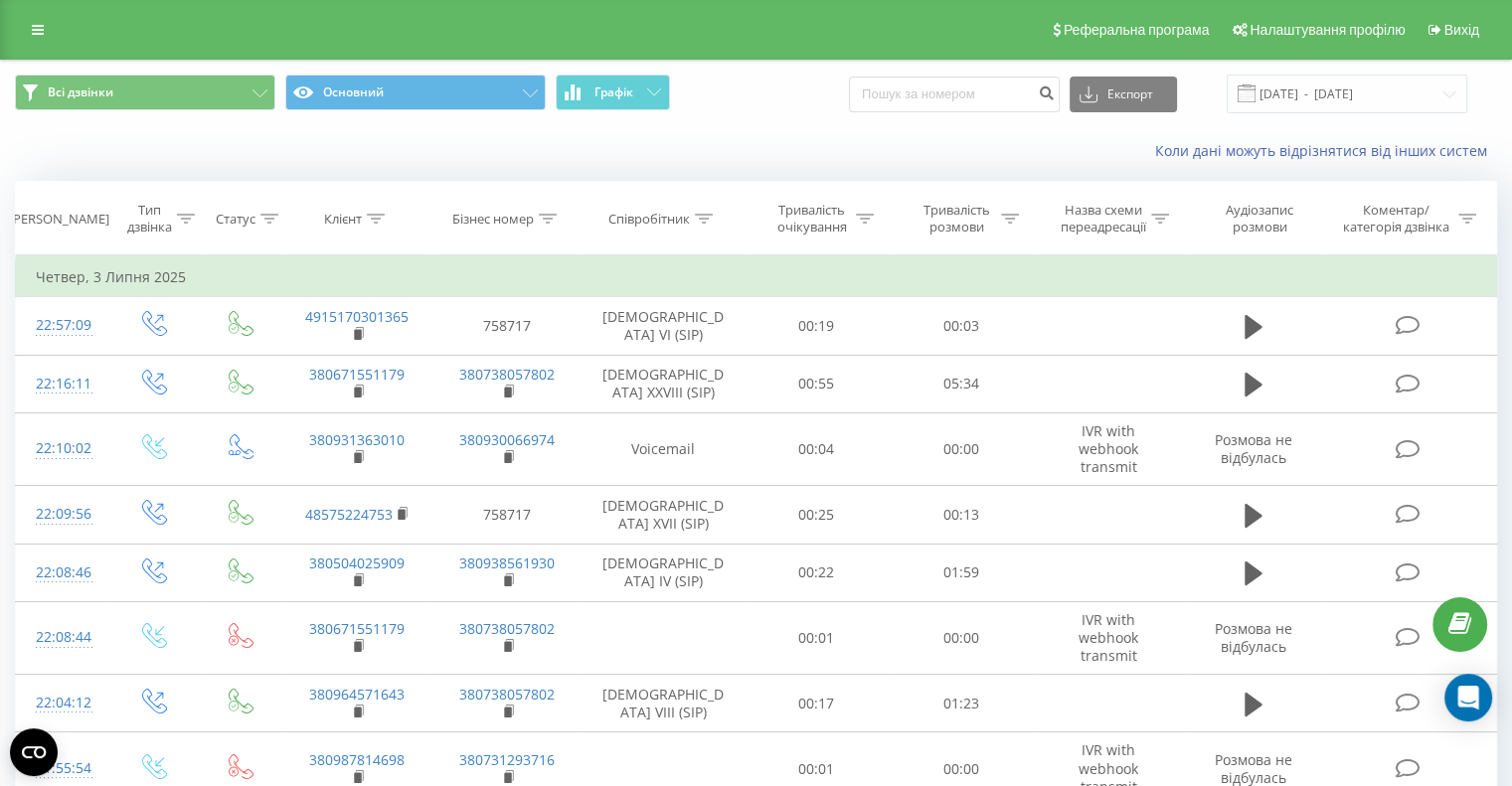 click 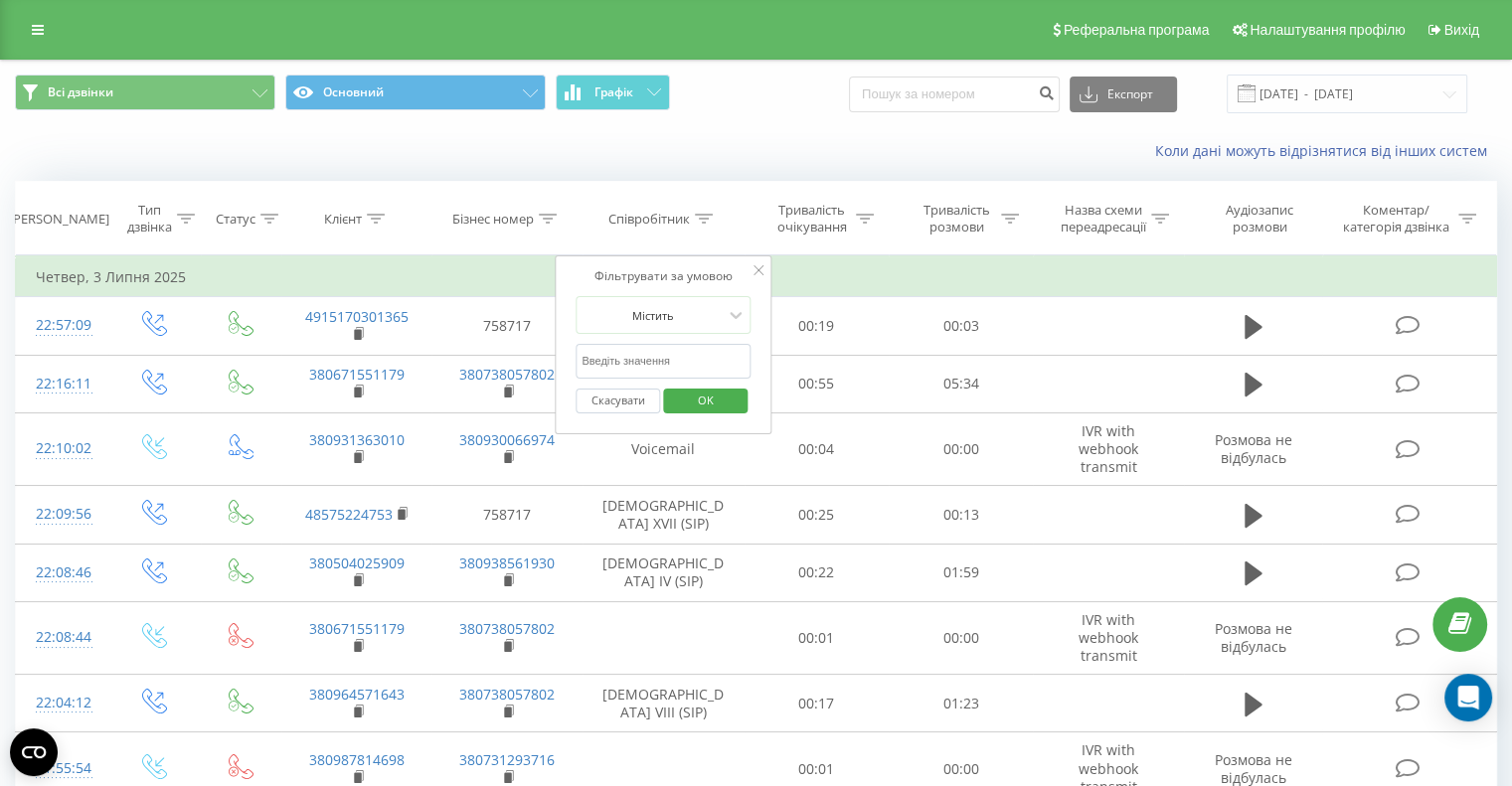 click at bounding box center (663, 361) 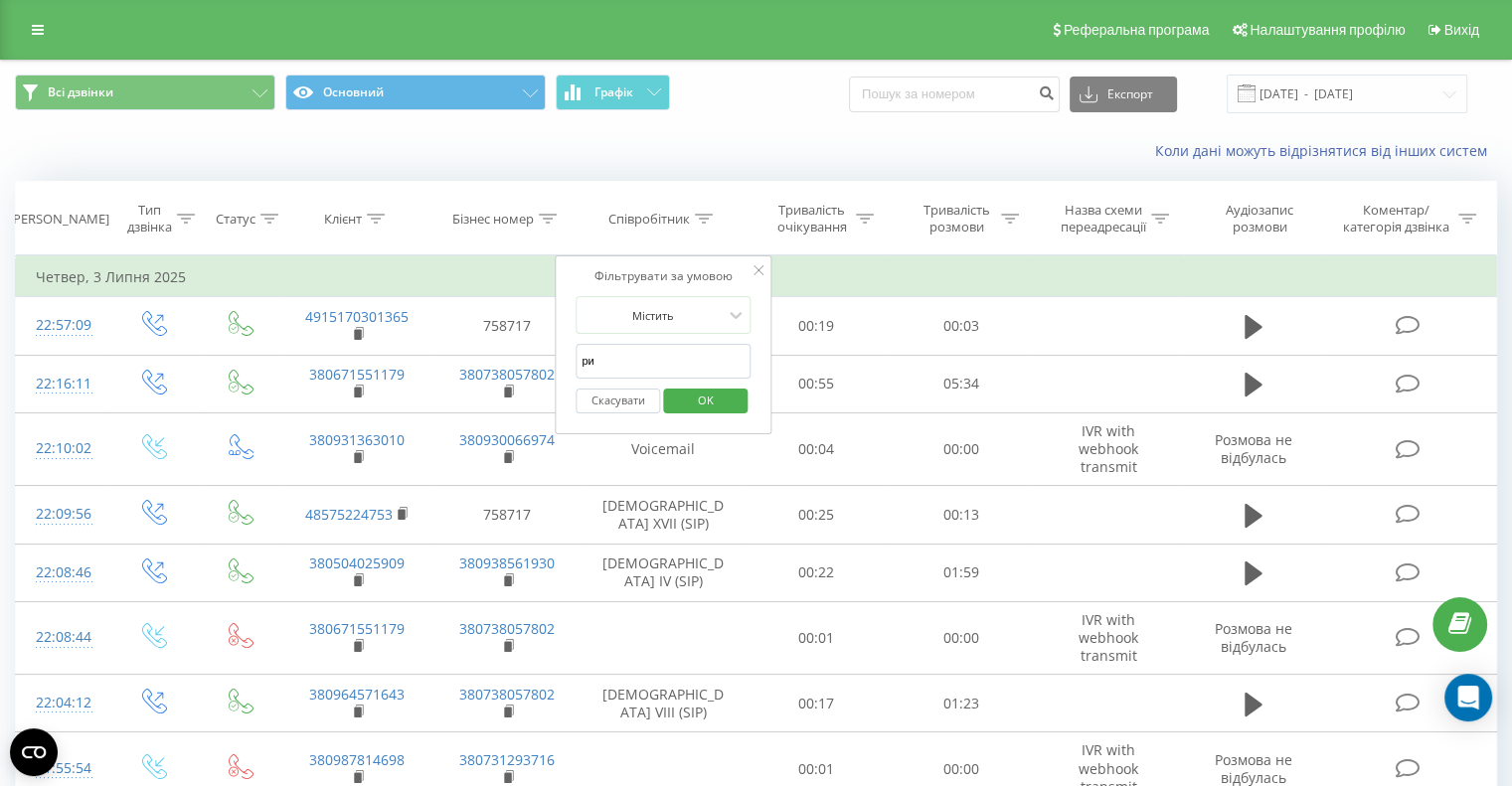type on "Рижкова Анастасія" 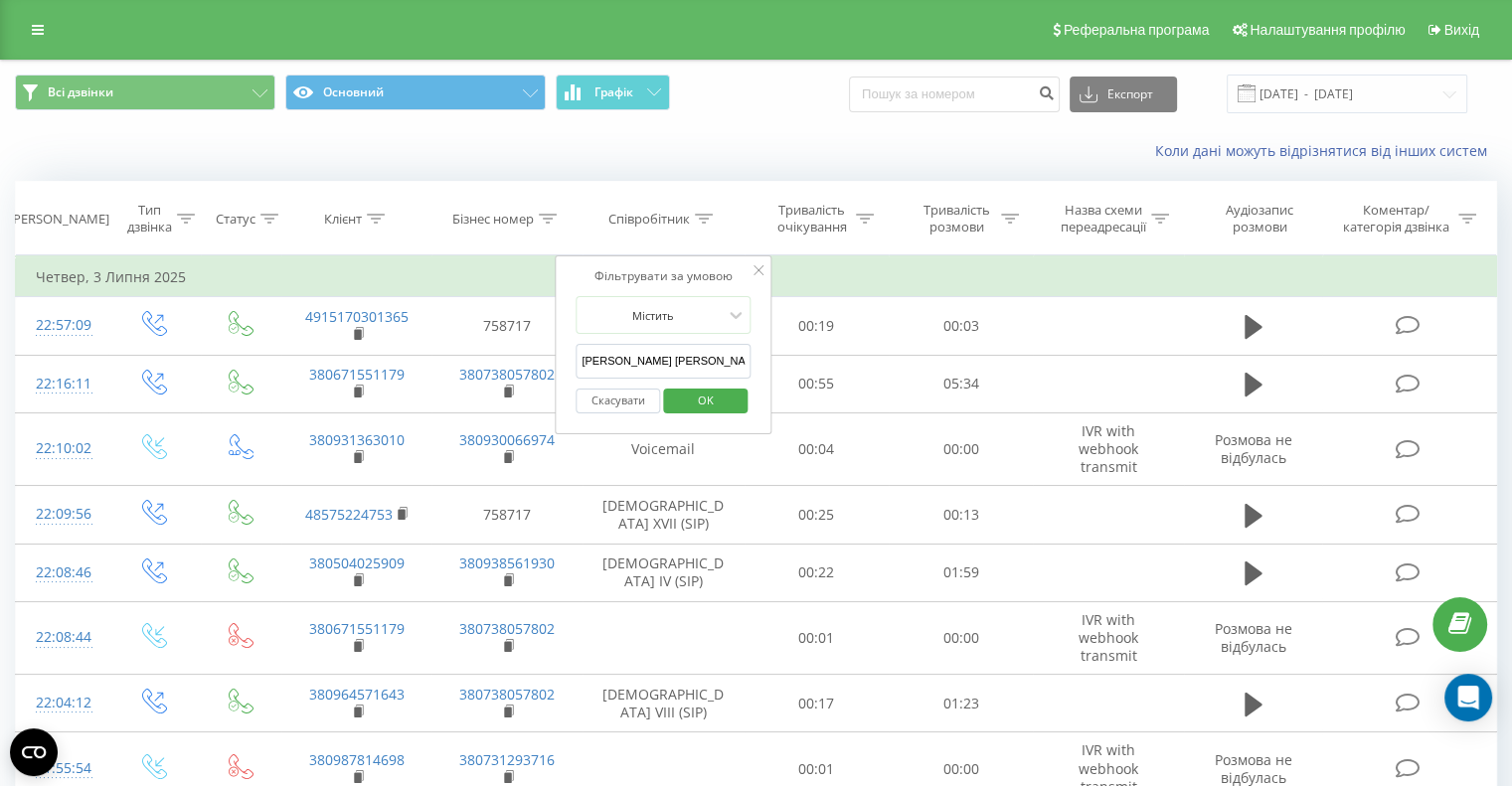 click on "OK" at bounding box center [706, 399] 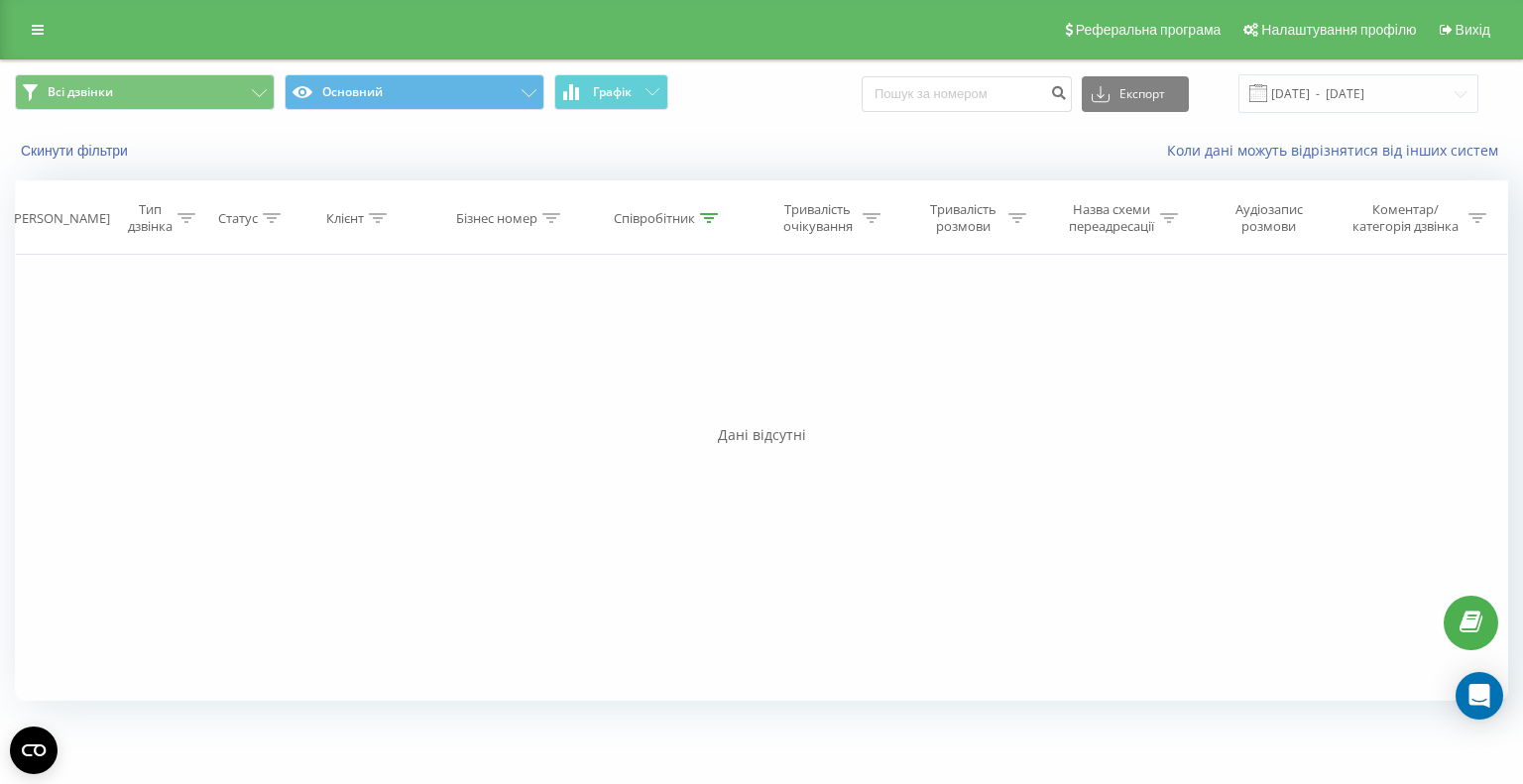click 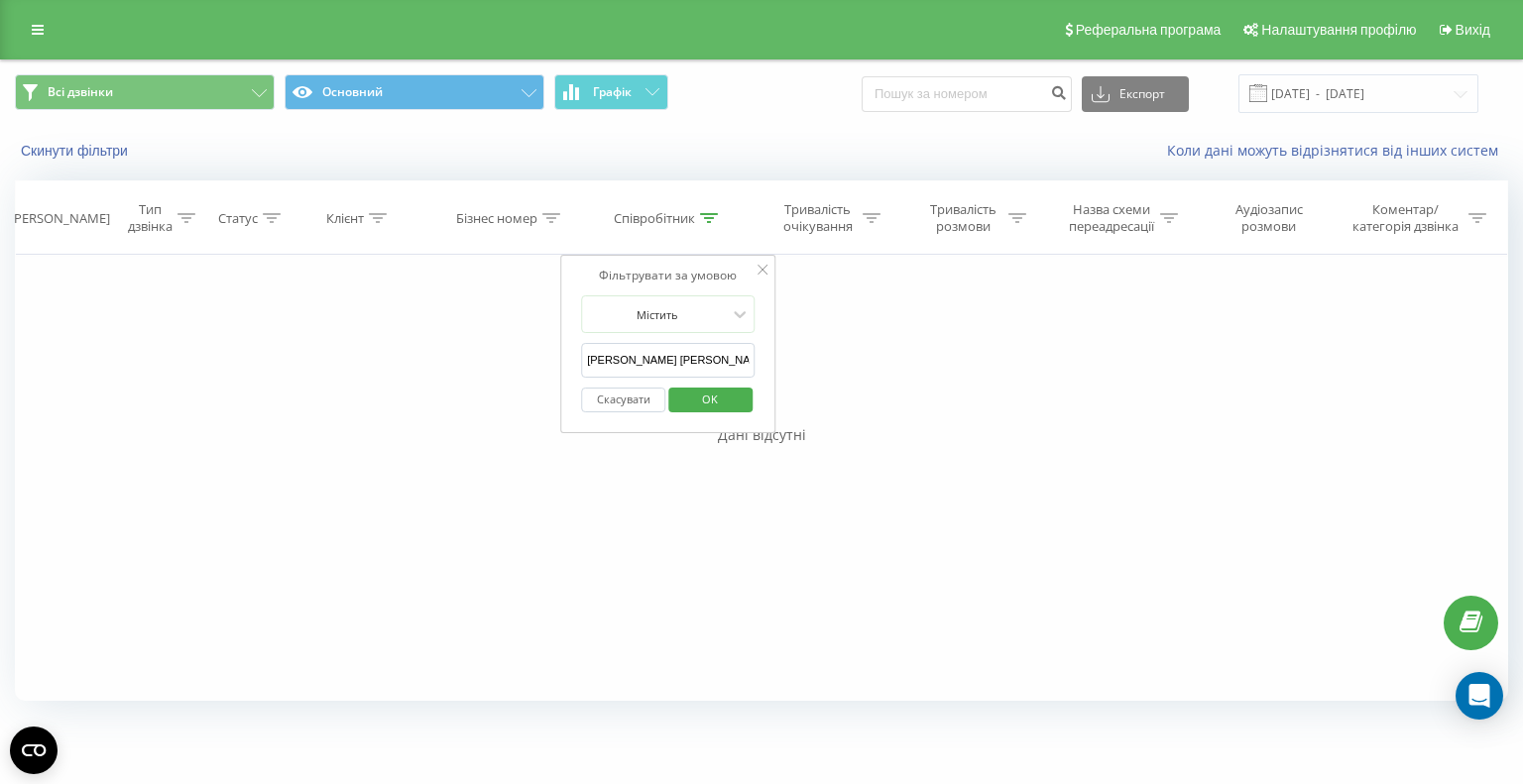 click on "Рижкова Анастасія" at bounding box center [668, 360] 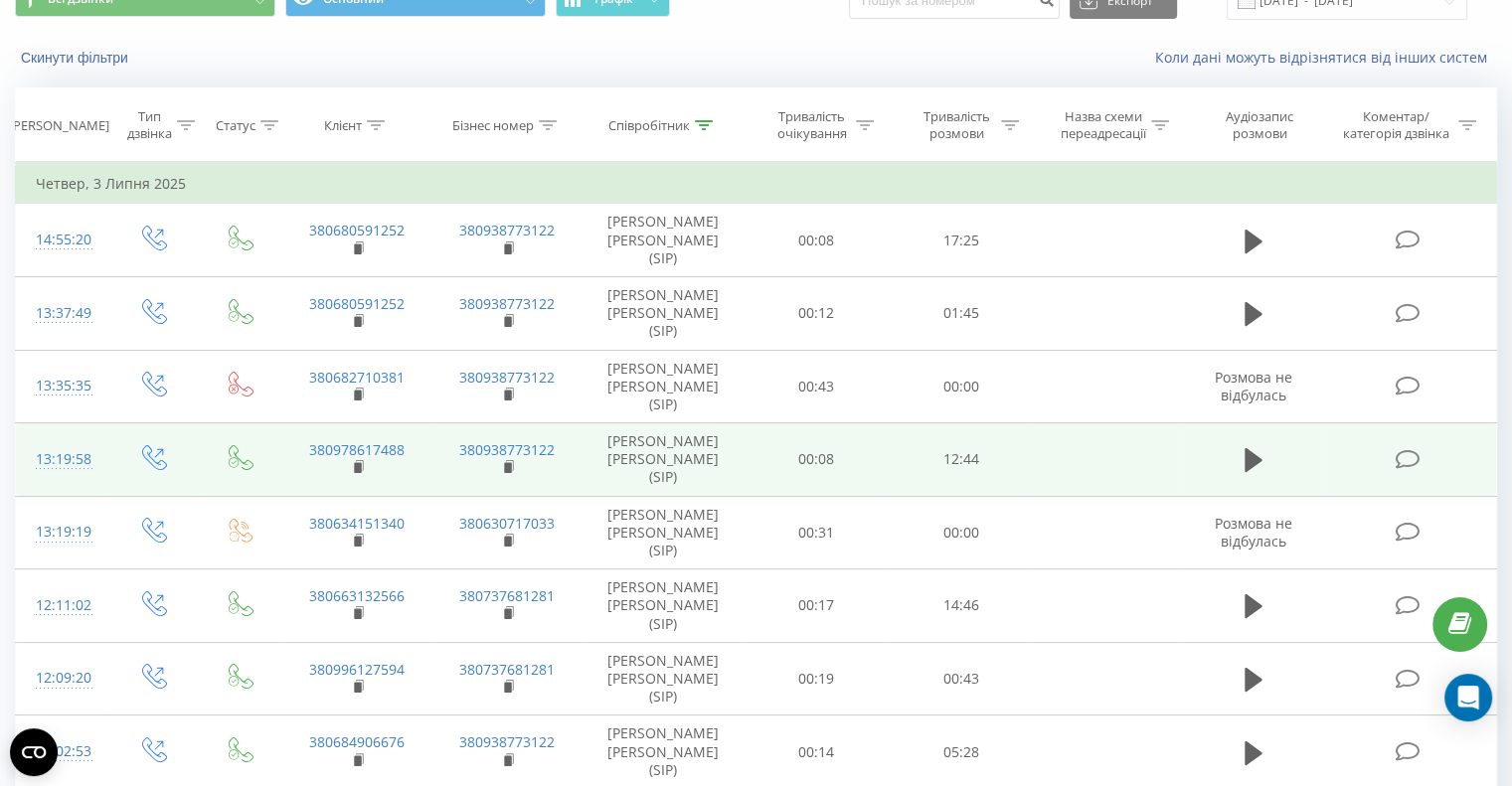 scroll, scrollTop: 160, scrollLeft: 0, axis: vertical 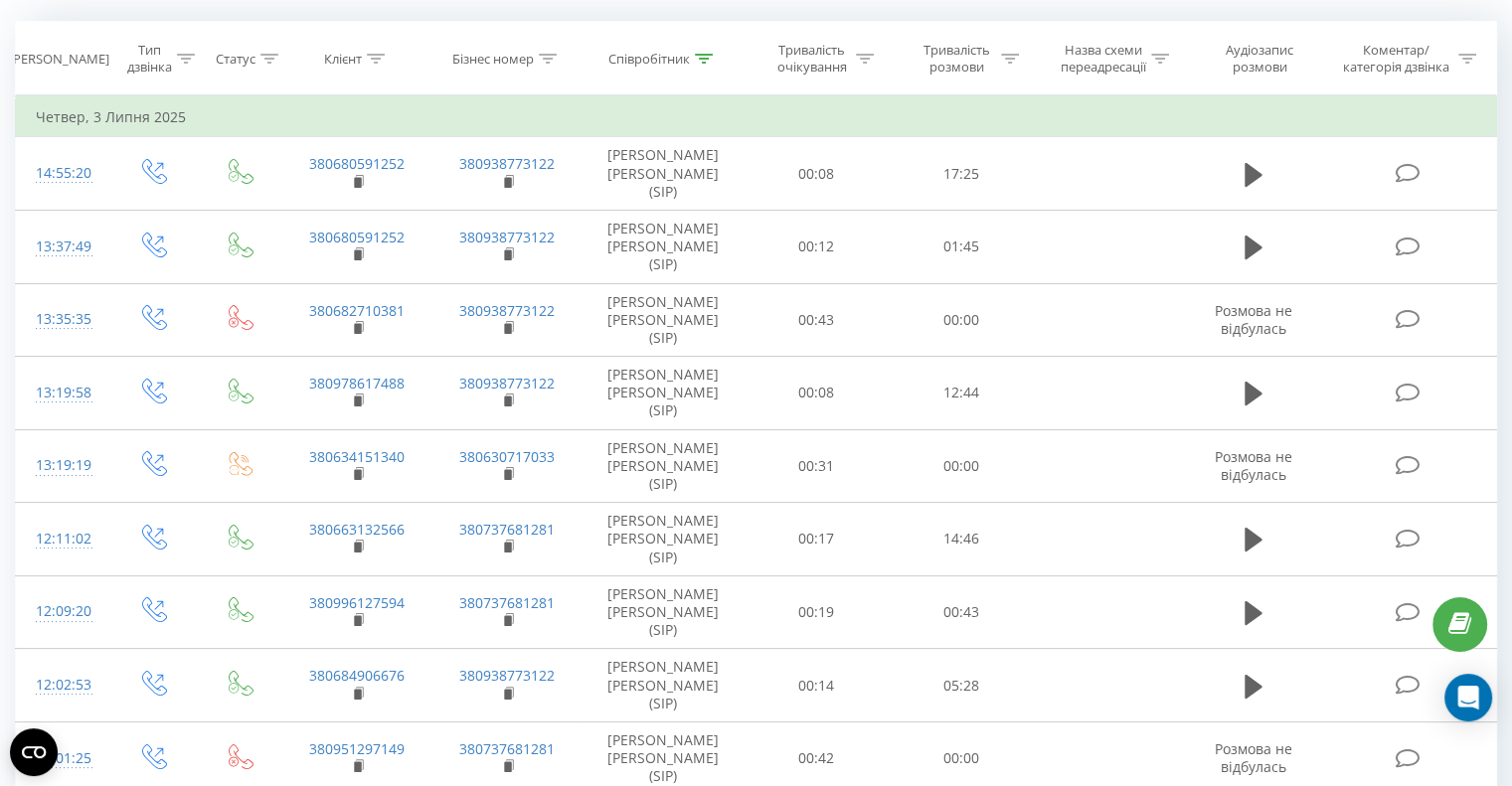 click at bounding box center [190, 913] 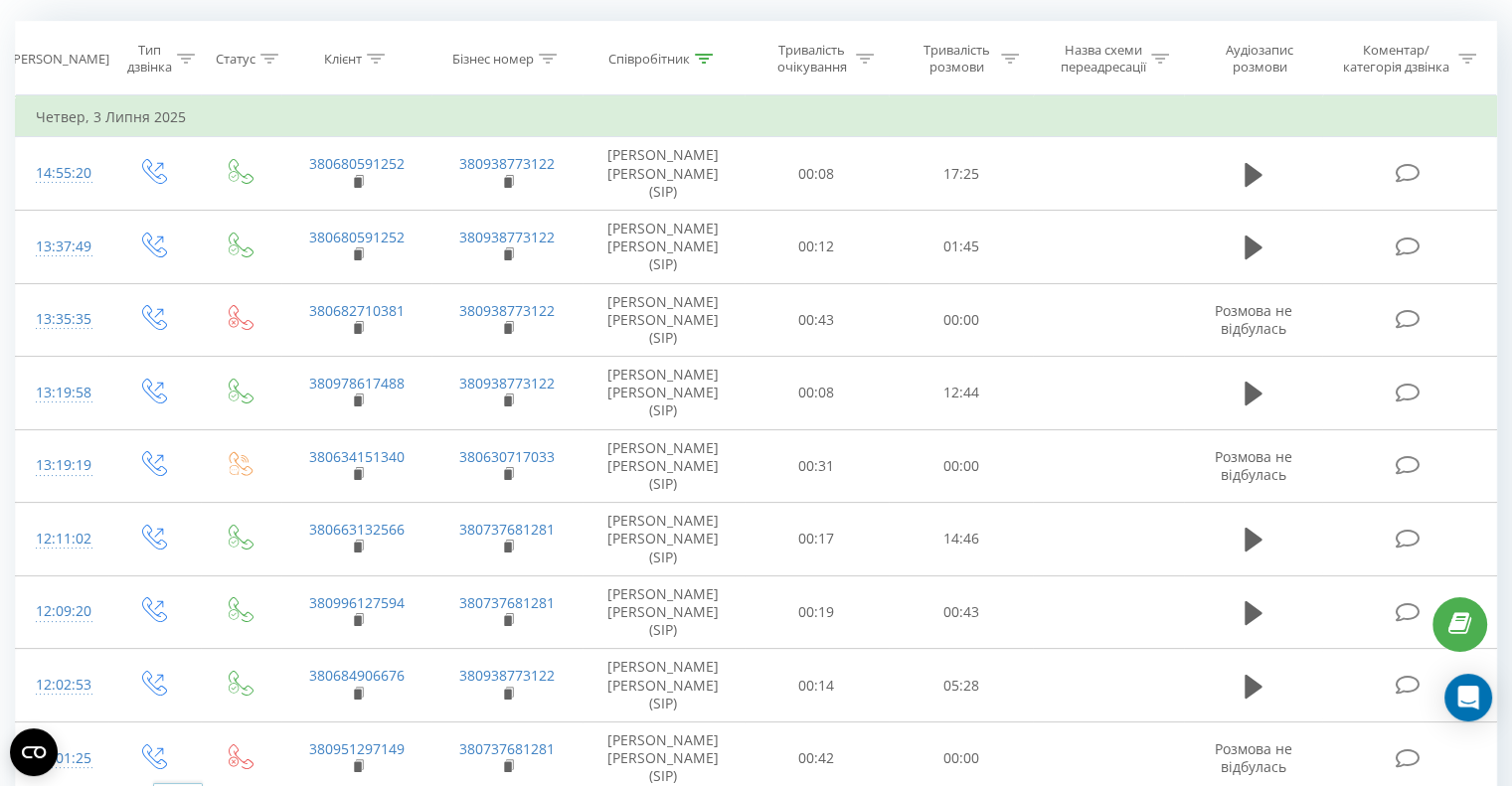 click on "100" at bounding box center (178, 884) 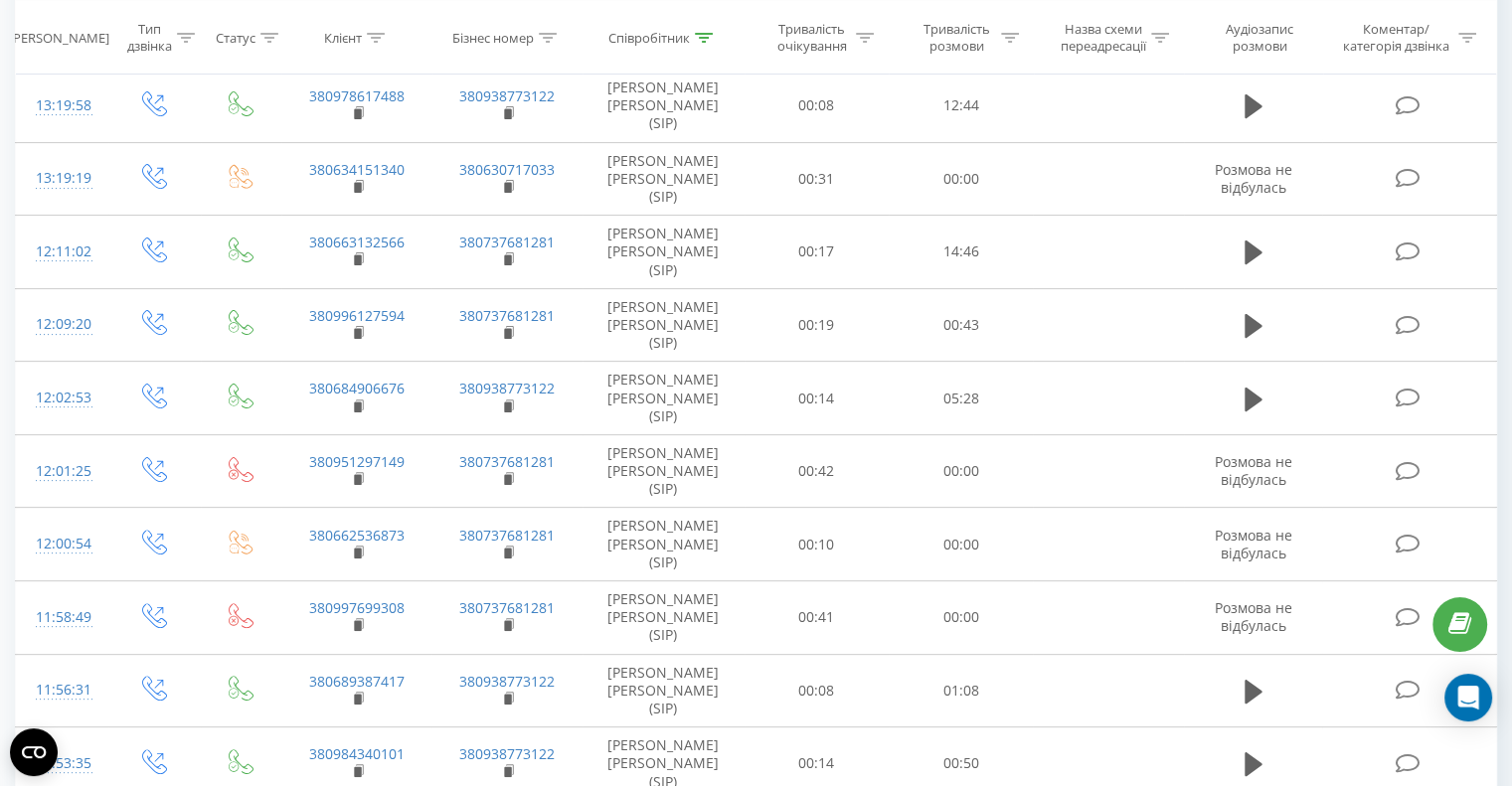 scroll, scrollTop: 418, scrollLeft: 0, axis: vertical 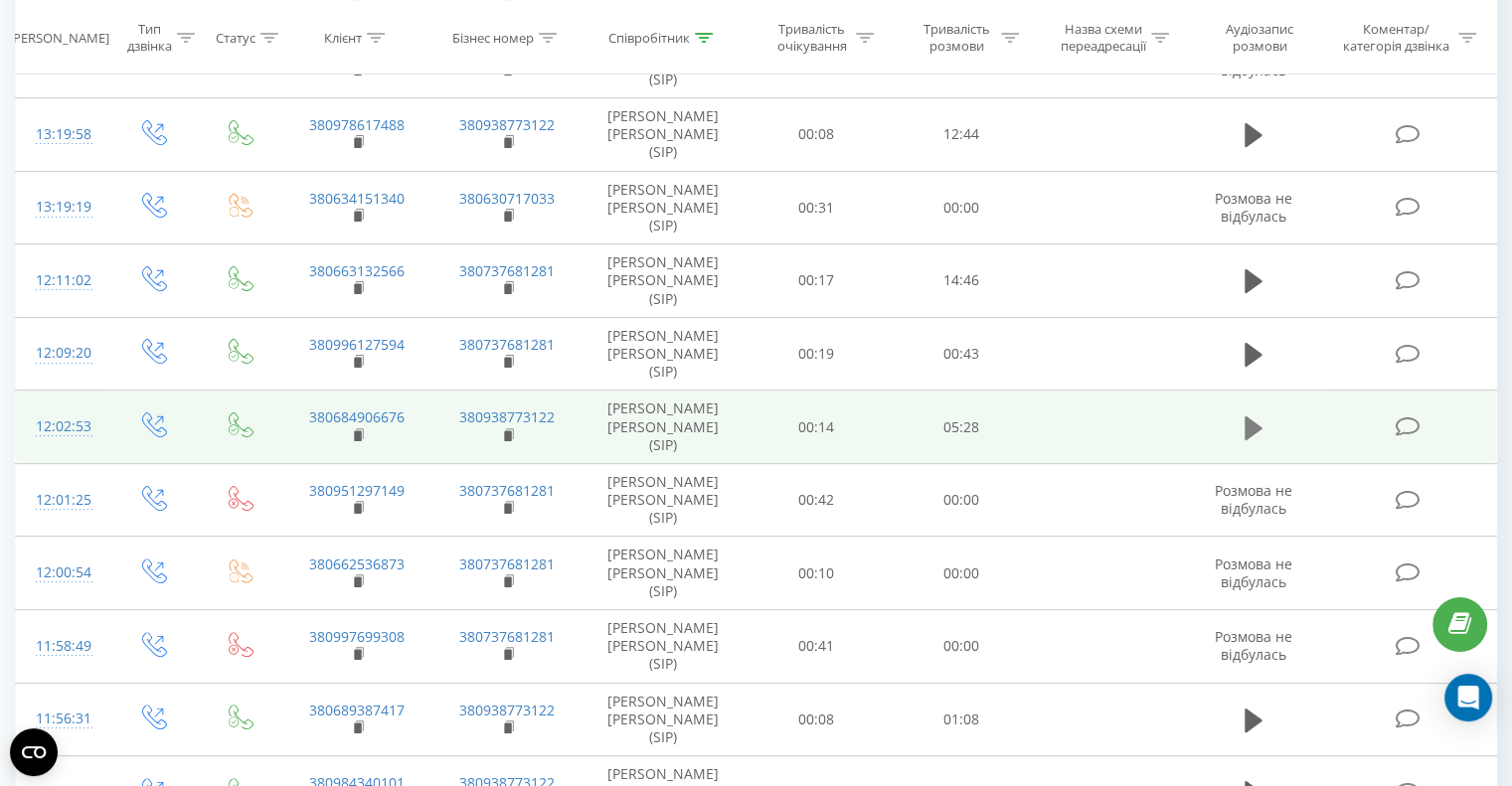 click at bounding box center (1254, 428) 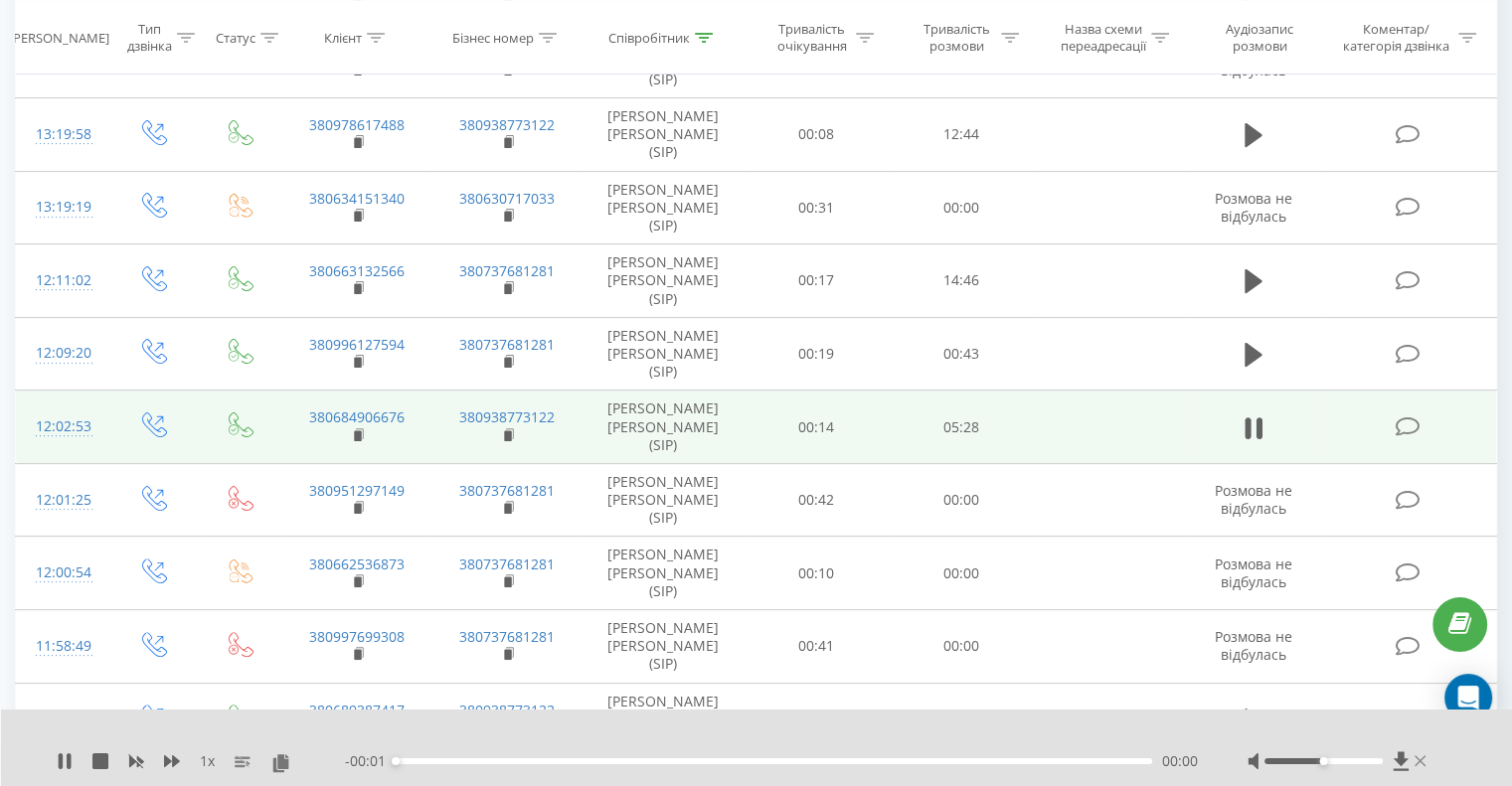 drag, startPoint x: 1327, startPoint y: 758, endPoint x: 1419, endPoint y: 758, distance: 92 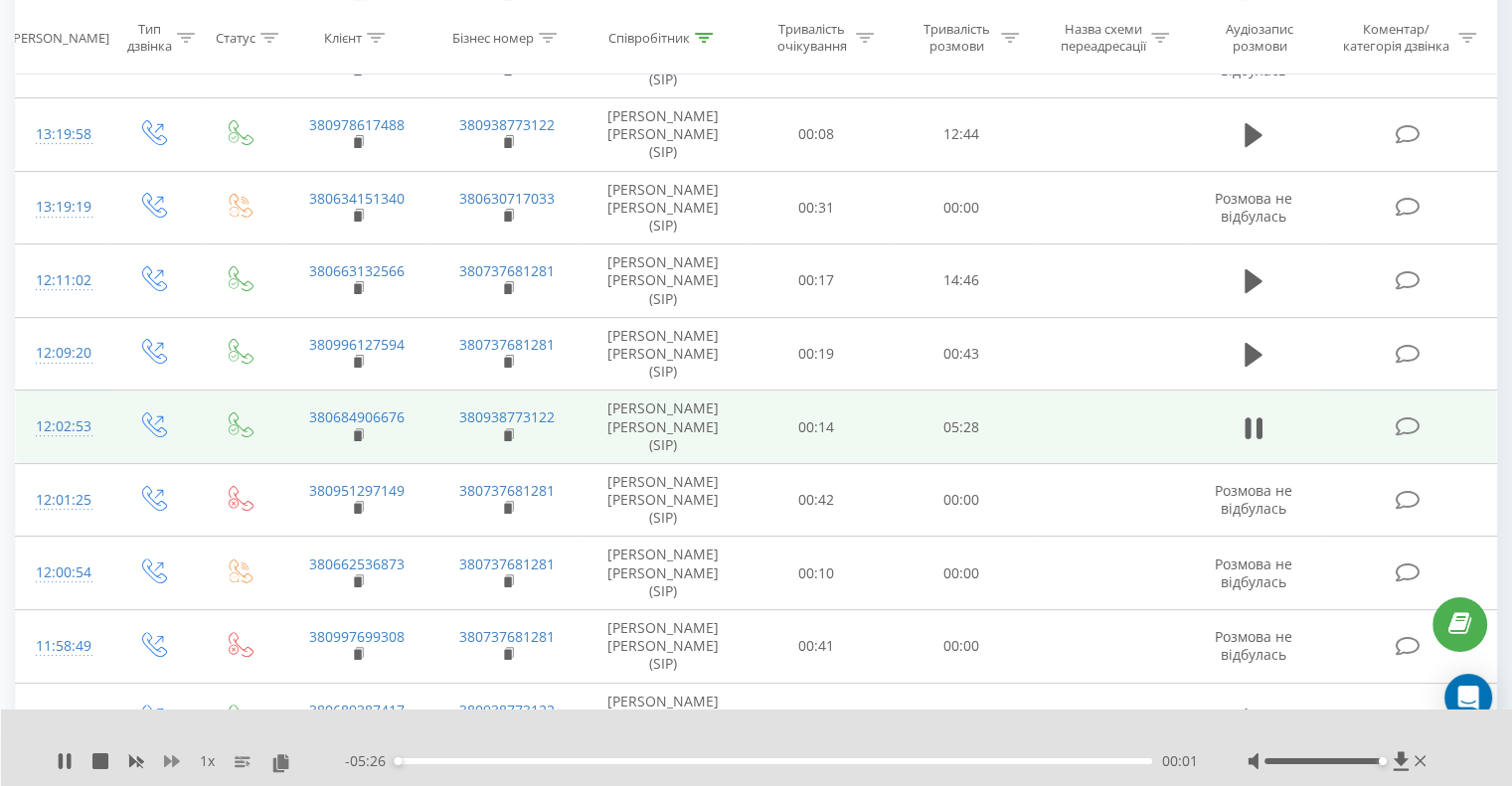 click 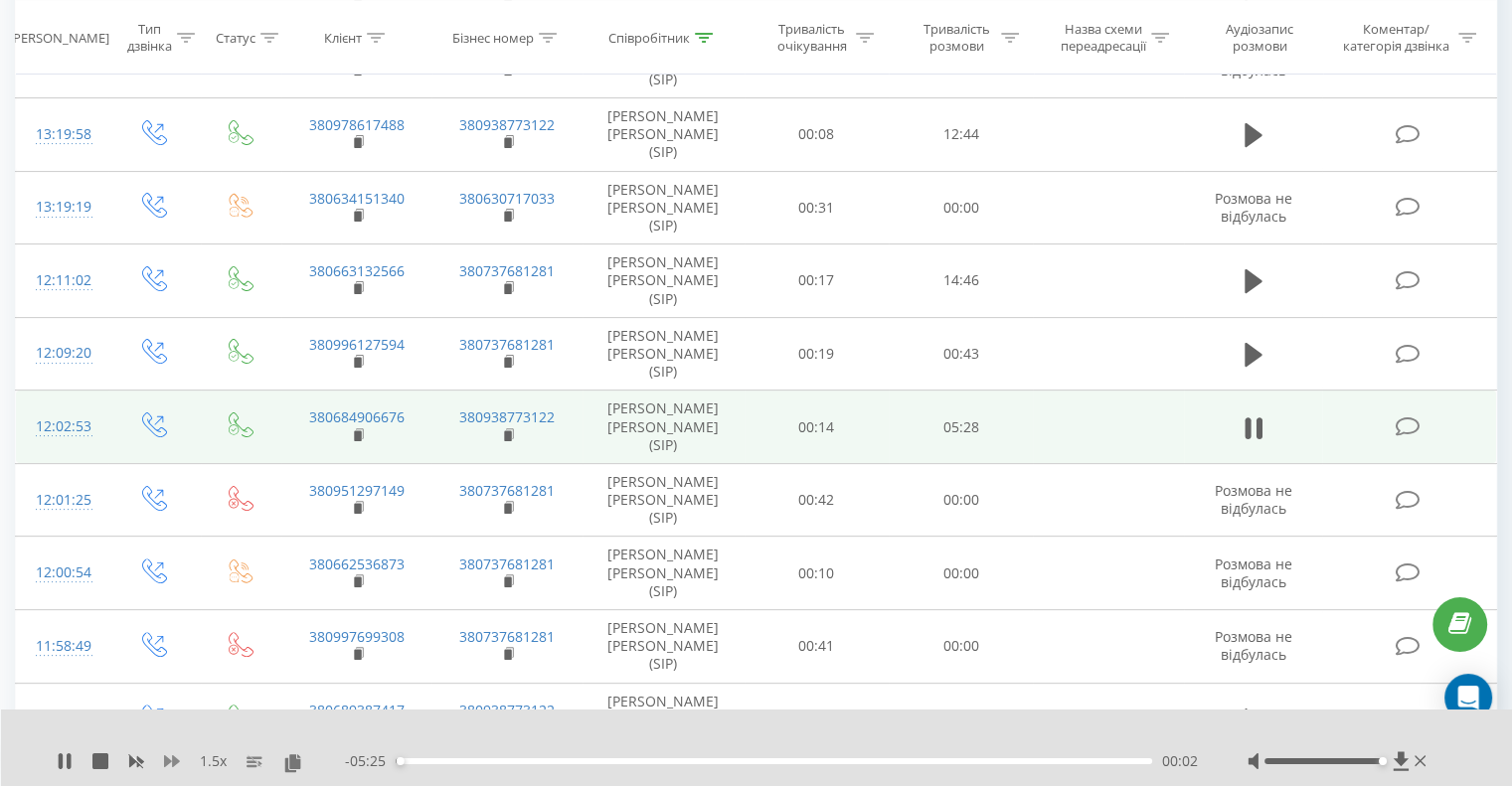 click 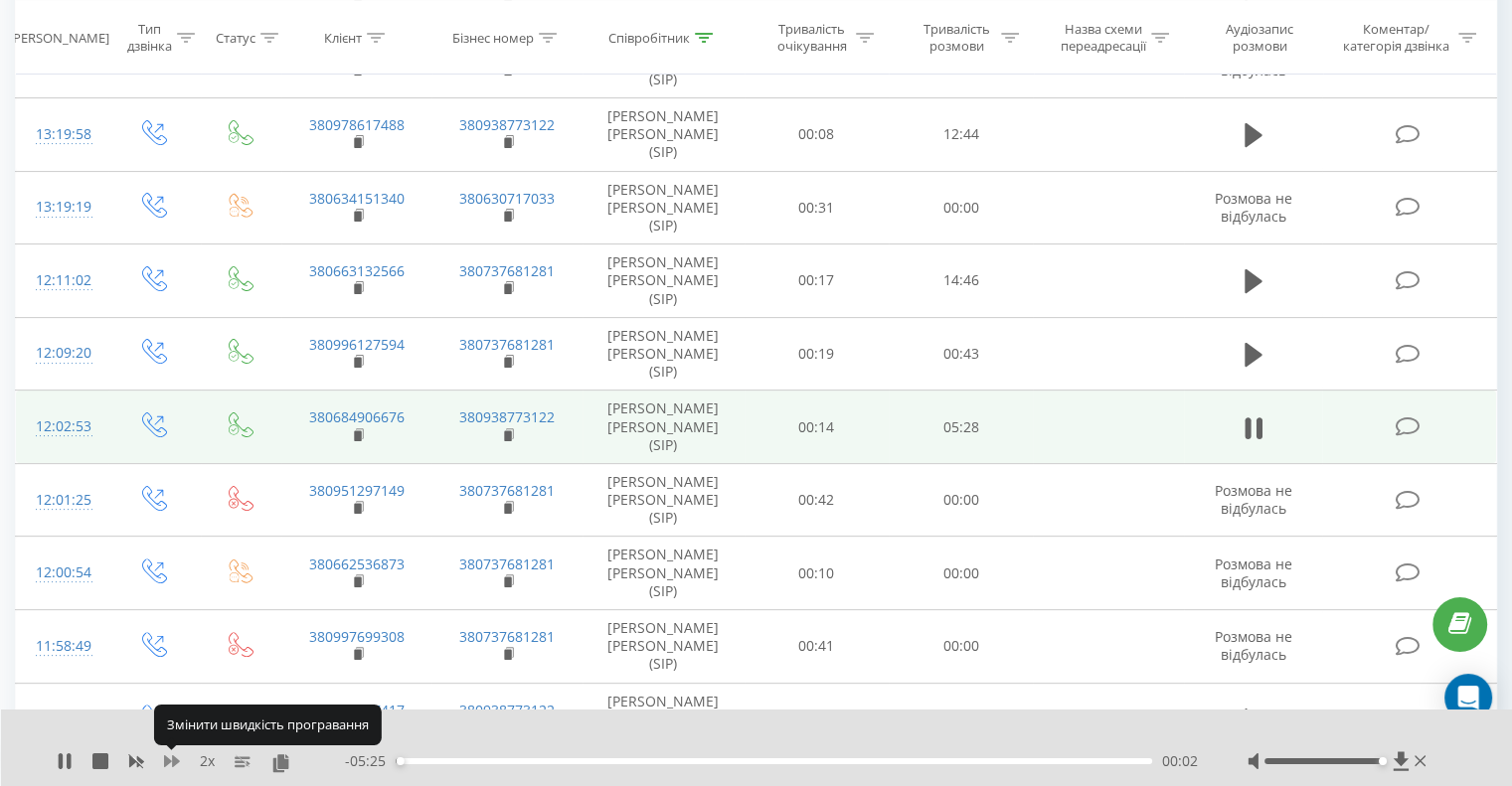 type 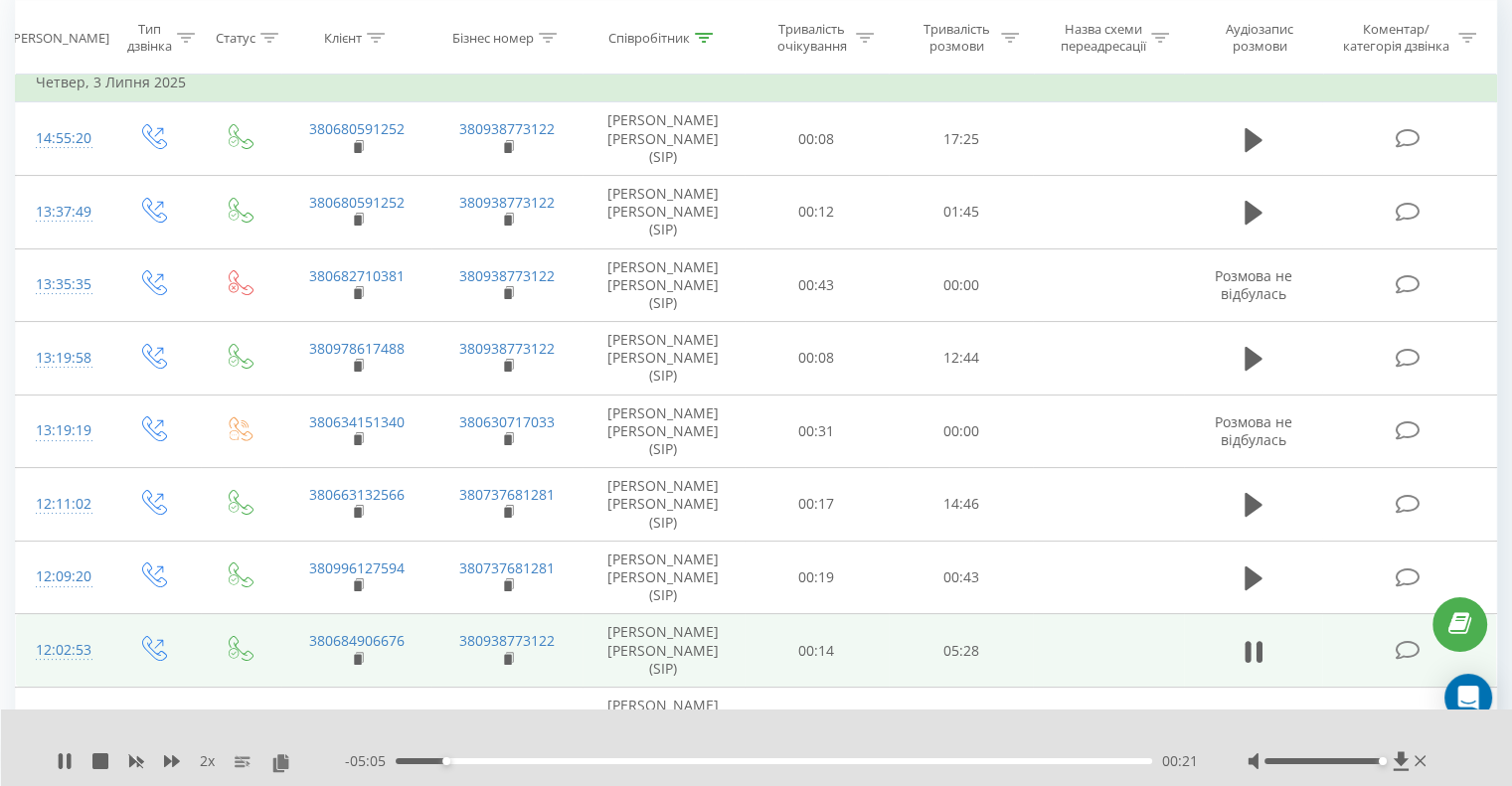 scroll, scrollTop: 220, scrollLeft: 0, axis: vertical 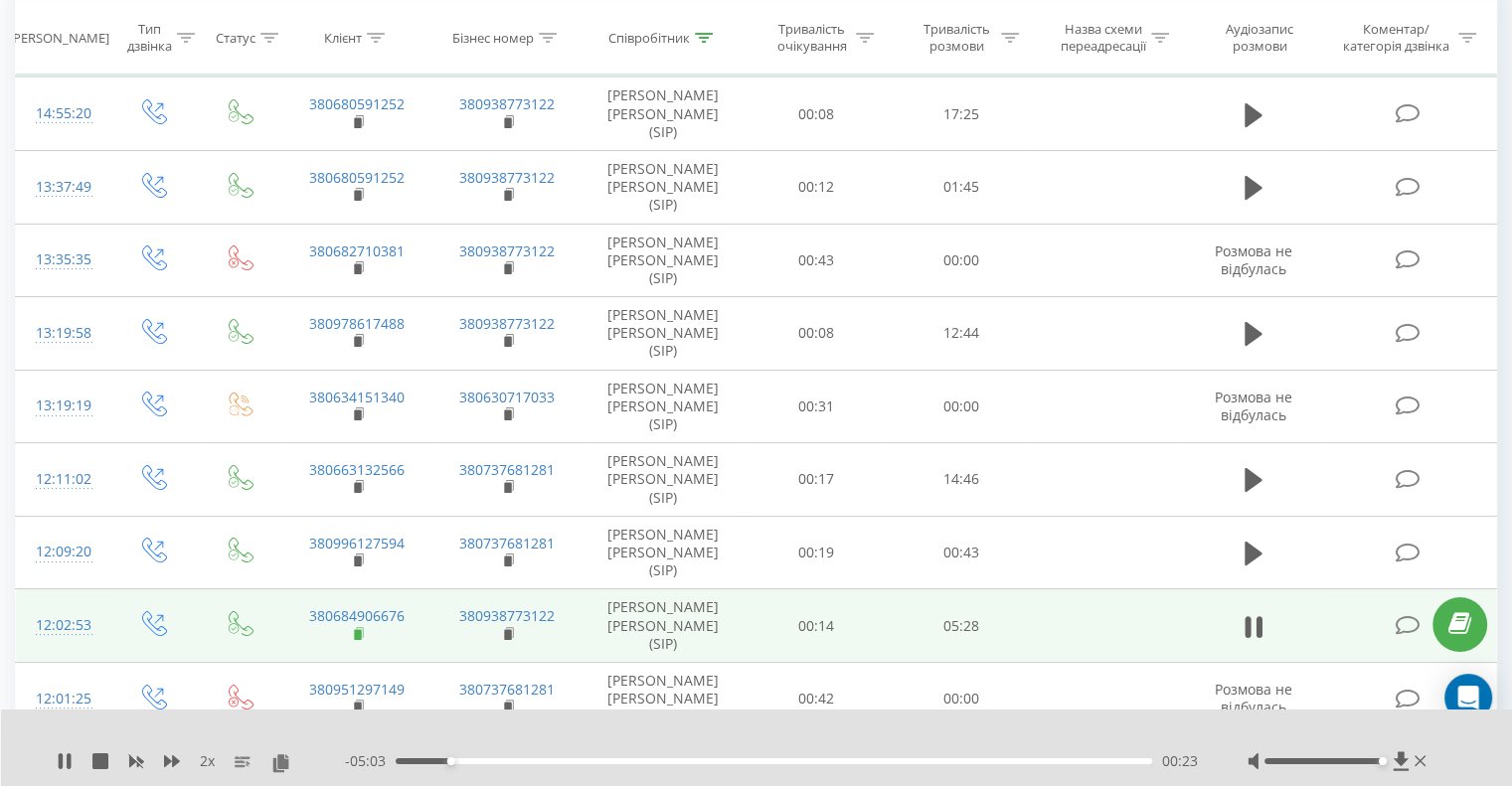 click 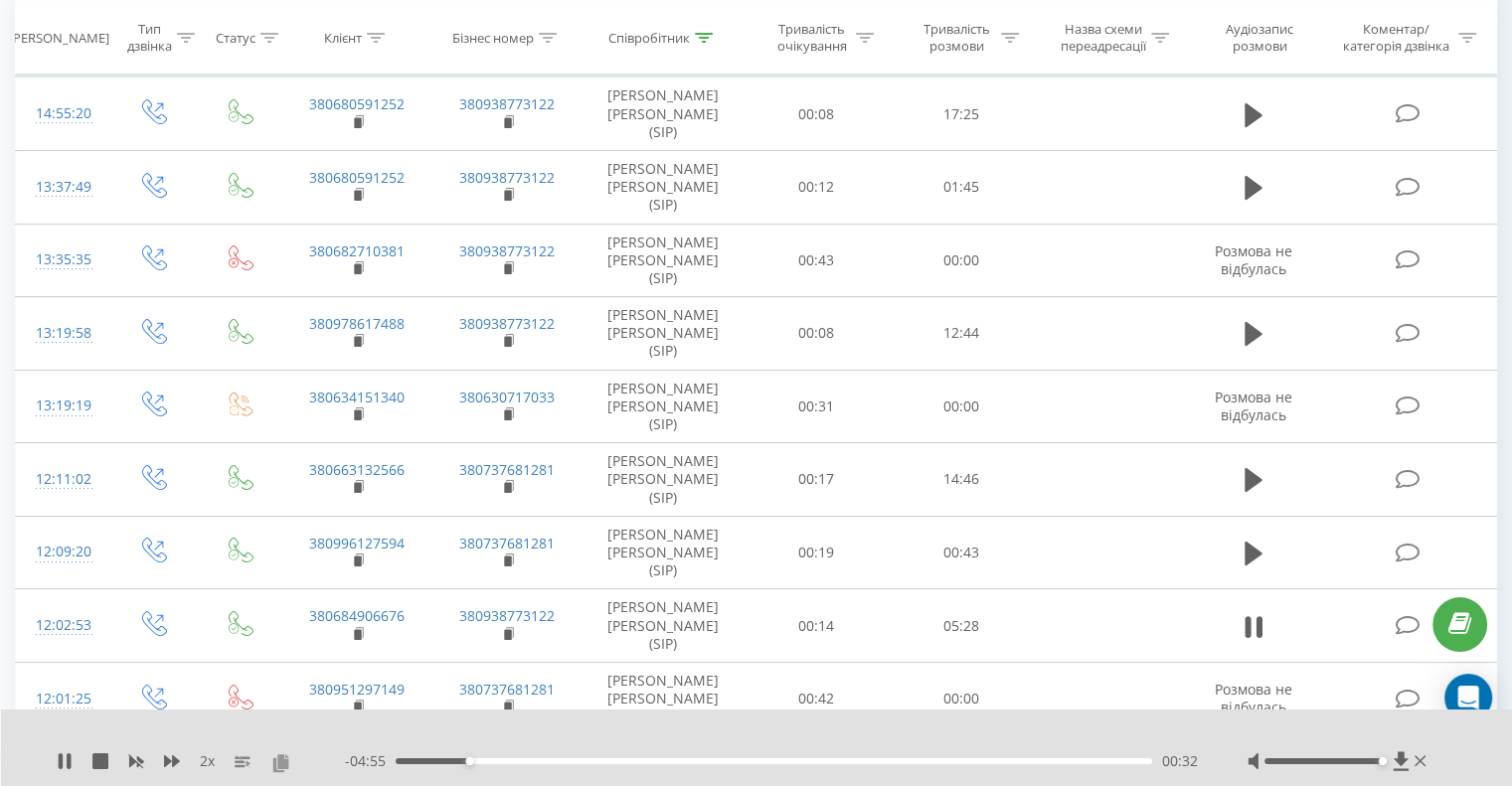 click at bounding box center (280, 762) 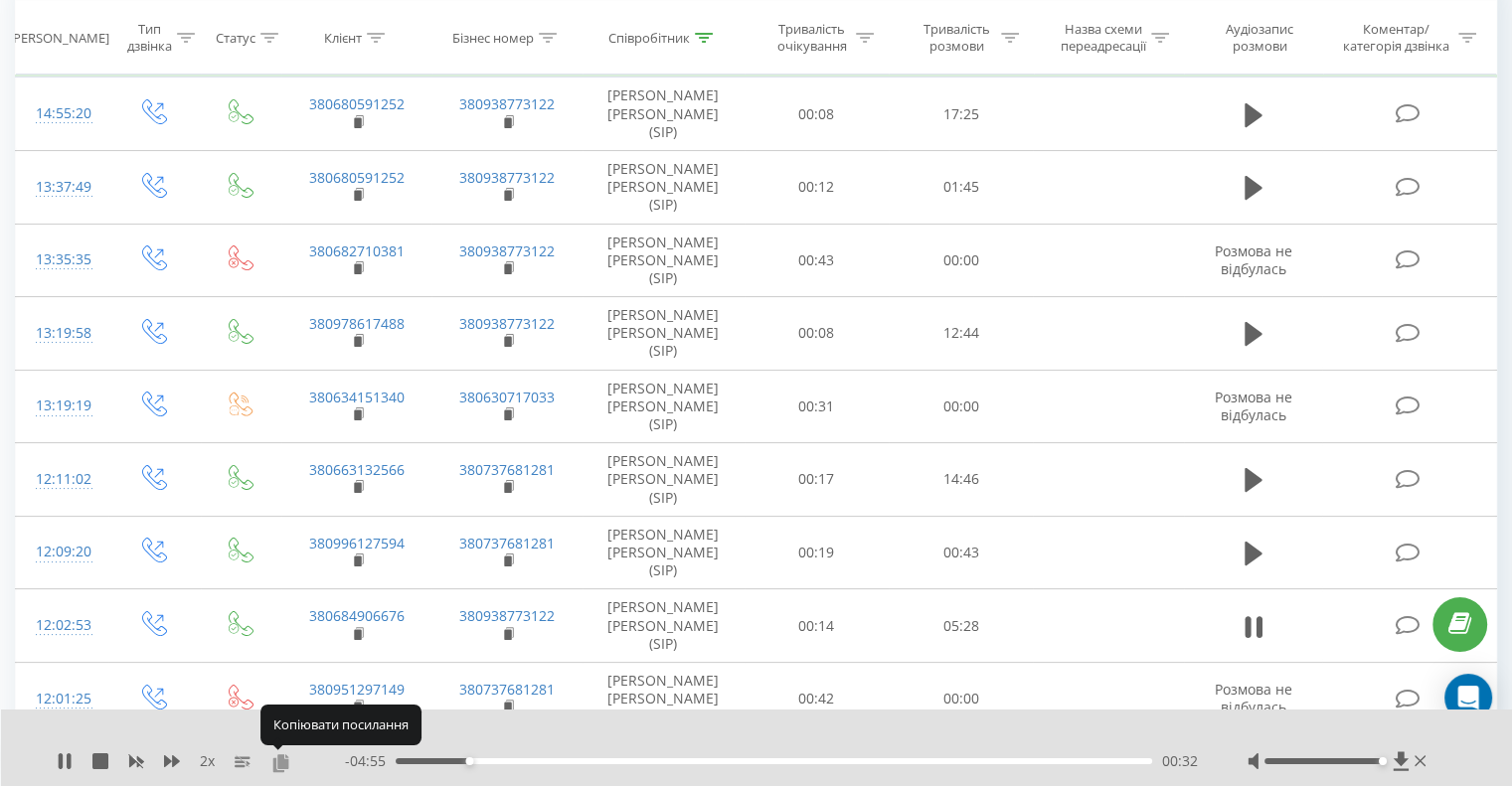 click at bounding box center (280, 762) 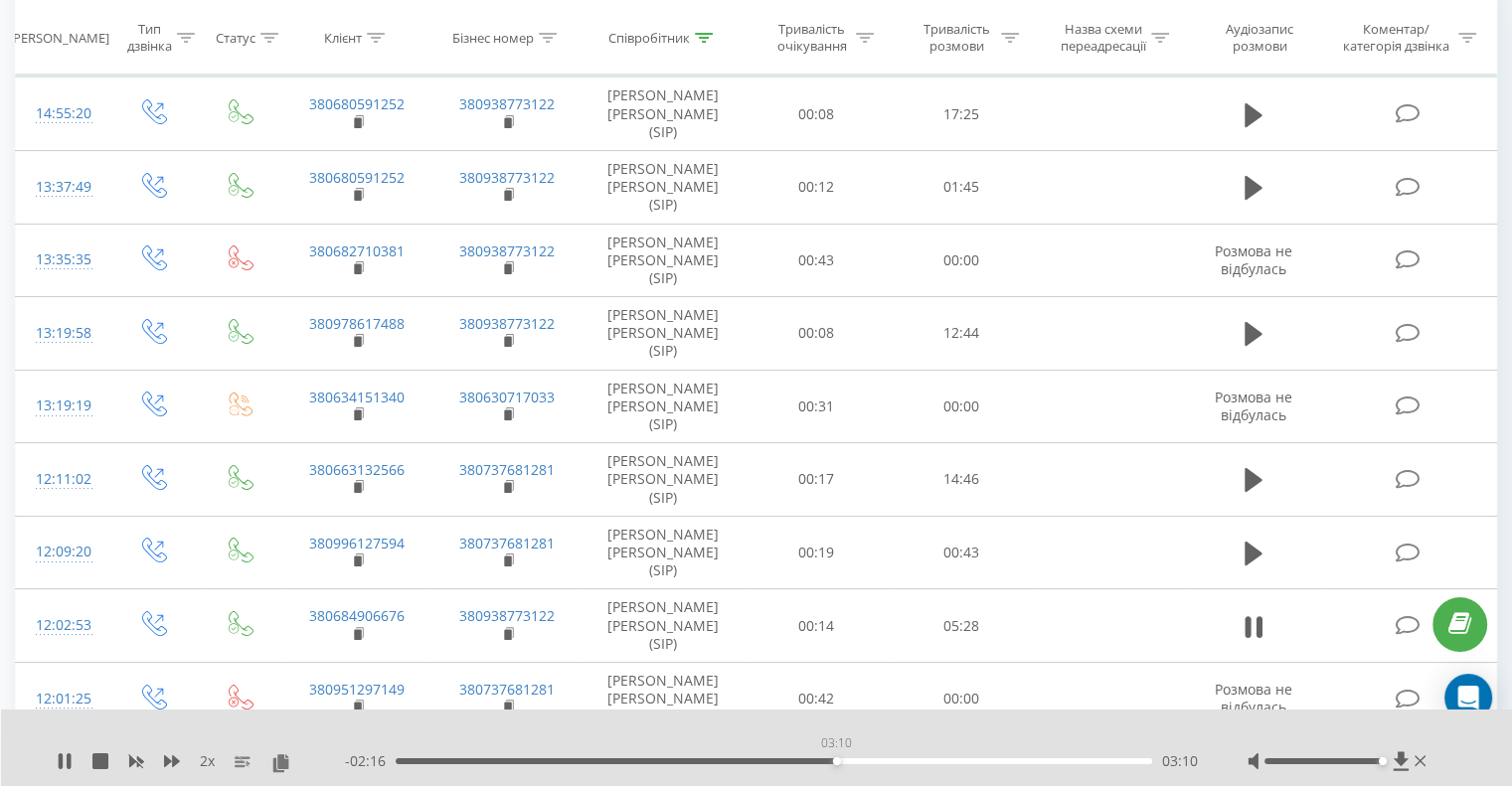 click on "03:10" at bounding box center [773, 761] 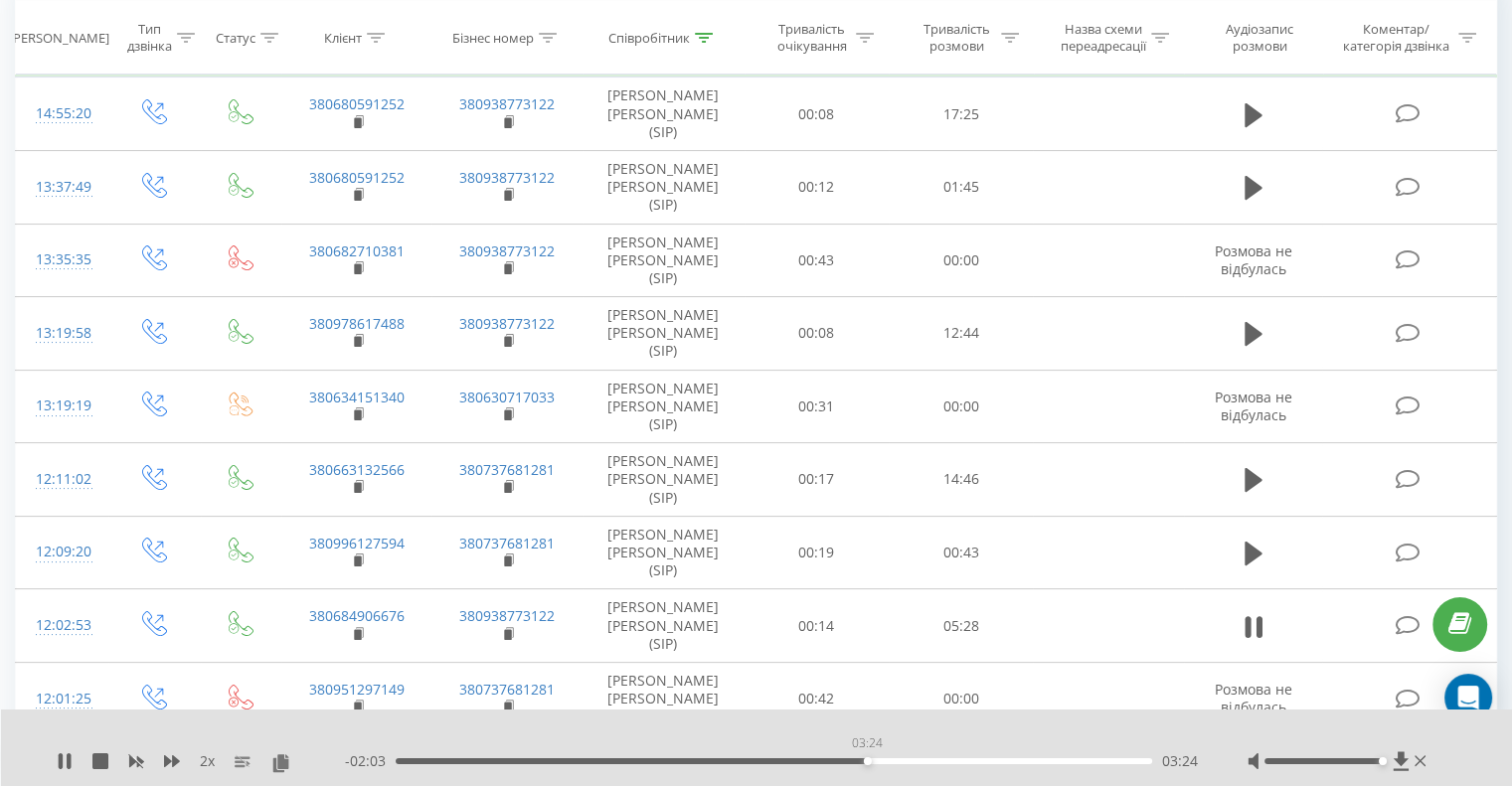 click on "03:24" at bounding box center [773, 761] 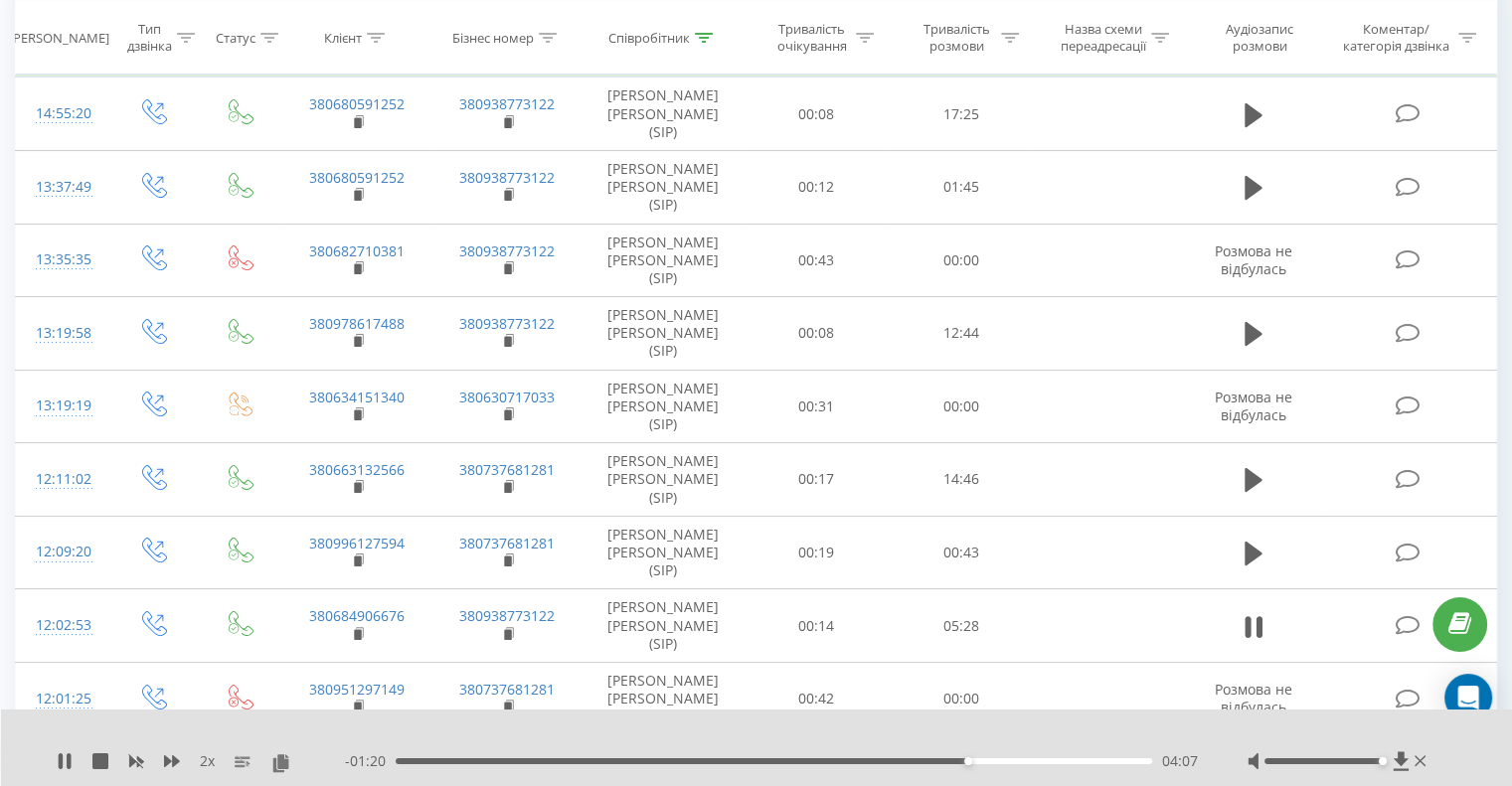 click on "04:07" at bounding box center (773, 761) 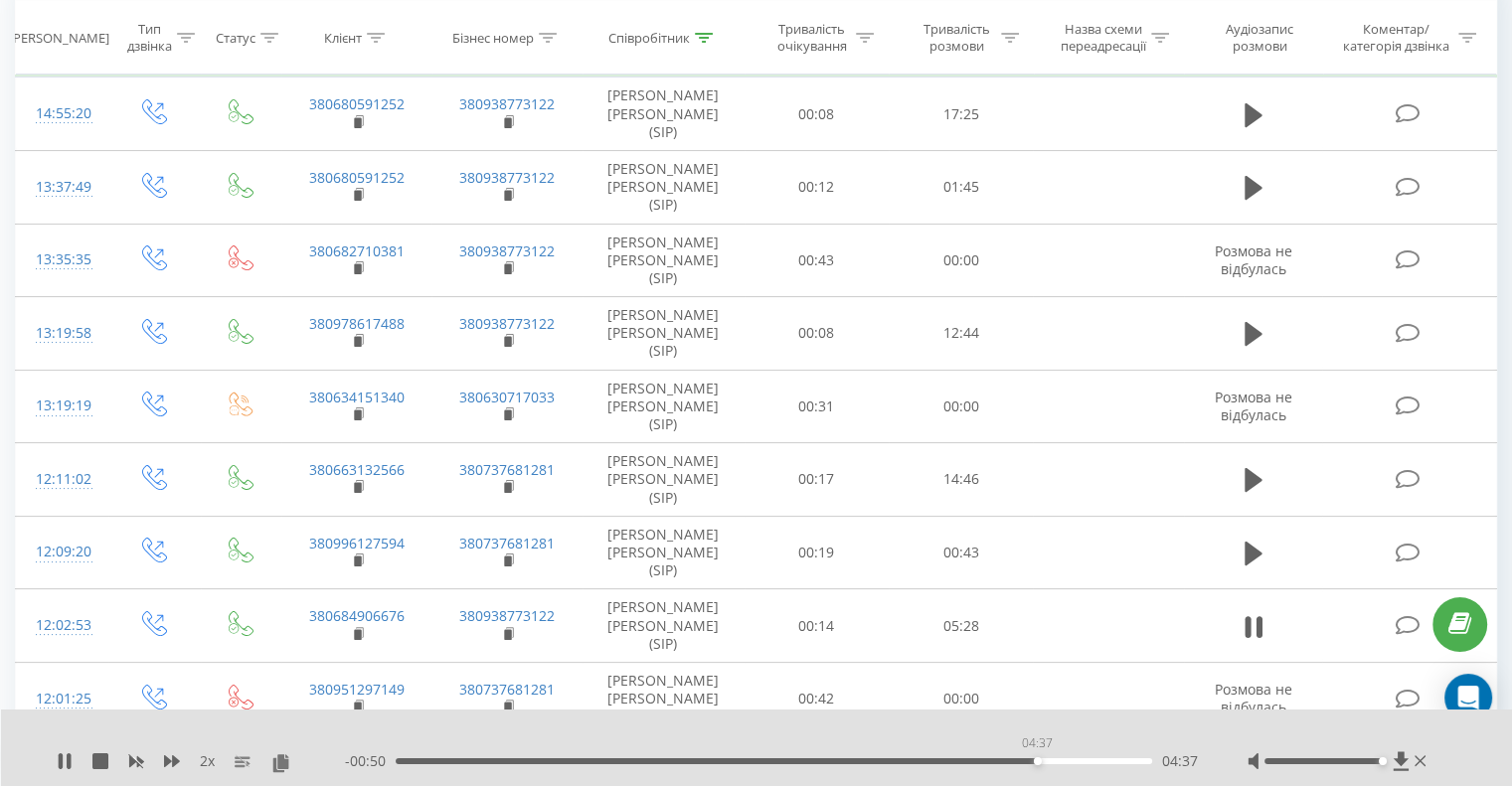 click on "04:37" at bounding box center (773, 761) 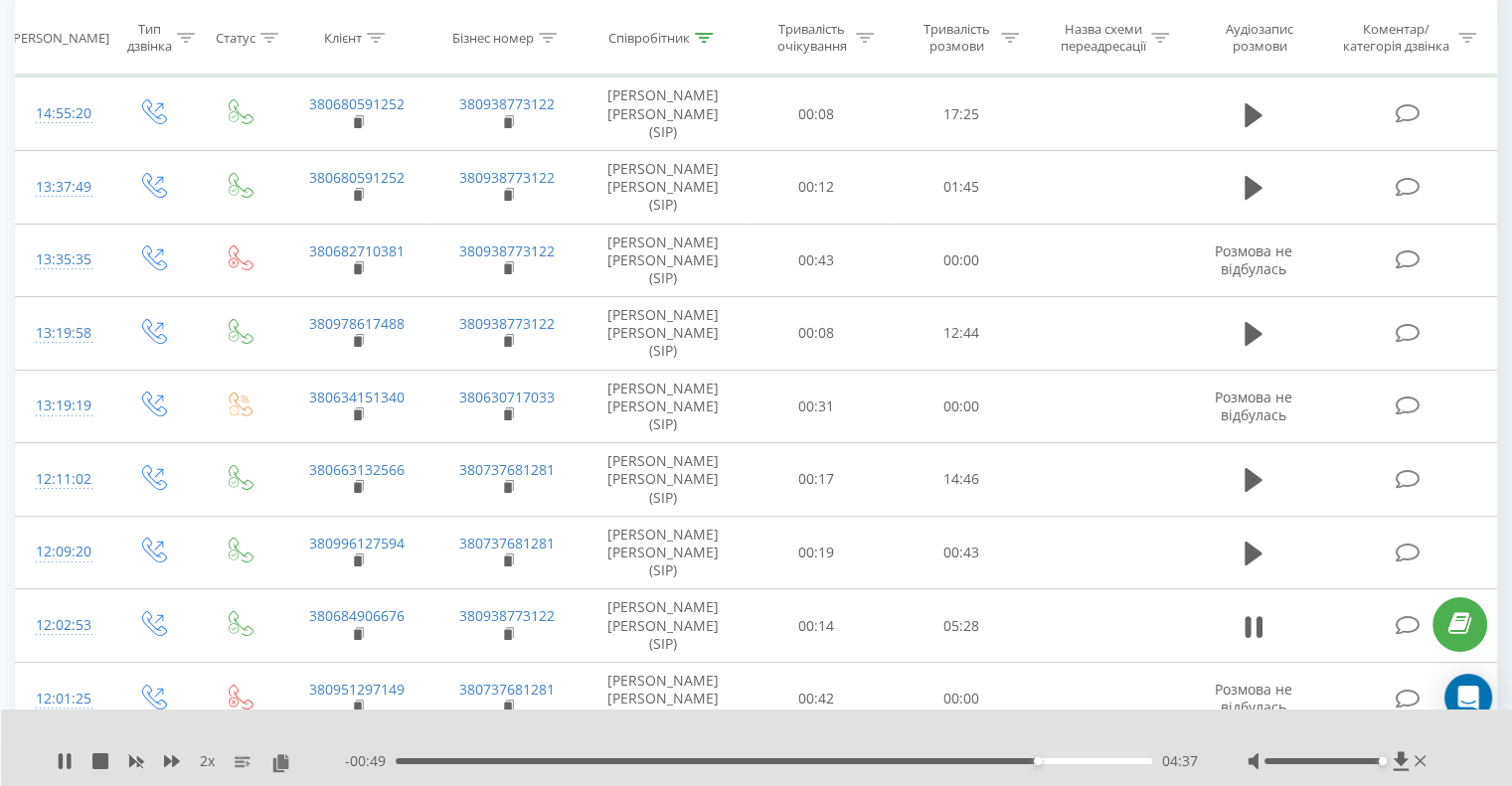 click on "04:37" at bounding box center [773, 761] 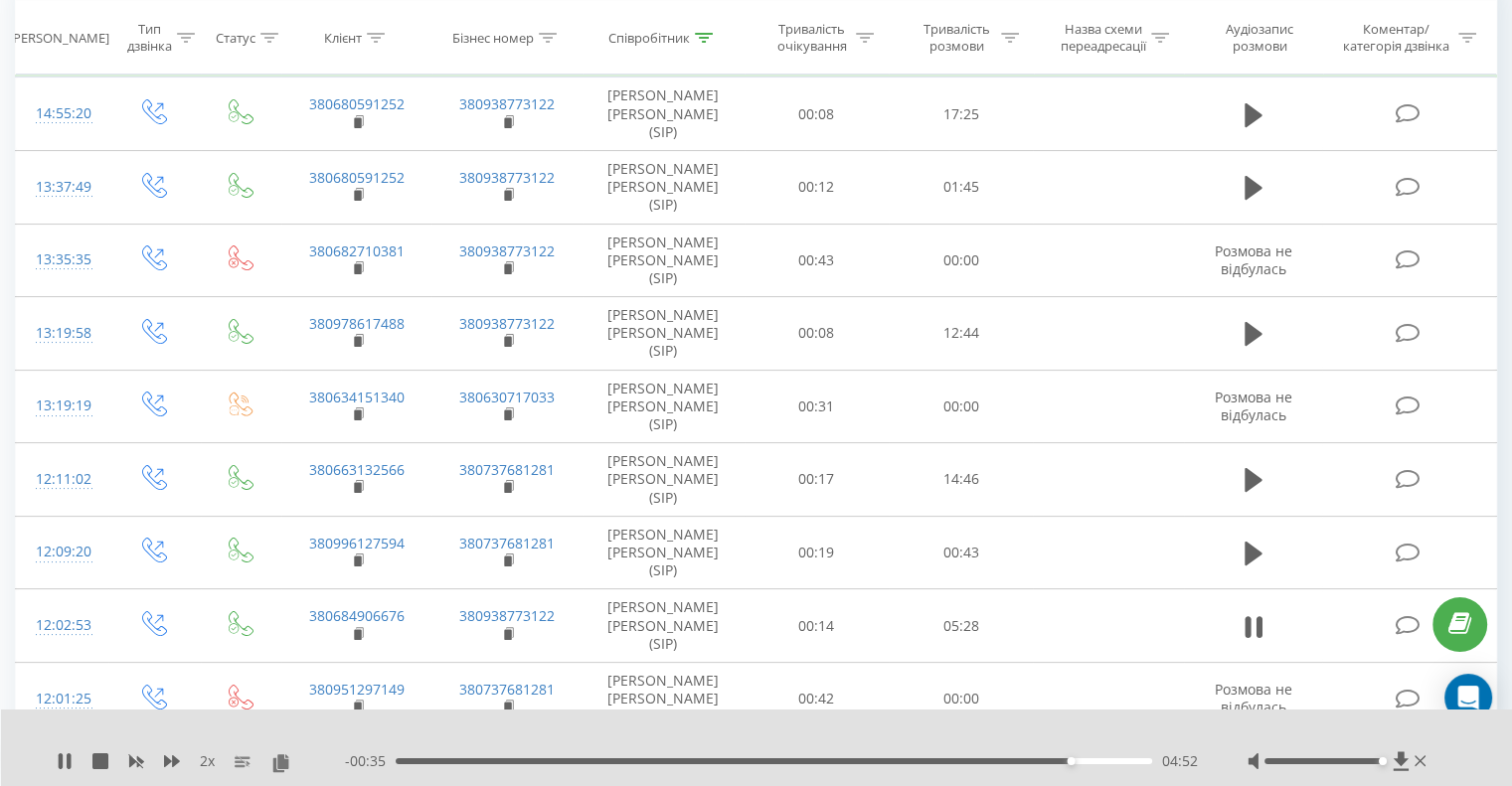 click on "04:52" at bounding box center [773, 761] 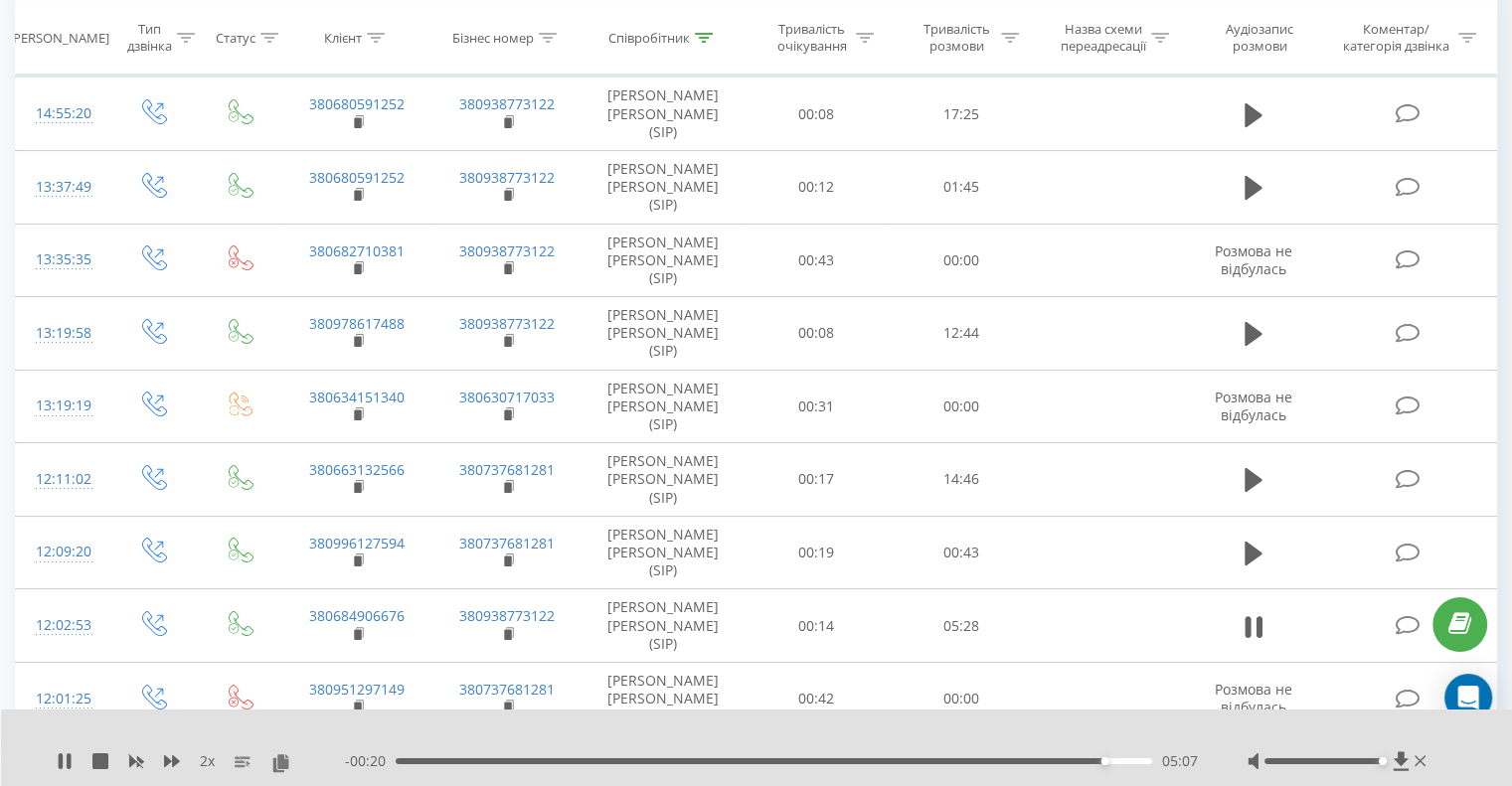 click on "05:07" at bounding box center [773, 761] 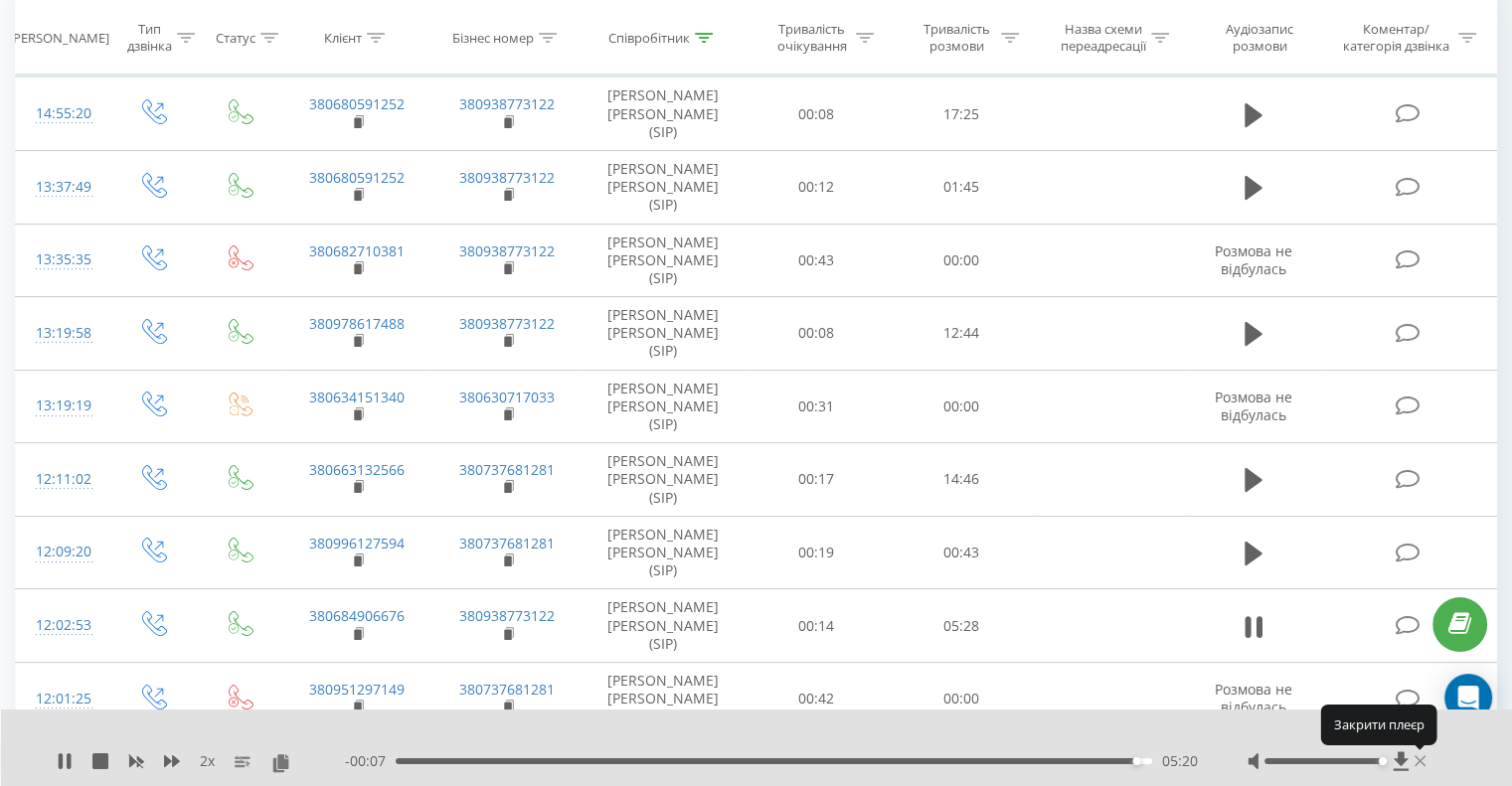click 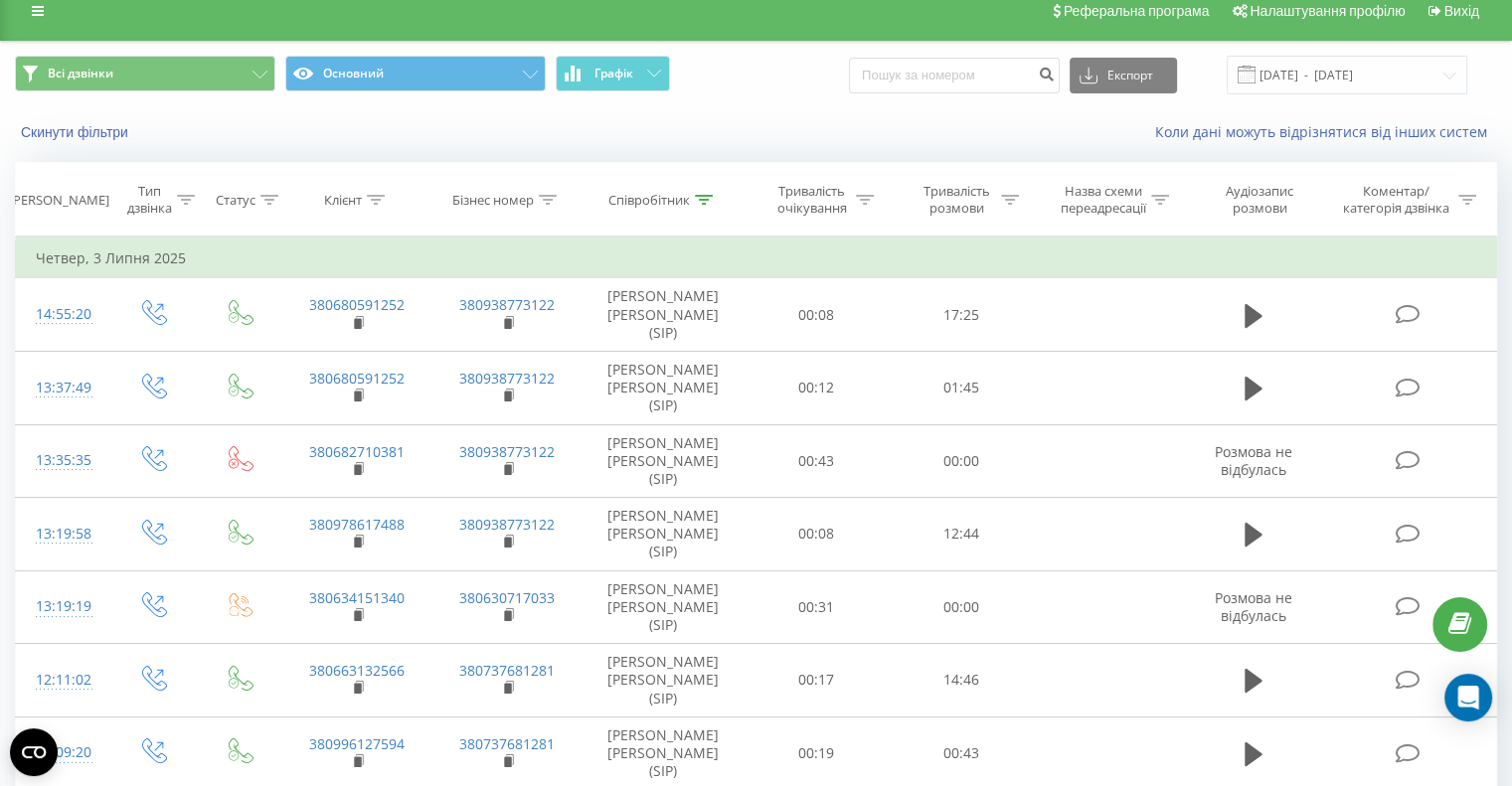 scroll, scrollTop: 0, scrollLeft: 0, axis: both 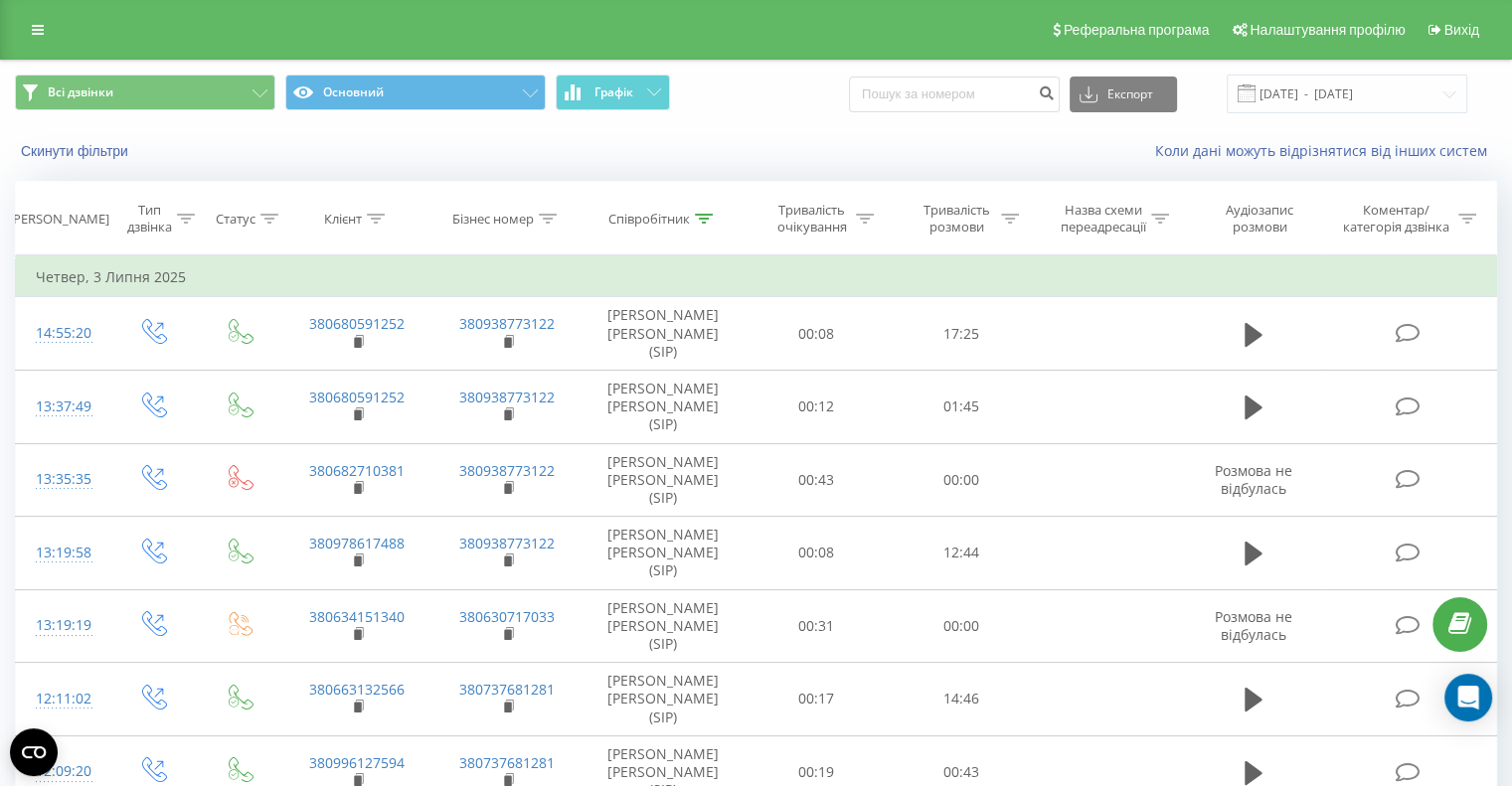 click 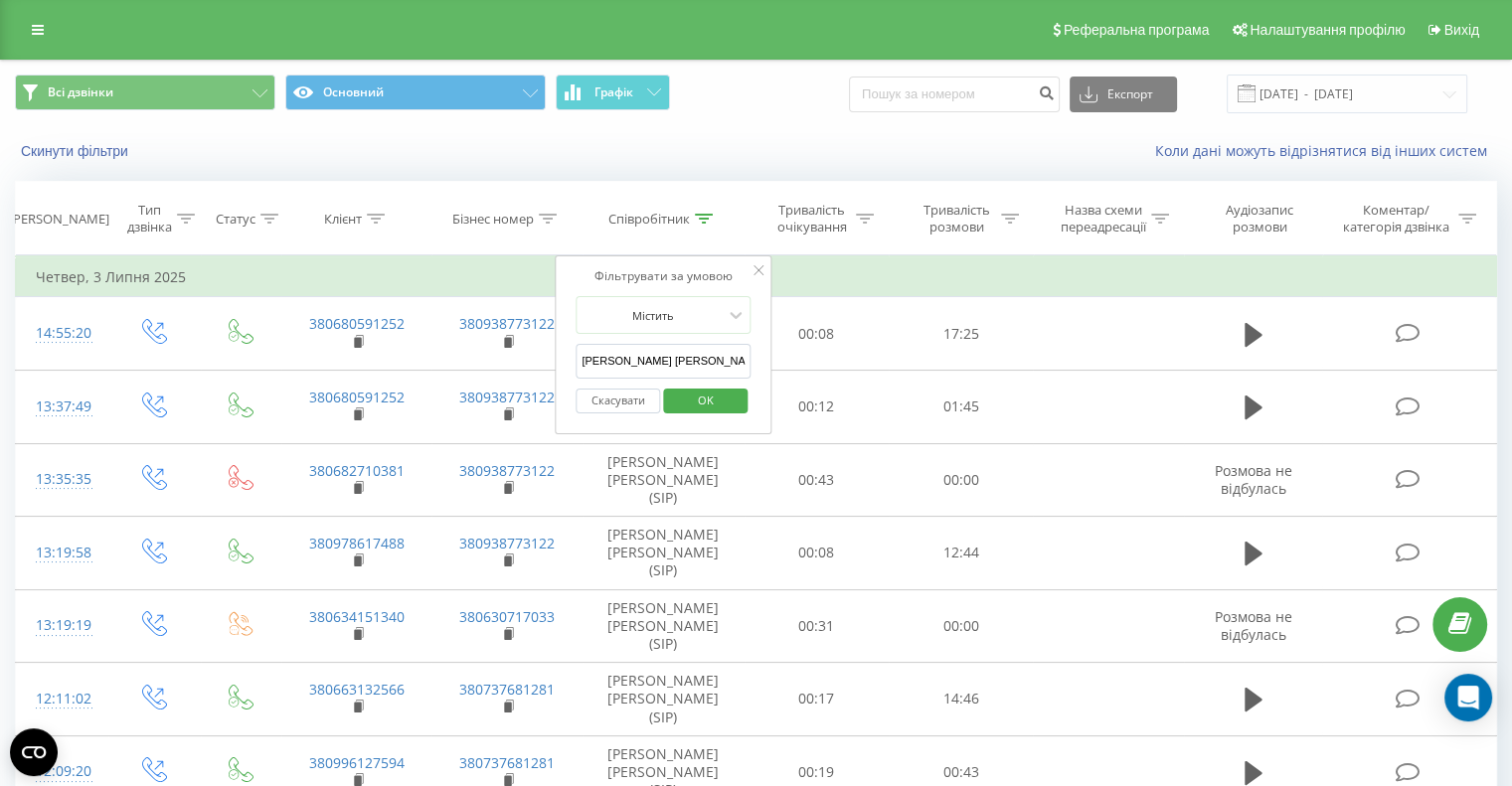 drag, startPoint x: 650, startPoint y: 358, endPoint x: 580, endPoint y: 353, distance: 70.17834 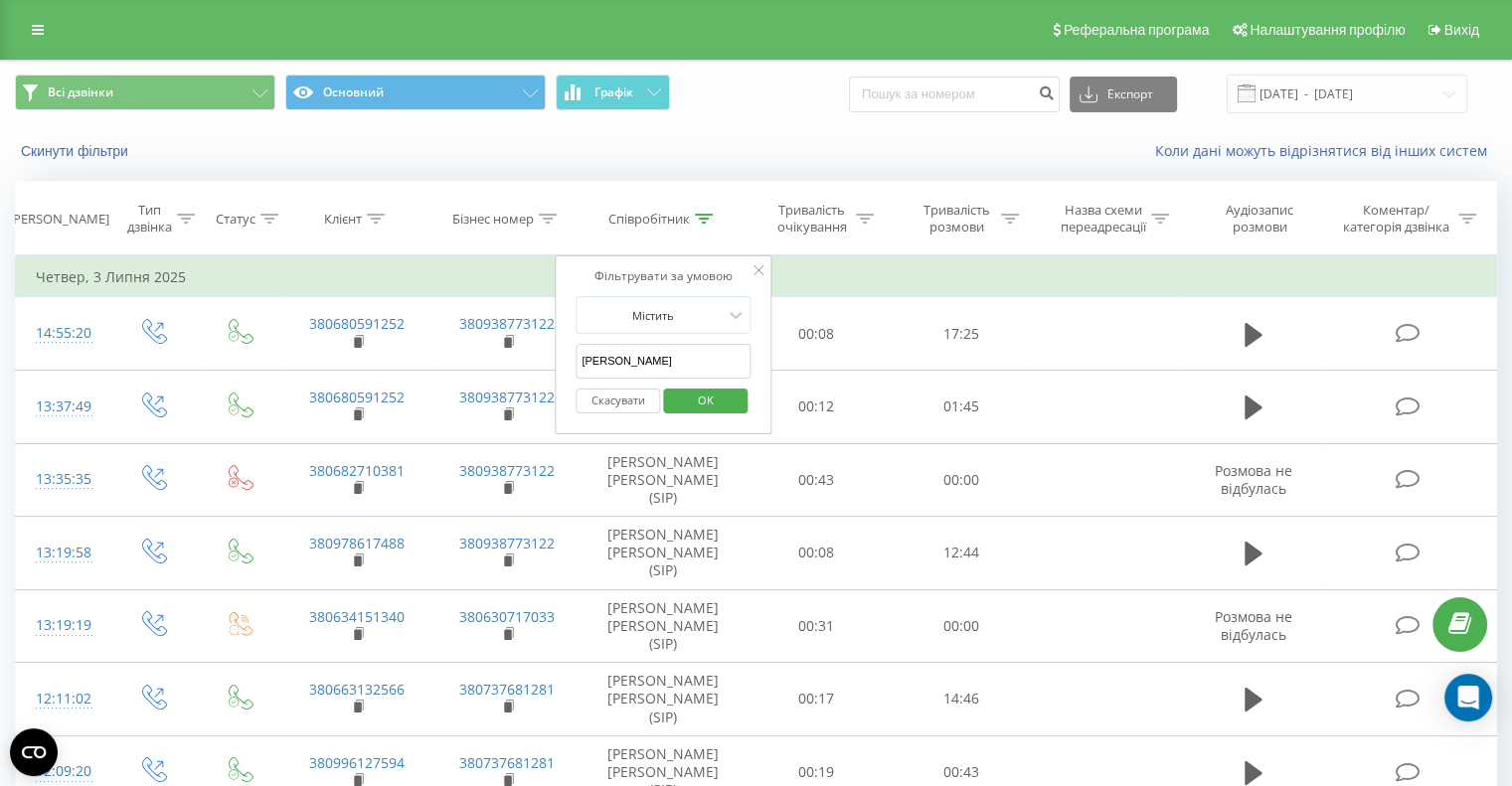 click on "OK" at bounding box center (706, 399) 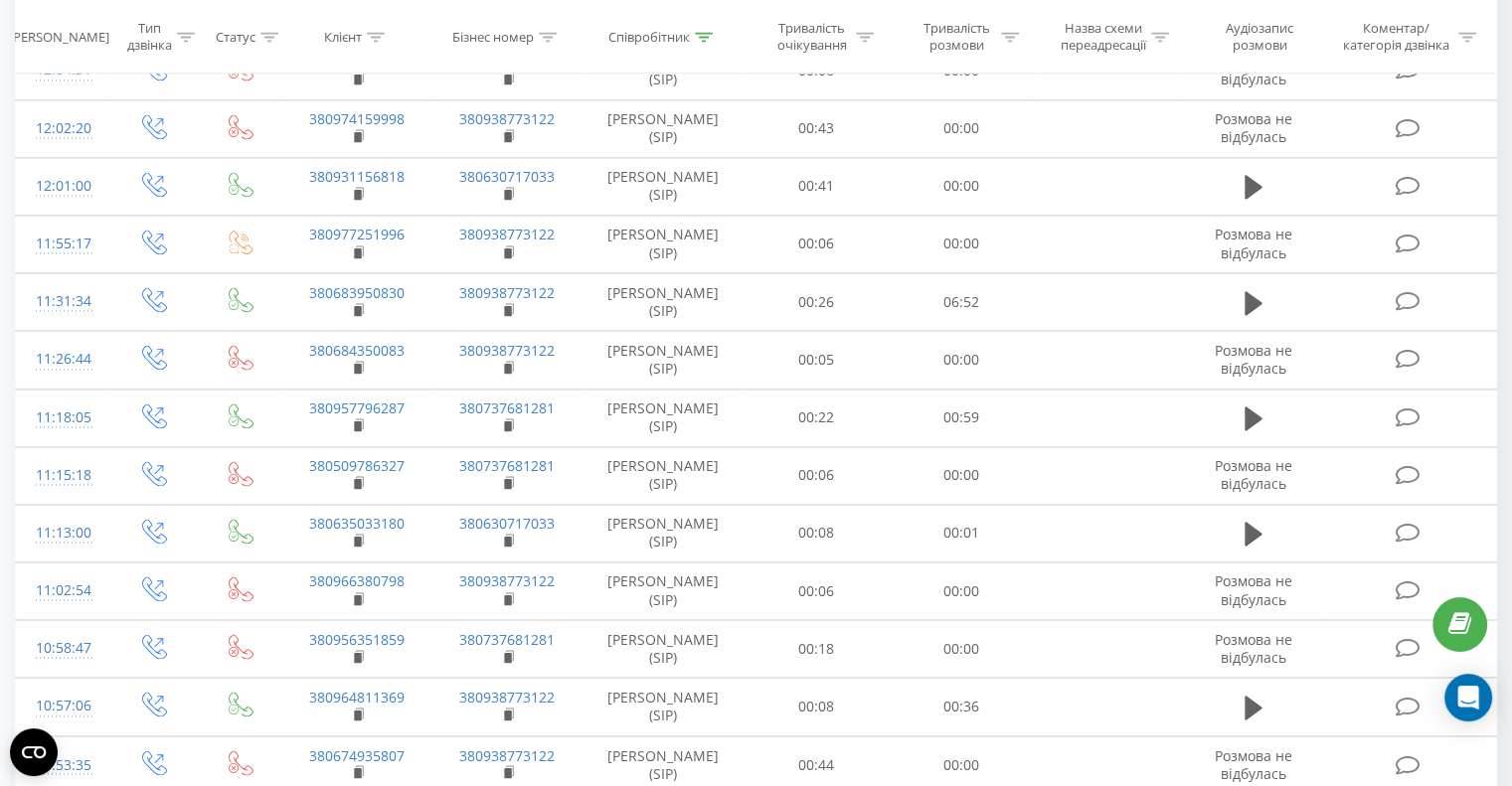scroll, scrollTop: 3006, scrollLeft: 0, axis: vertical 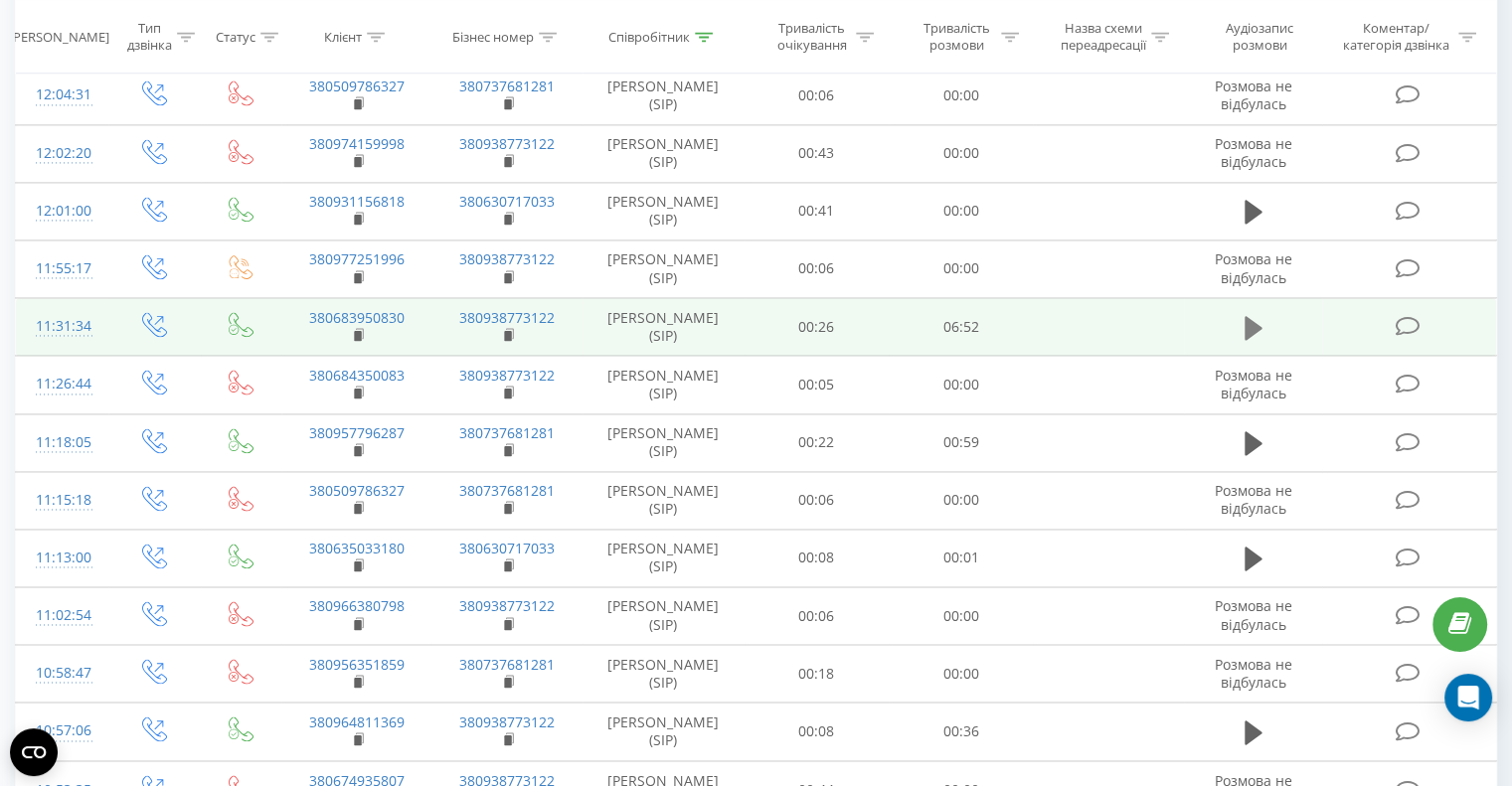 click 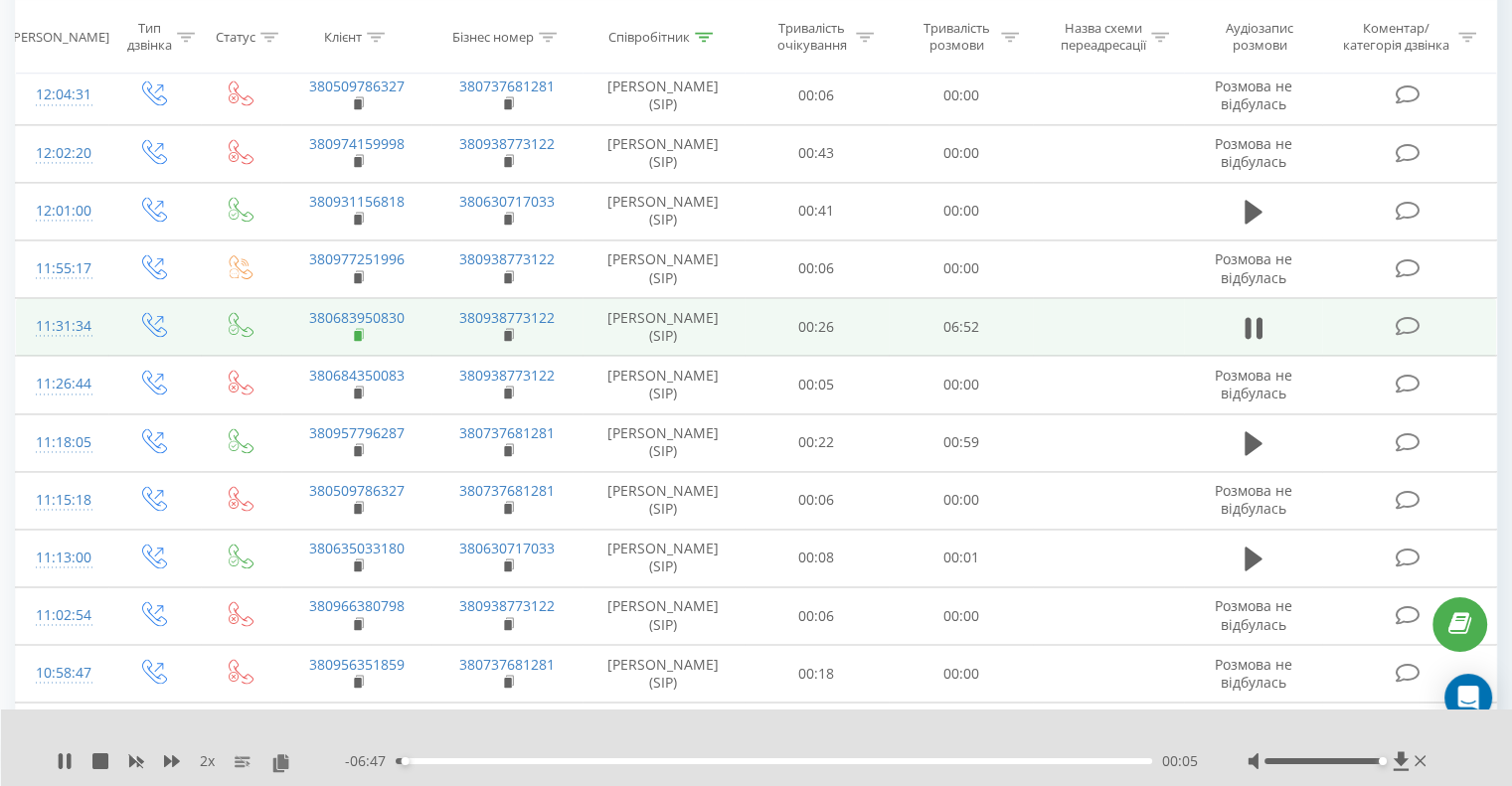 click 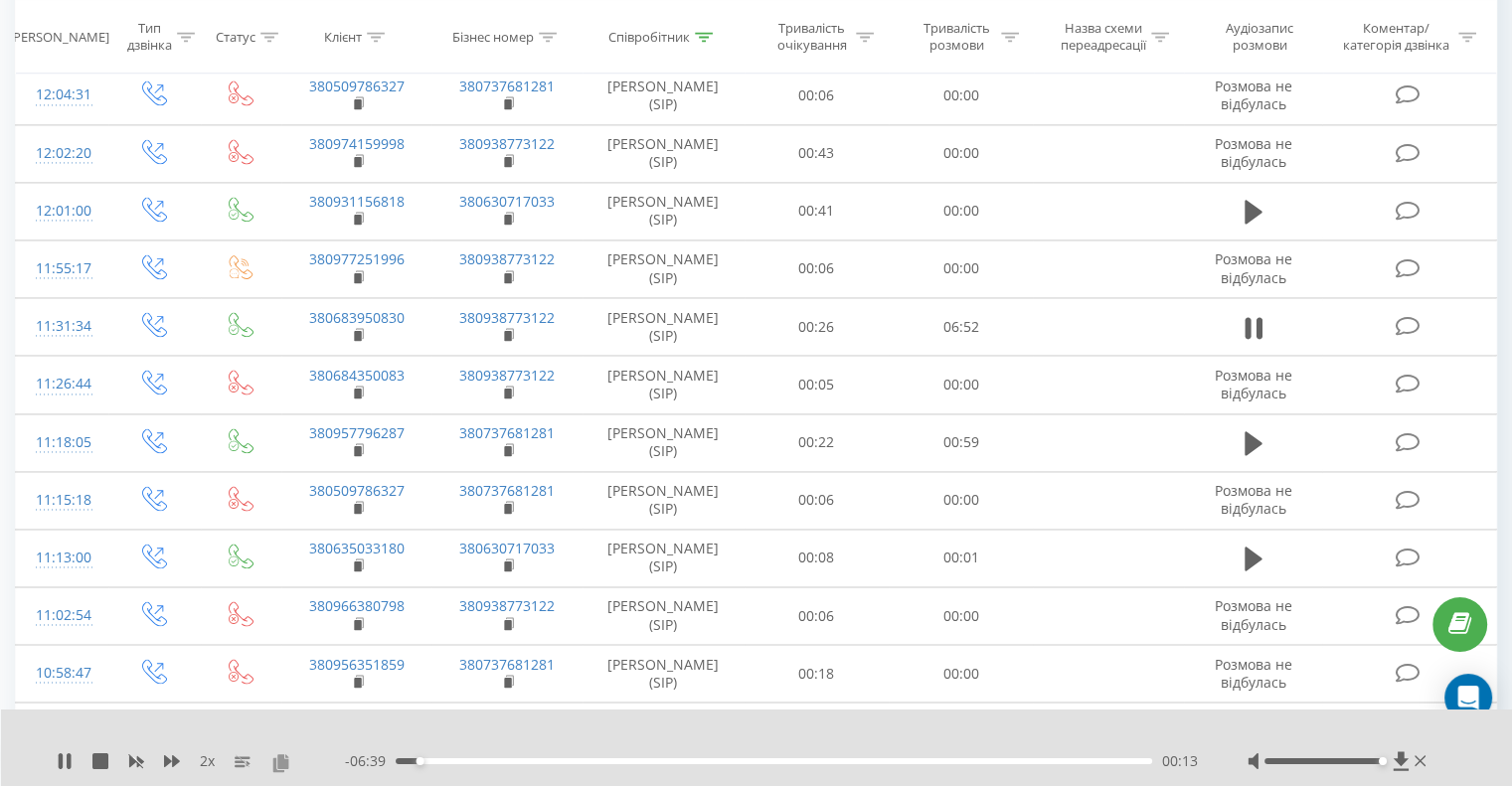 click at bounding box center [280, 762] 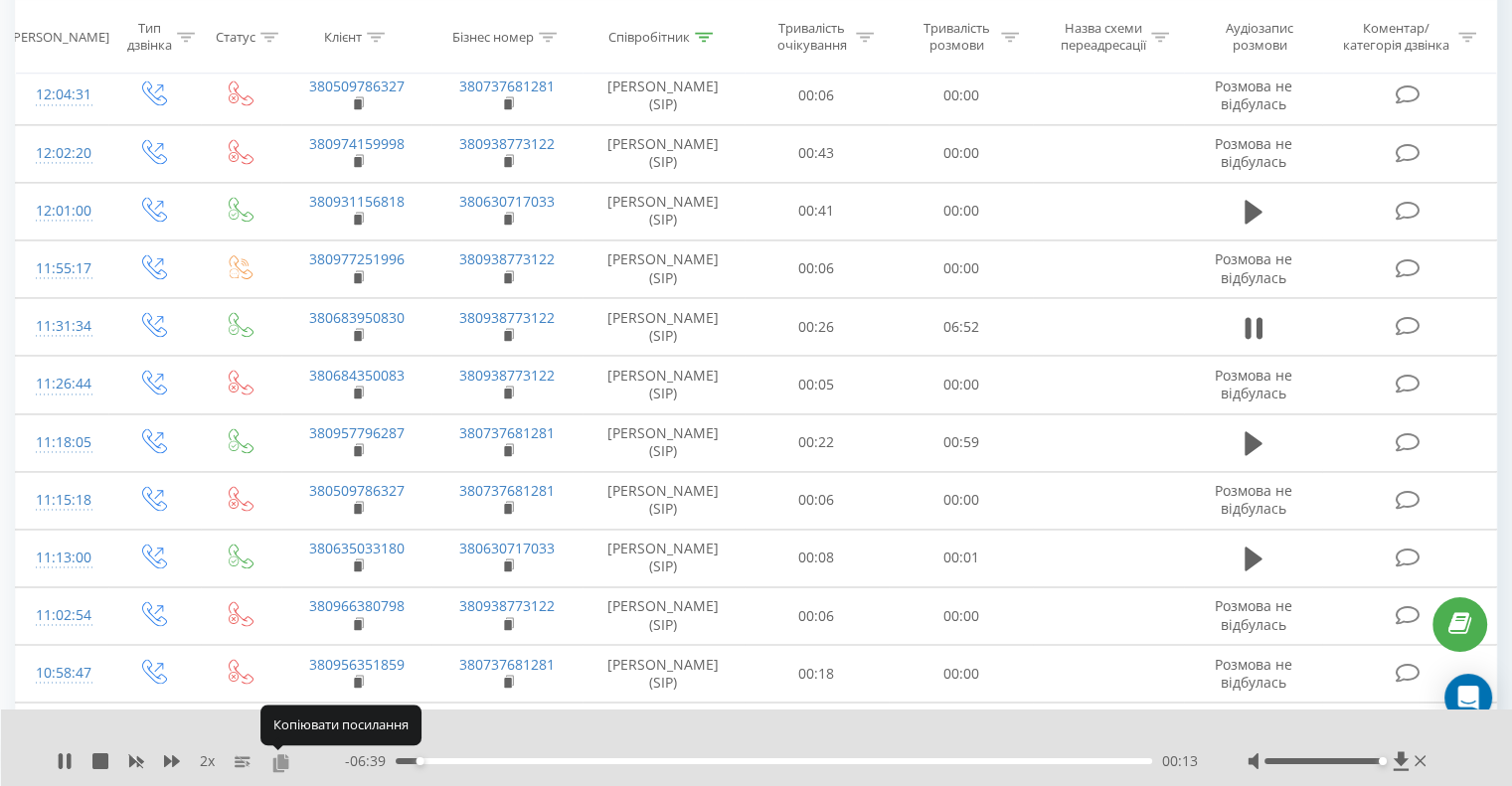 click at bounding box center (280, 762) 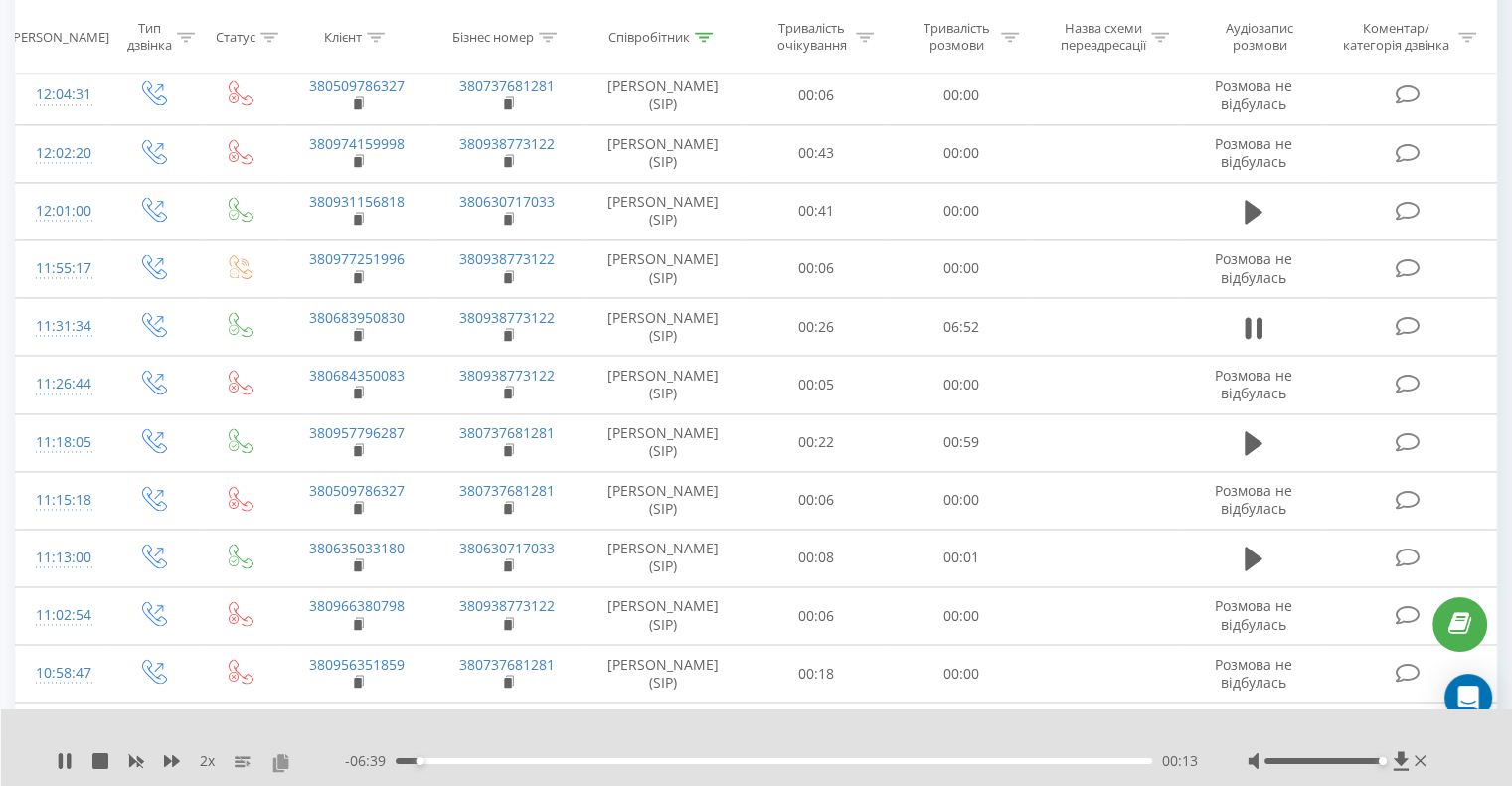 click at bounding box center [280, 762] 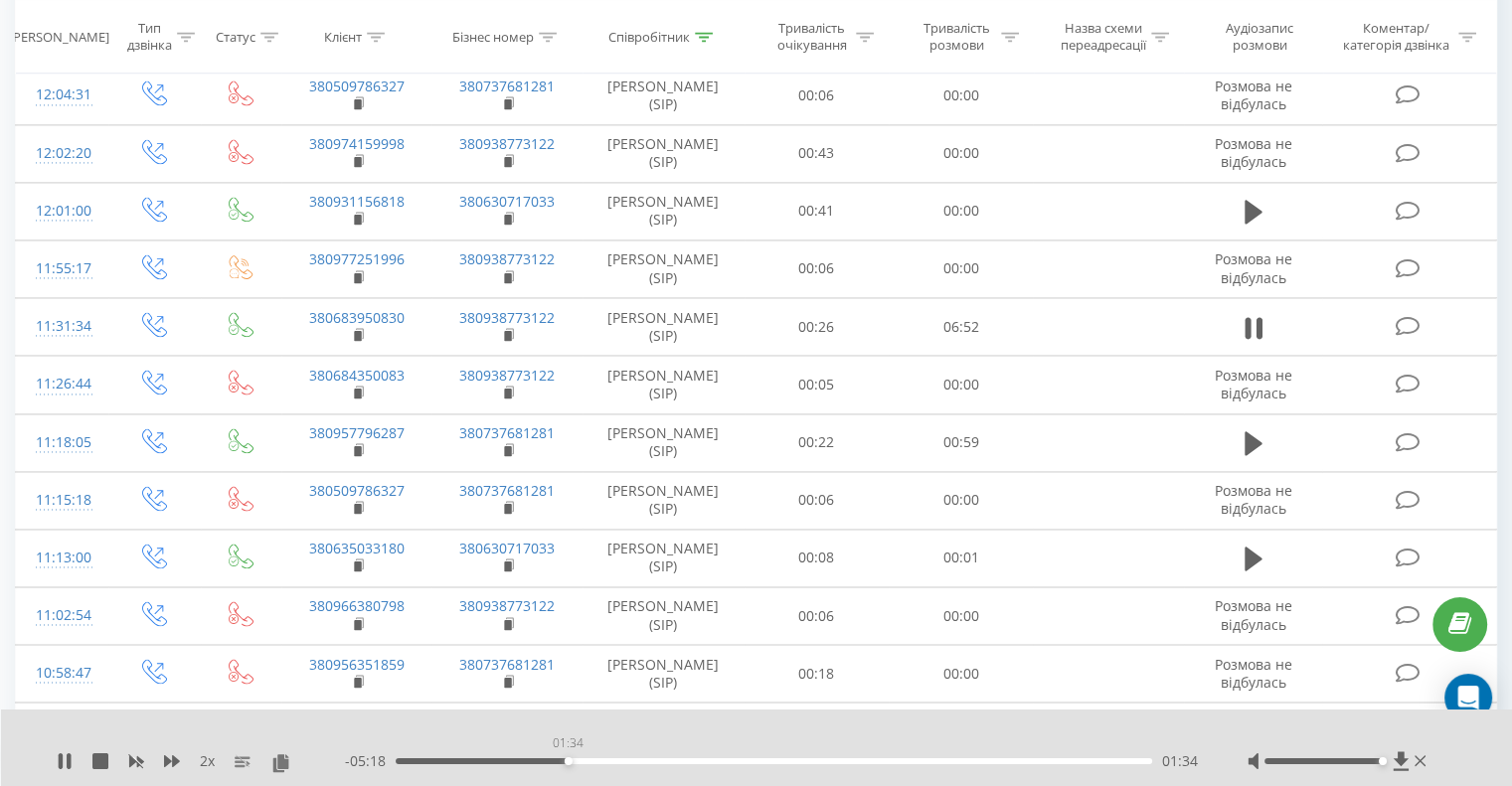 click on "01:34" at bounding box center (773, 761) 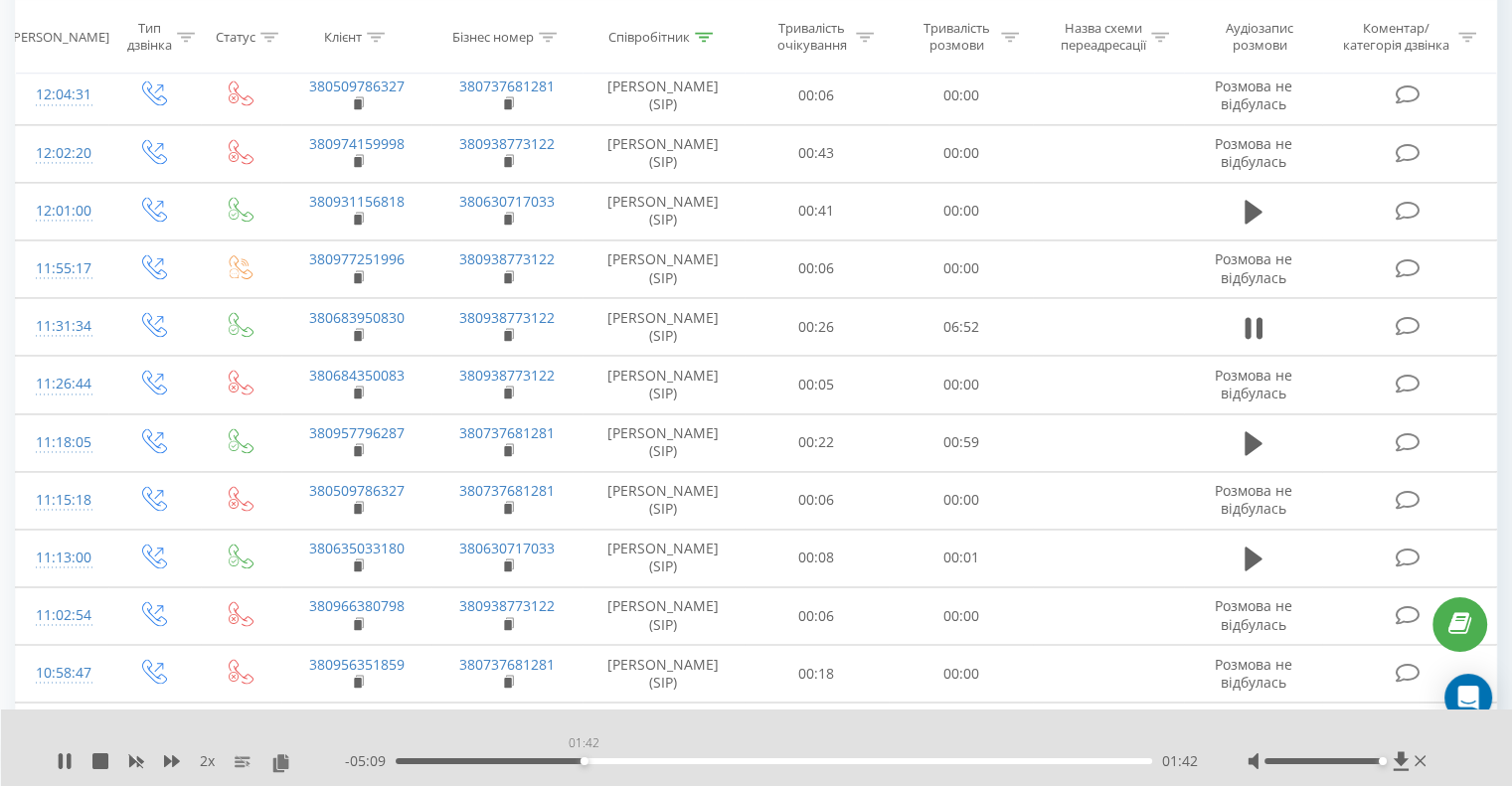 click on "01:42" at bounding box center [773, 761] 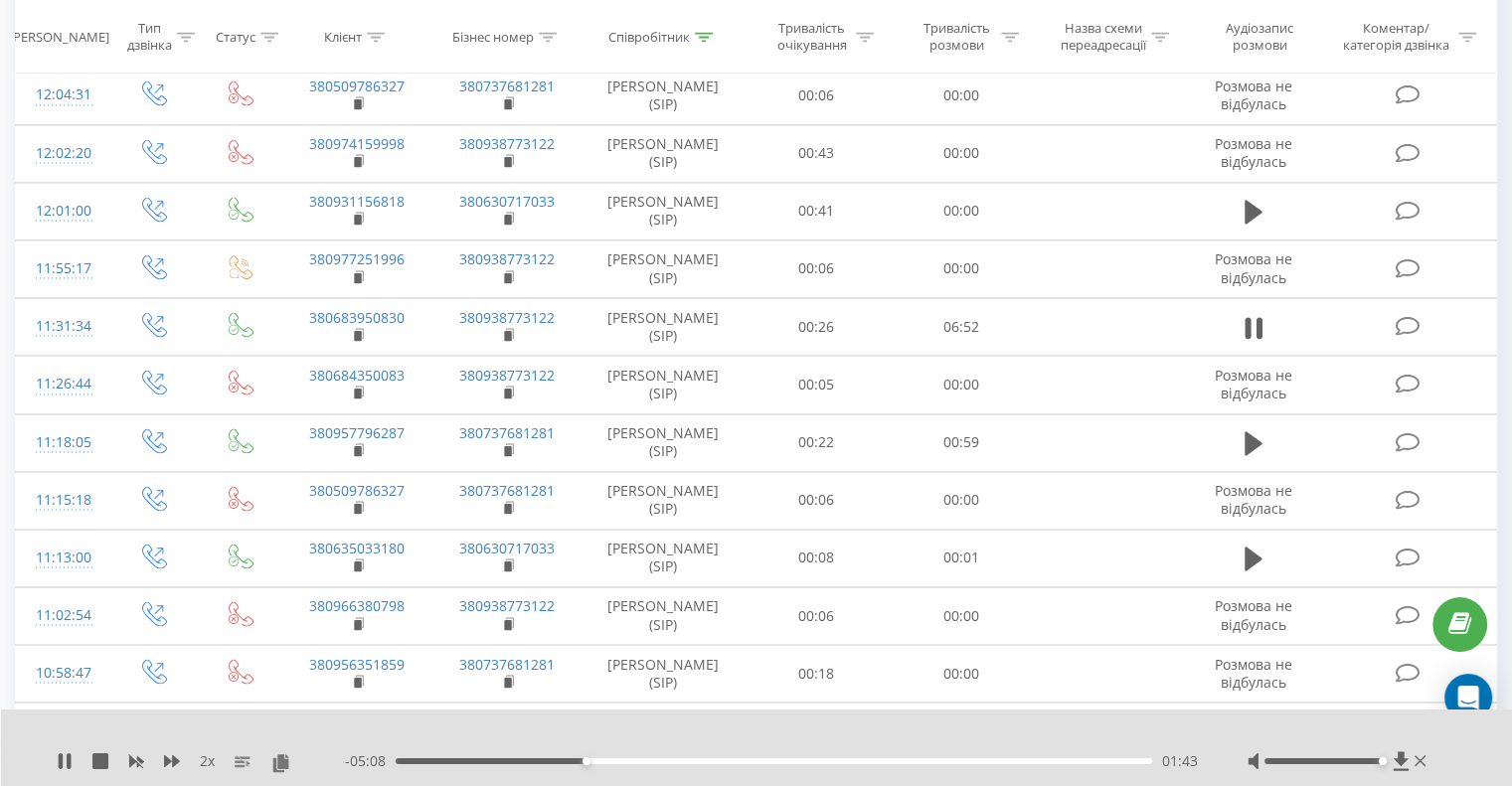click on "01:43" at bounding box center [773, 761] 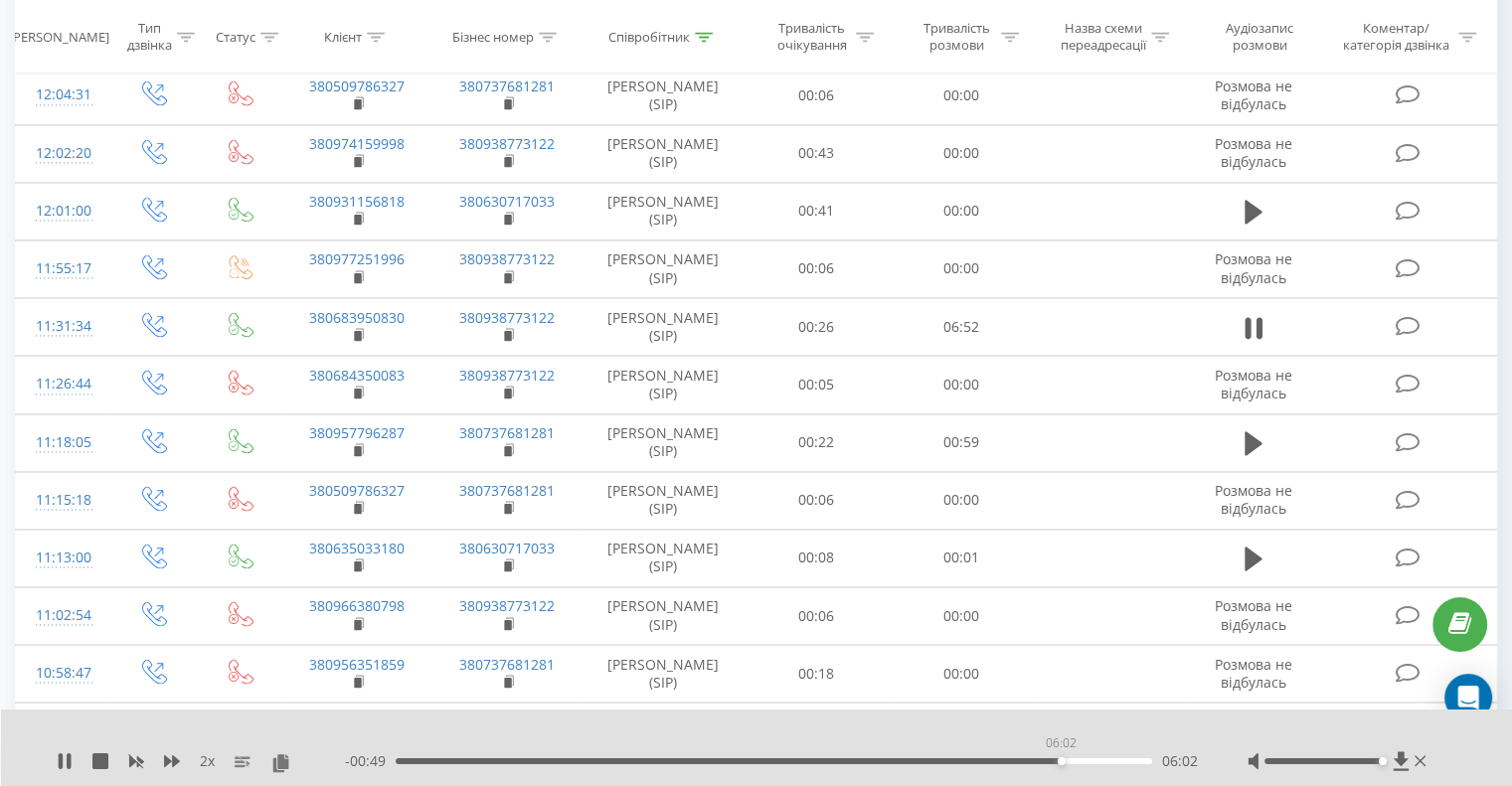 click on "06:02" at bounding box center (773, 761) 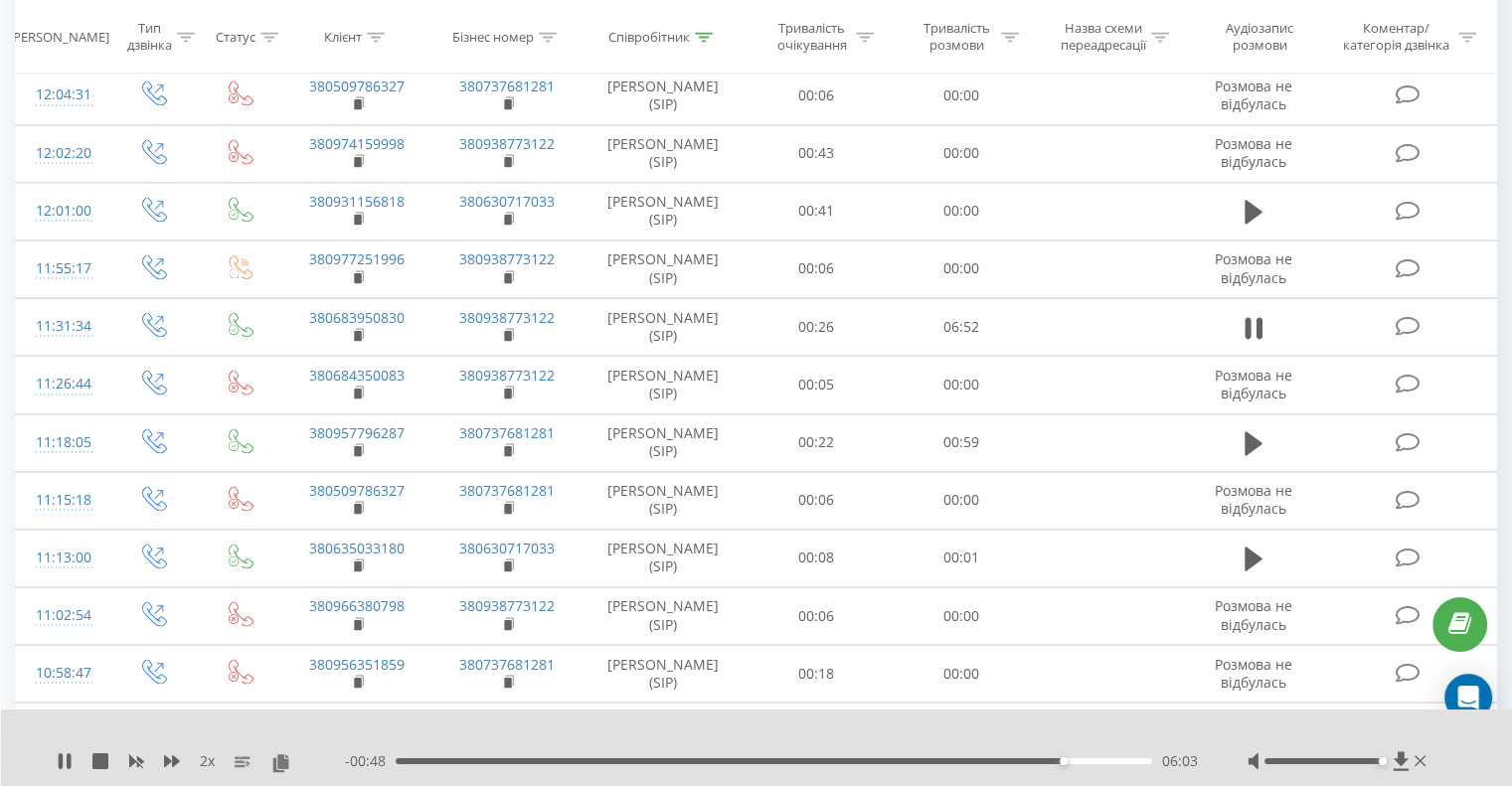 click on "06:03" at bounding box center [773, 761] 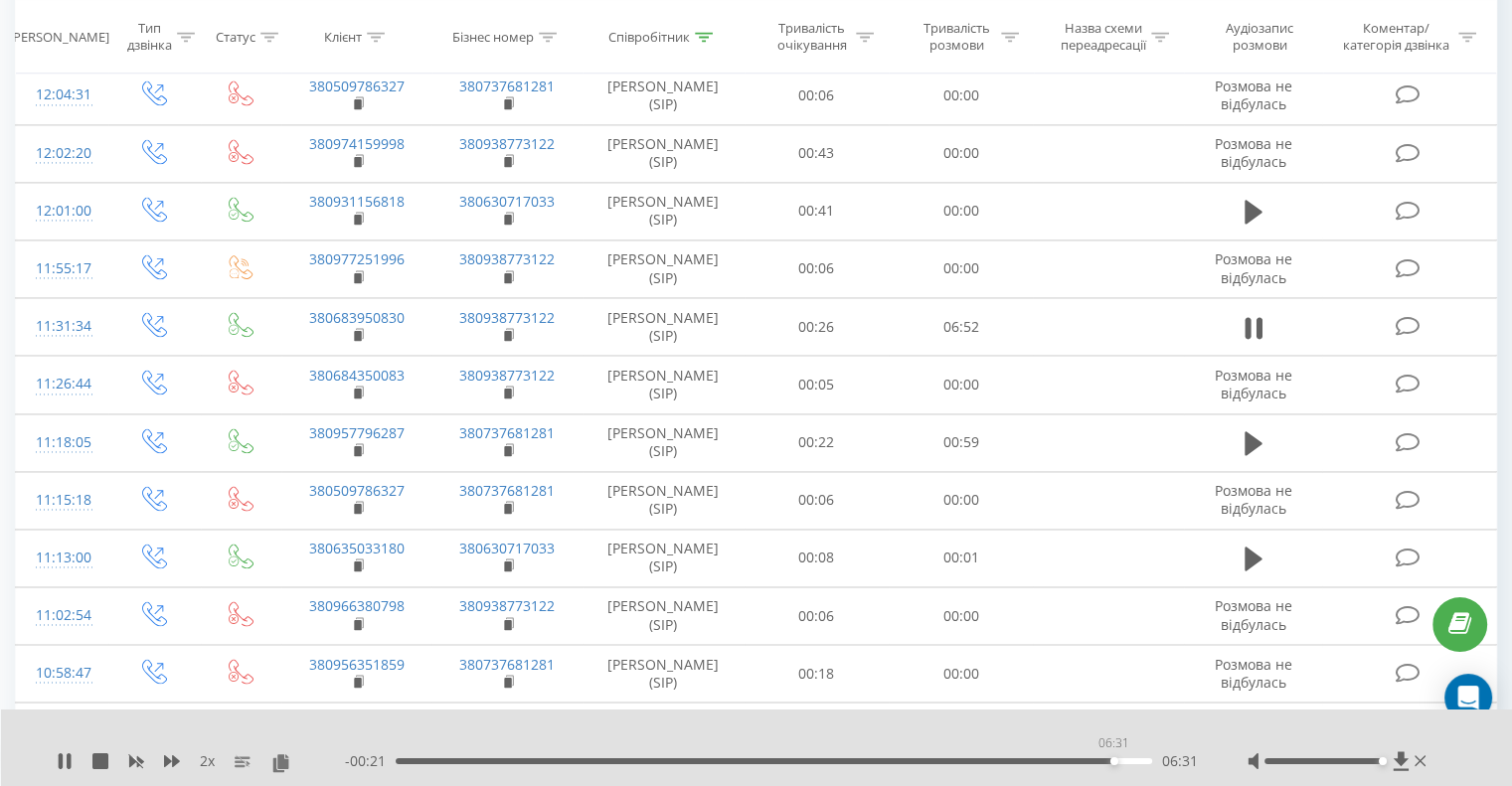 click on "06:31" at bounding box center [773, 761] 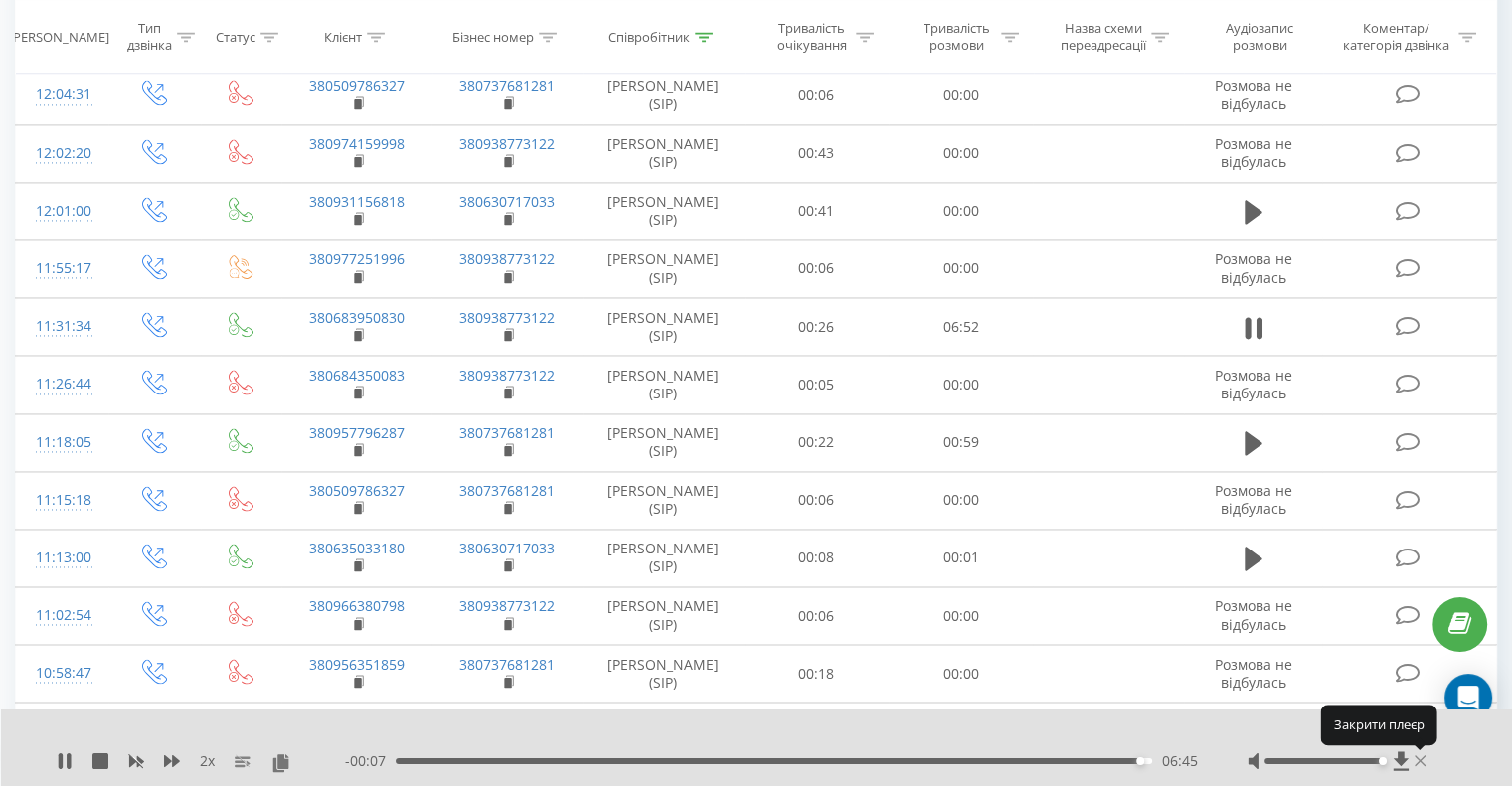 click 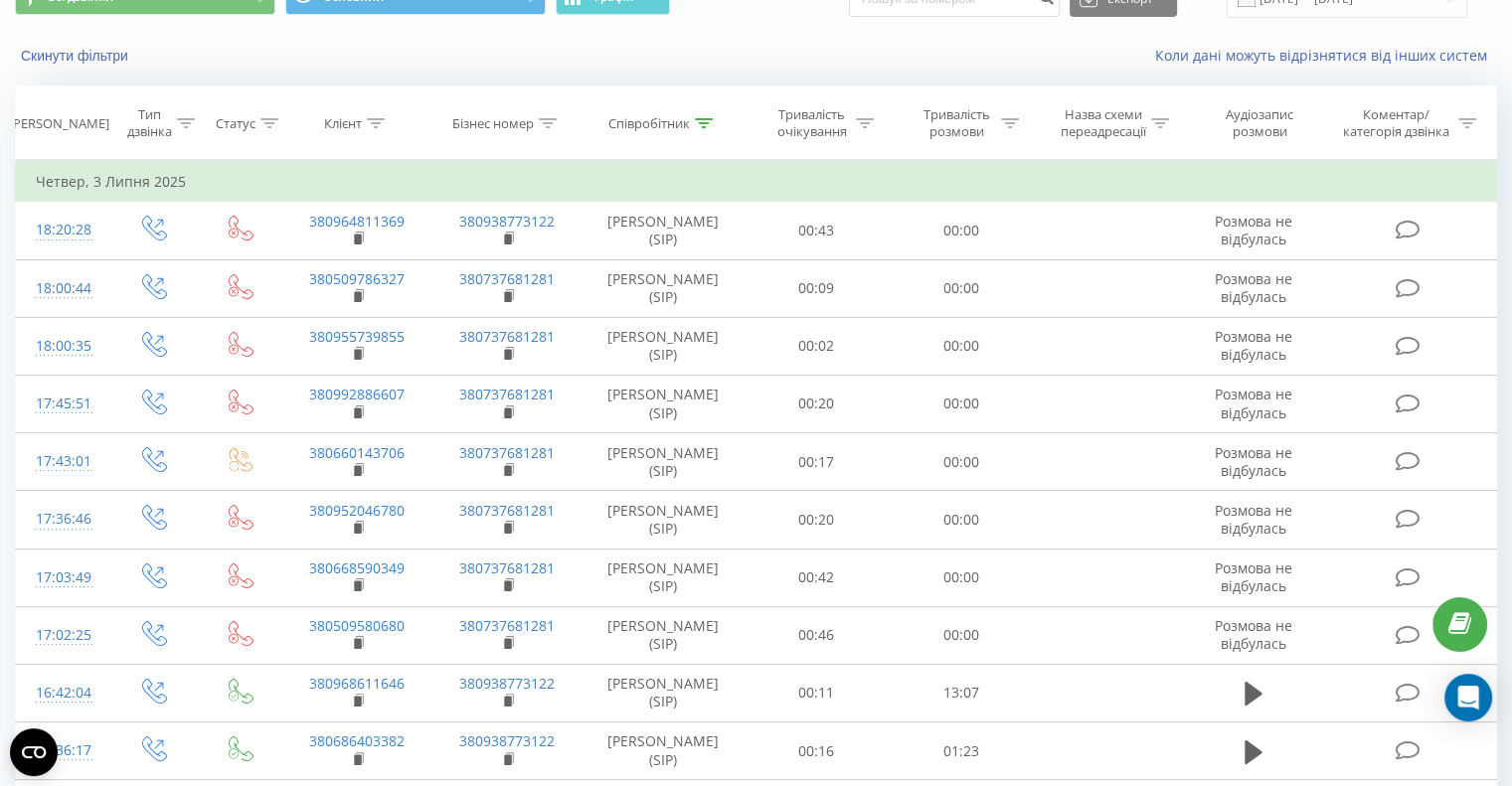 scroll, scrollTop: 0, scrollLeft: 0, axis: both 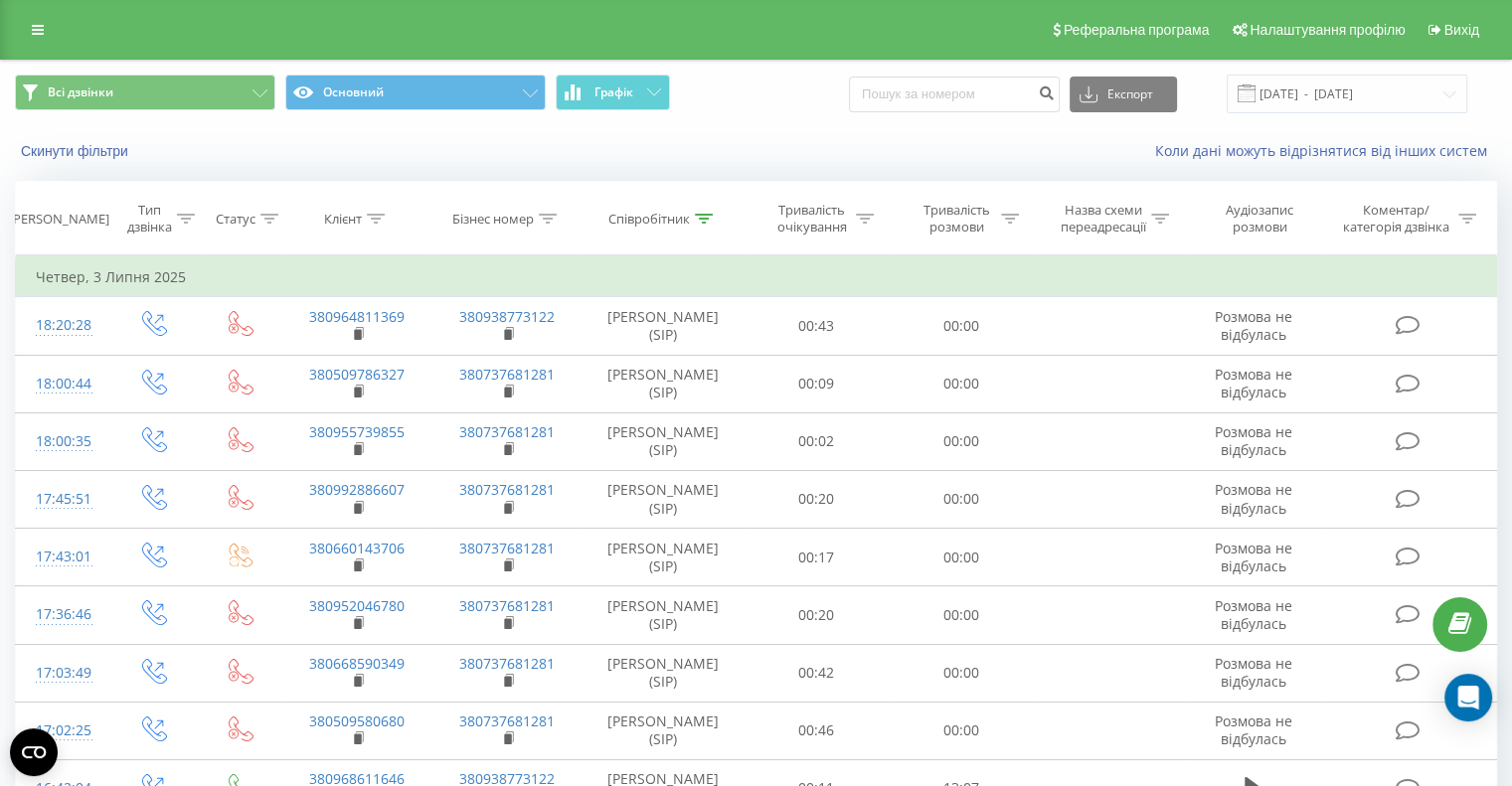 click at bounding box center (704, 219) 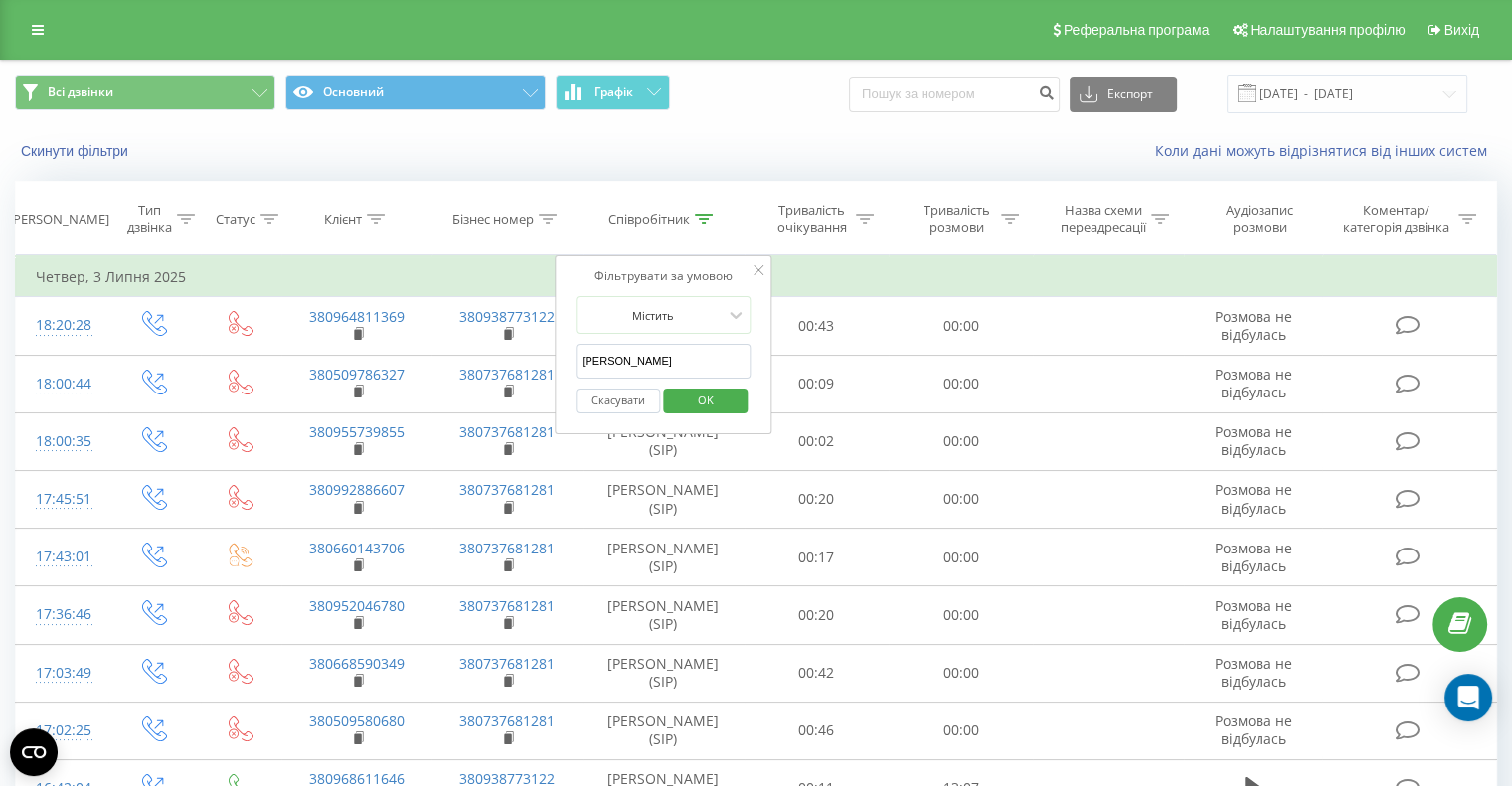 drag, startPoint x: 672, startPoint y: 357, endPoint x: 585, endPoint y: 360, distance: 87.051709 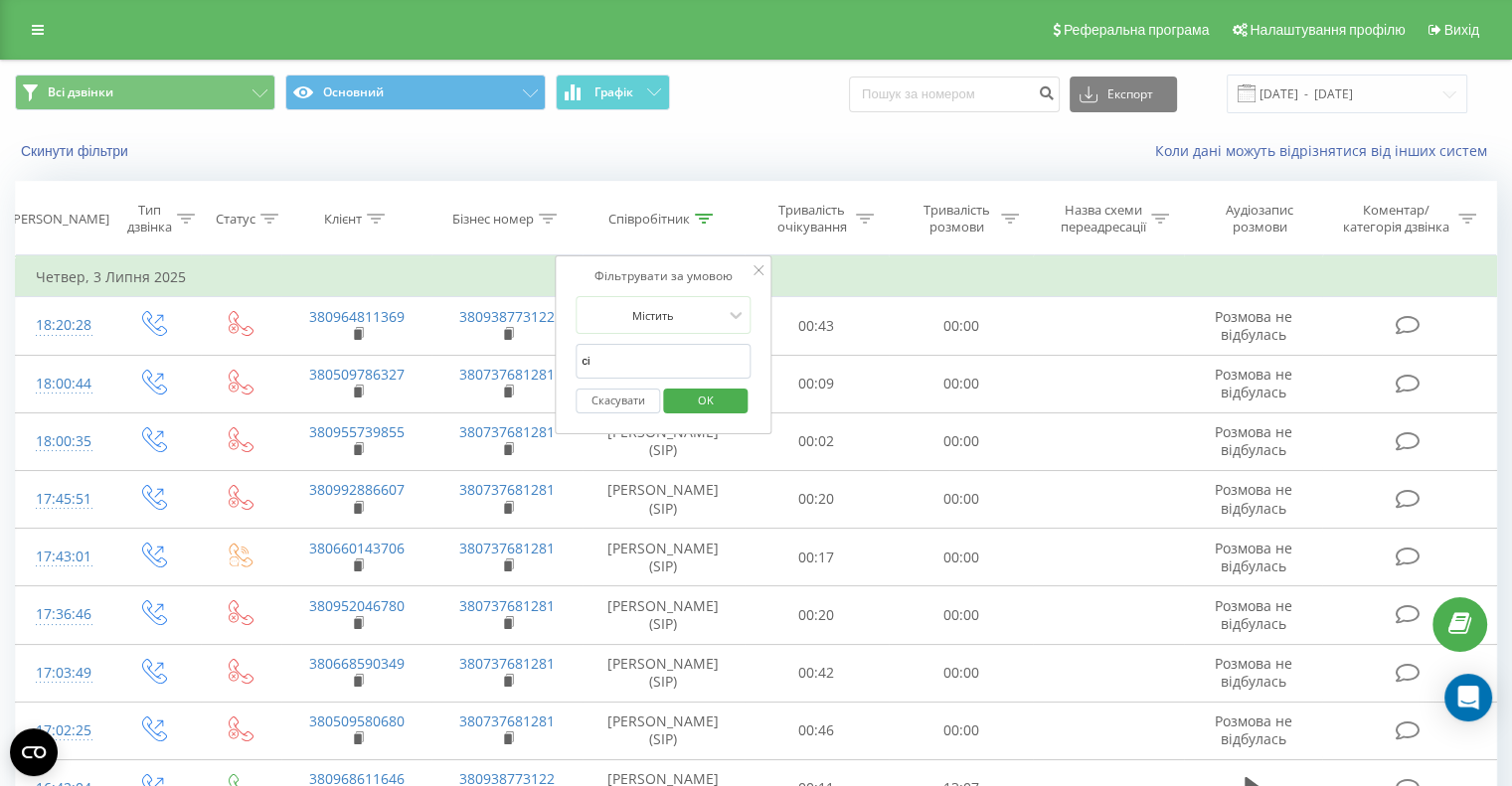 type on "Сіряк" 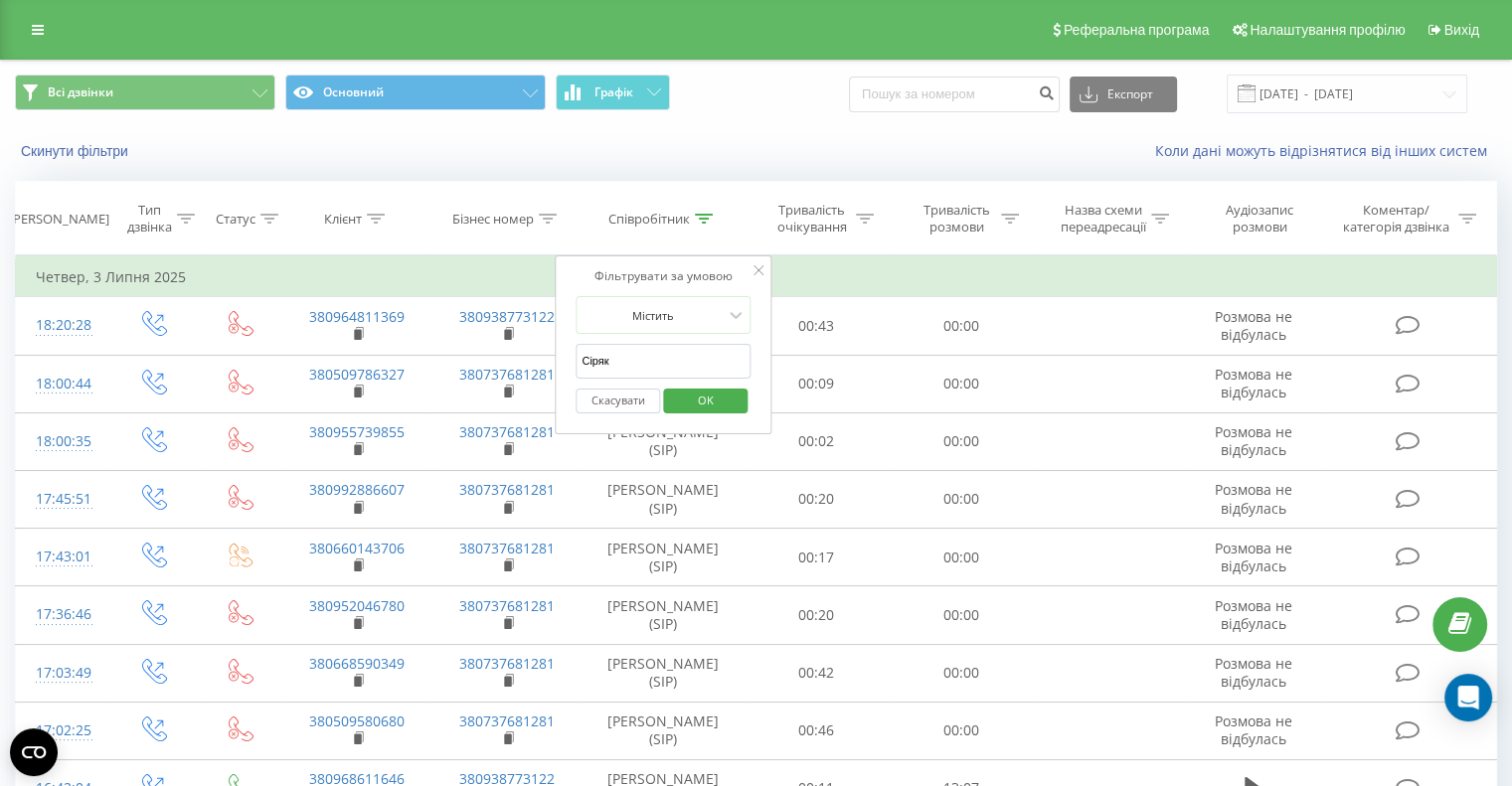 click on "OK" at bounding box center (706, 399) 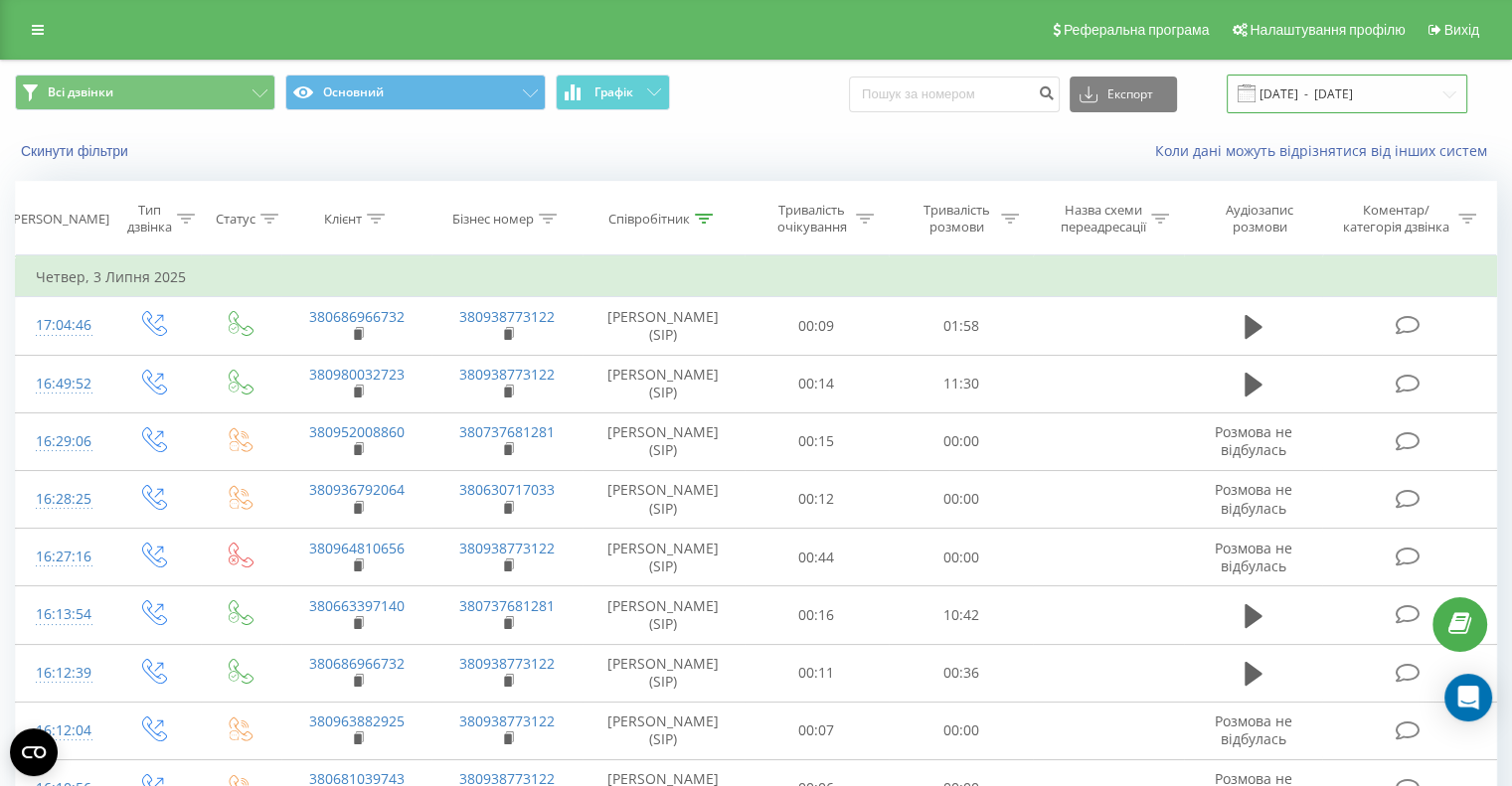 click on "03.07.2025  -  03.07.2025" at bounding box center [1347, 93] 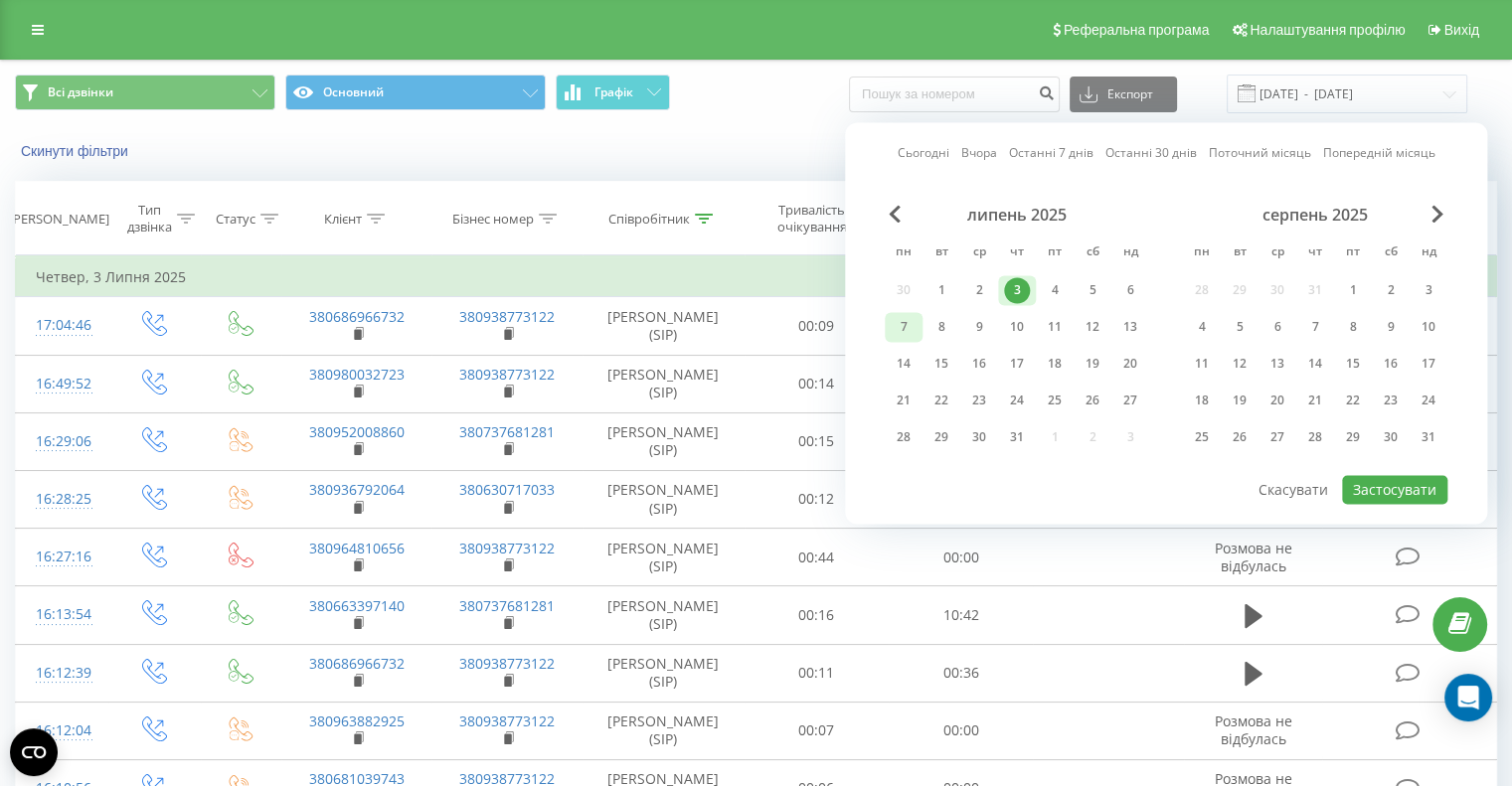 click on "7" at bounding box center [904, 327] 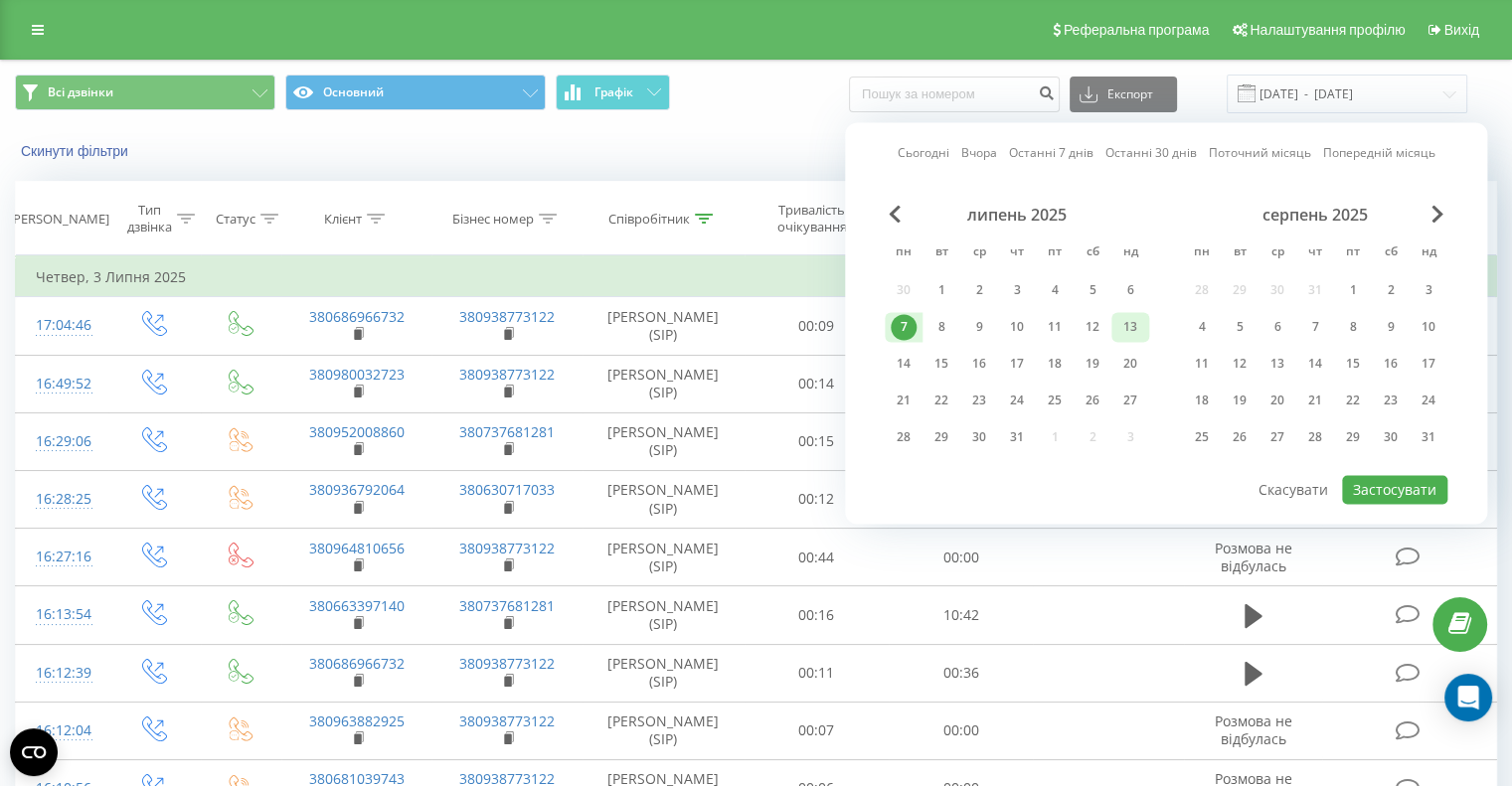 click on "13" at bounding box center (1130, 327) 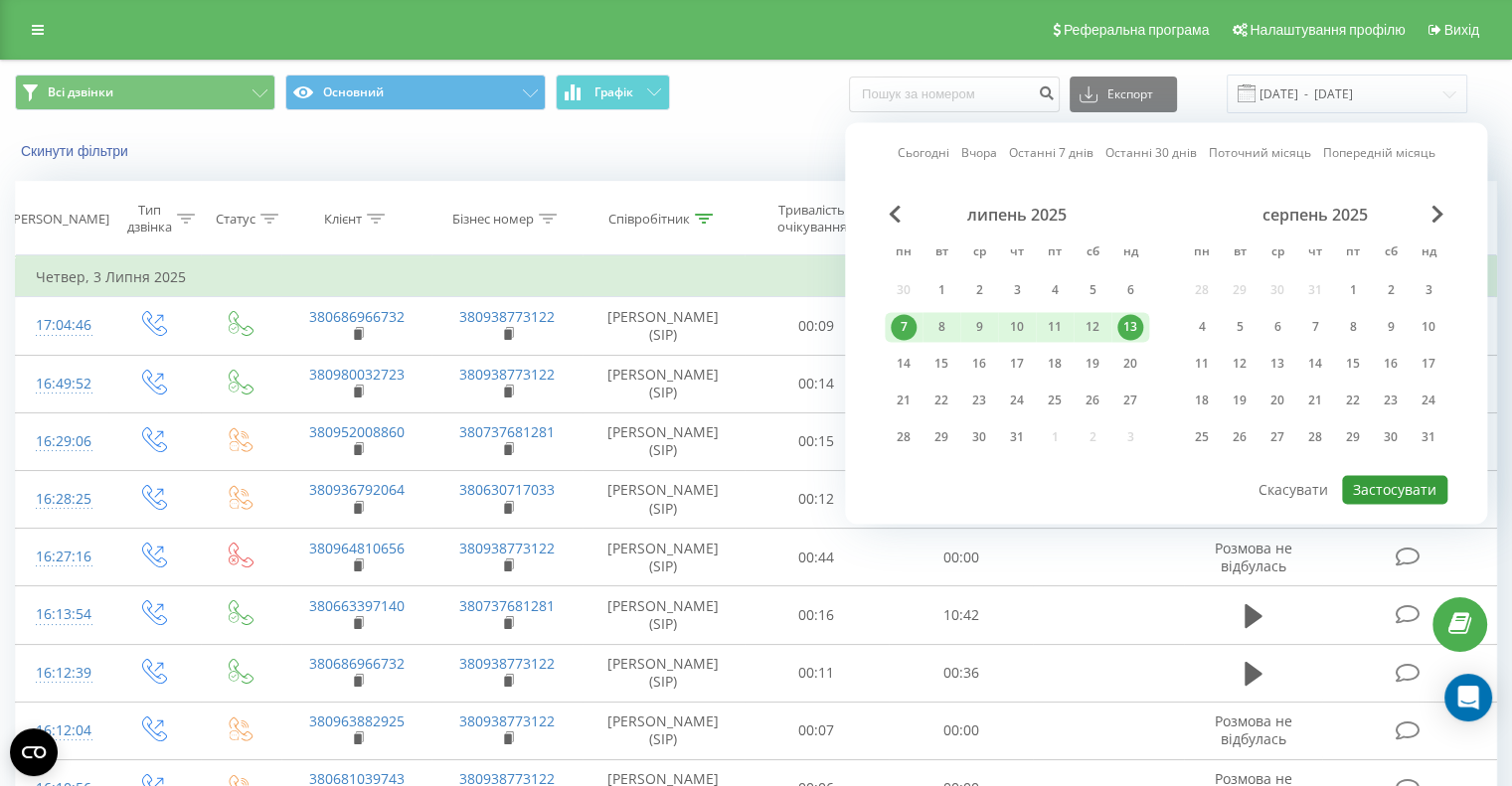 click on "Застосувати" at bounding box center [1395, 489] 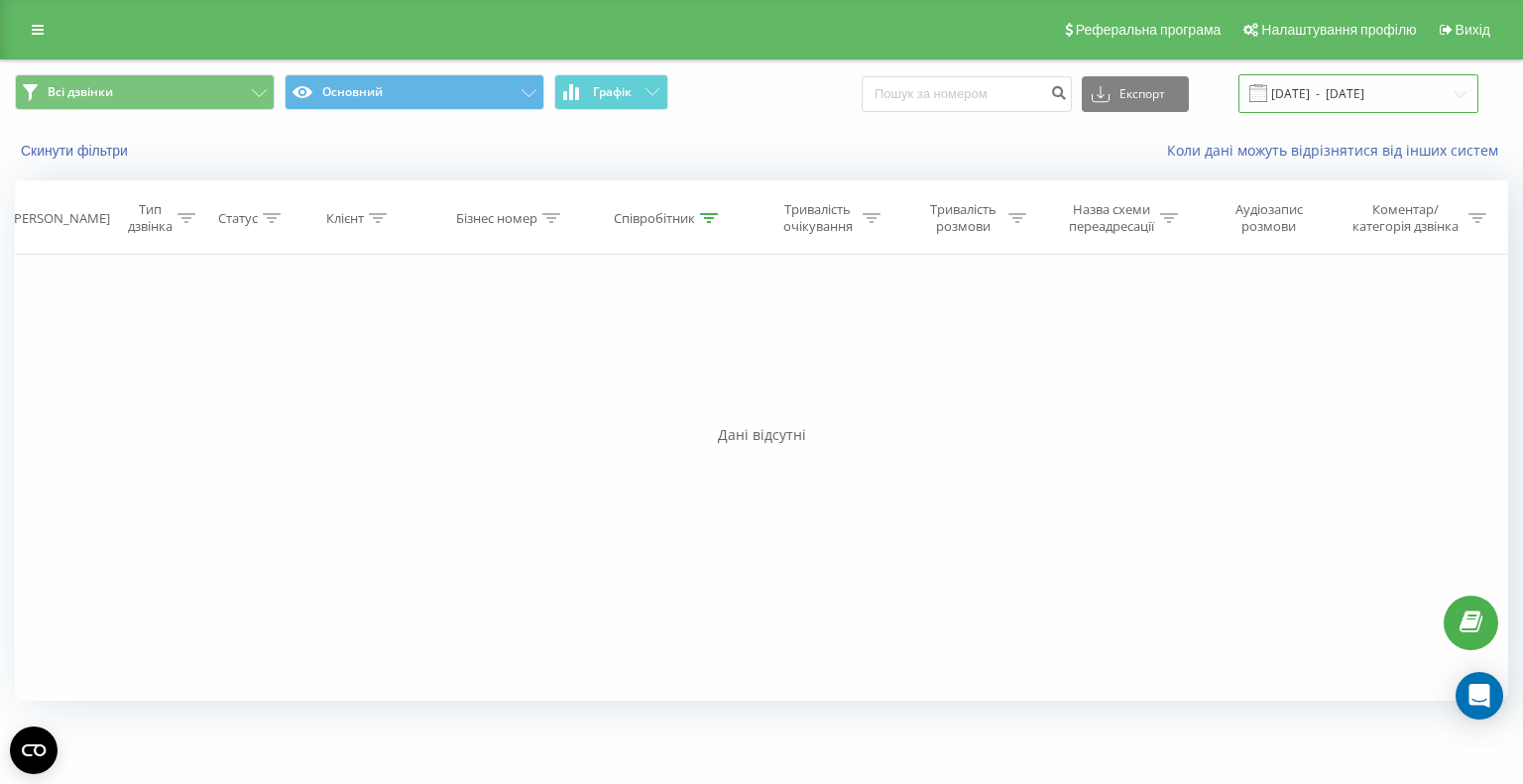 click on "07.07.2025  -  13.07.2025" at bounding box center [1358, 93] 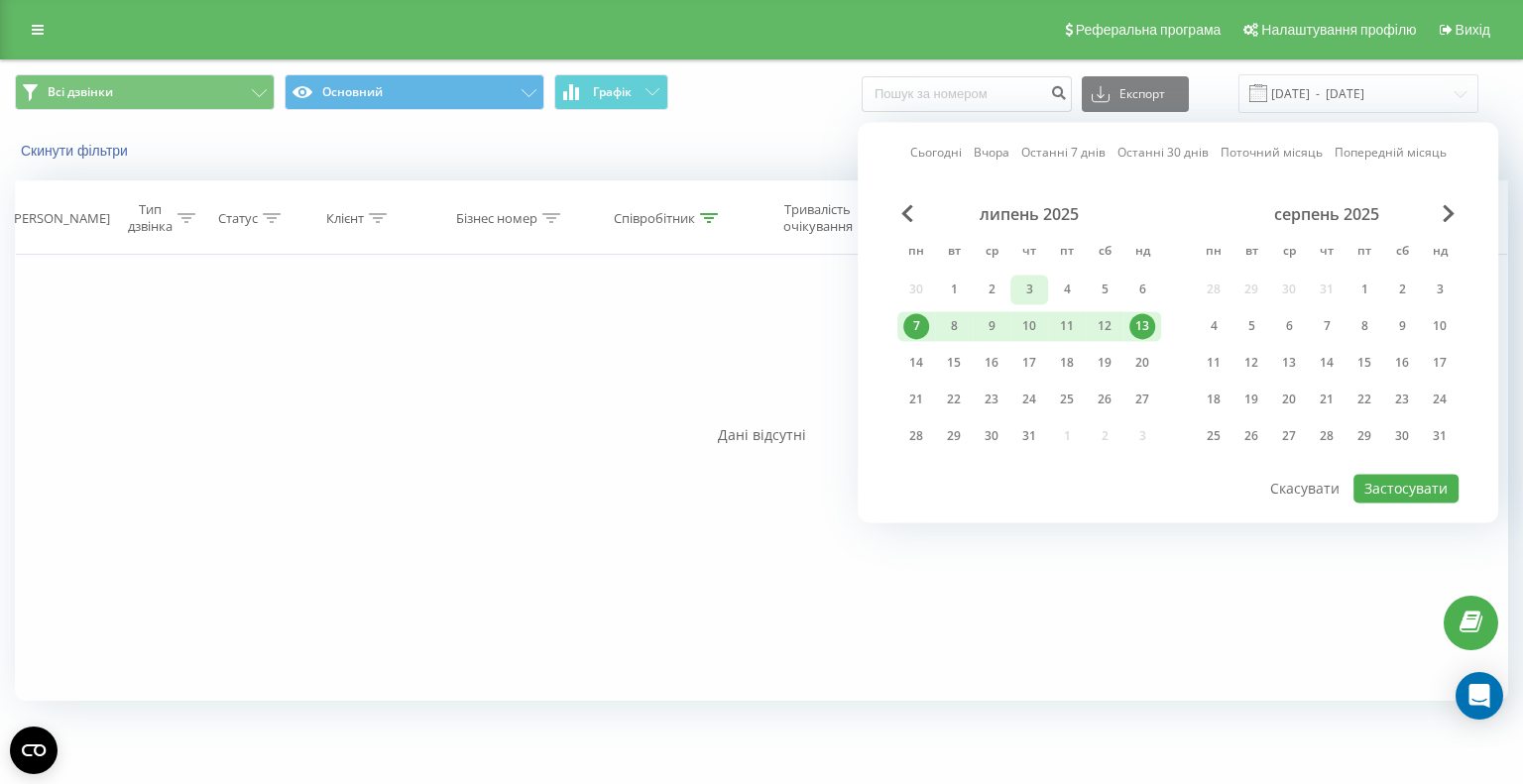 click on "3" at bounding box center (1029, 289) 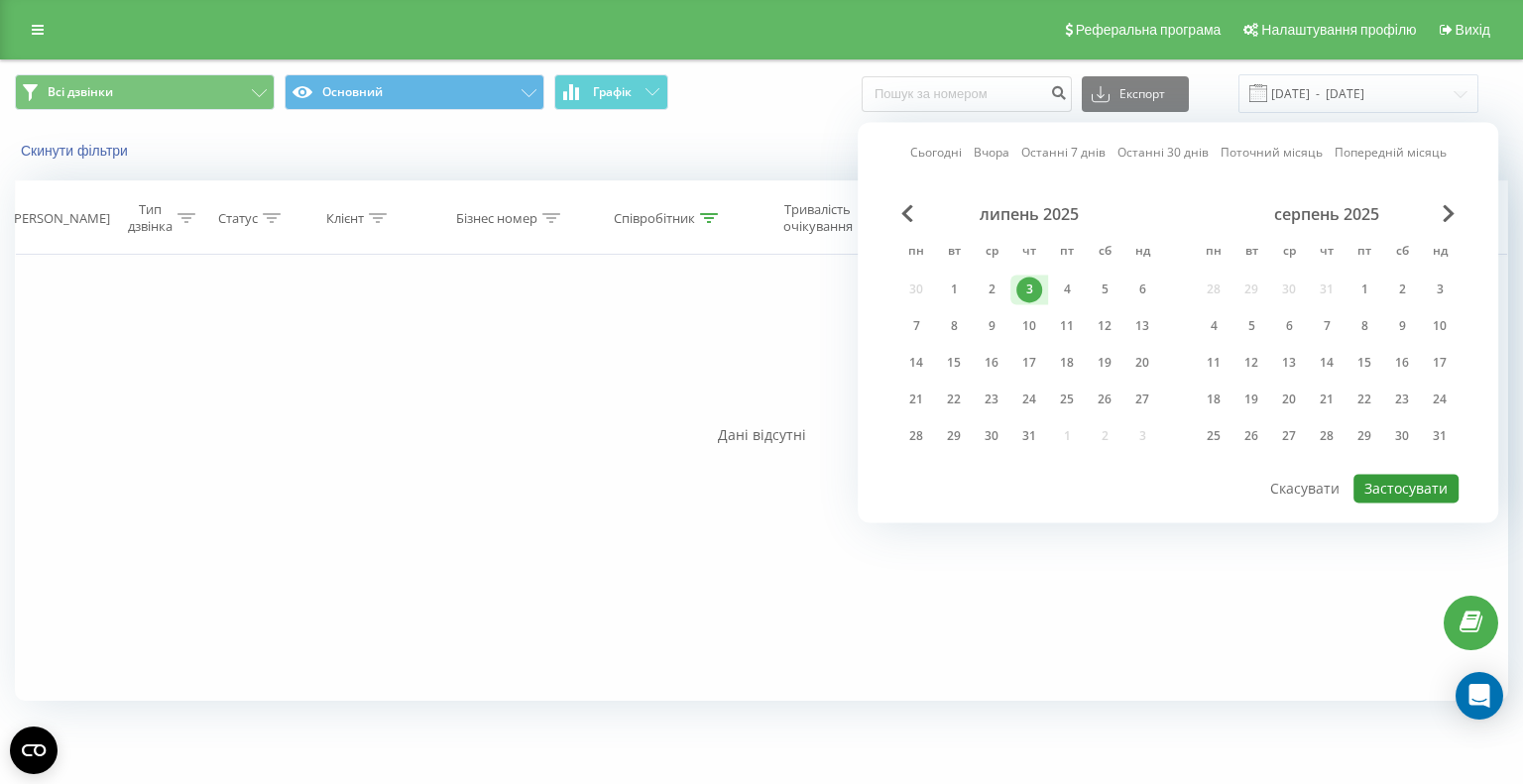 click on "Застосувати" at bounding box center (1406, 488) 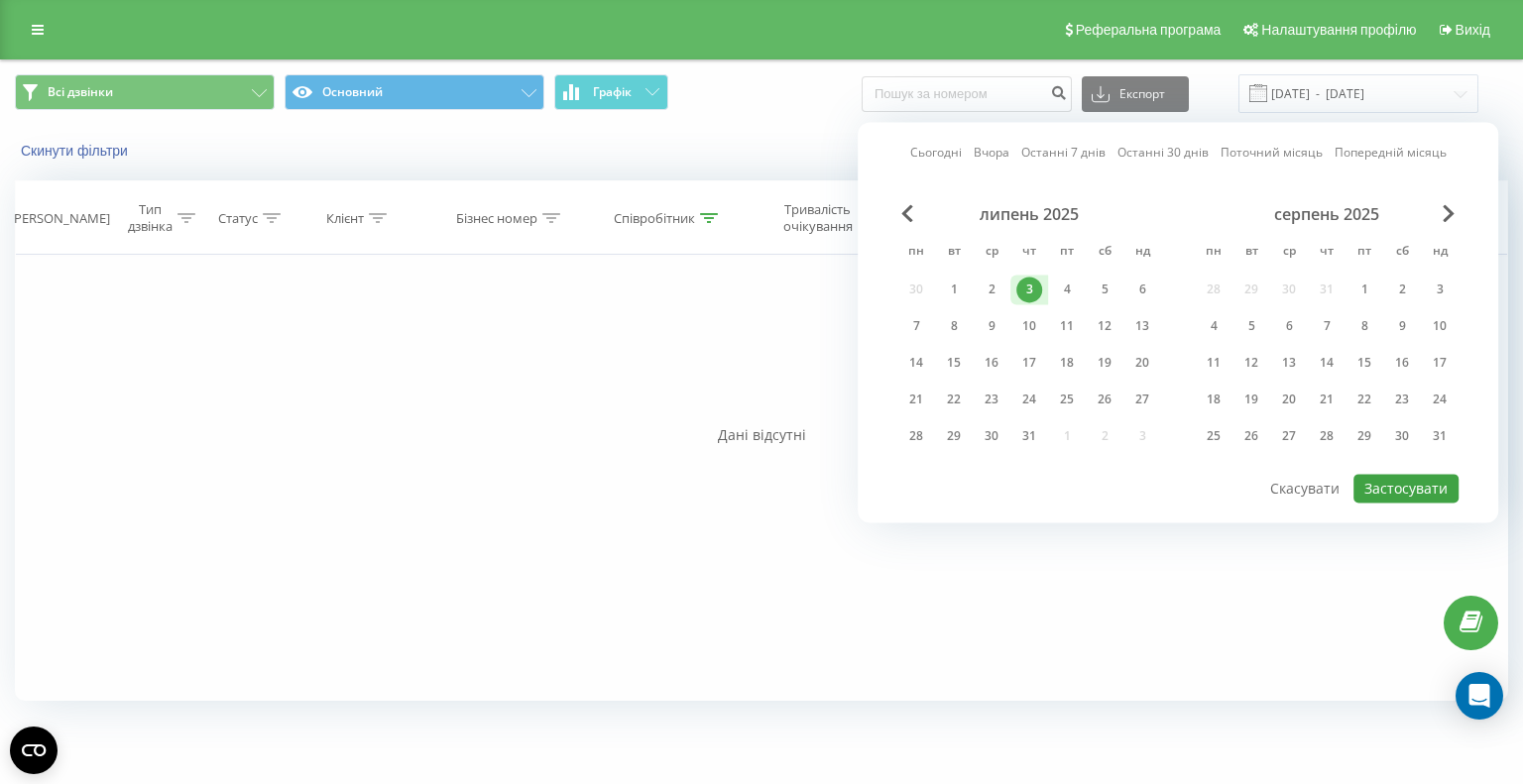 type on "03.07.2025  -  03.07.2025" 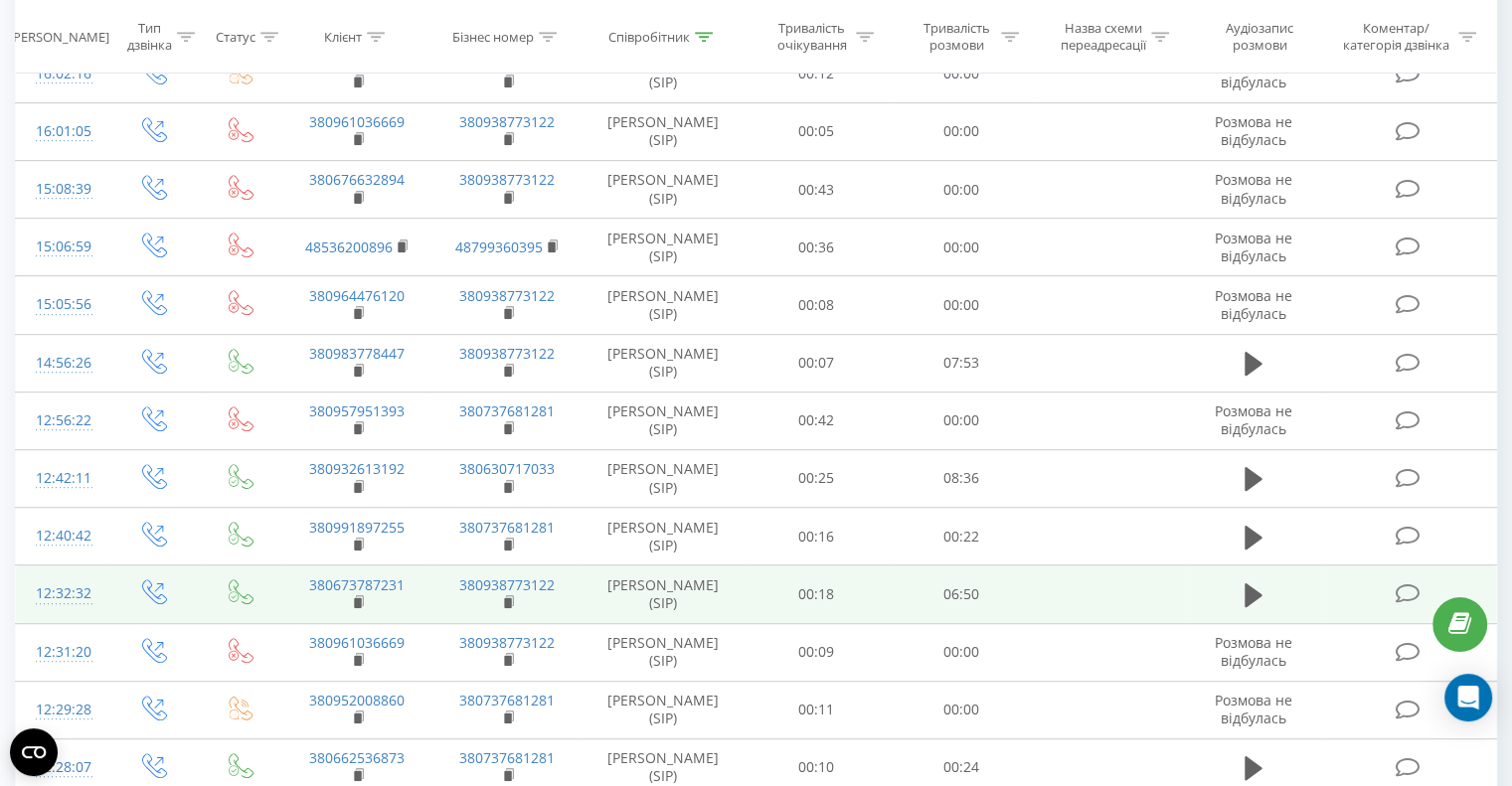 scroll, scrollTop: 954, scrollLeft: 0, axis: vertical 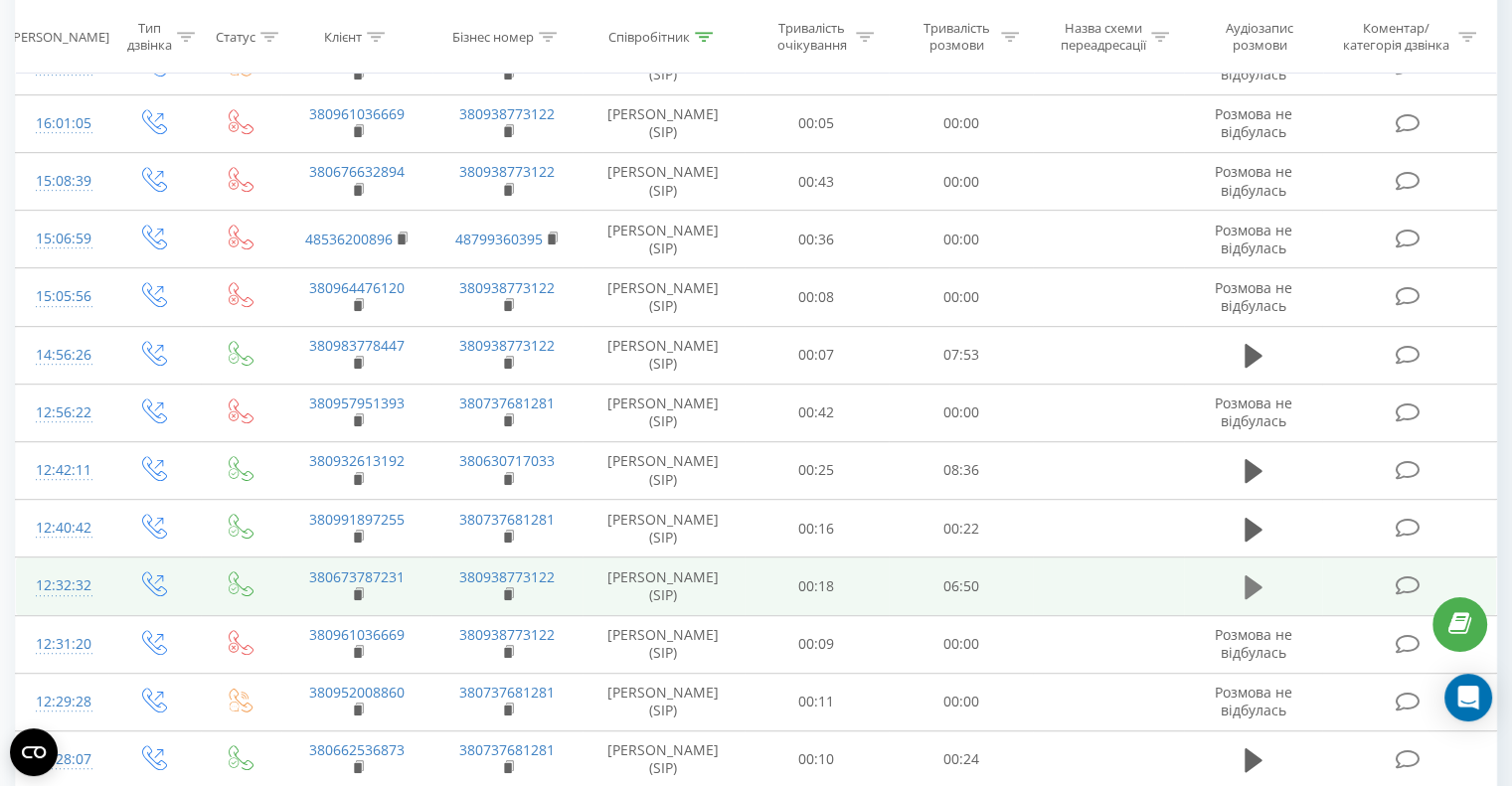 click 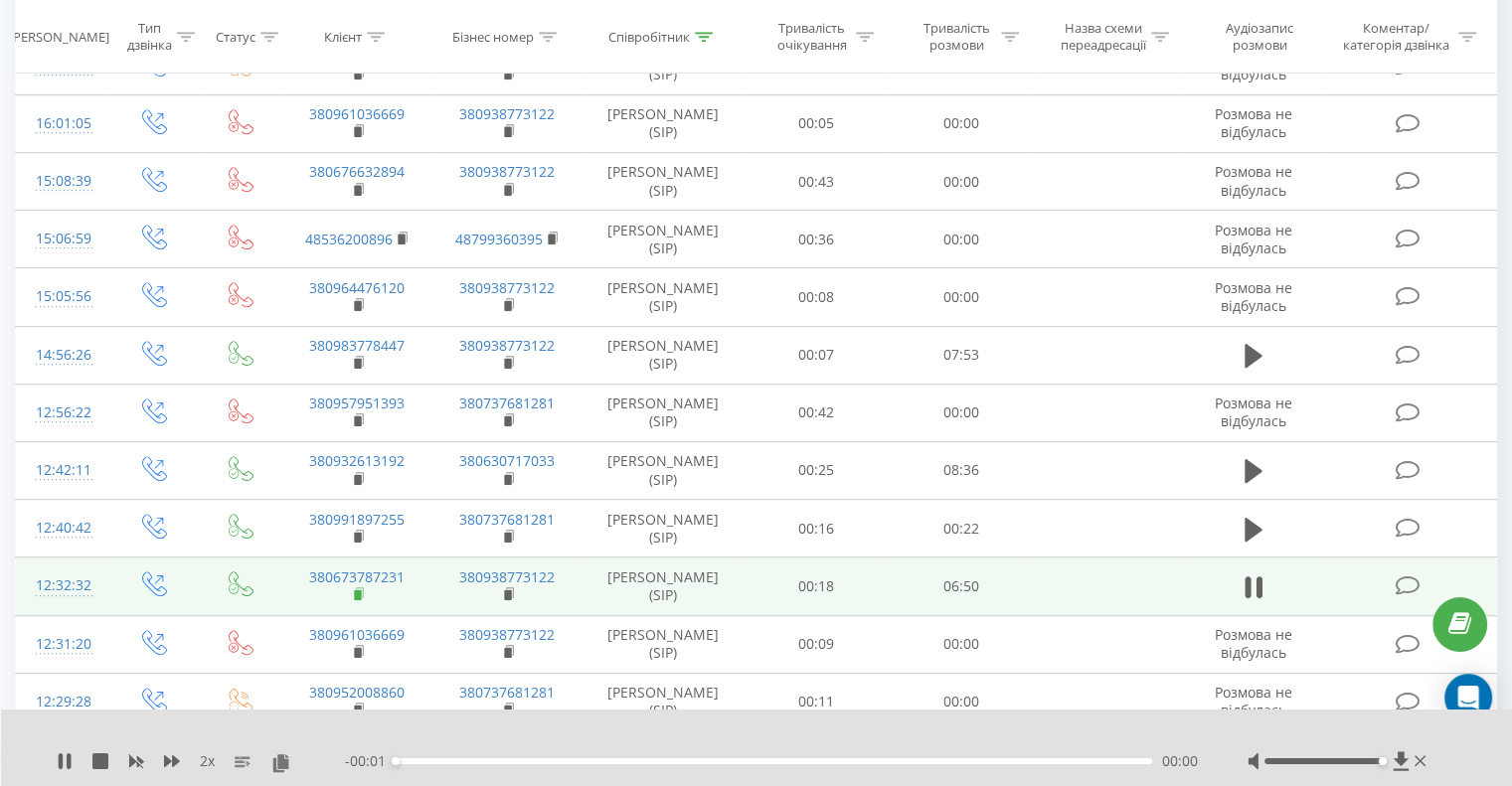 click 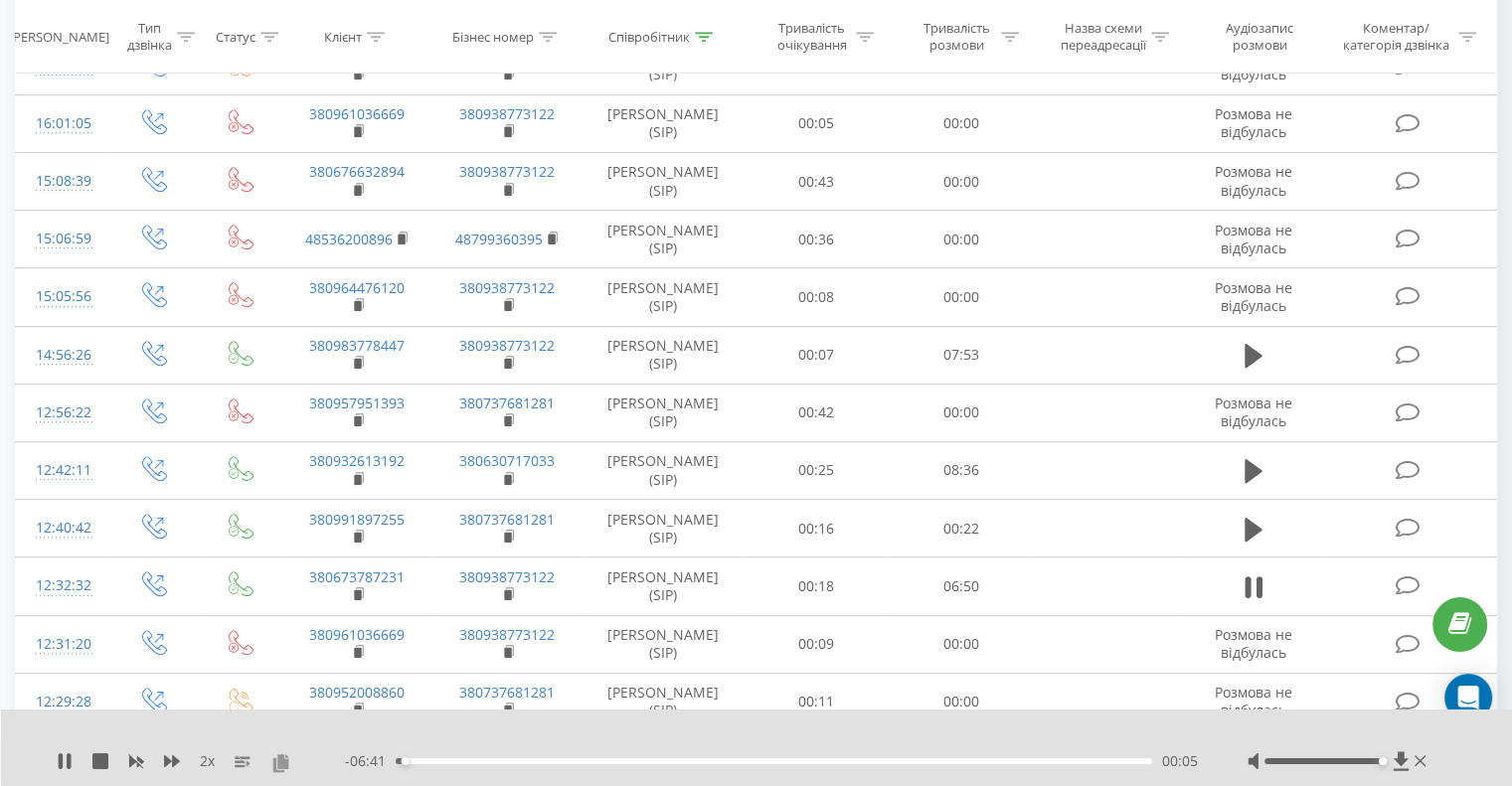 click at bounding box center [280, 762] 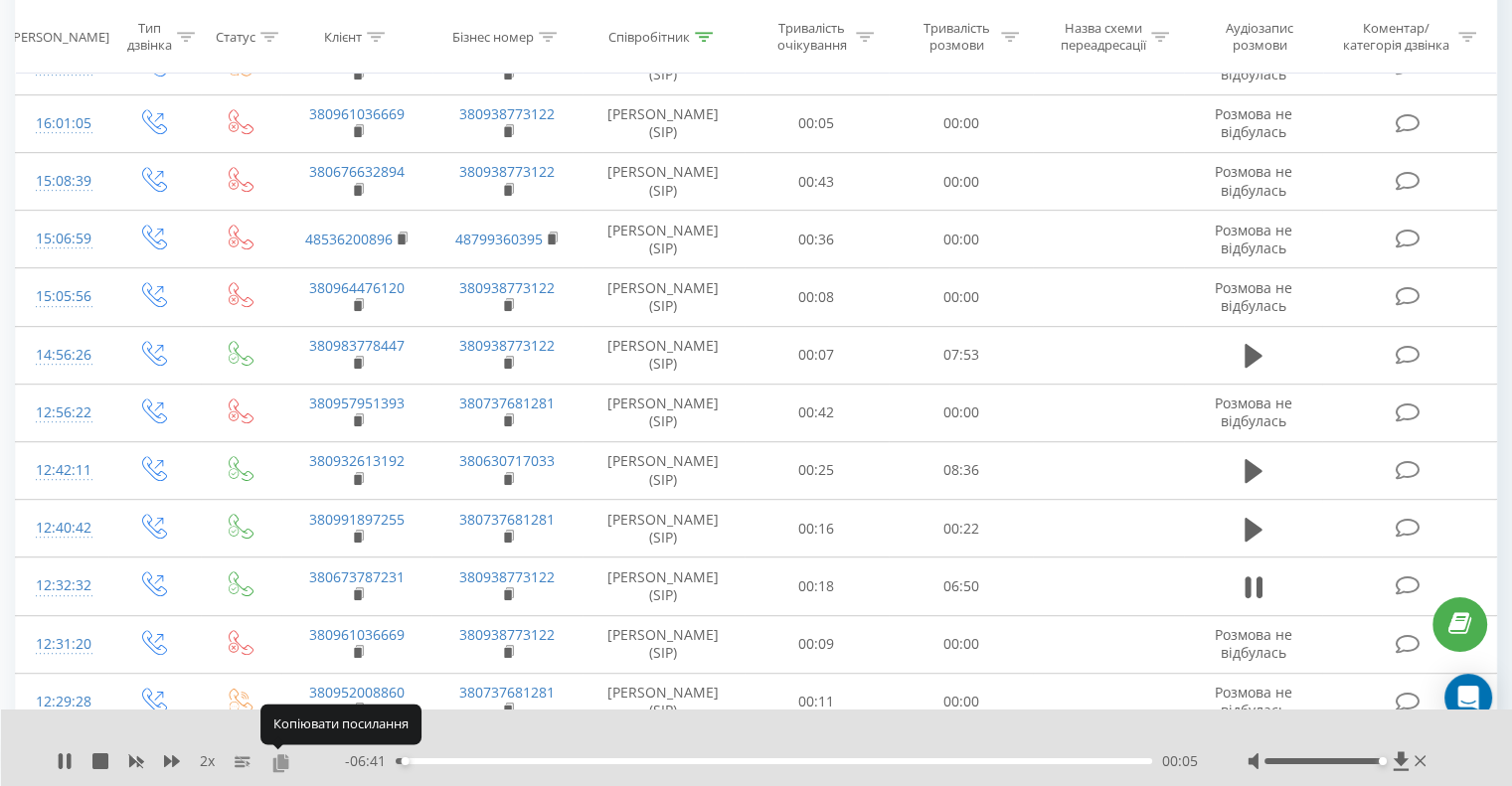 drag, startPoint x: 279, startPoint y: 758, endPoint x: 652, endPoint y: 30, distance: 817.99328 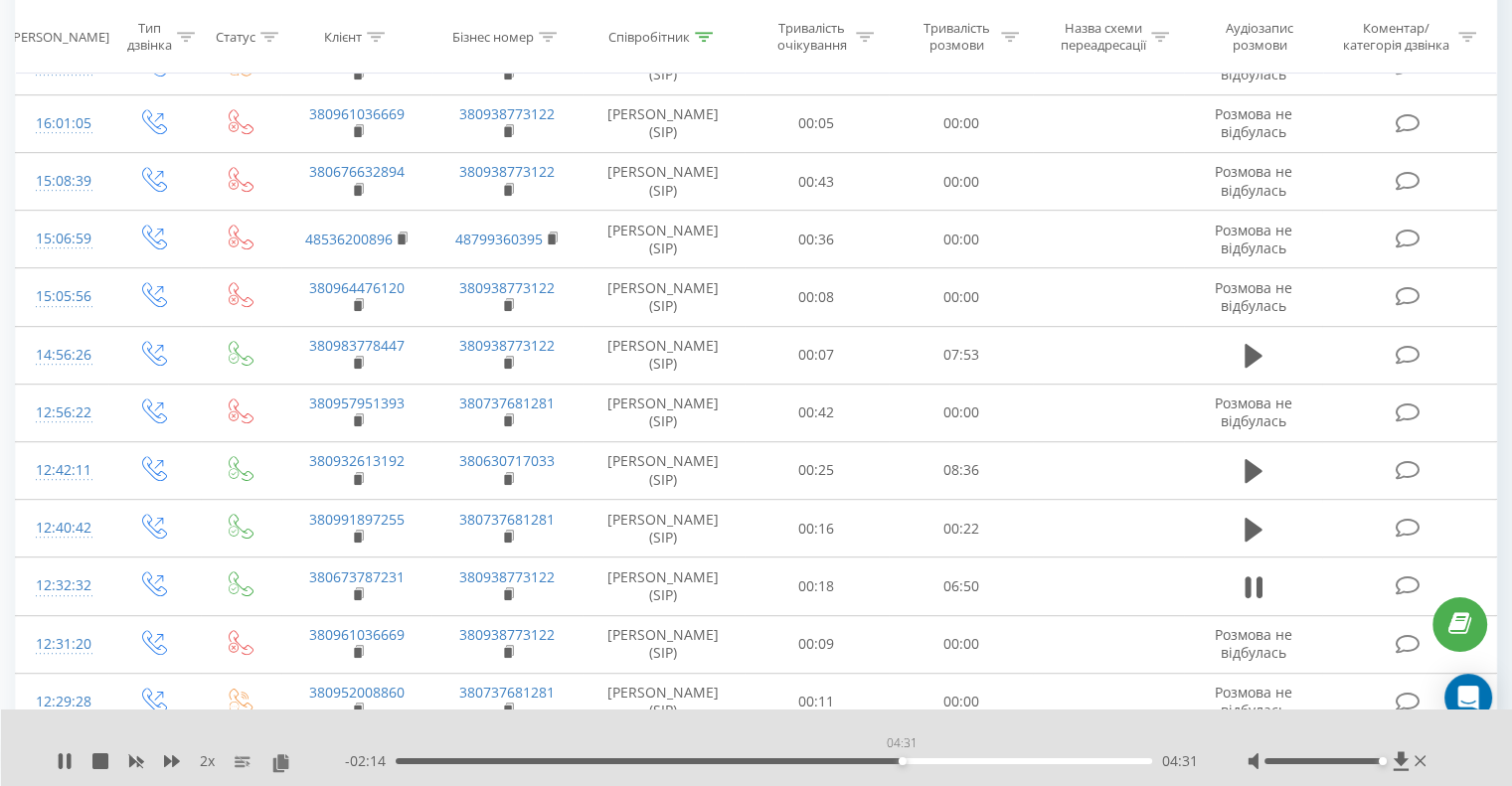 click on "04:31" at bounding box center (773, 761) 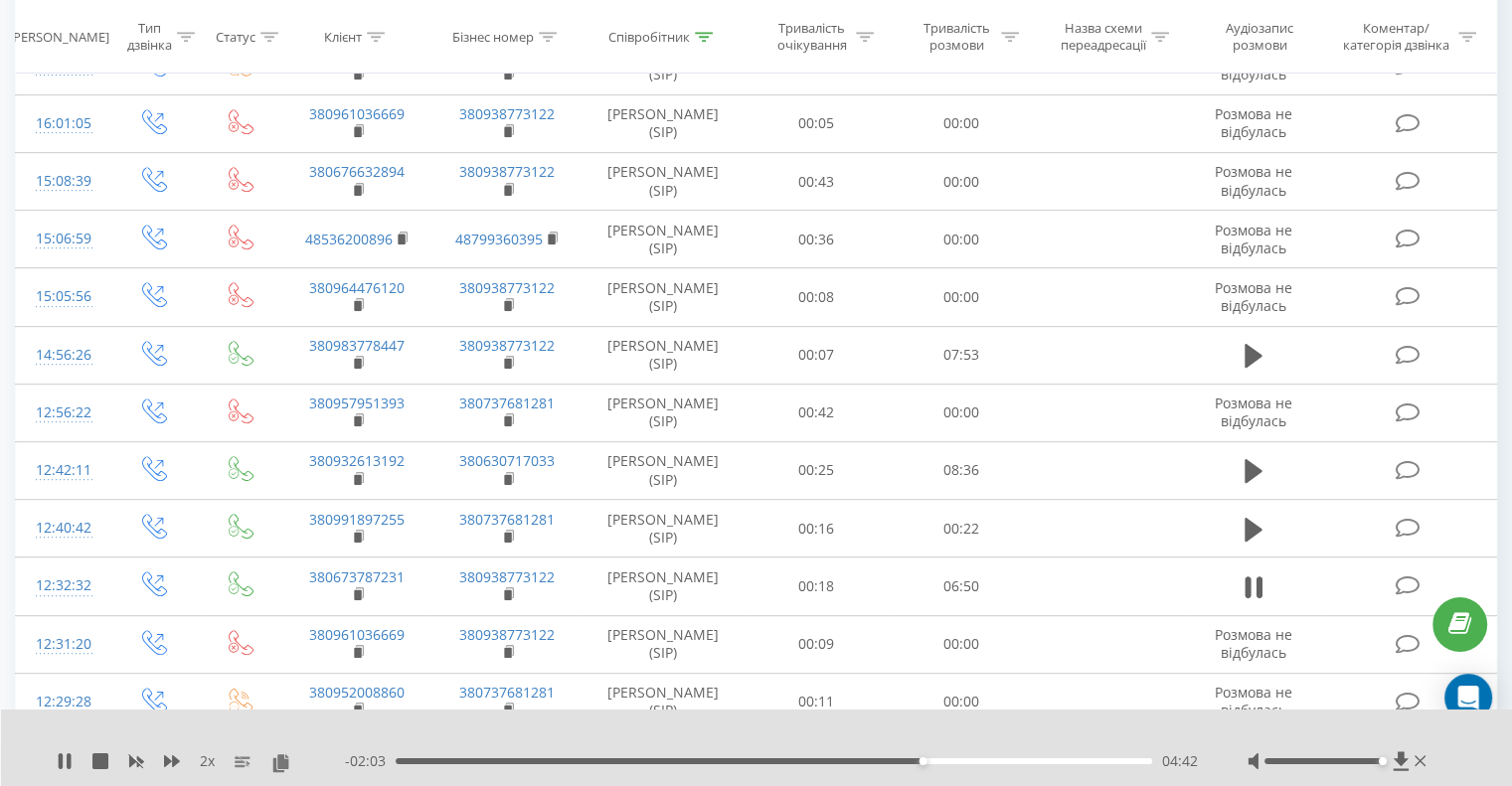 click on "04:42" at bounding box center [773, 761] 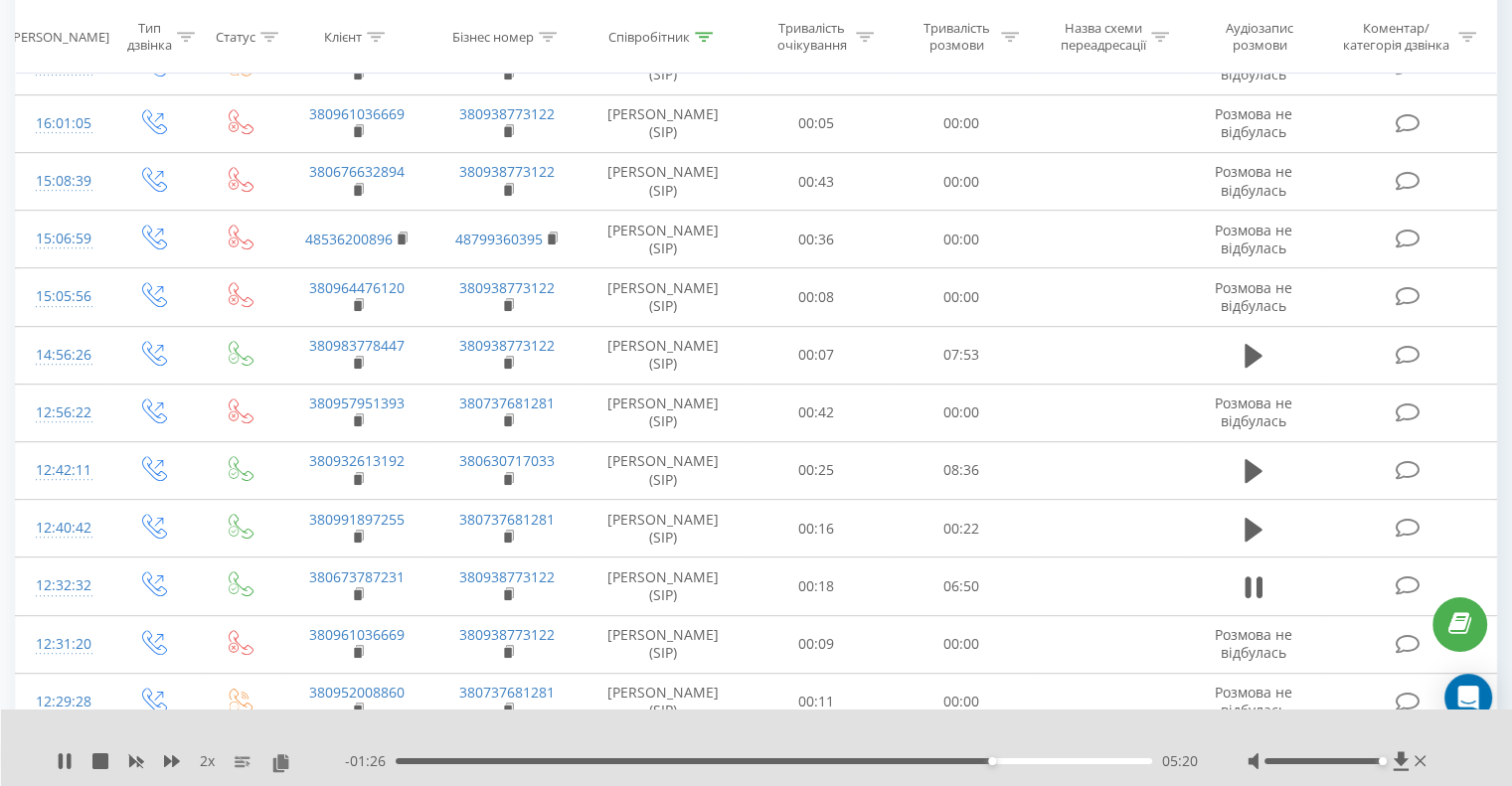 click on "05:20" at bounding box center [773, 761] 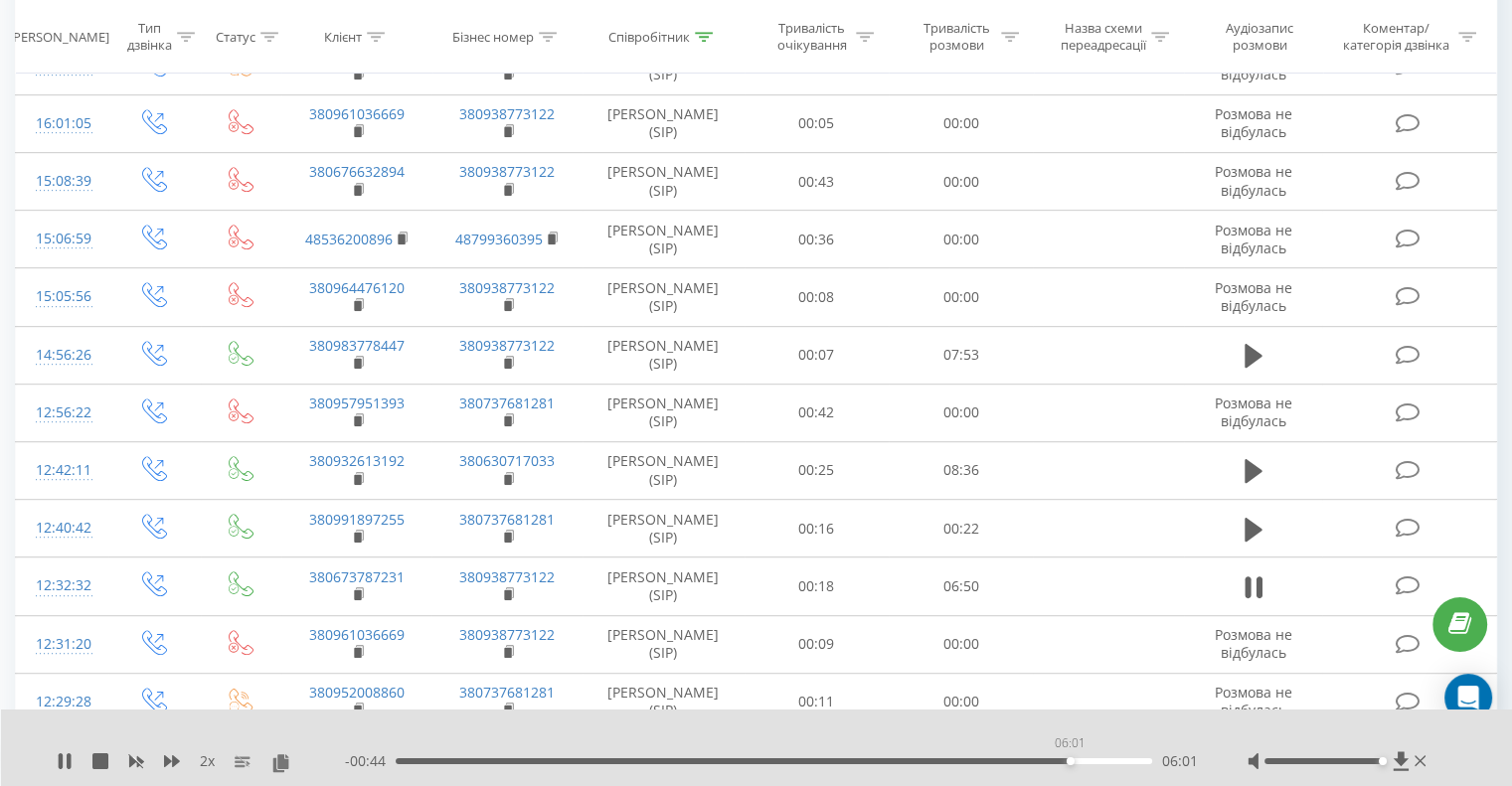 click on "06:01" at bounding box center [773, 761] 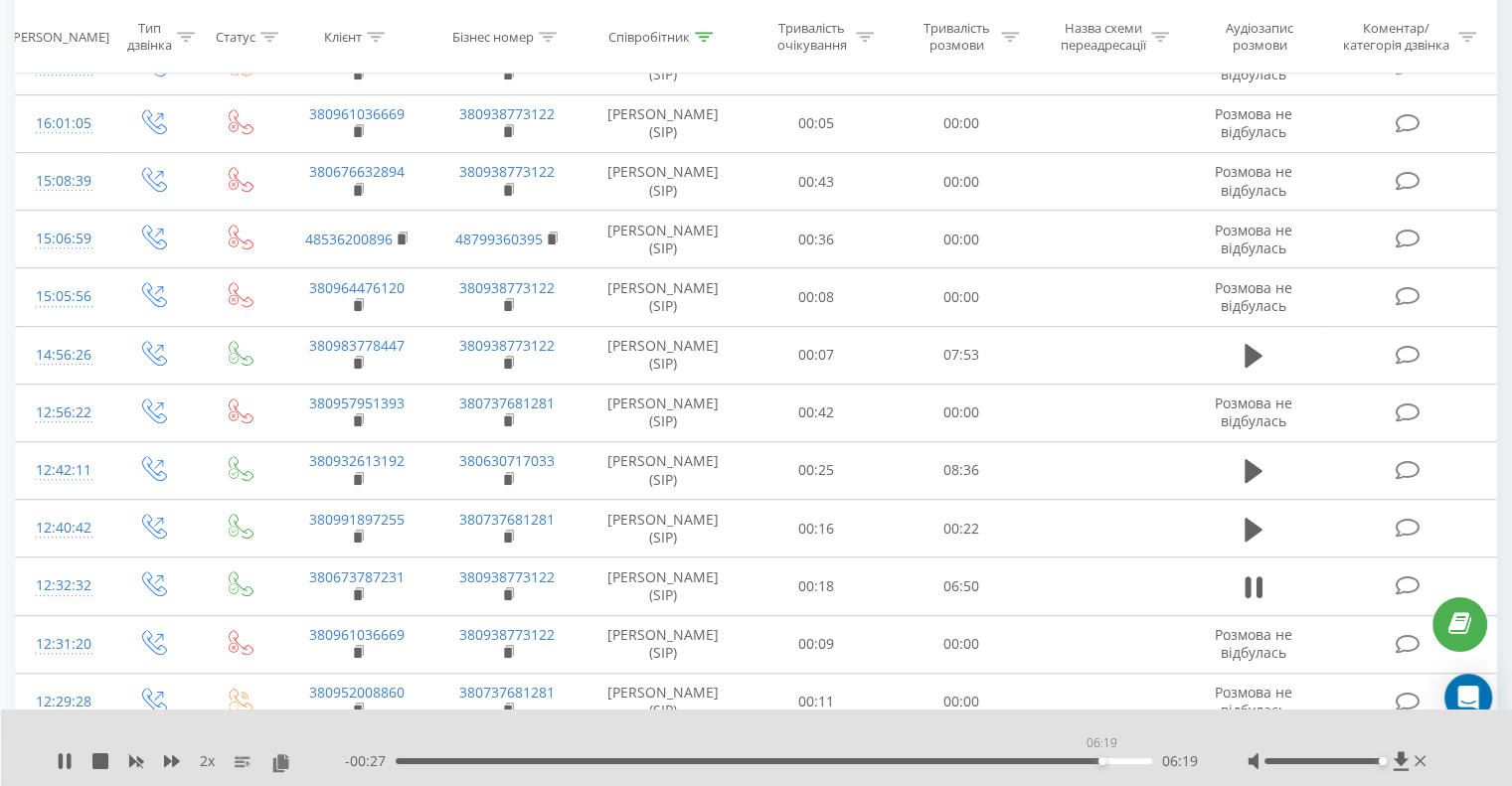 click on "06:19" at bounding box center [773, 761] 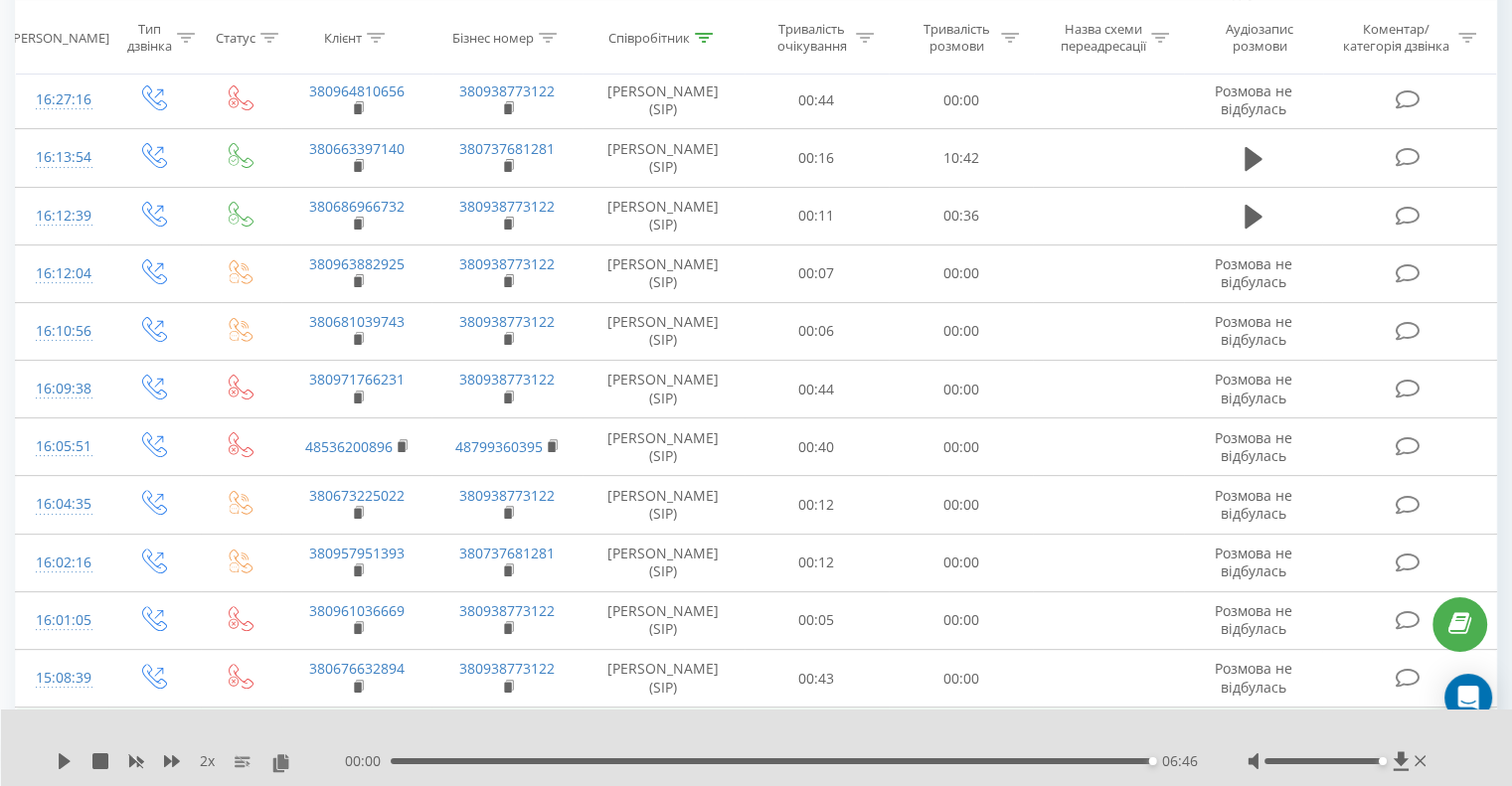 scroll, scrollTop: 0, scrollLeft: 0, axis: both 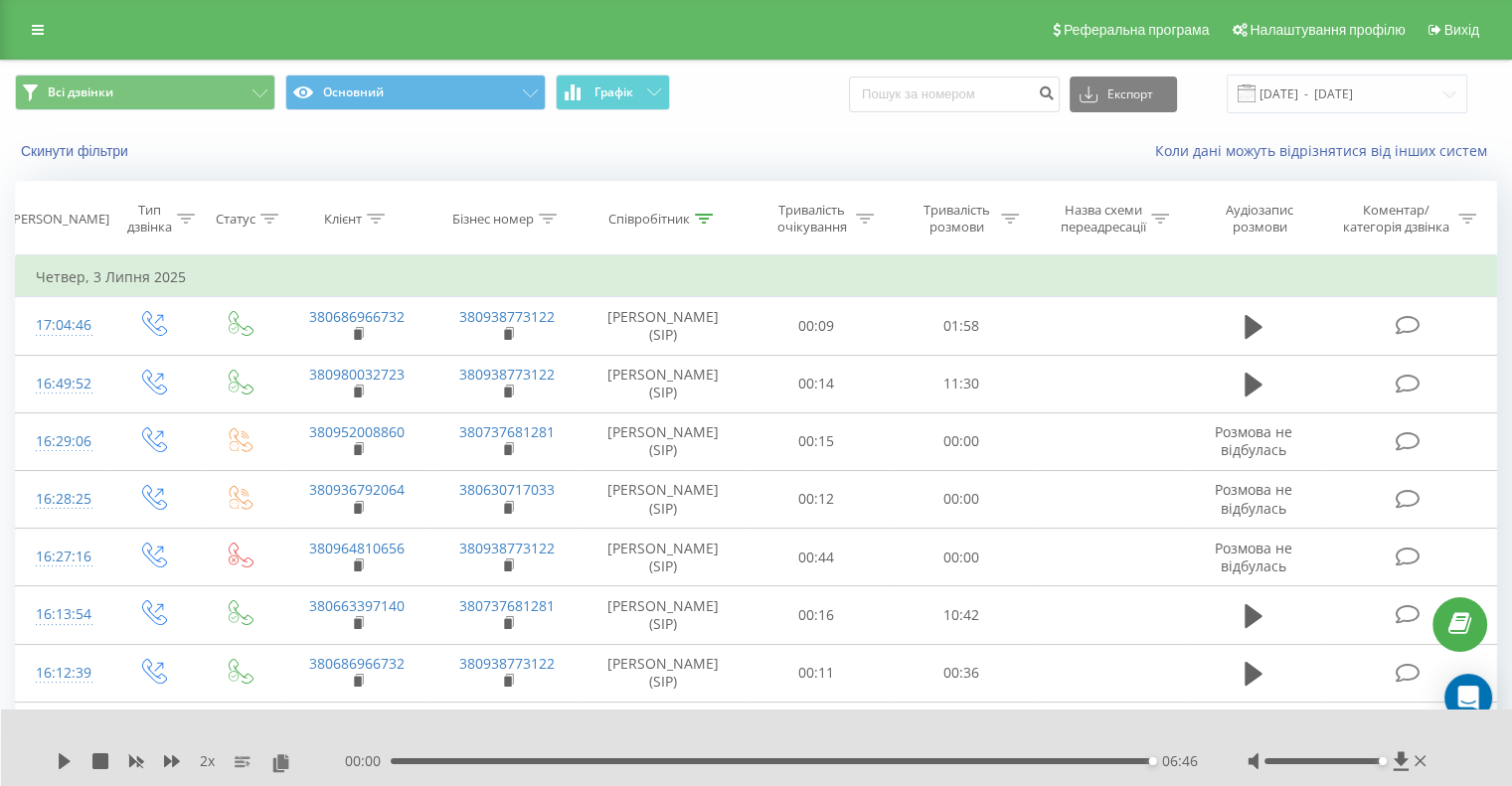 click 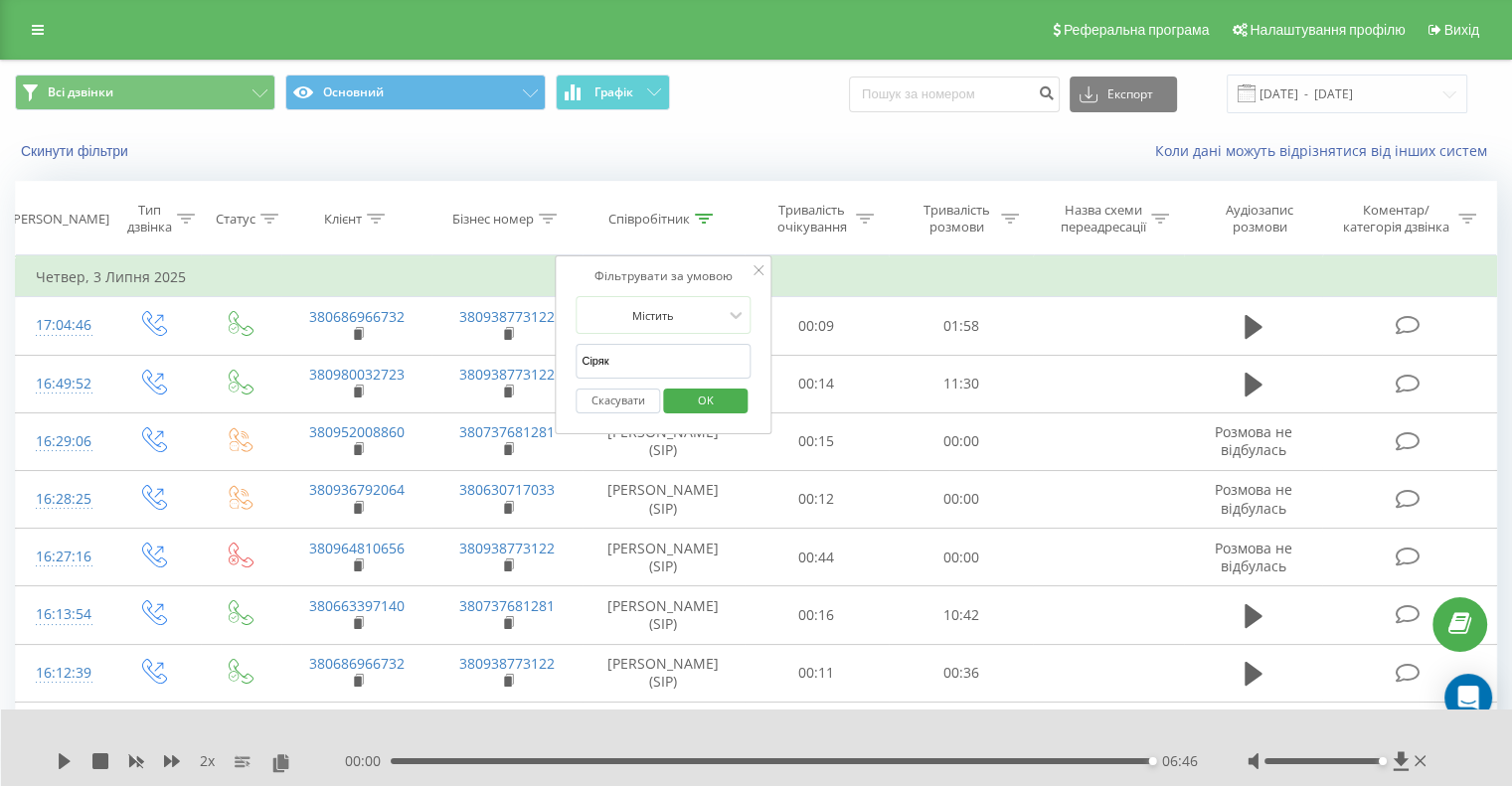 drag, startPoint x: 629, startPoint y: 351, endPoint x: 577, endPoint y: 351, distance: 52 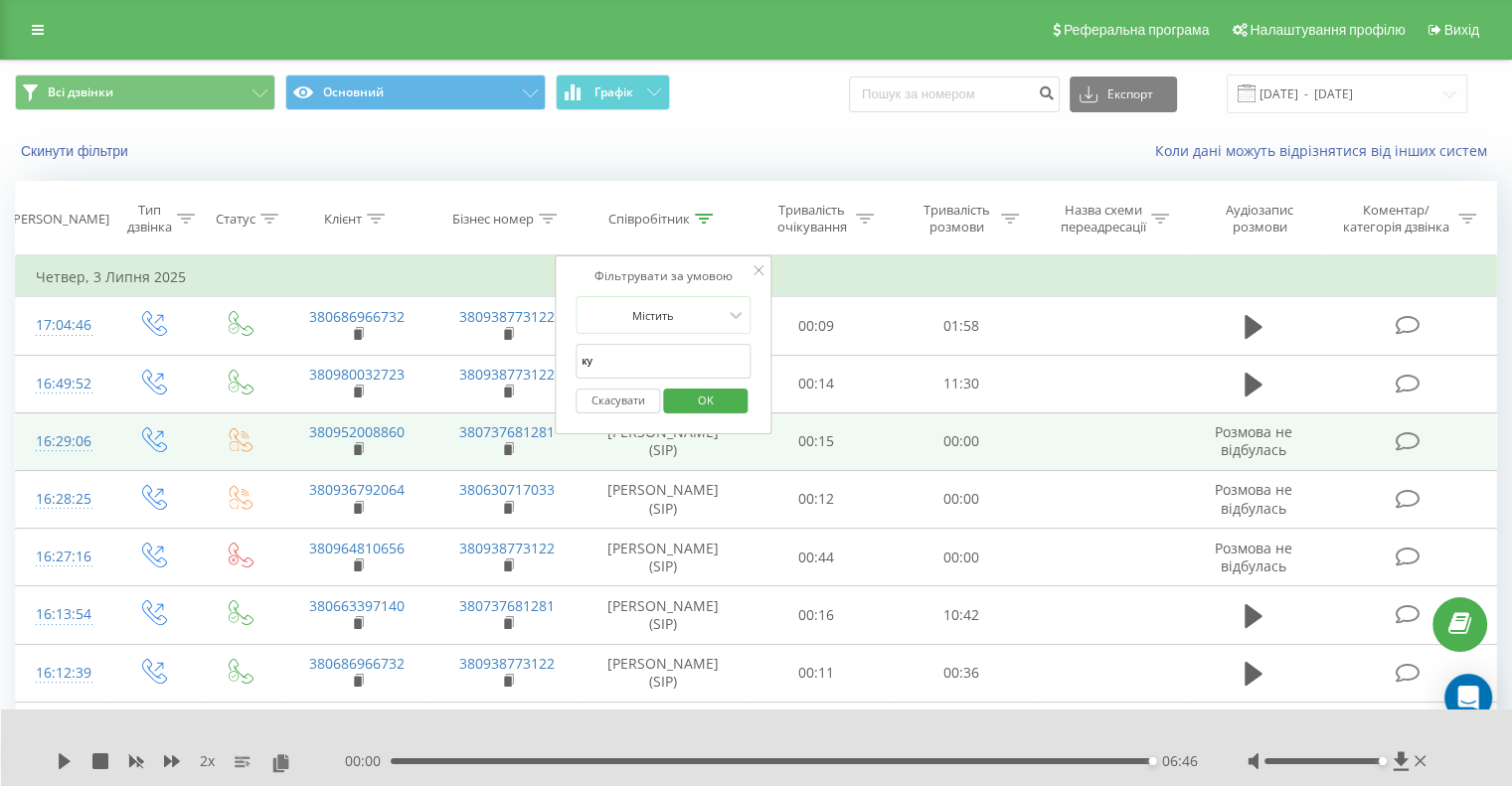 type on "Кузнєцова Ярослава" 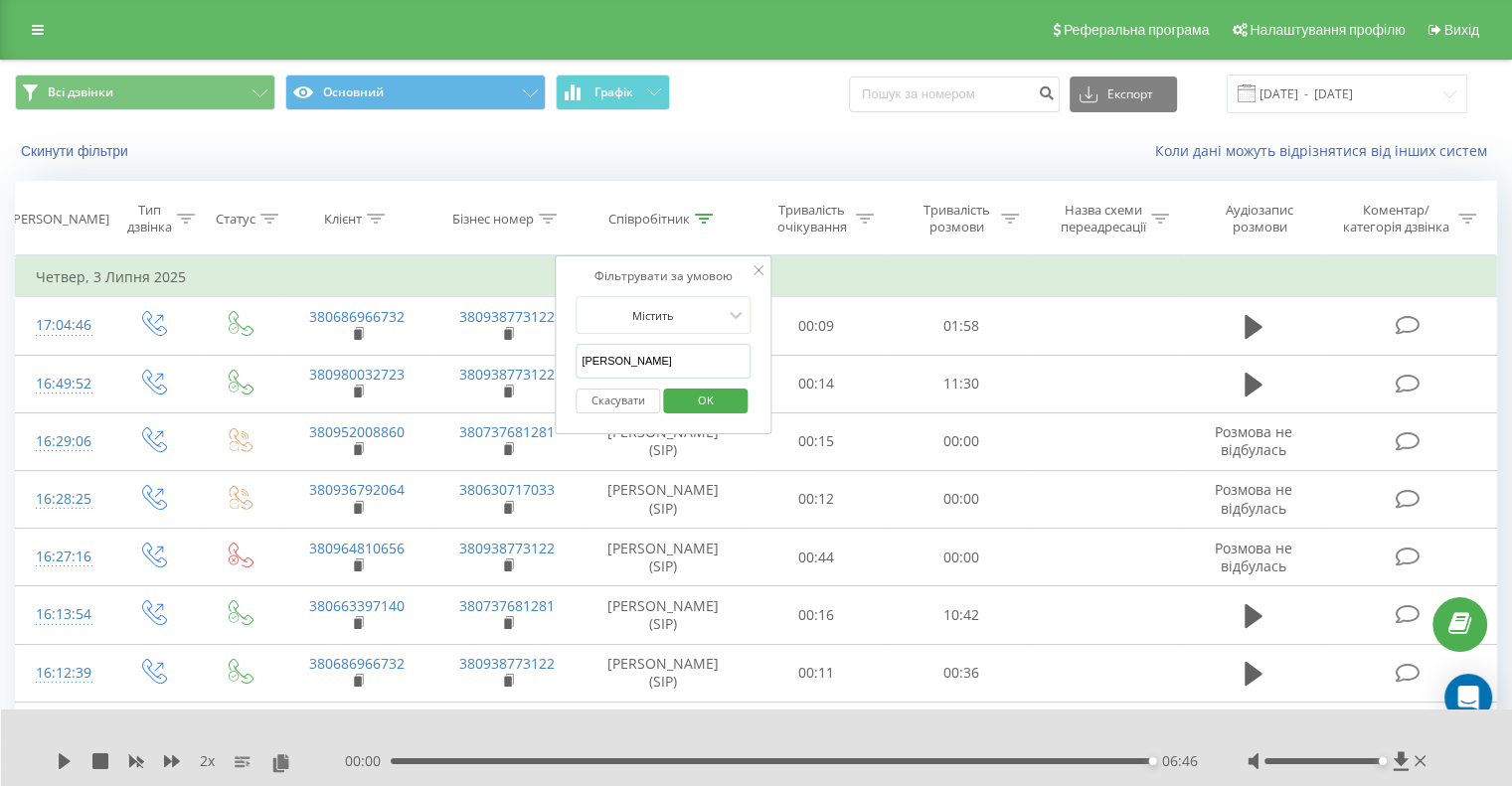 click on "OK" at bounding box center (706, 399) 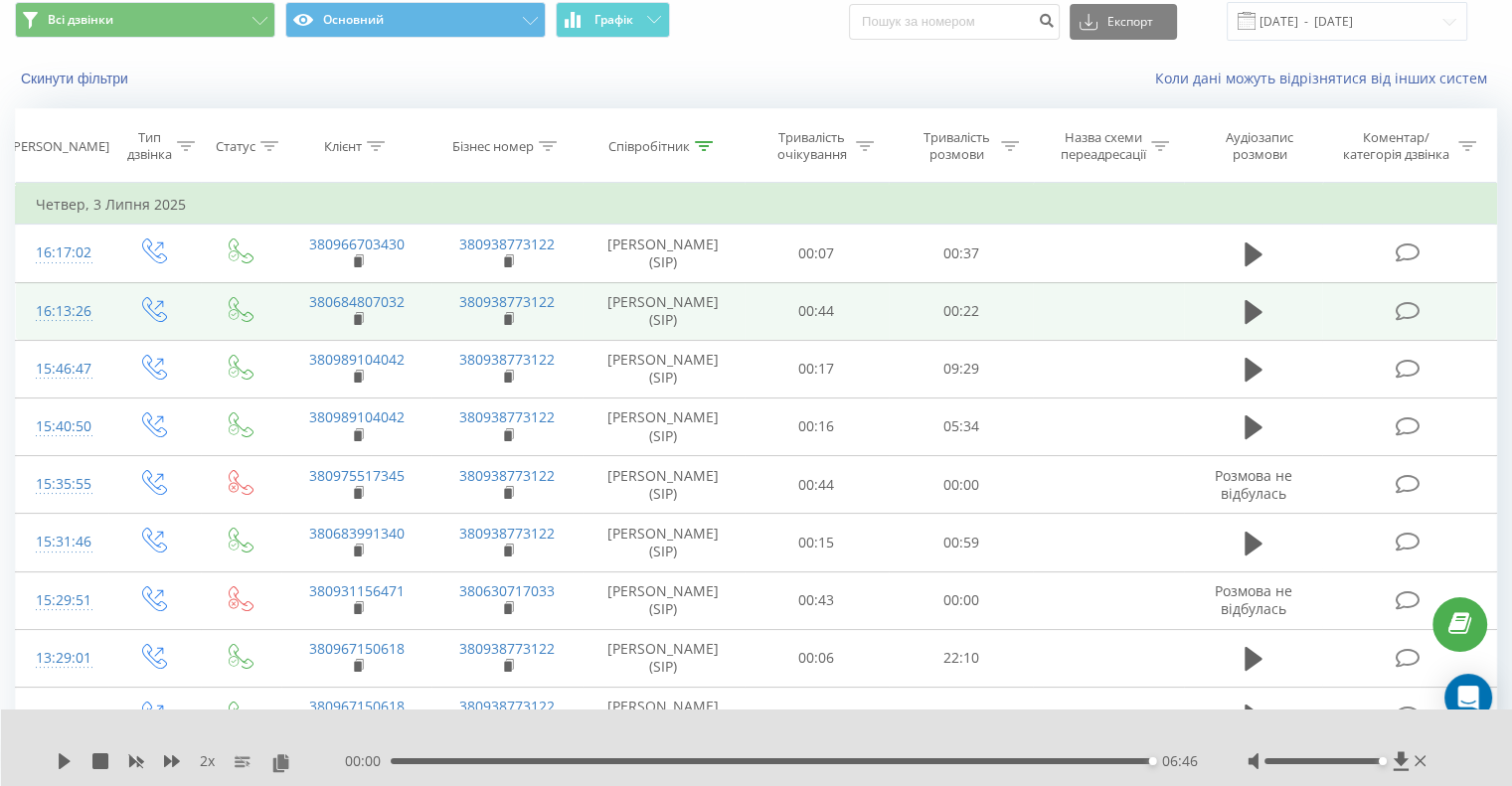 scroll, scrollTop: 199, scrollLeft: 0, axis: vertical 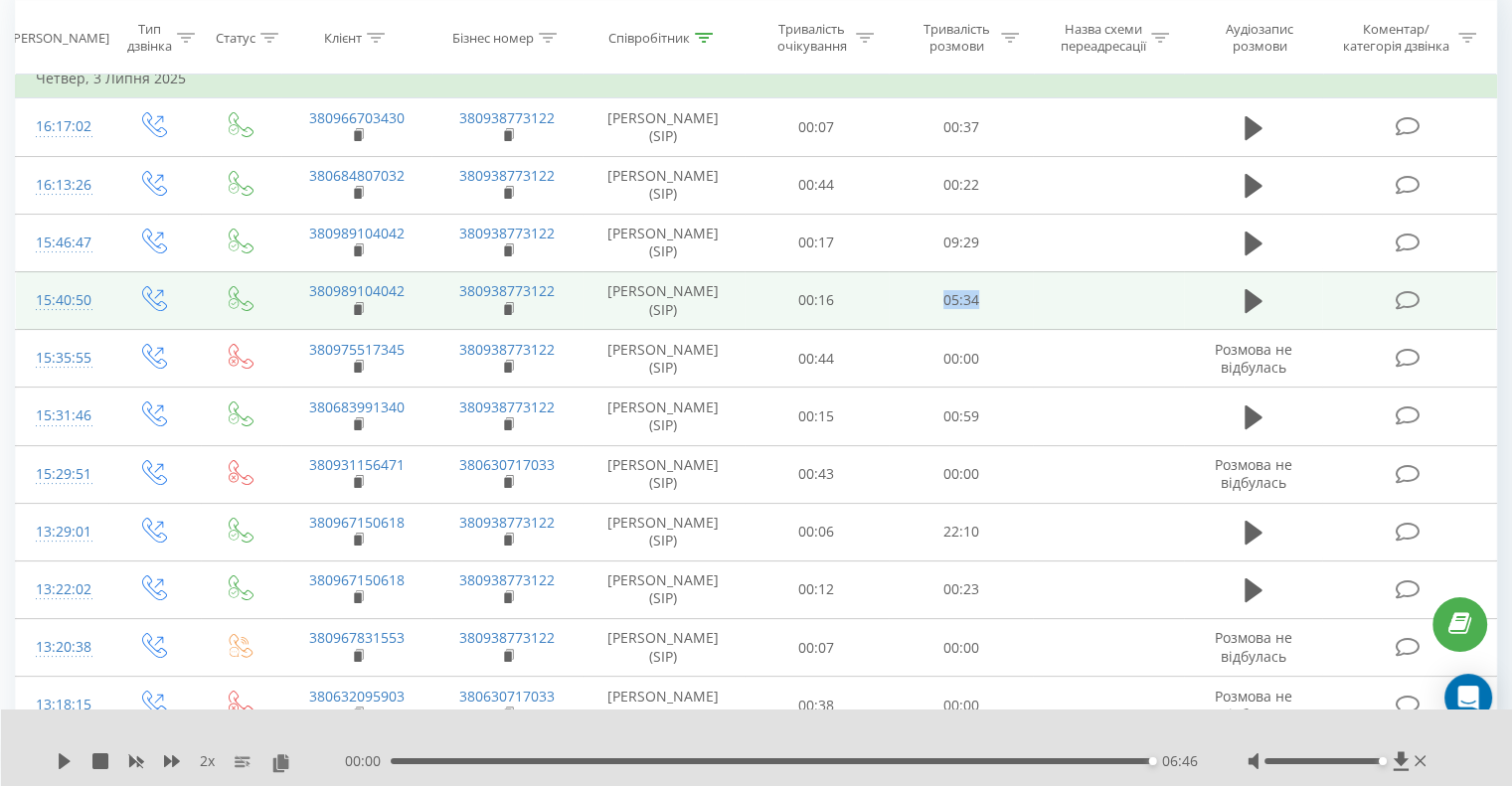 drag, startPoint x: 1018, startPoint y: 296, endPoint x: 1104, endPoint y: 297, distance: 86.005814 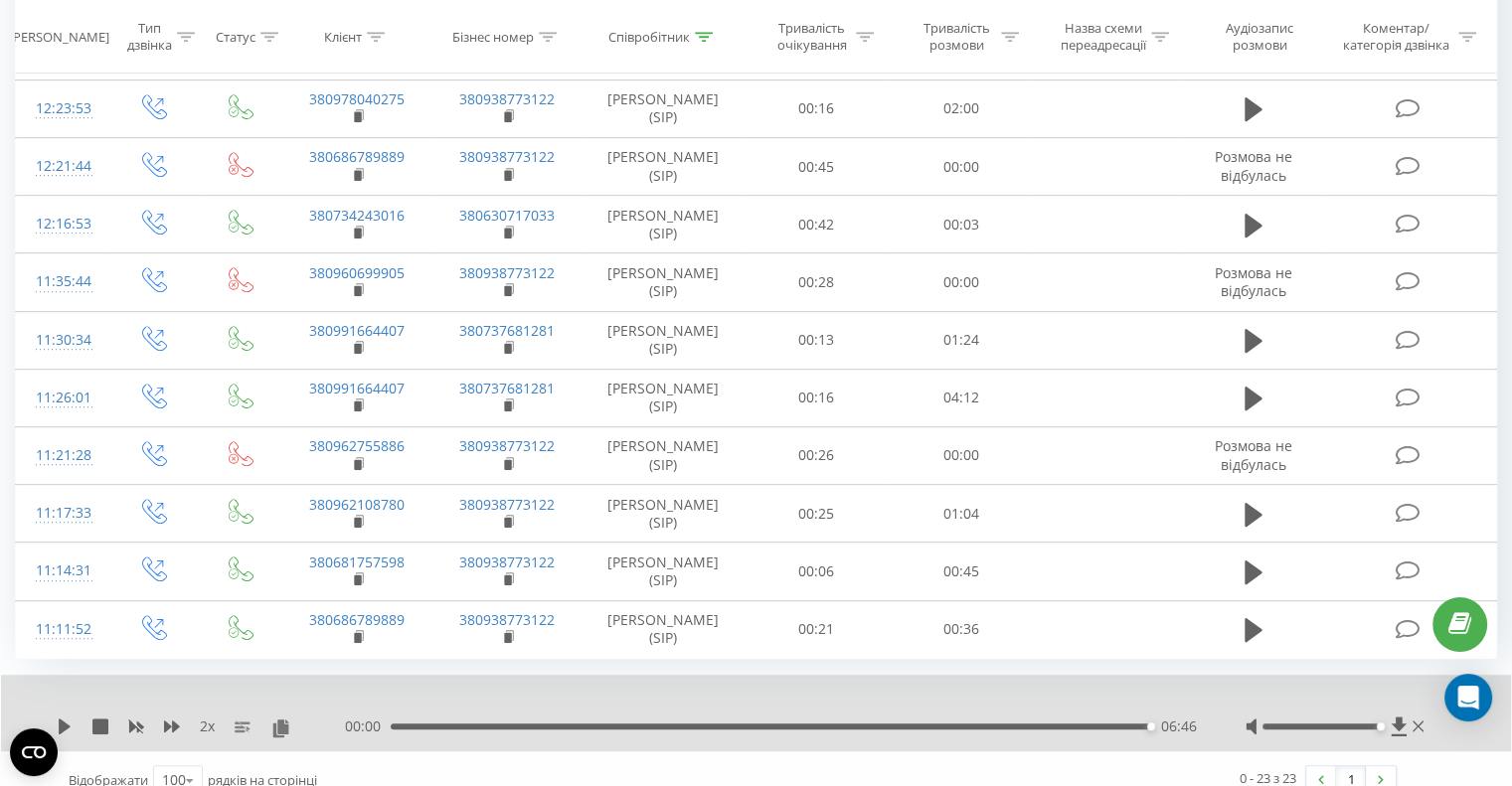 scroll, scrollTop: 986, scrollLeft: 0, axis: vertical 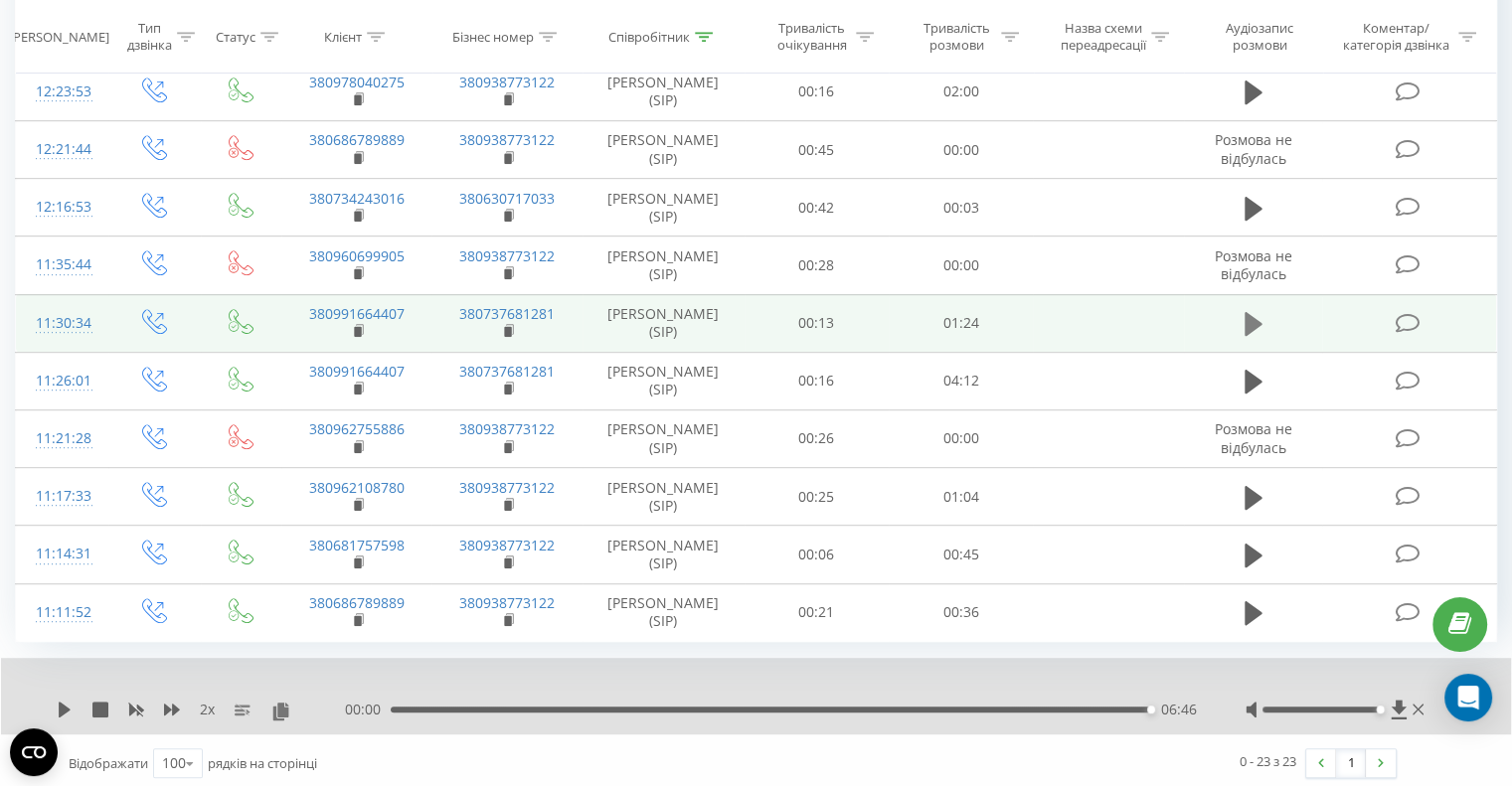 click 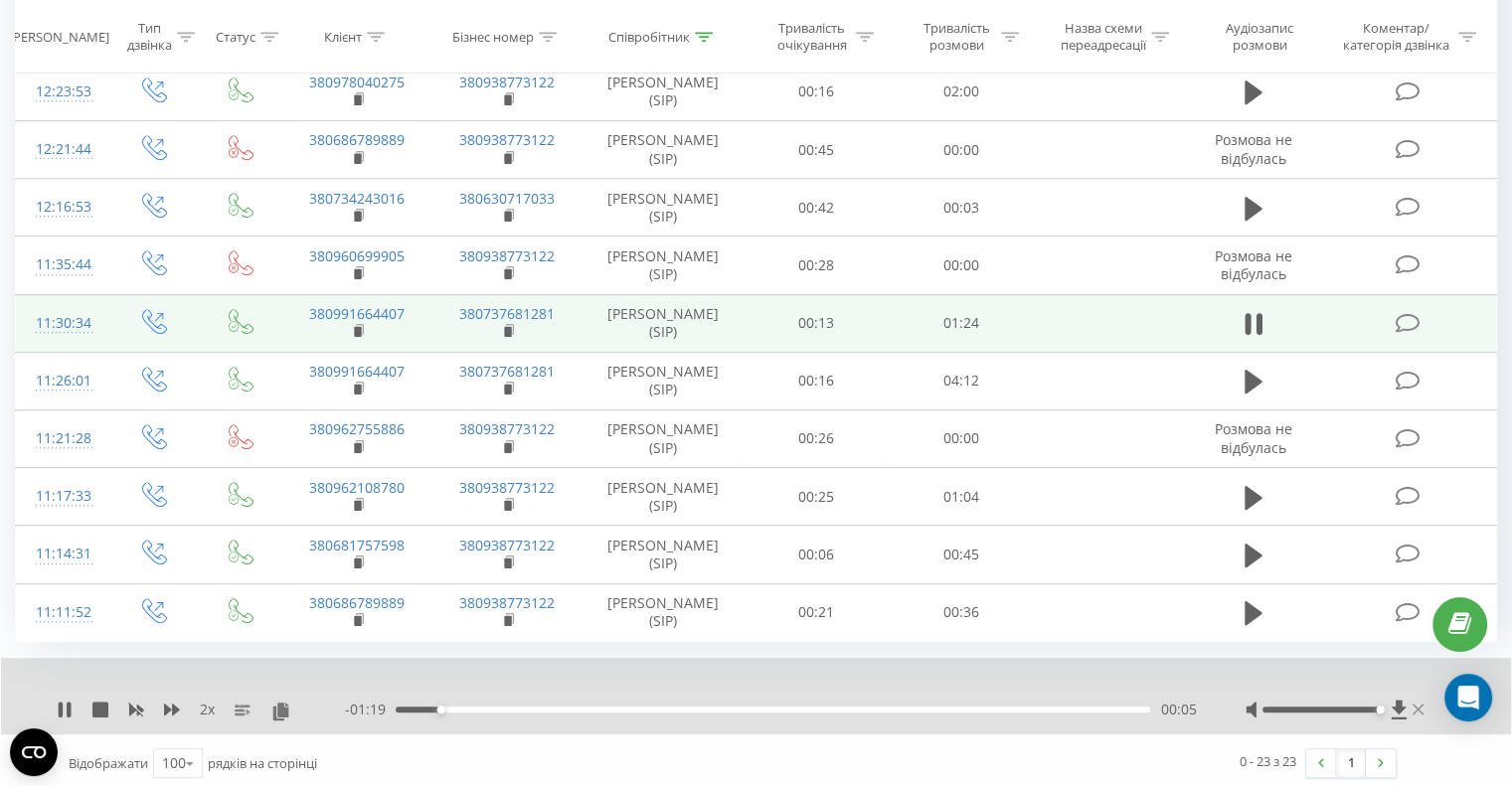 click 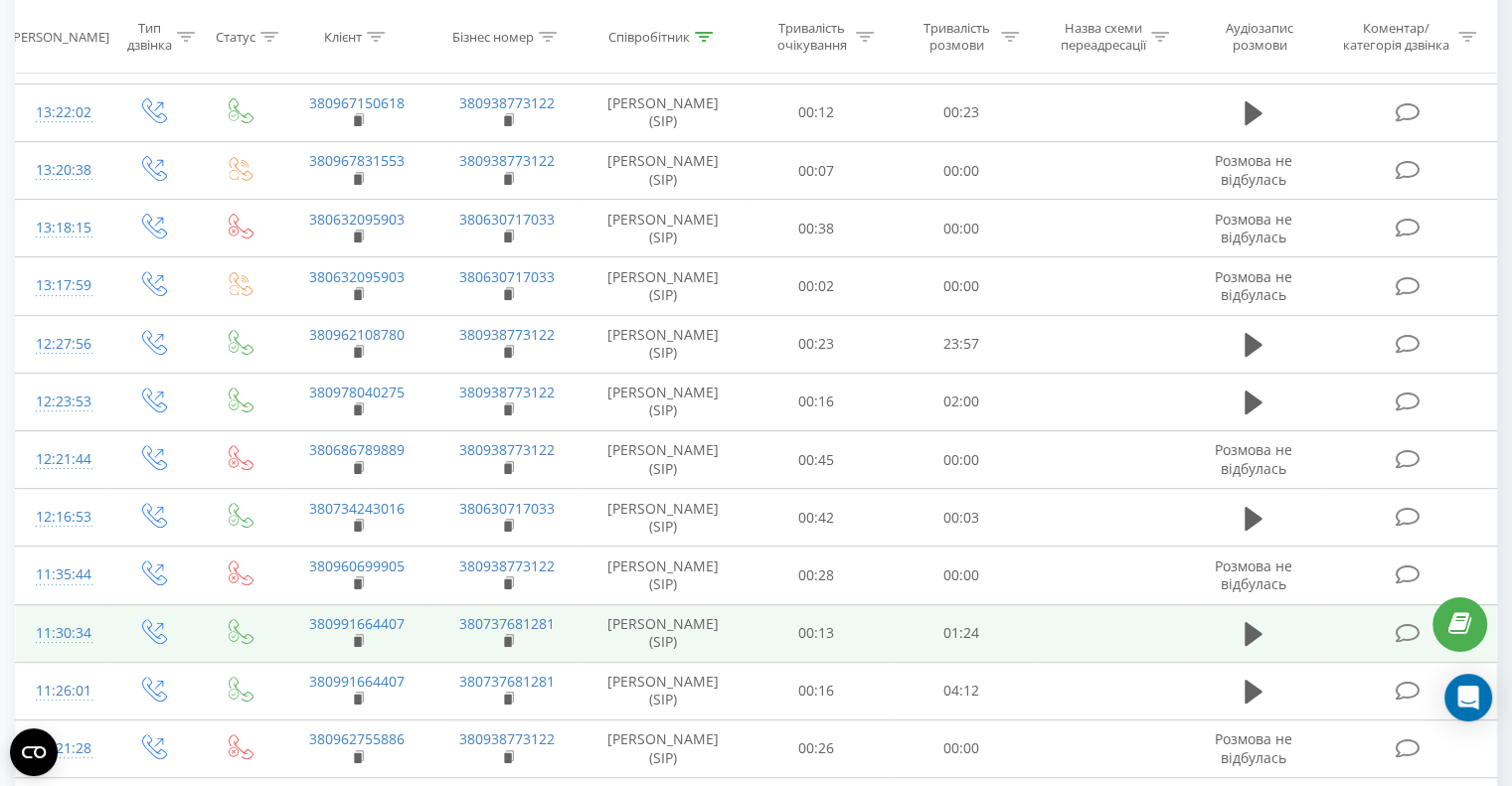 scroll, scrollTop: 910, scrollLeft: 0, axis: vertical 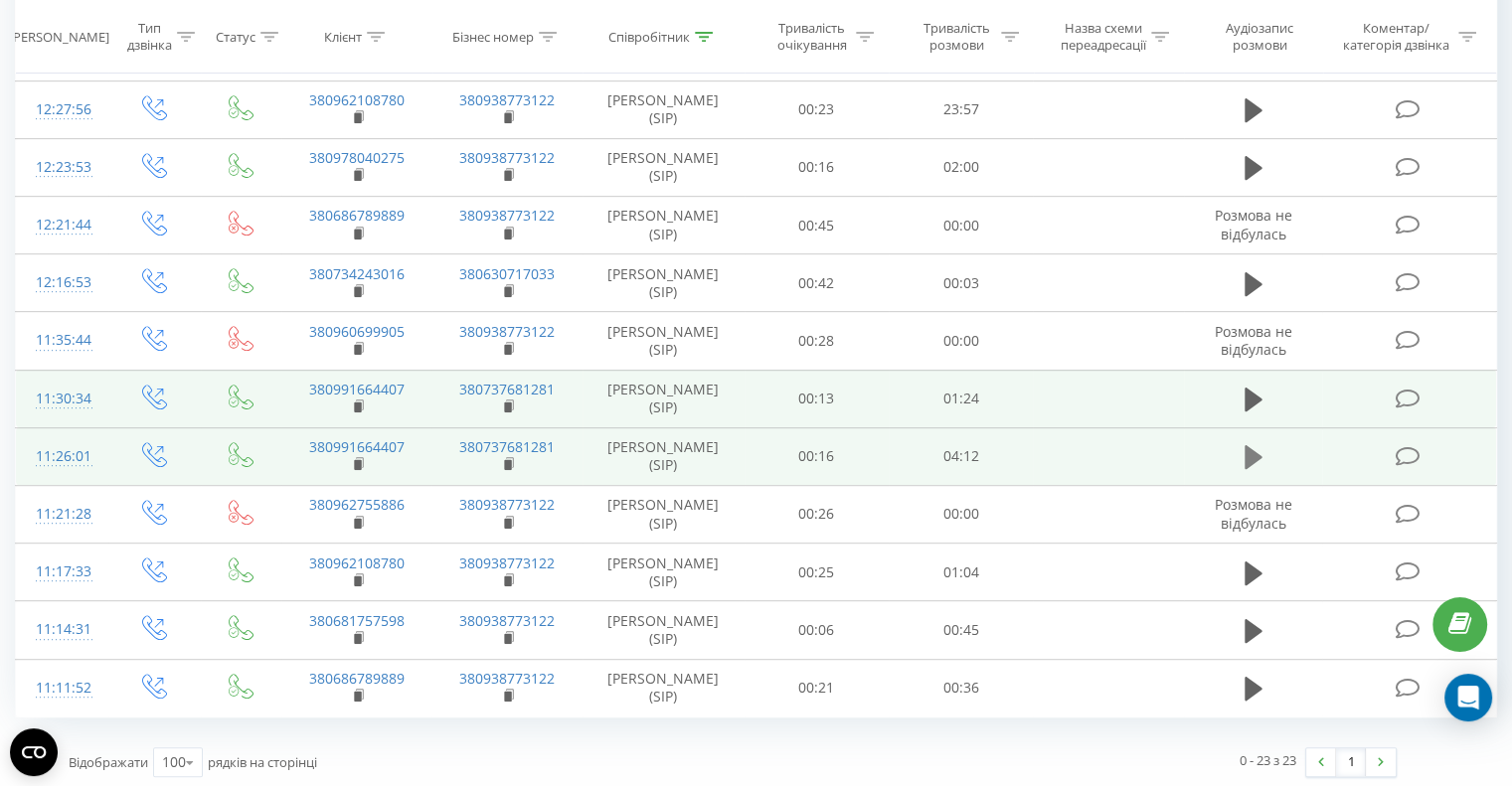 click 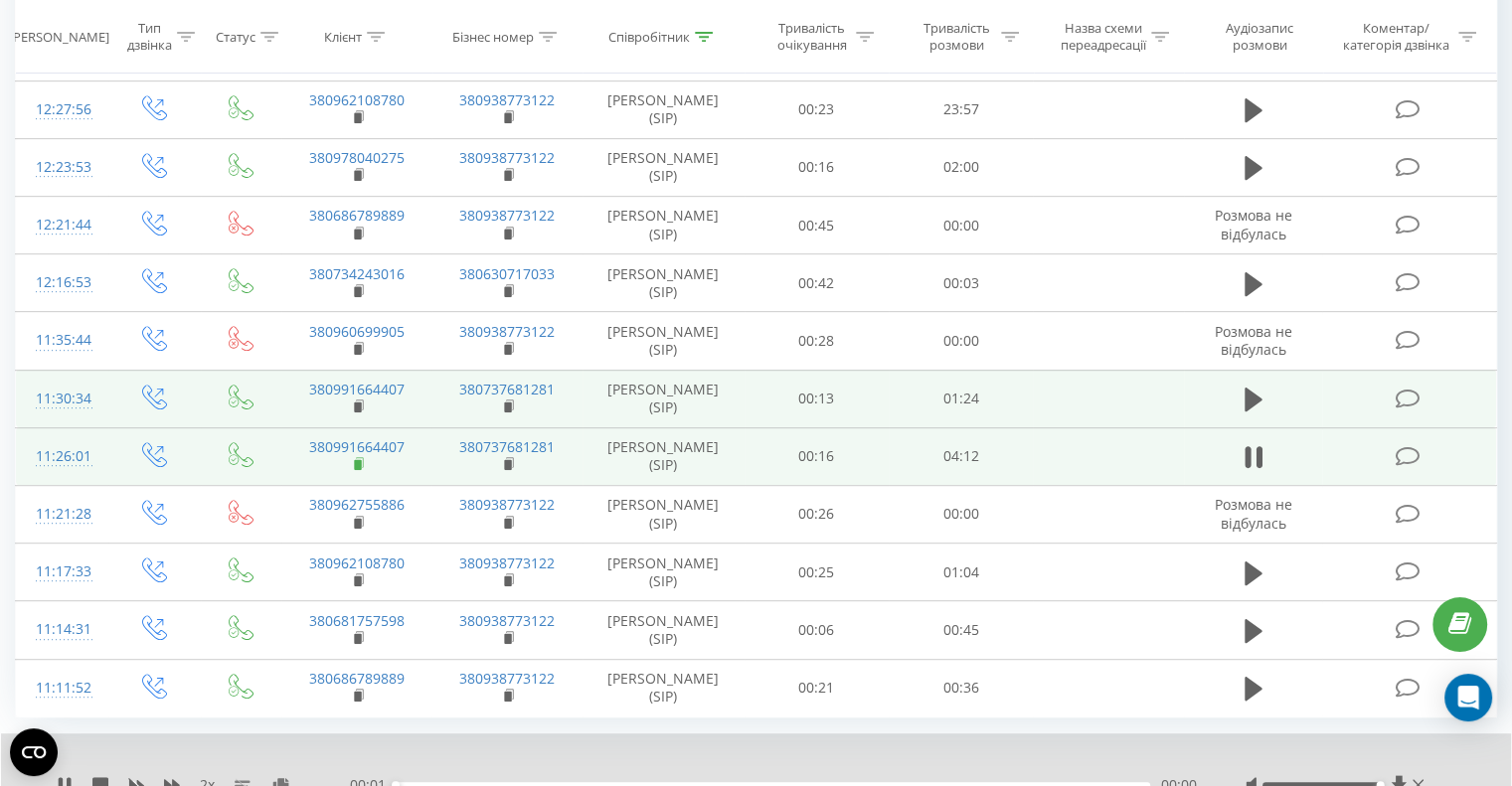 click 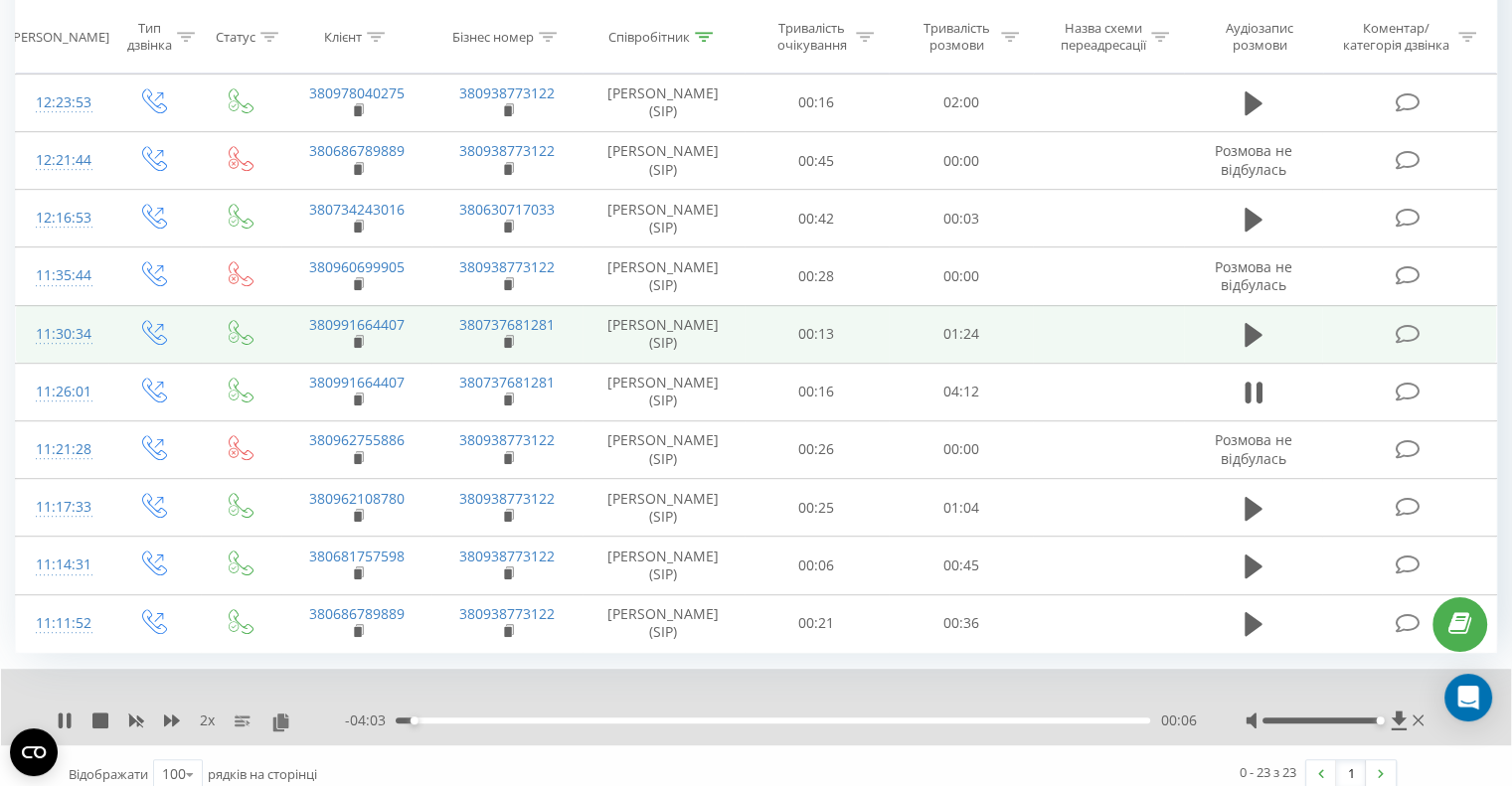 scroll, scrollTop: 986, scrollLeft: 0, axis: vertical 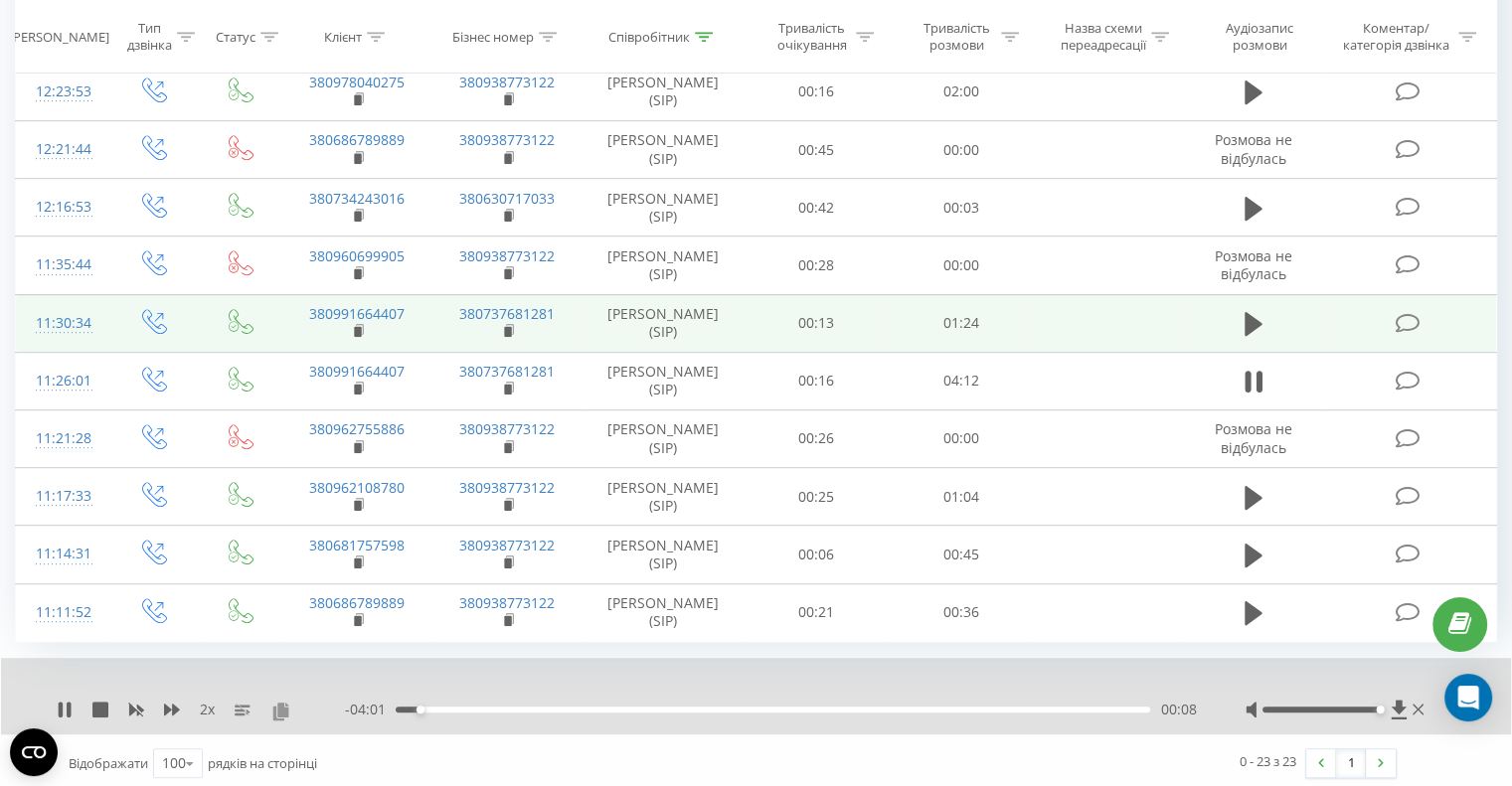 click at bounding box center [280, 710] 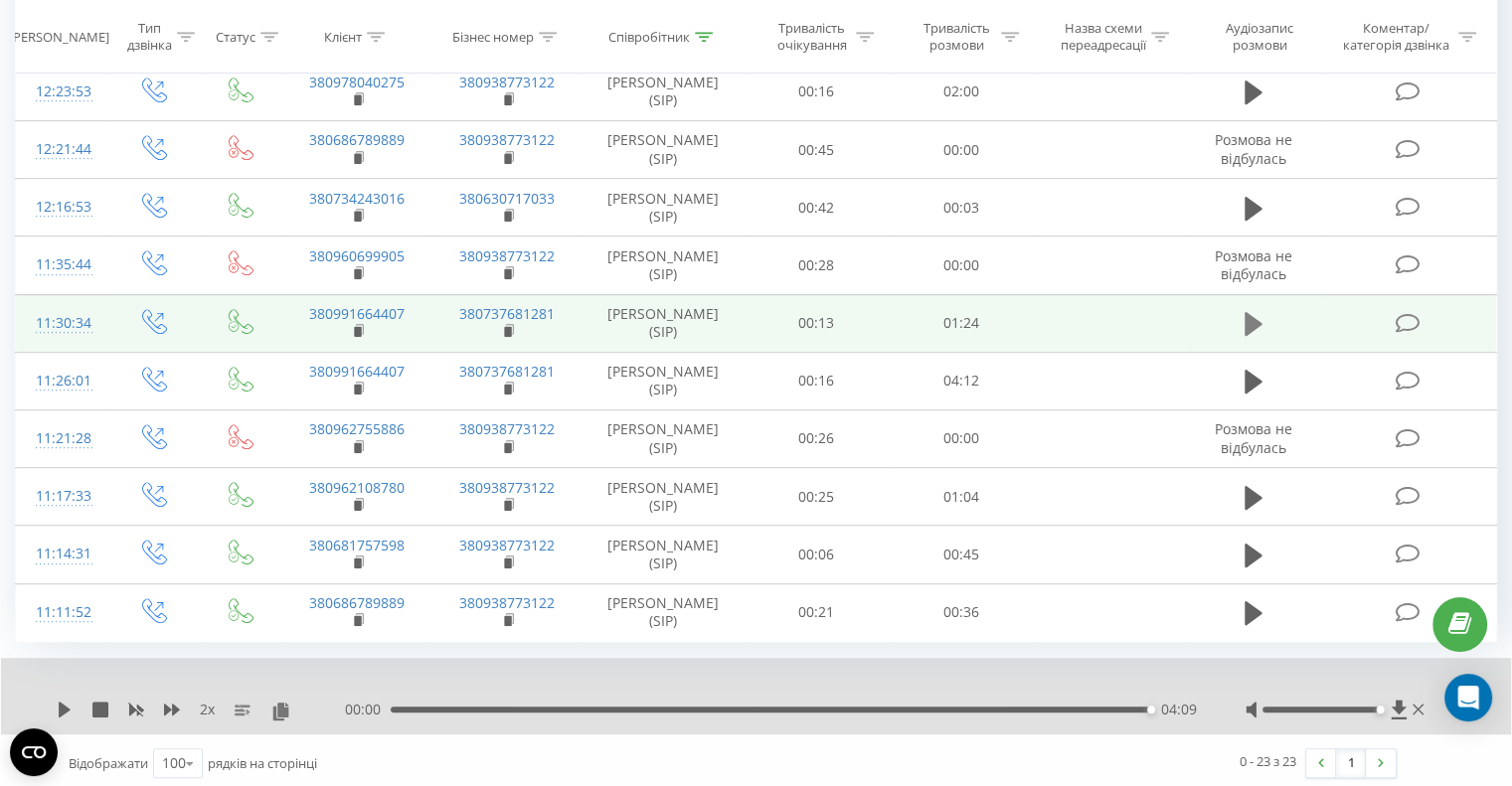 click 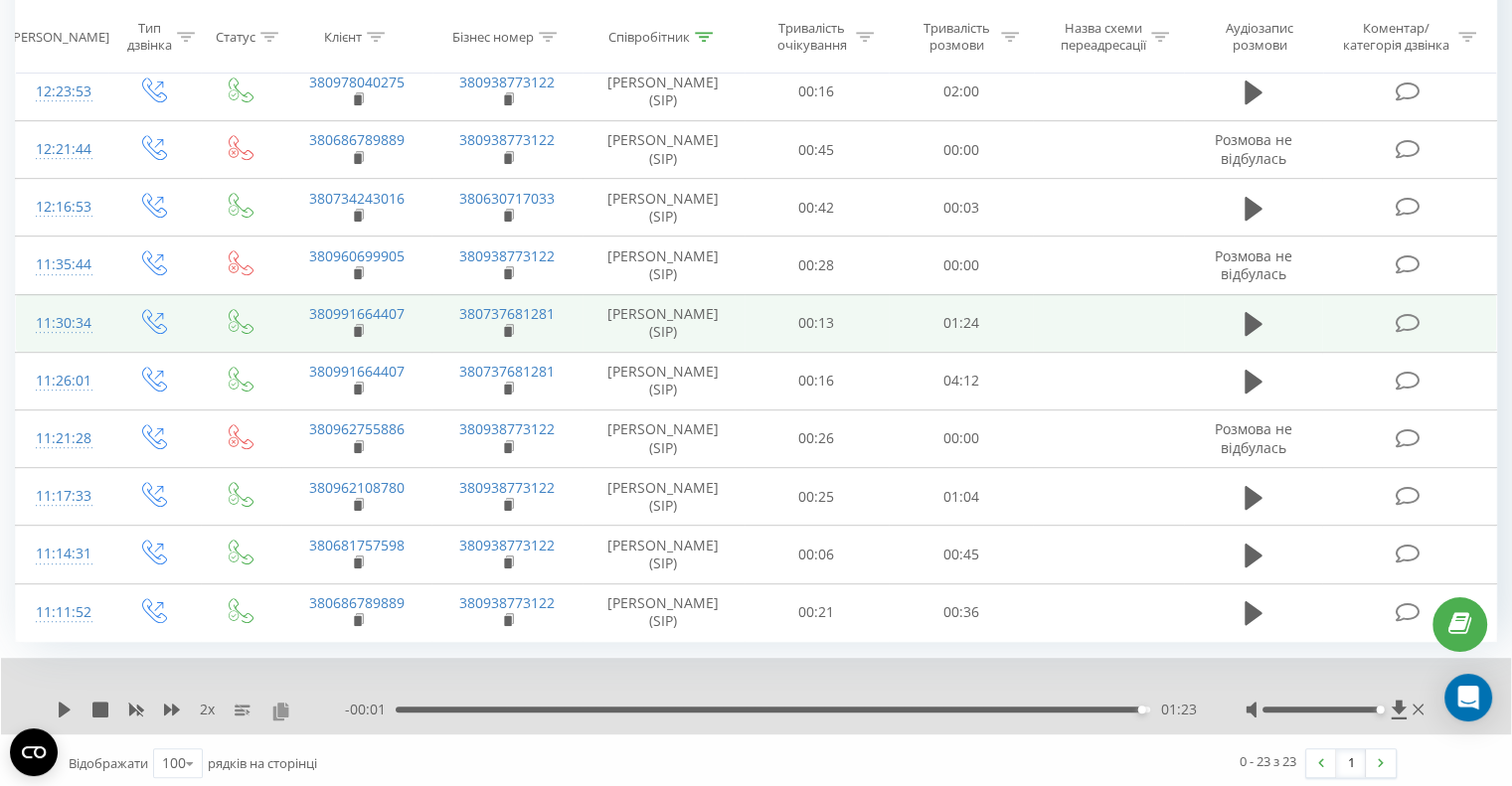 click at bounding box center [280, 710] 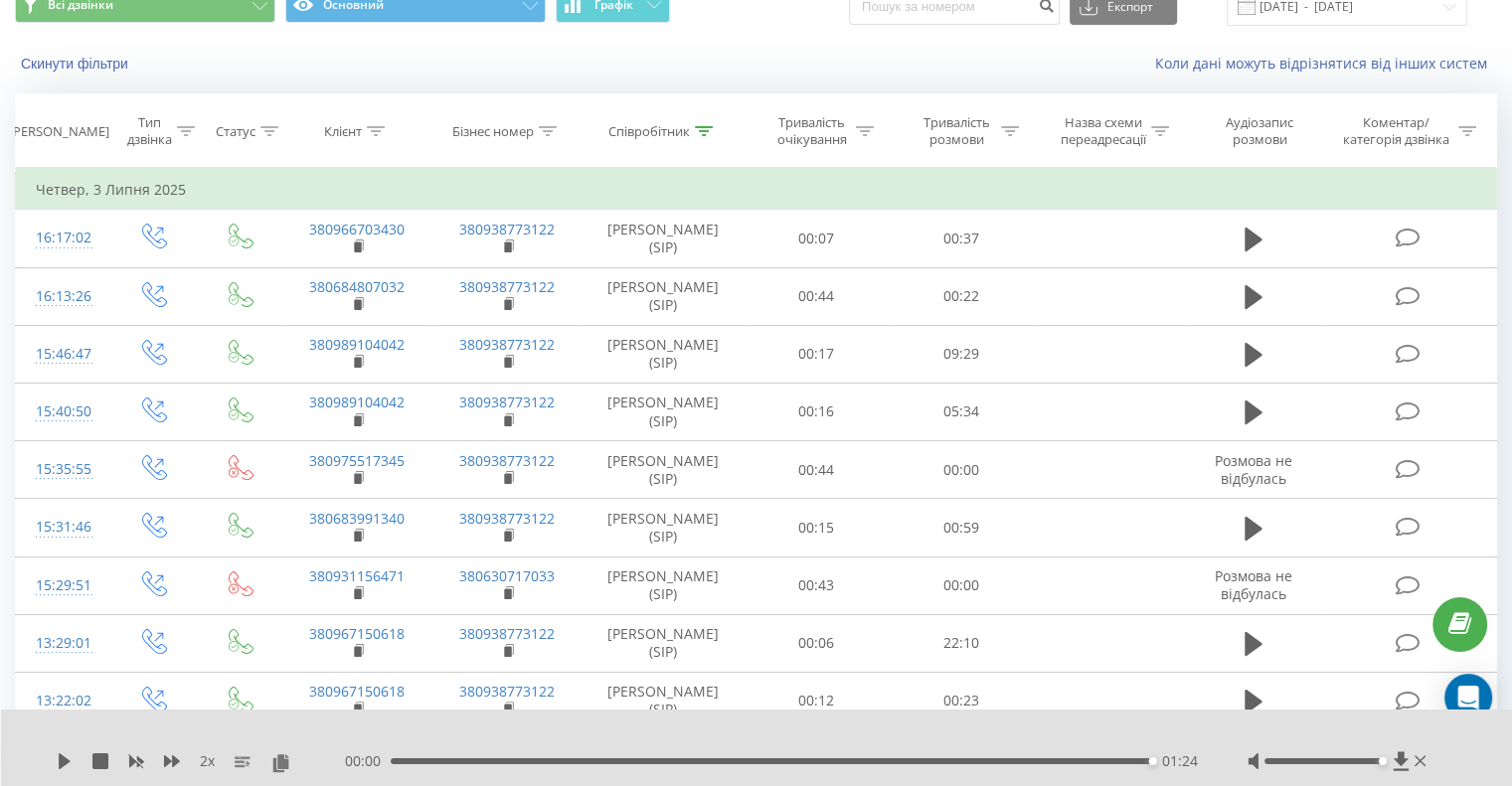 scroll, scrollTop: 0, scrollLeft: 0, axis: both 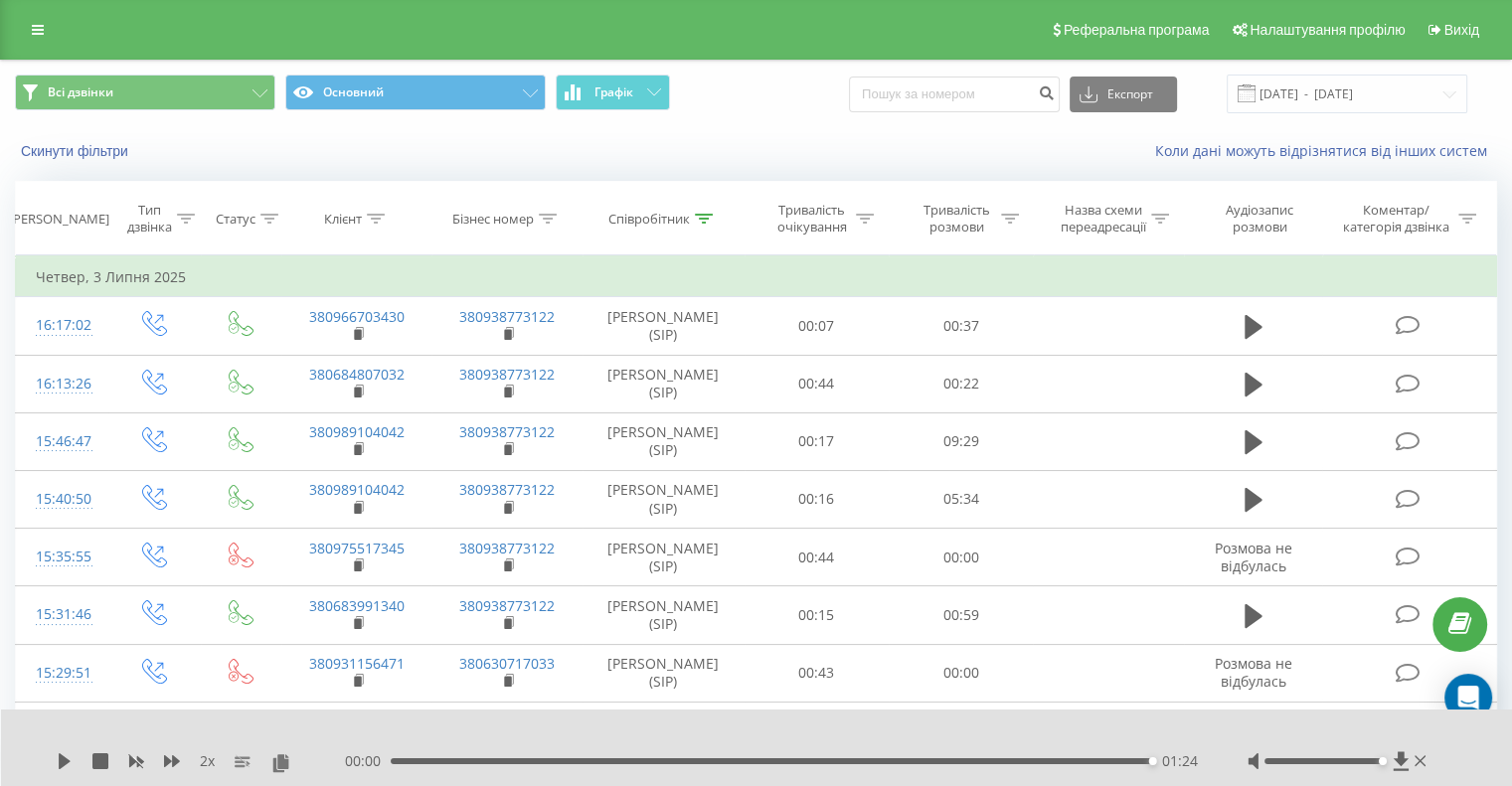 click on "Співробітник" at bounding box center (663, 219) 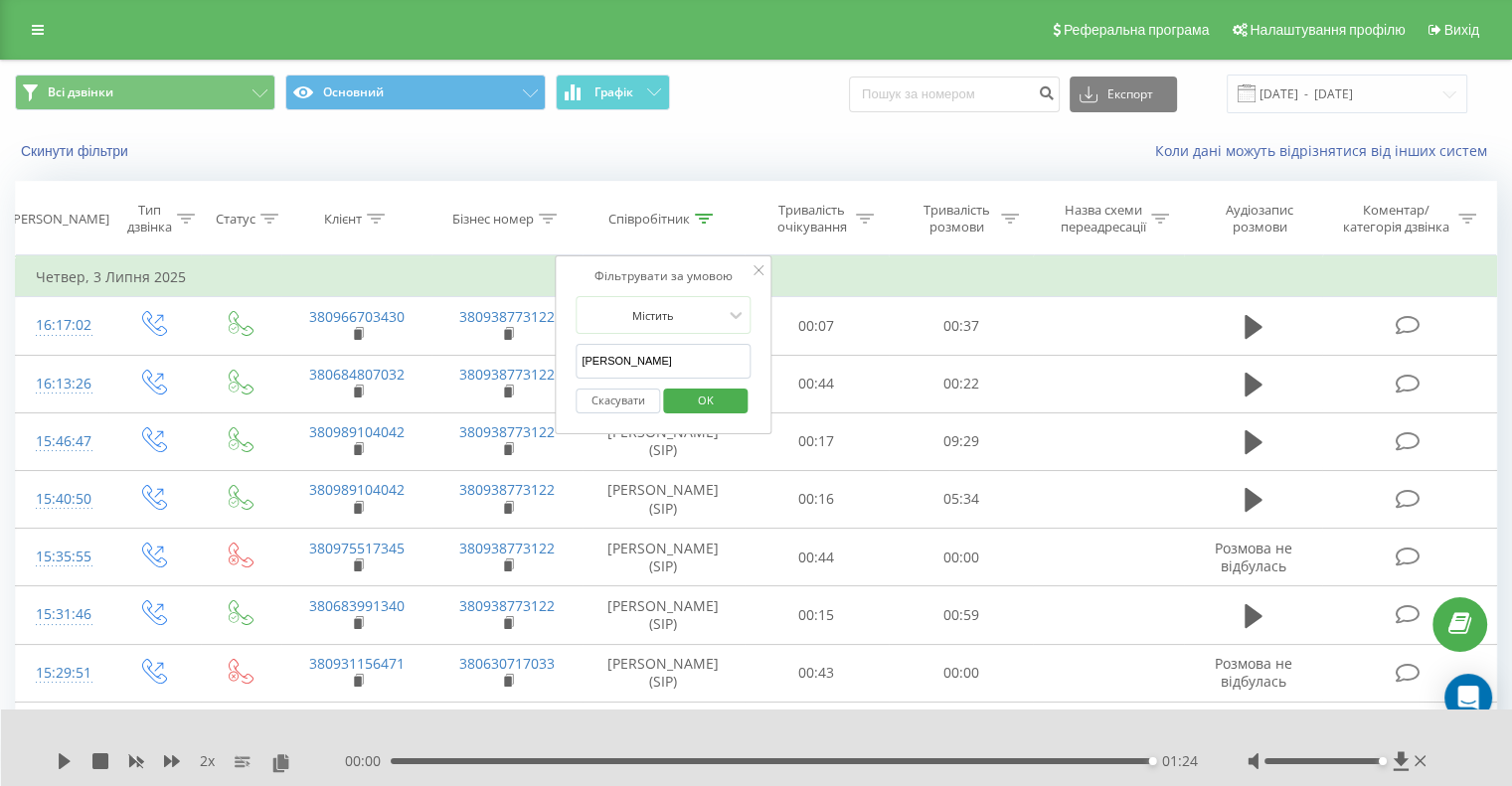drag, startPoint x: 699, startPoint y: 361, endPoint x: 565, endPoint y: 360, distance: 134.00373 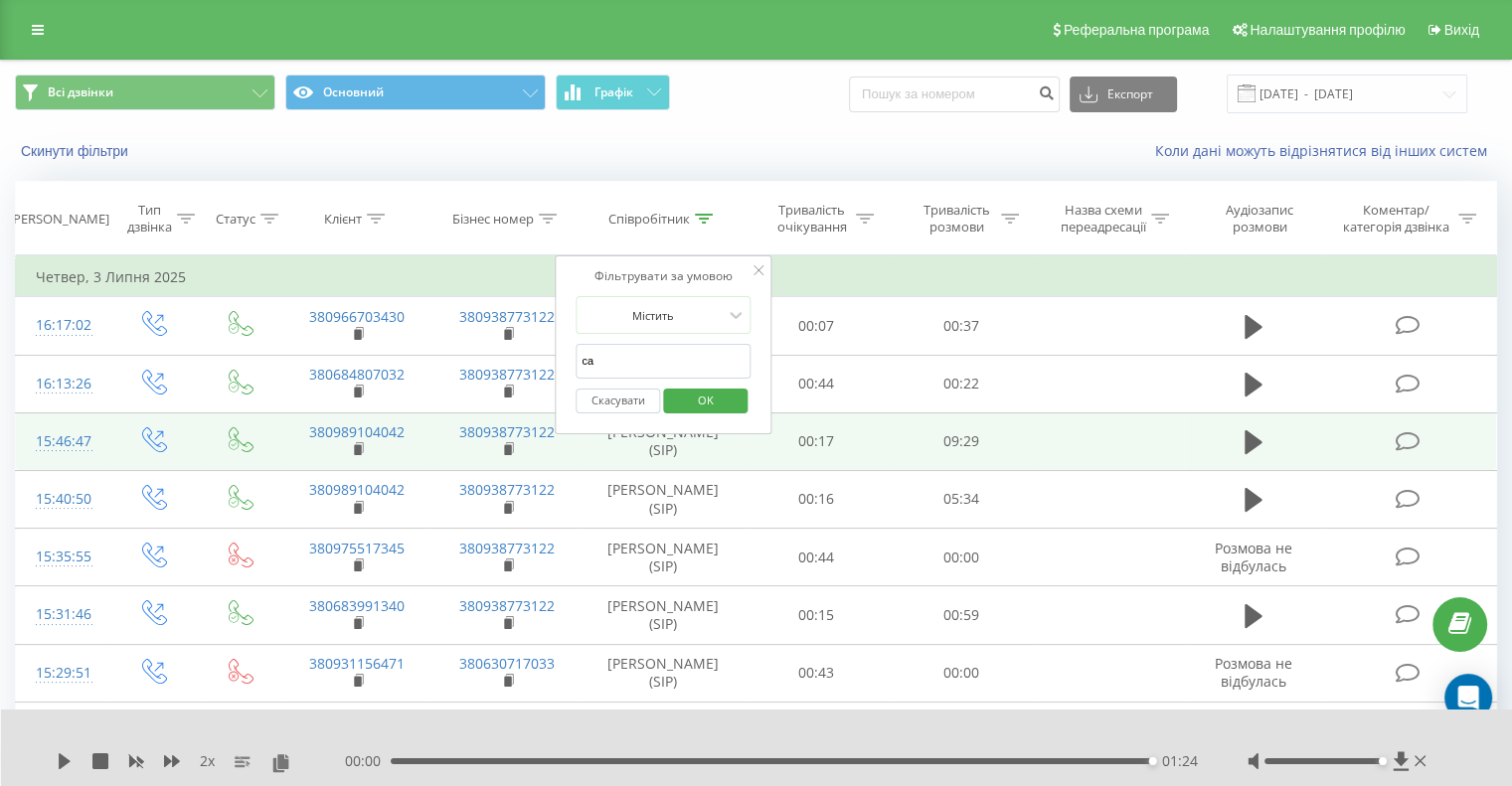type on "Сапожнікова" 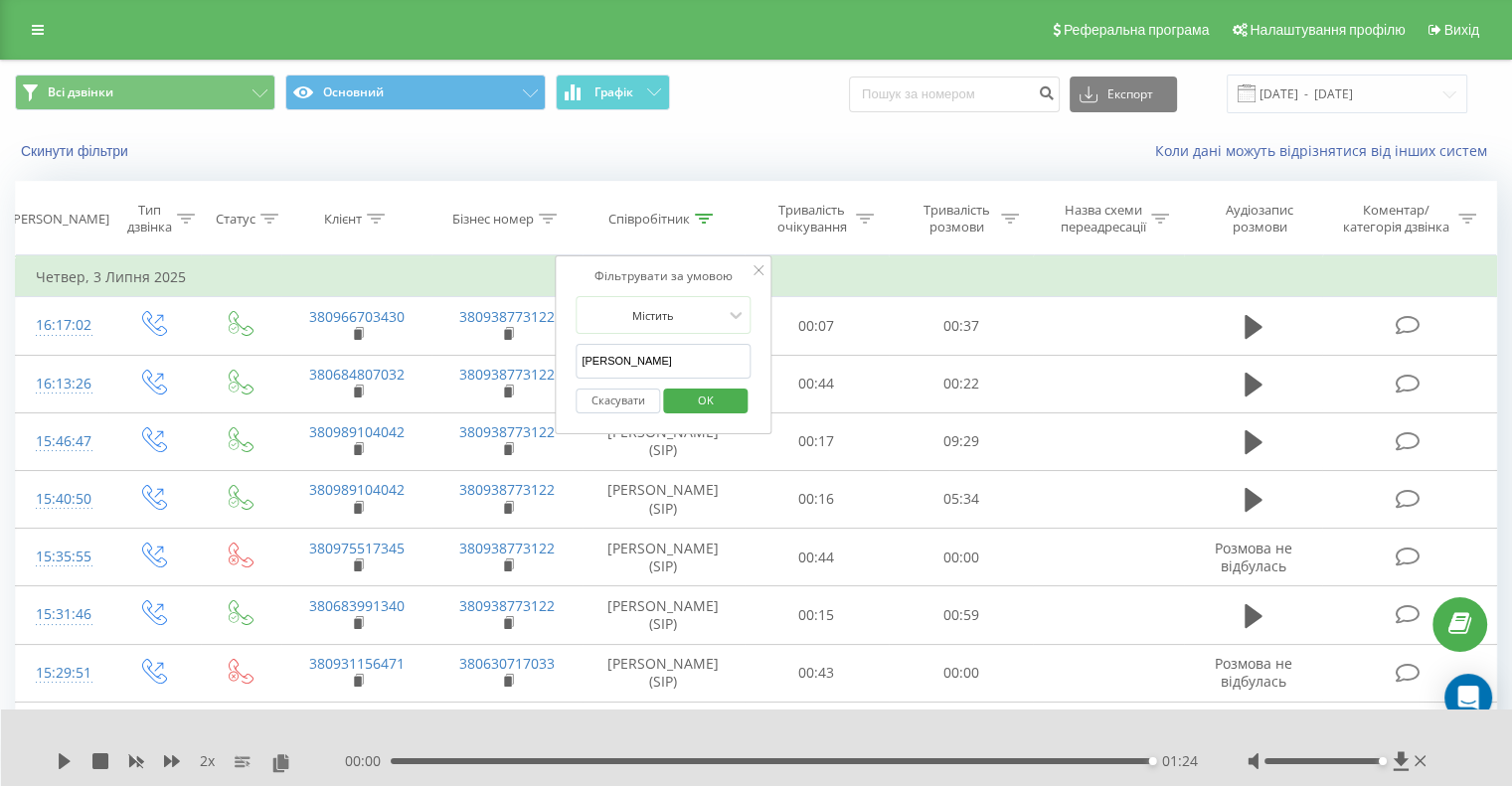 click on "OK" at bounding box center [706, 399] 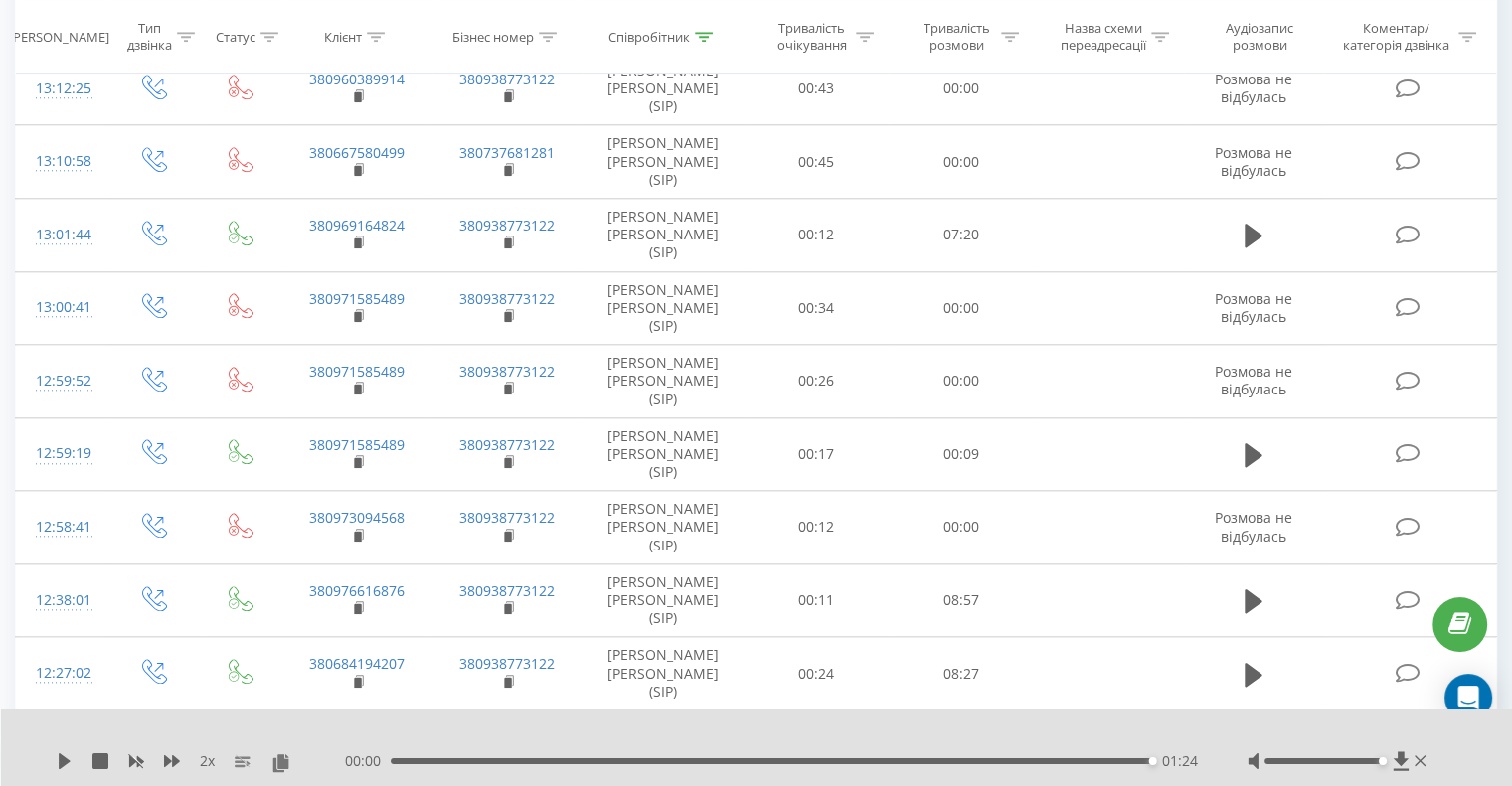 scroll, scrollTop: 2087, scrollLeft: 0, axis: vertical 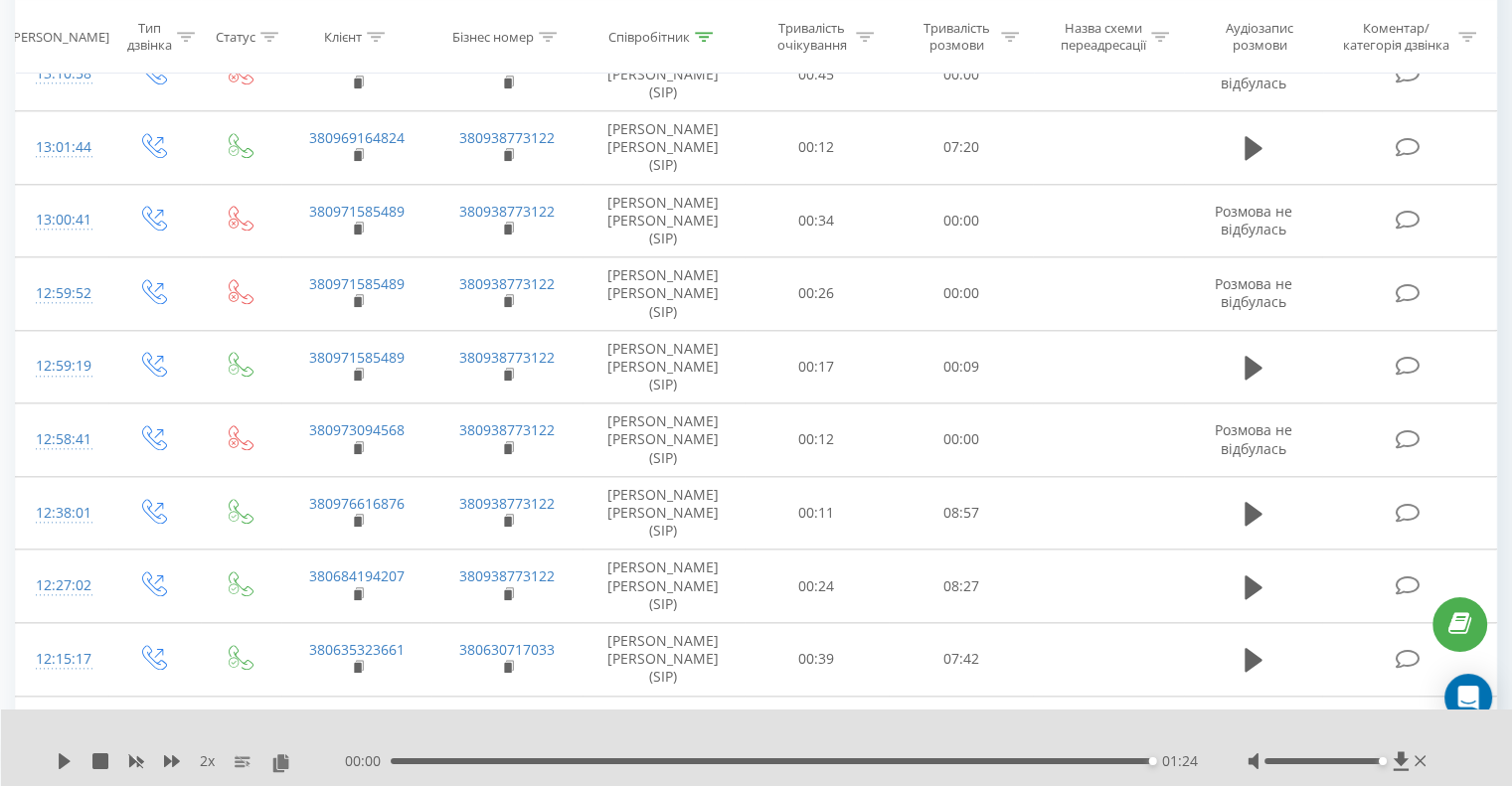 click at bounding box center [1254, 952] 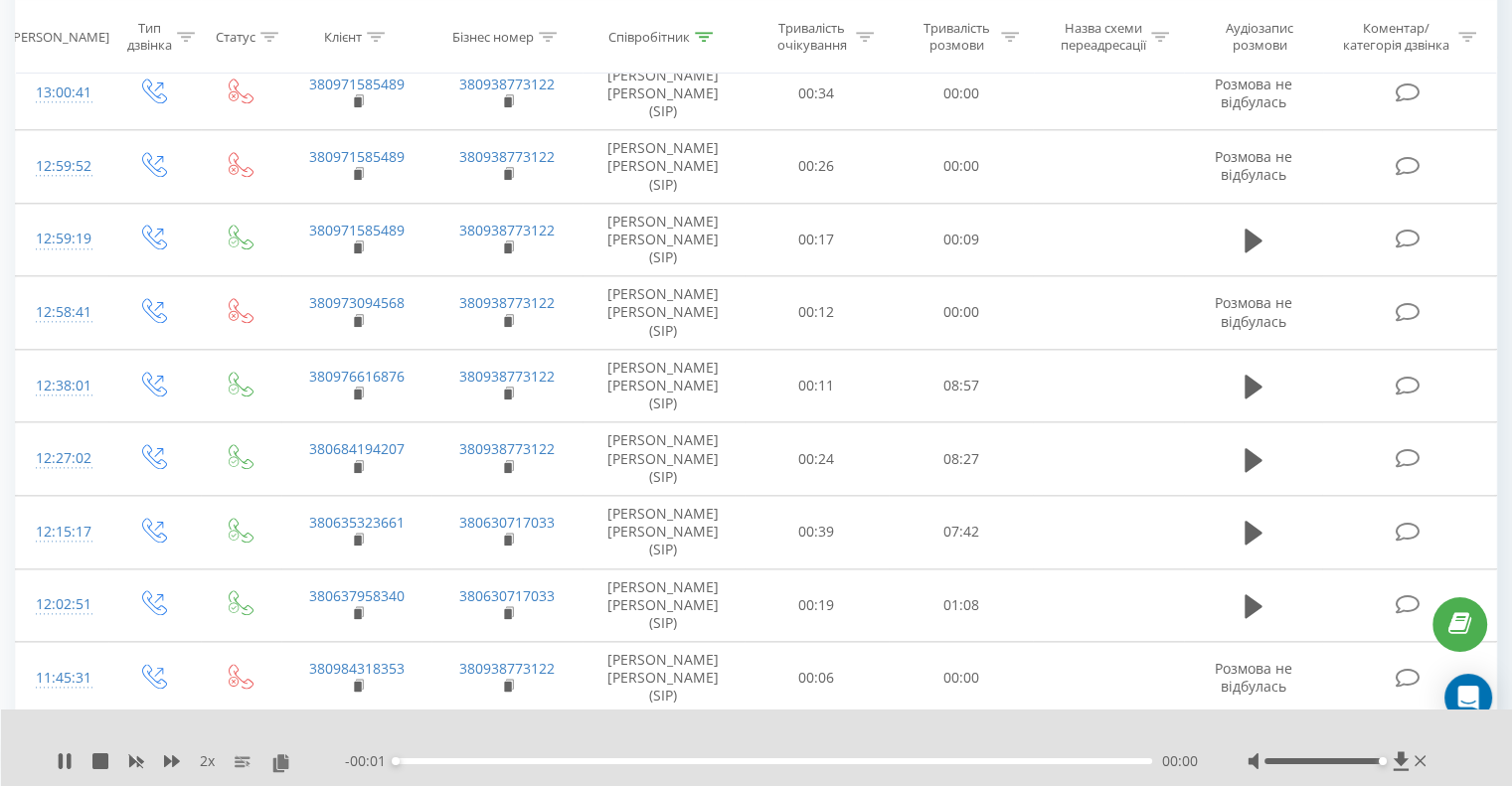 scroll, scrollTop: 2158, scrollLeft: 0, axis: vertical 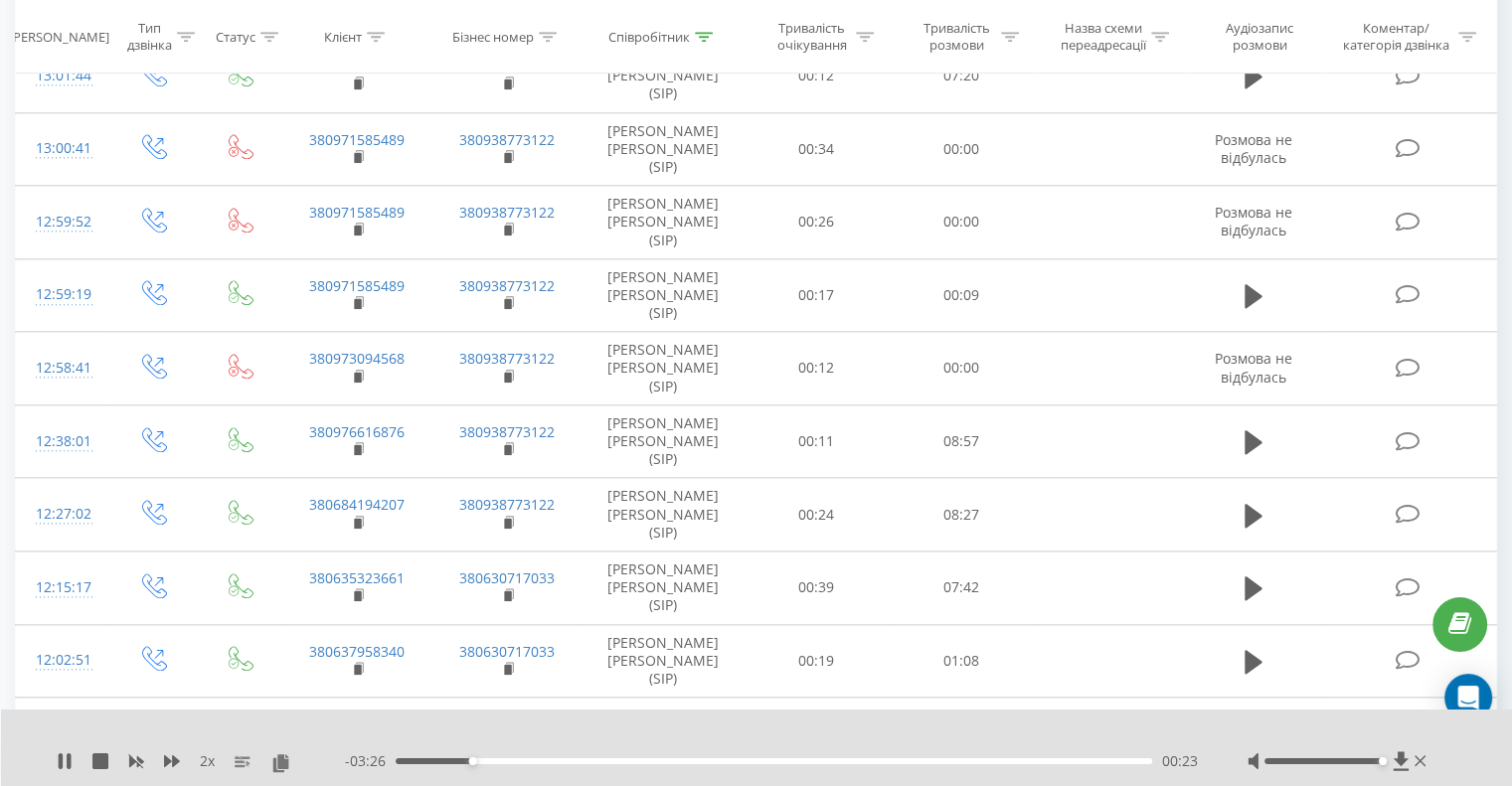 click 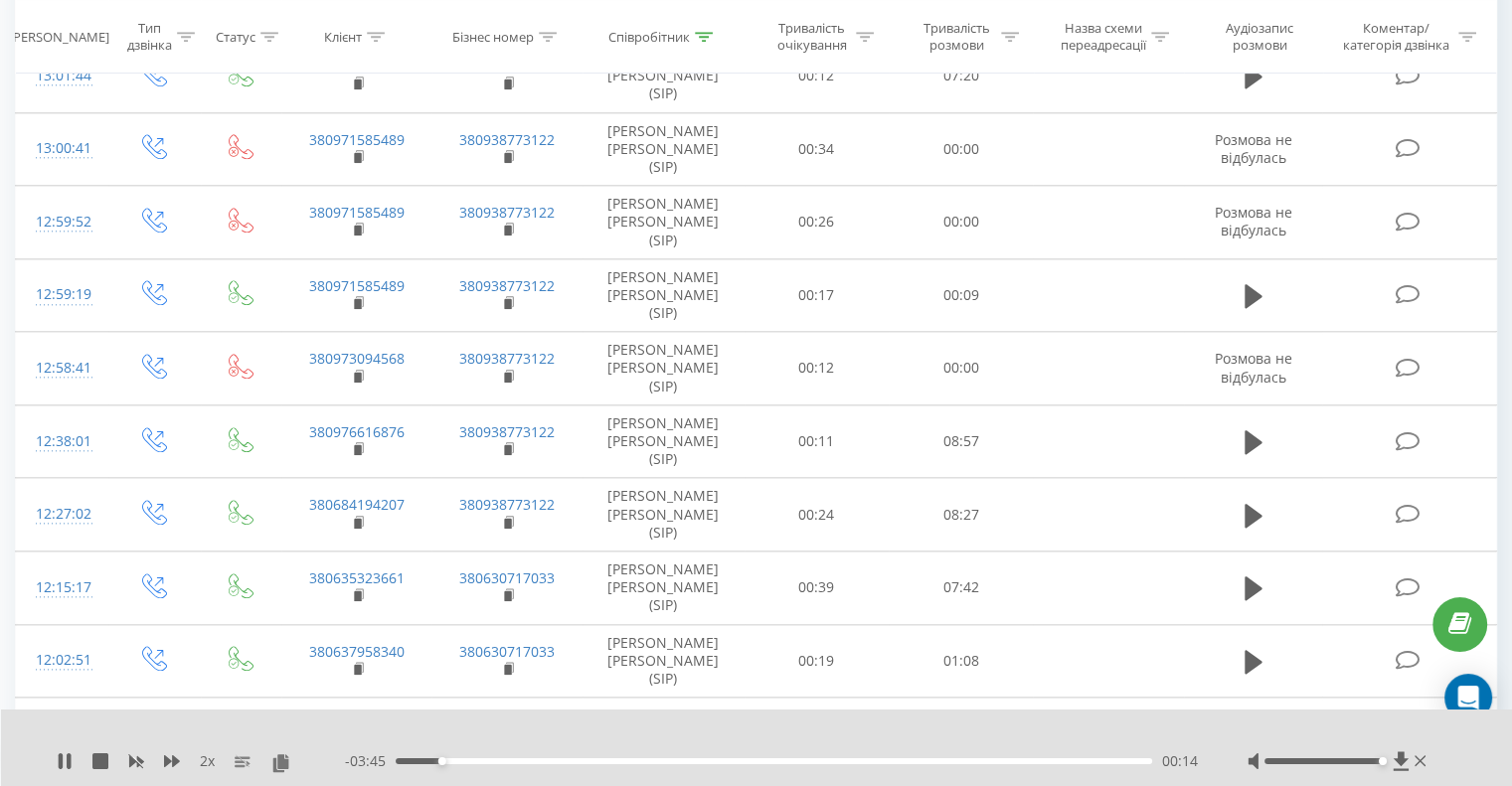 drag, startPoint x: 371, startPoint y: 762, endPoint x: 314, endPoint y: 768, distance: 57.31492 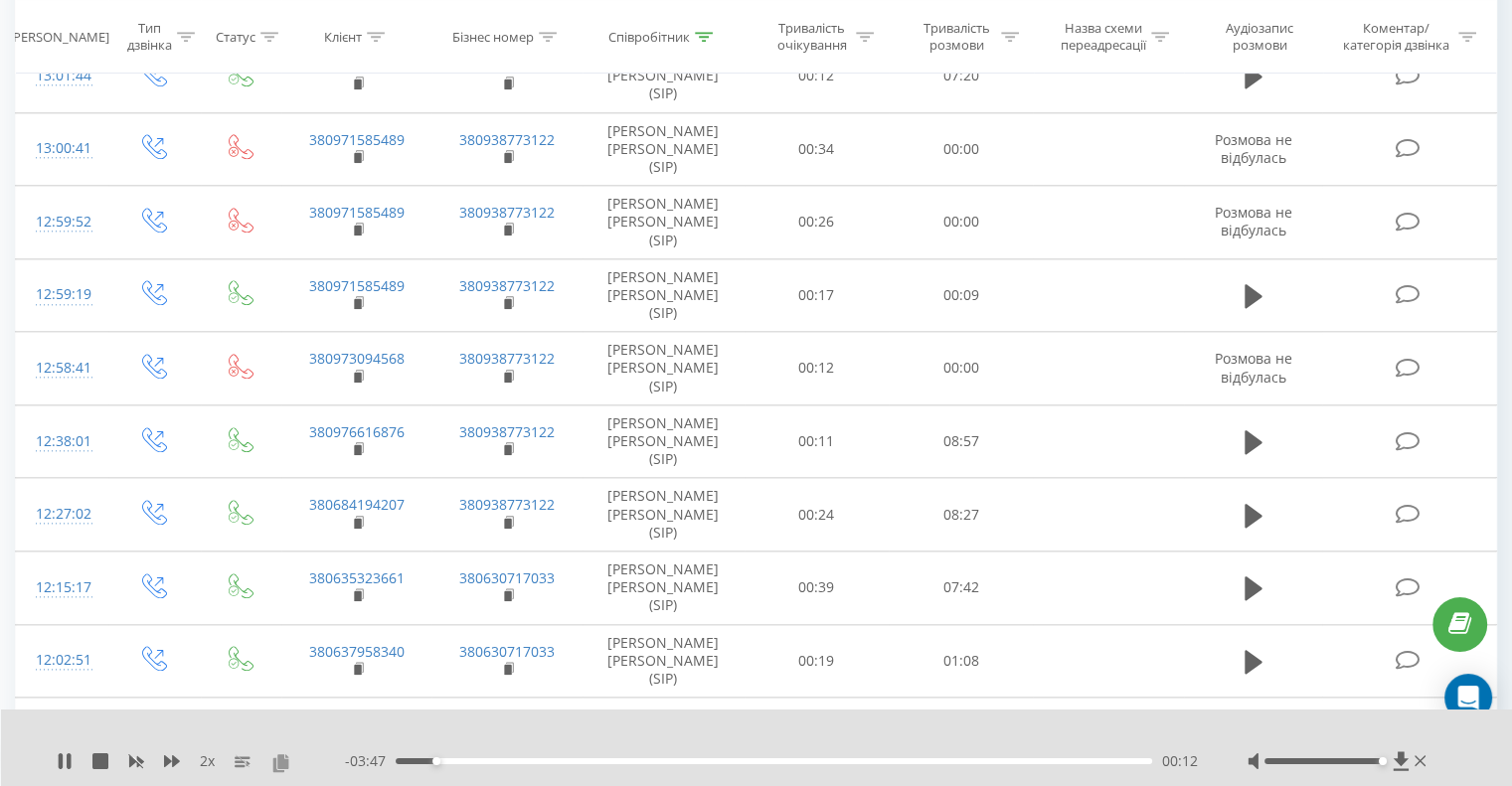click at bounding box center (280, 762) 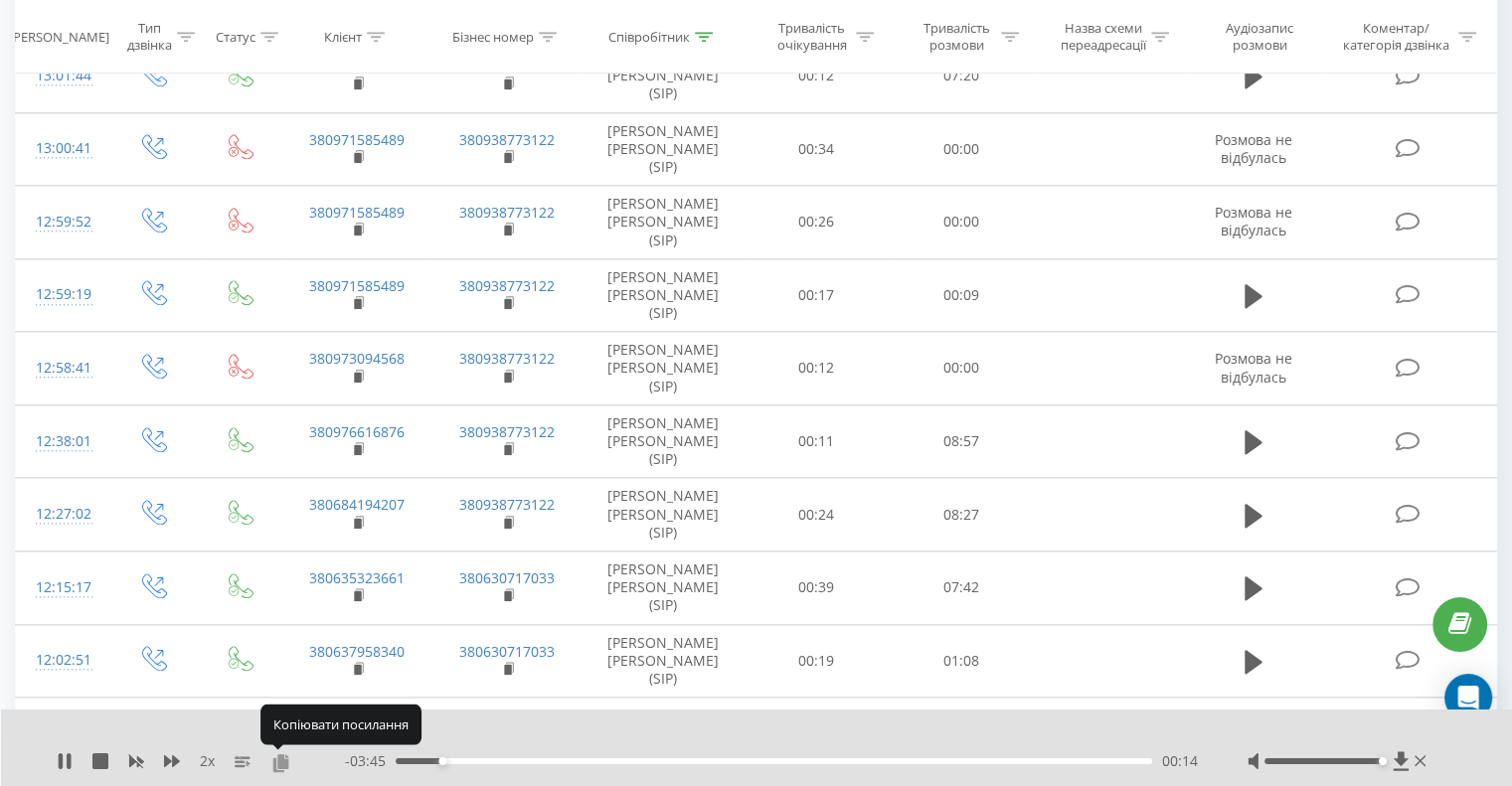 click at bounding box center (280, 762) 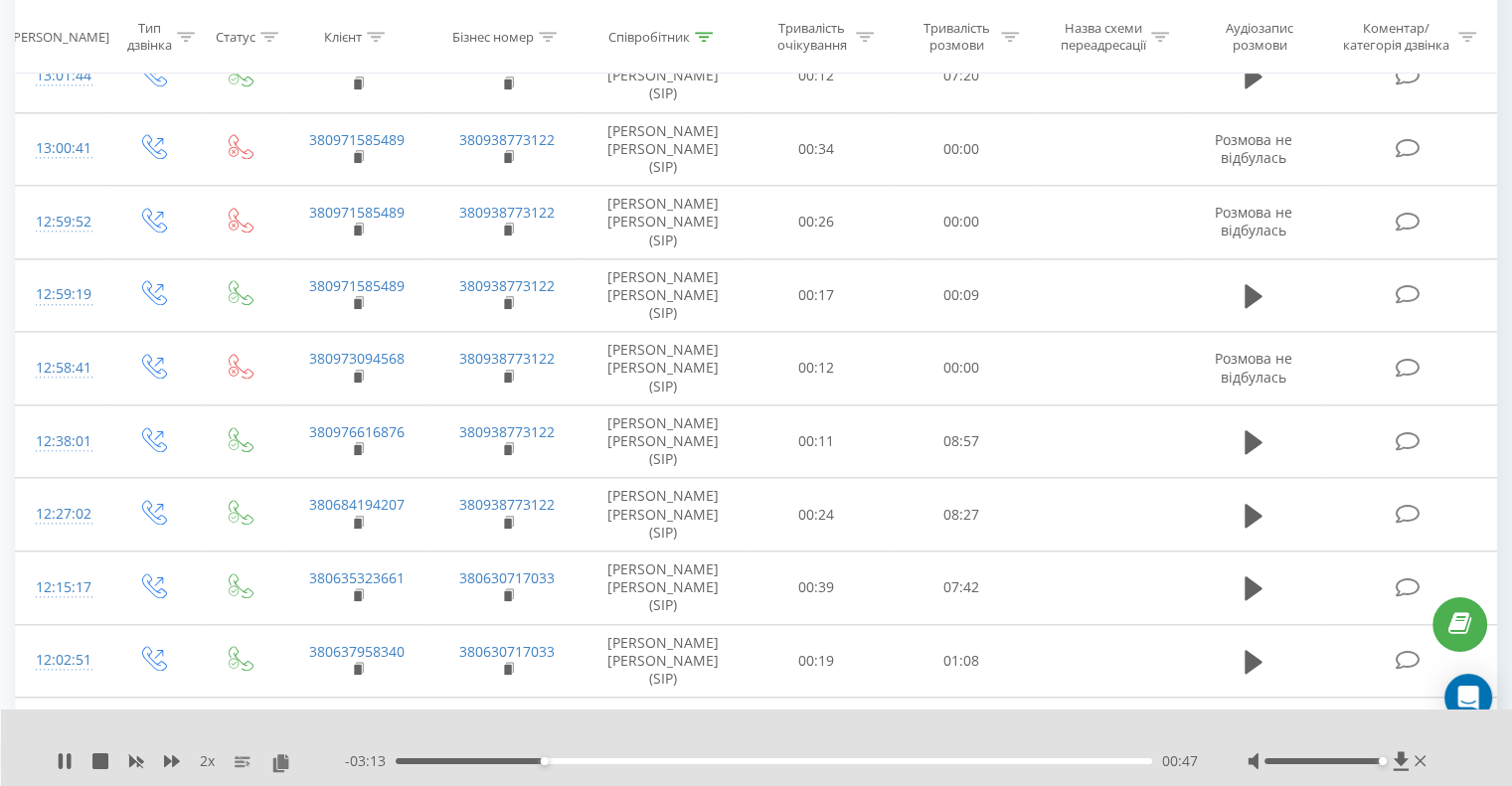 click 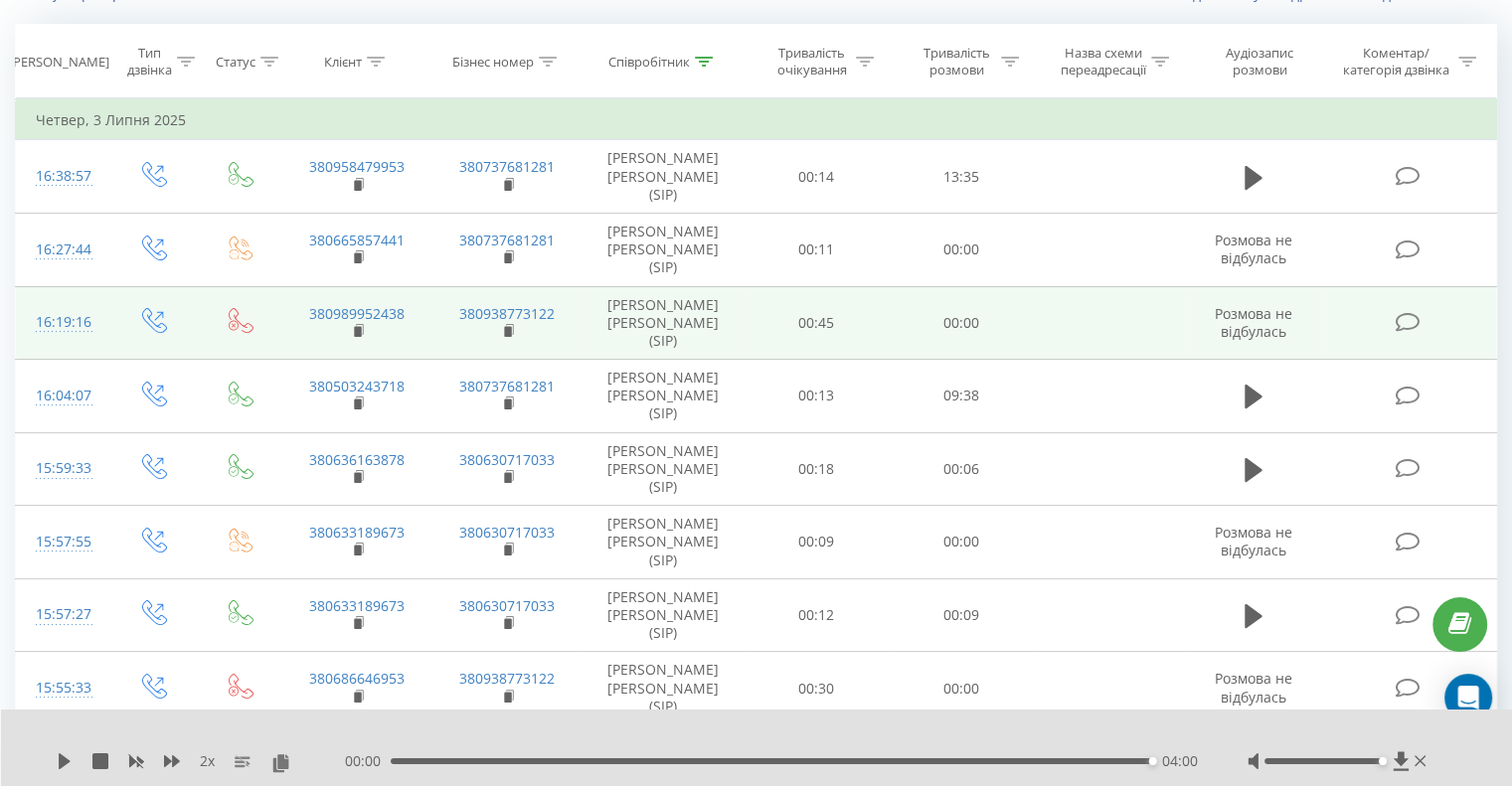 scroll, scrollTop: 0, scrollLeft: 0, axis: both 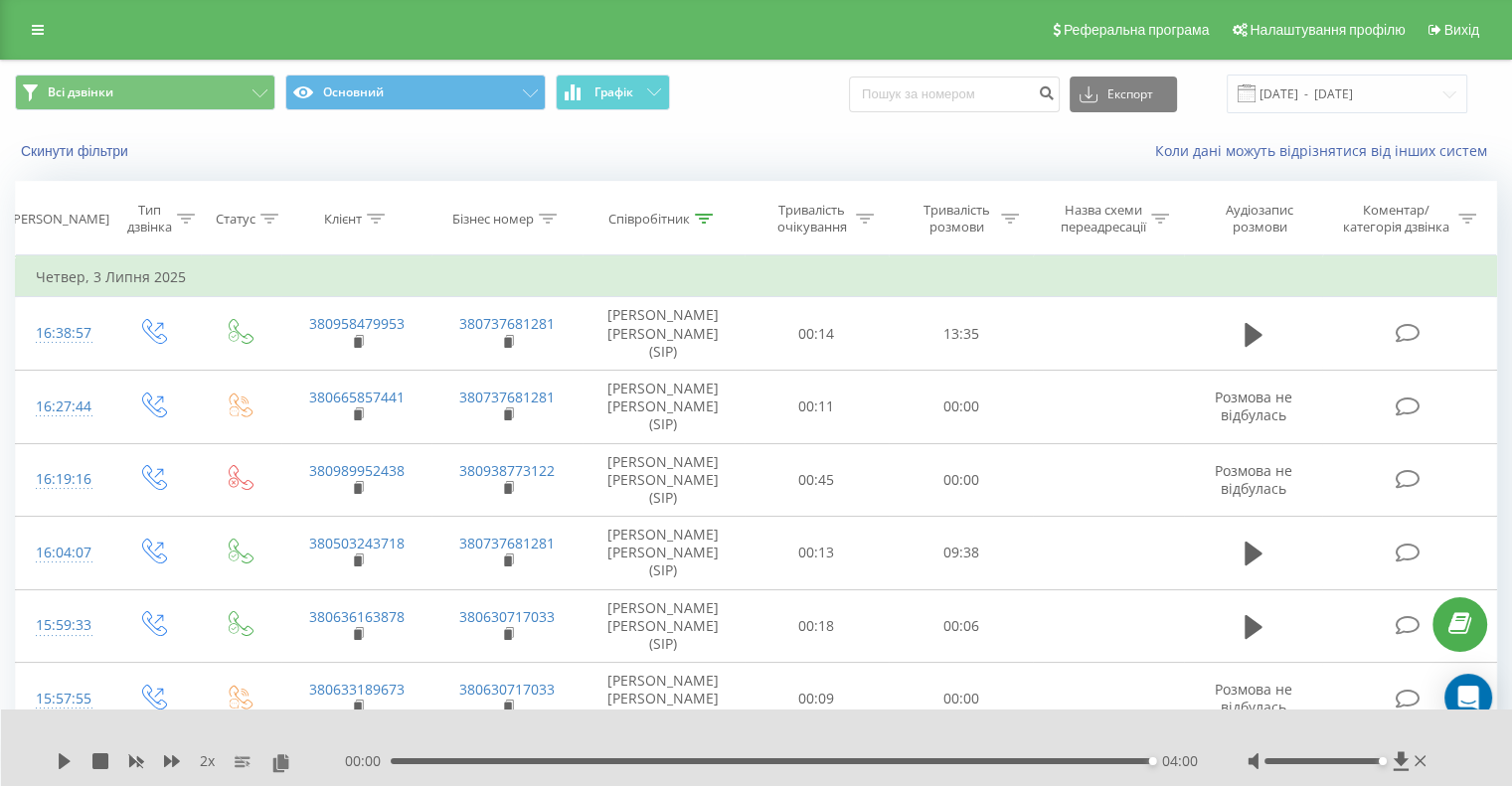 click 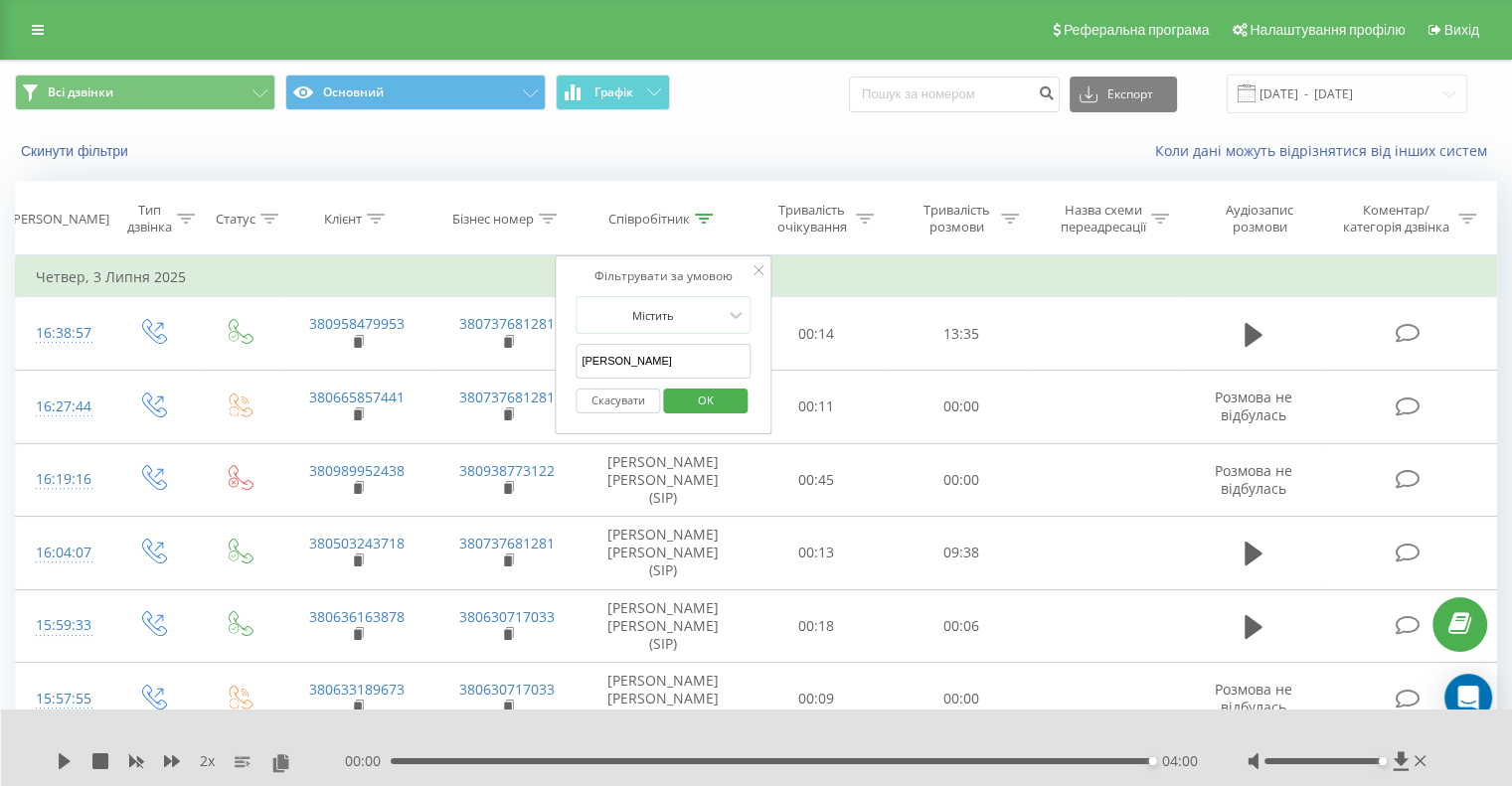 drag, startPoint x: 684, startPoint y: 356, endPoint x: 561, endPoint y: 365, distance: 123.32883 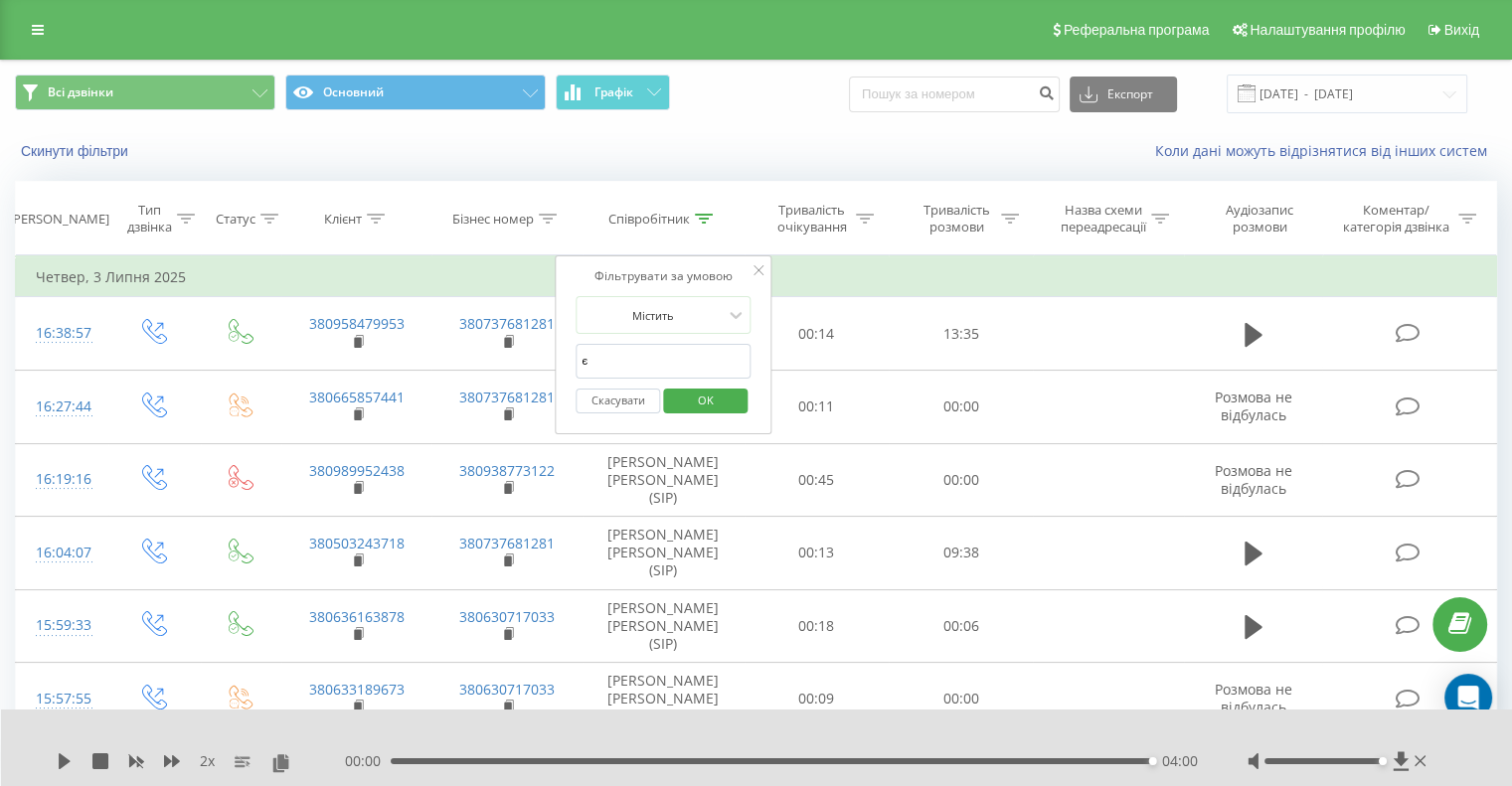 type on "Єрьомін" 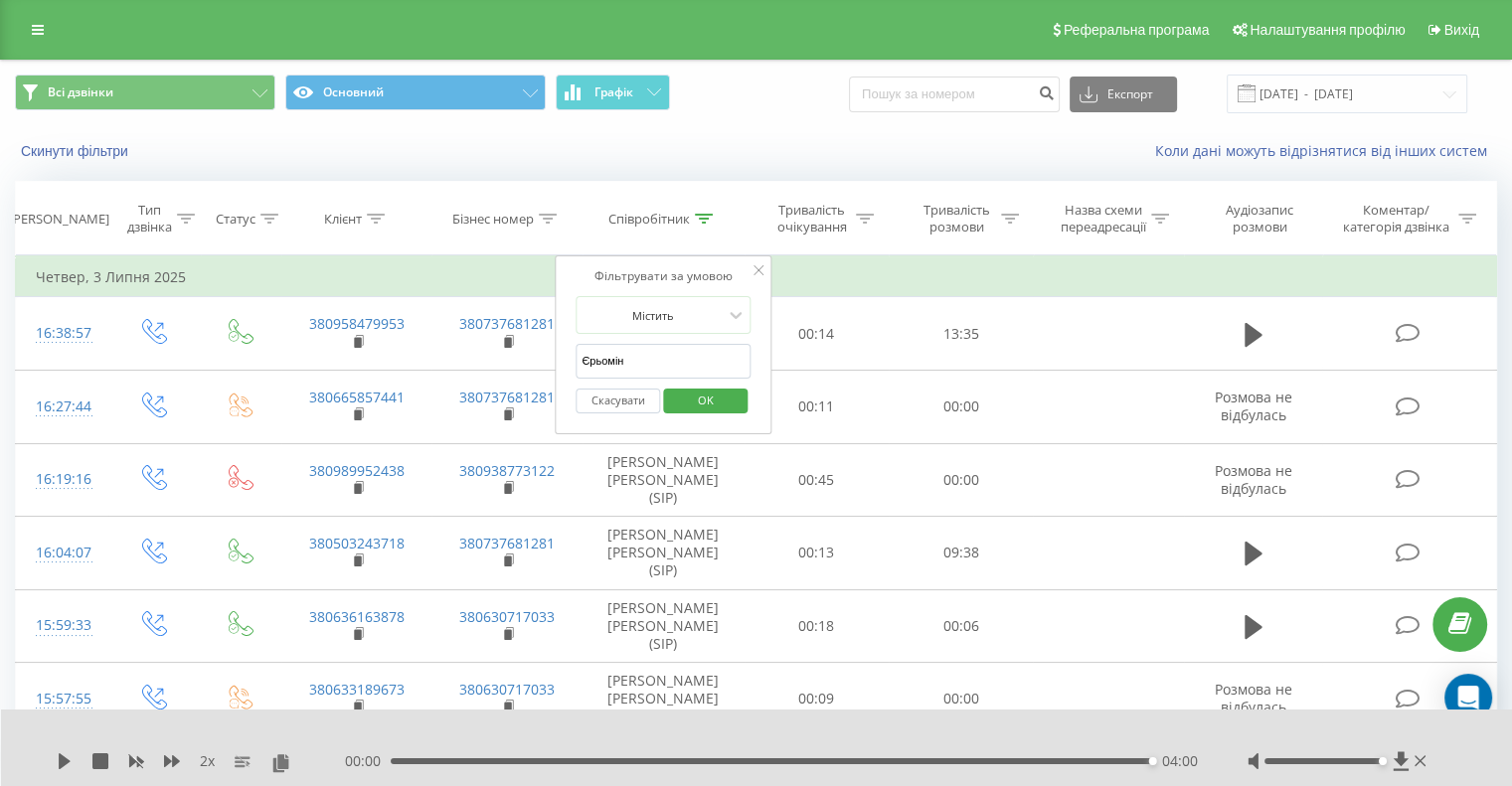click on "OK" at bounding box center (706, 399) 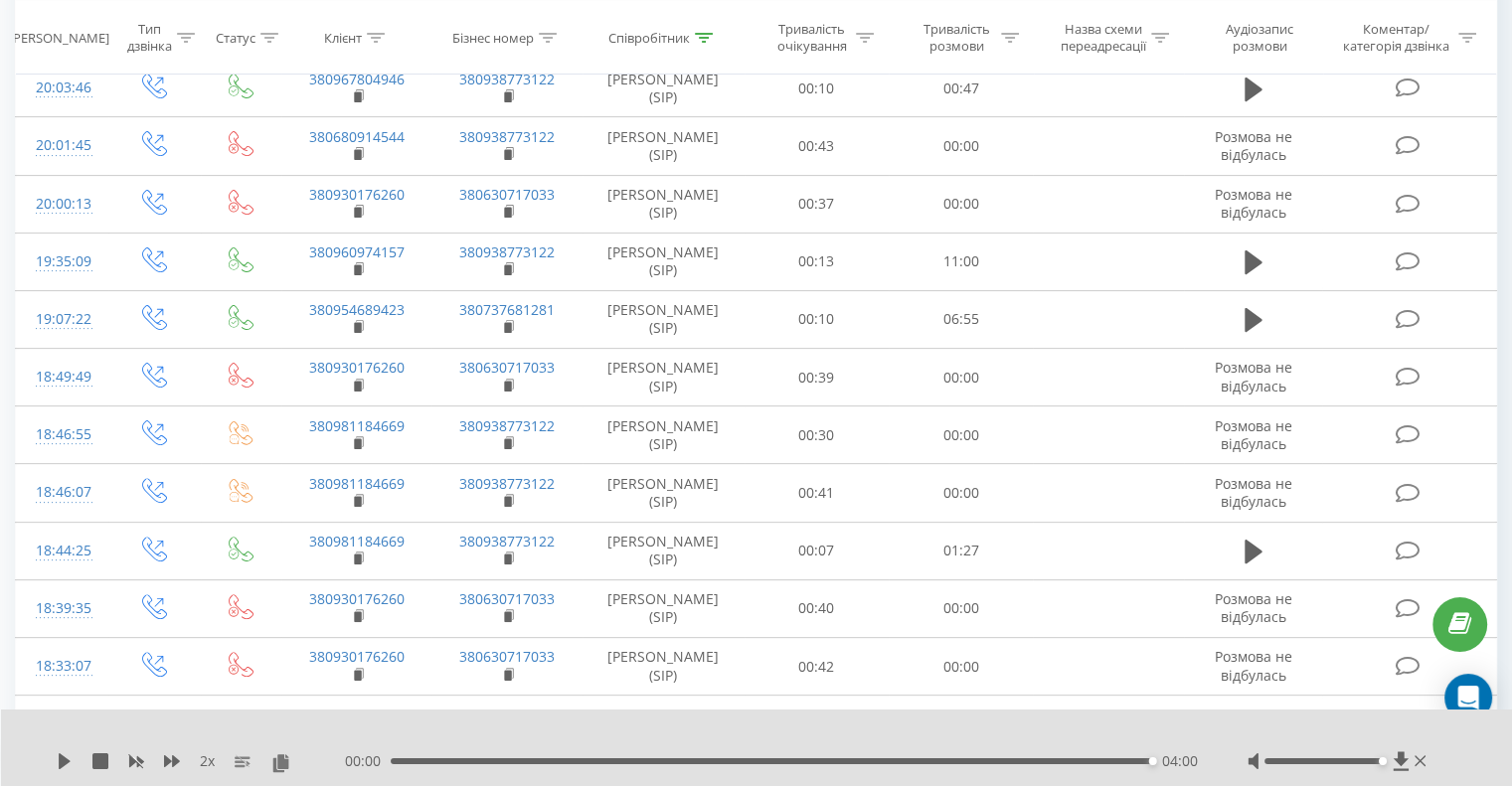 scroll, scrollTop: 0, scrollLeft: 0, axis: both 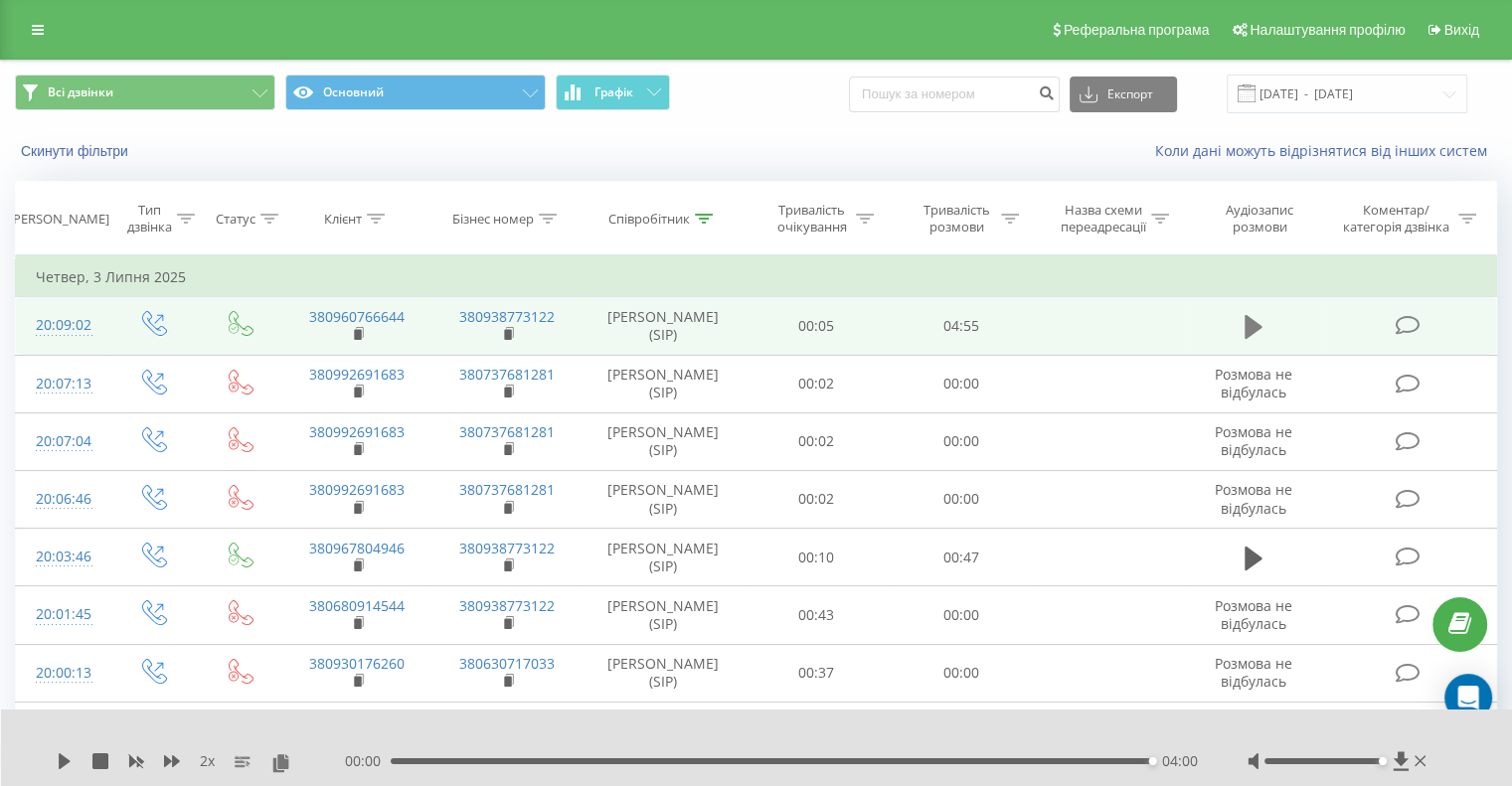 click 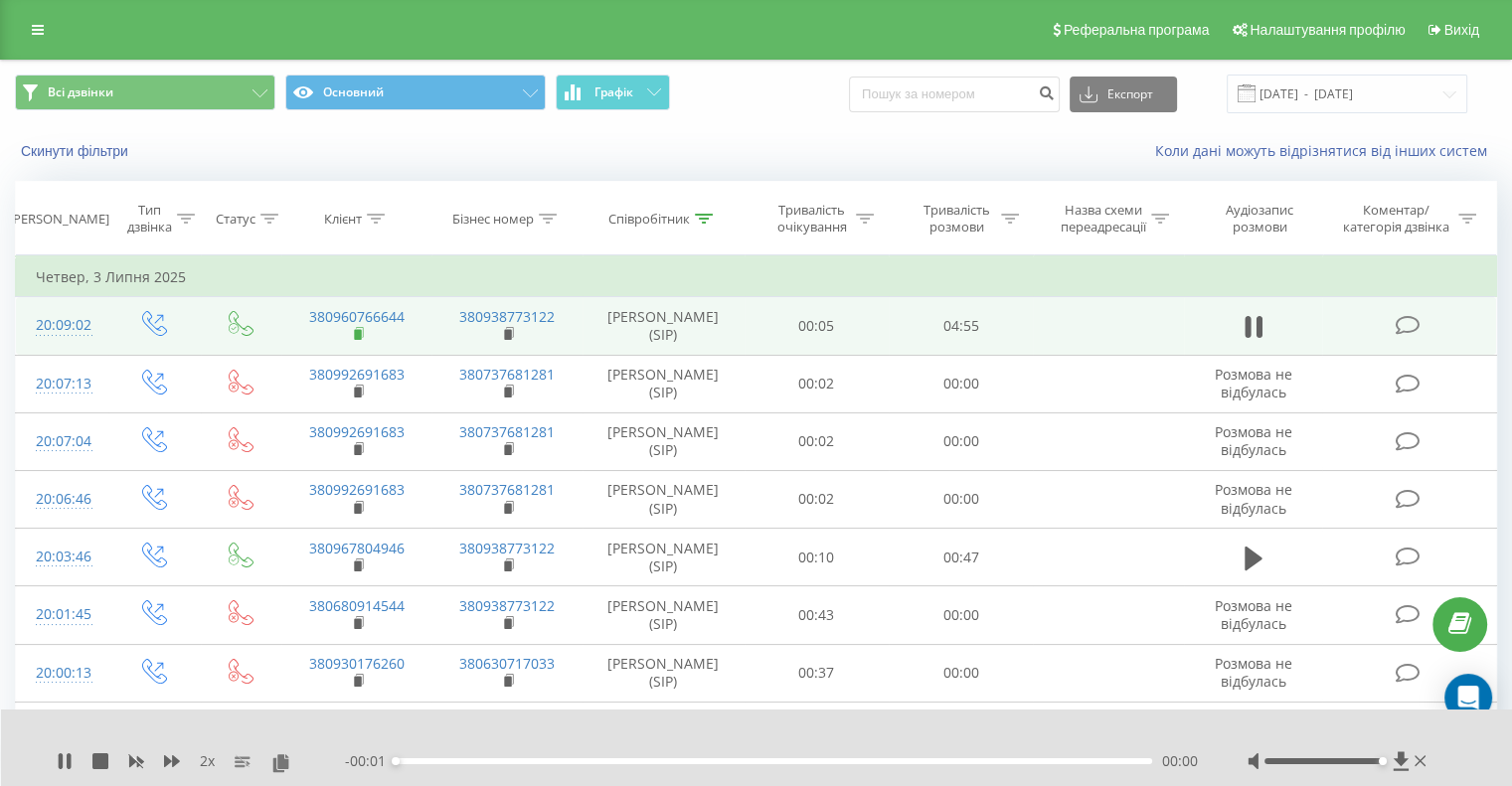 click 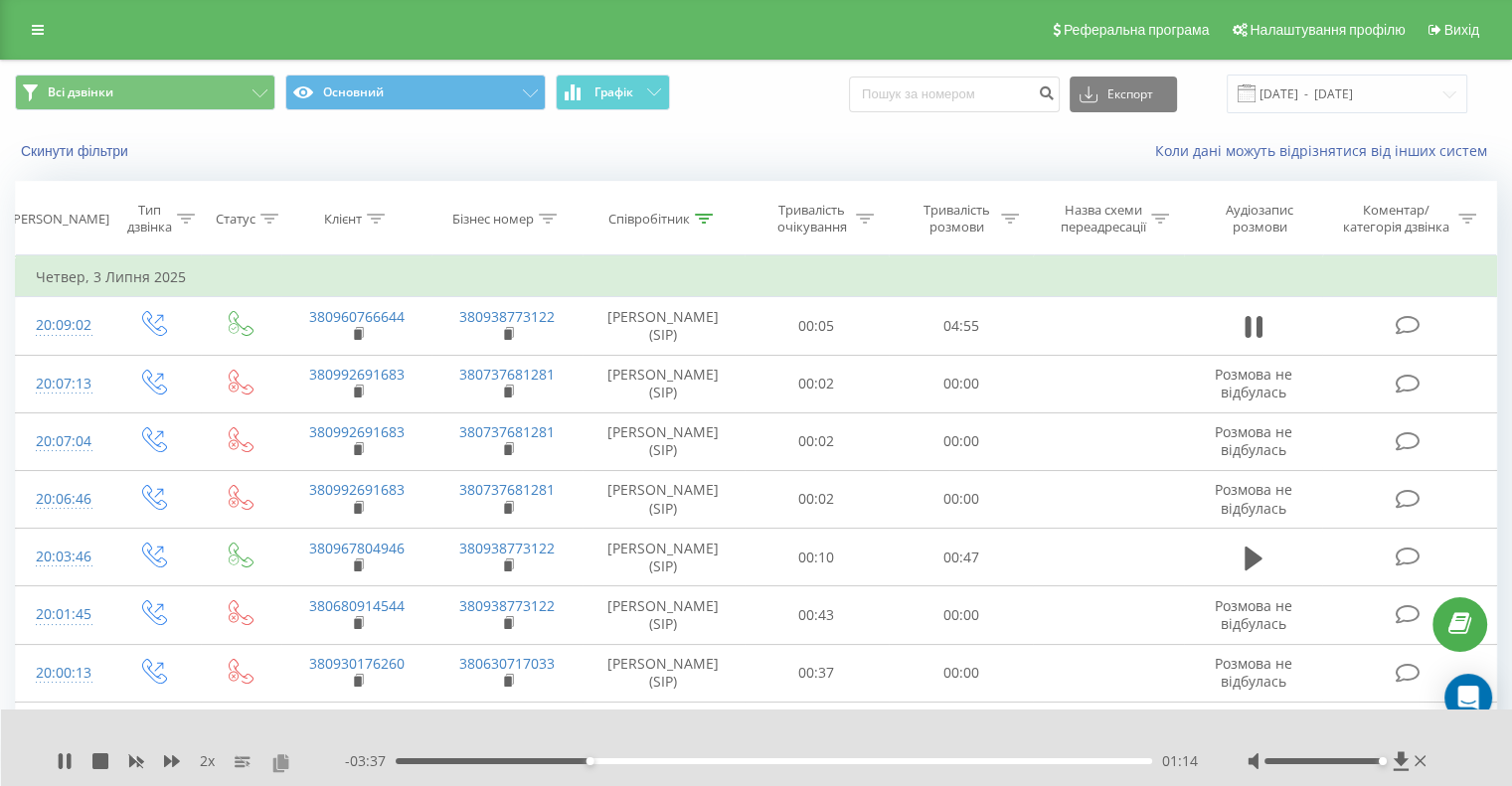 click at bounding box center (280, 762) 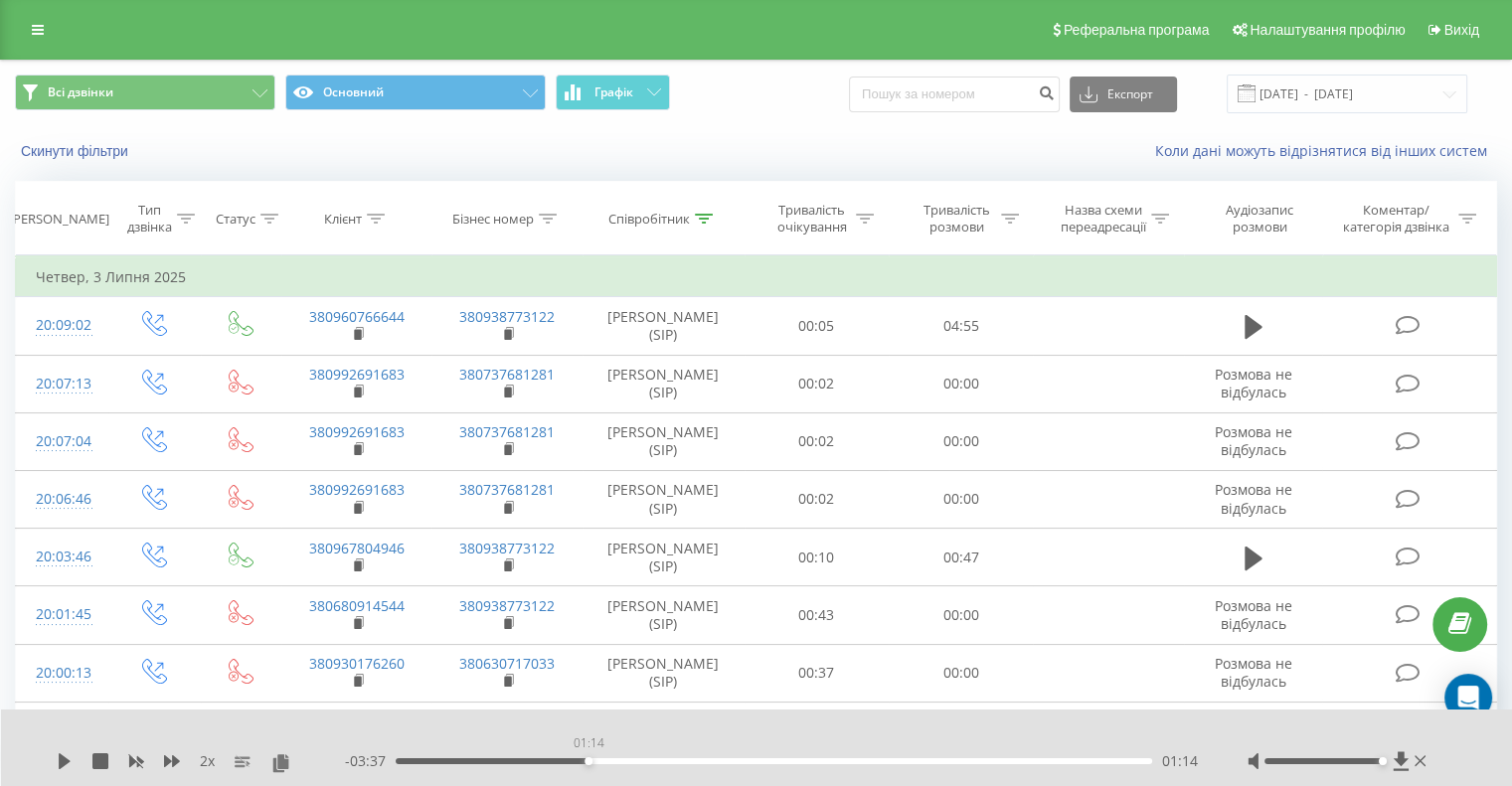click on "01:14" at bounding box center (773, 761) 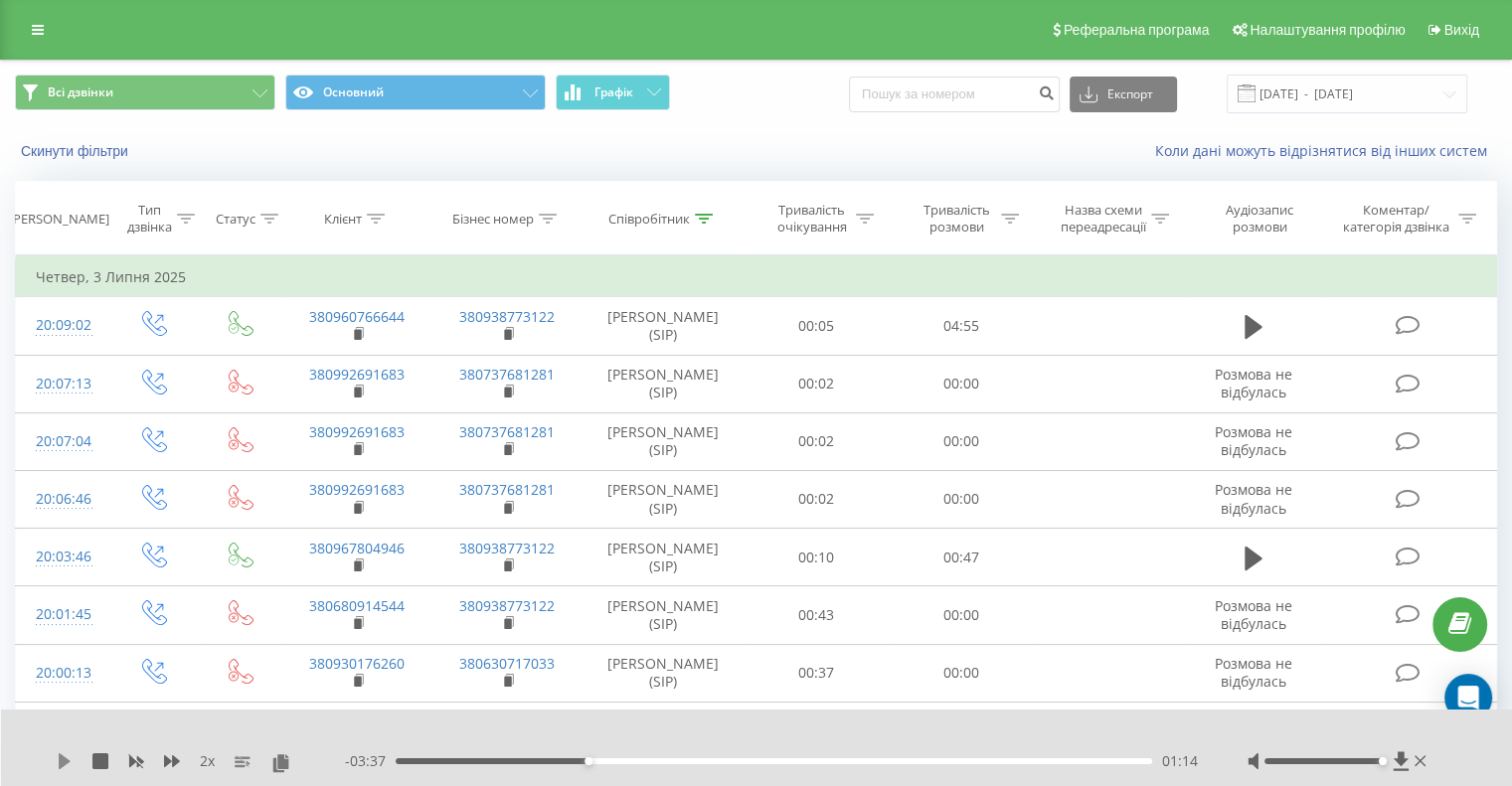 click 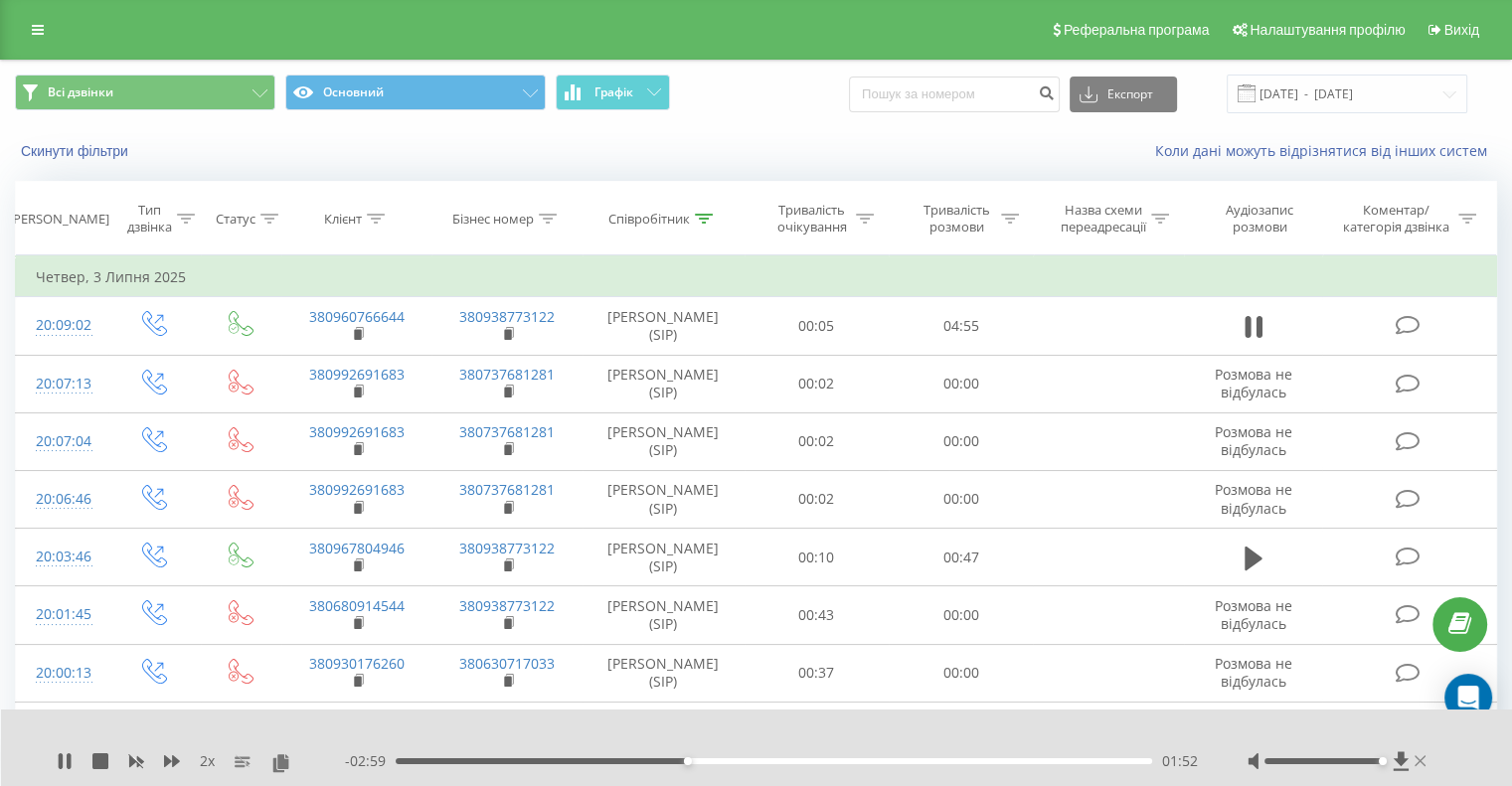click 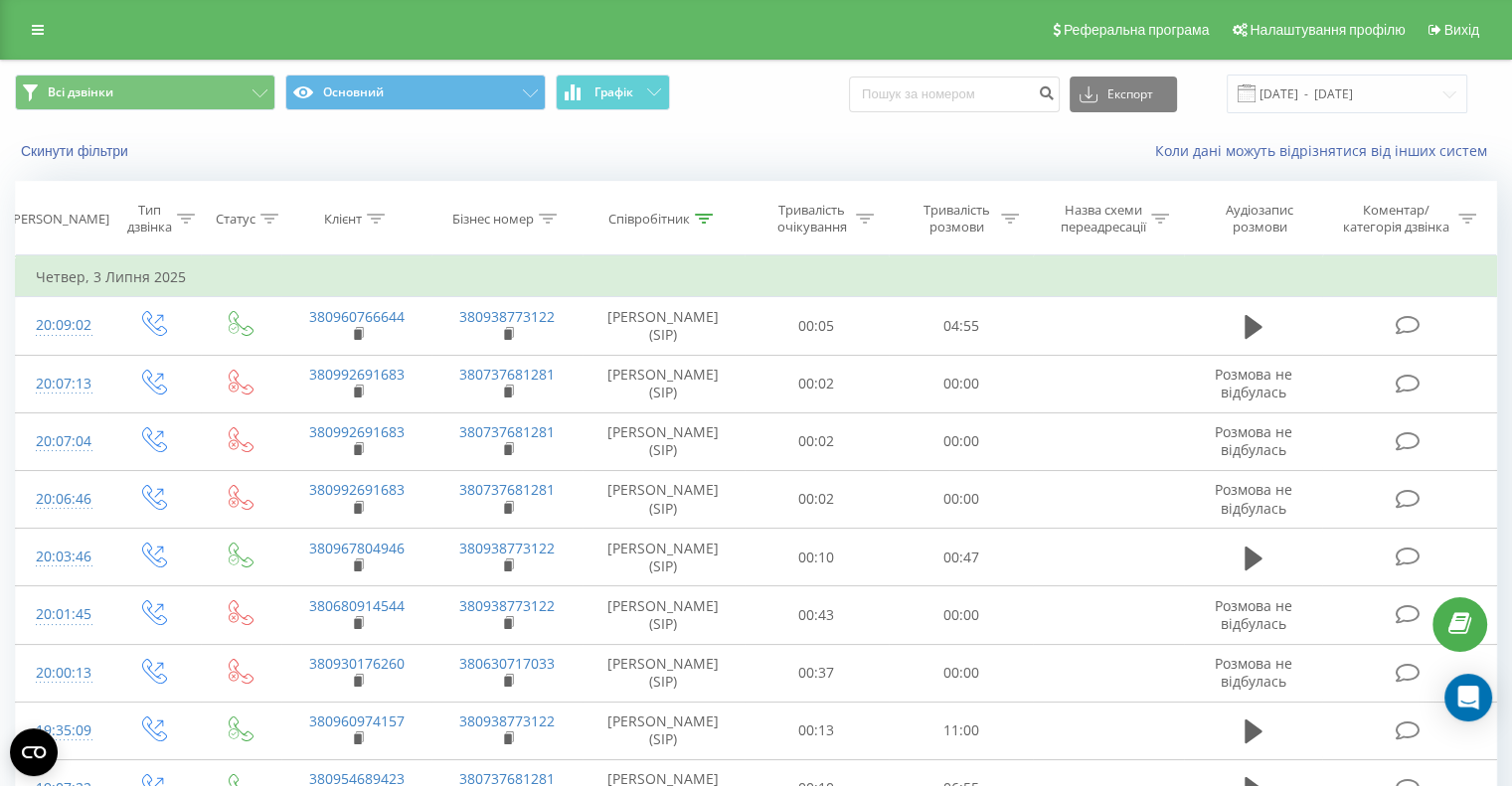 click 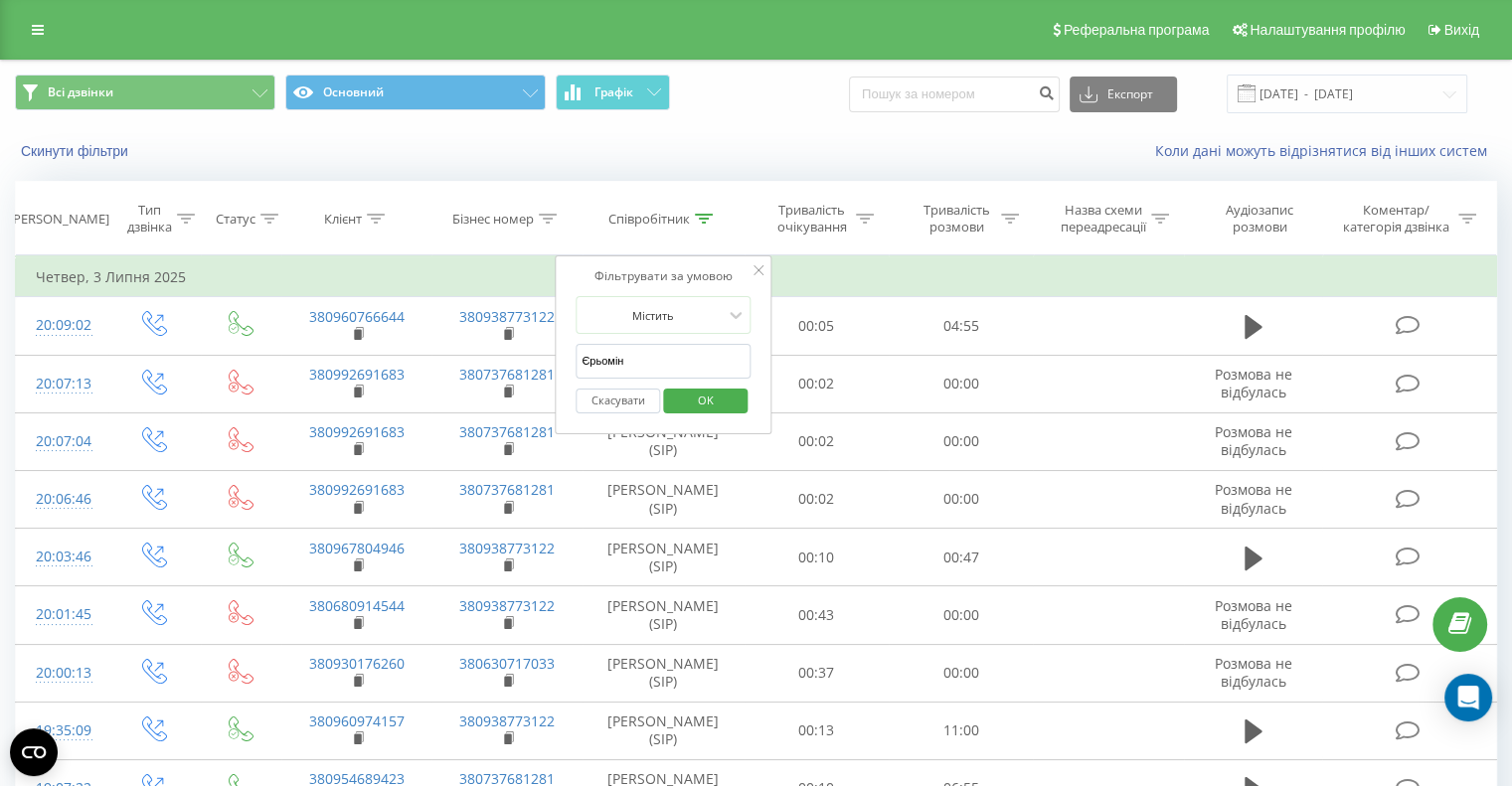drag, startPoint x: 635, startPoint y: 361, endPoint x: 555, endPoint y: 351, distance: 80.62258 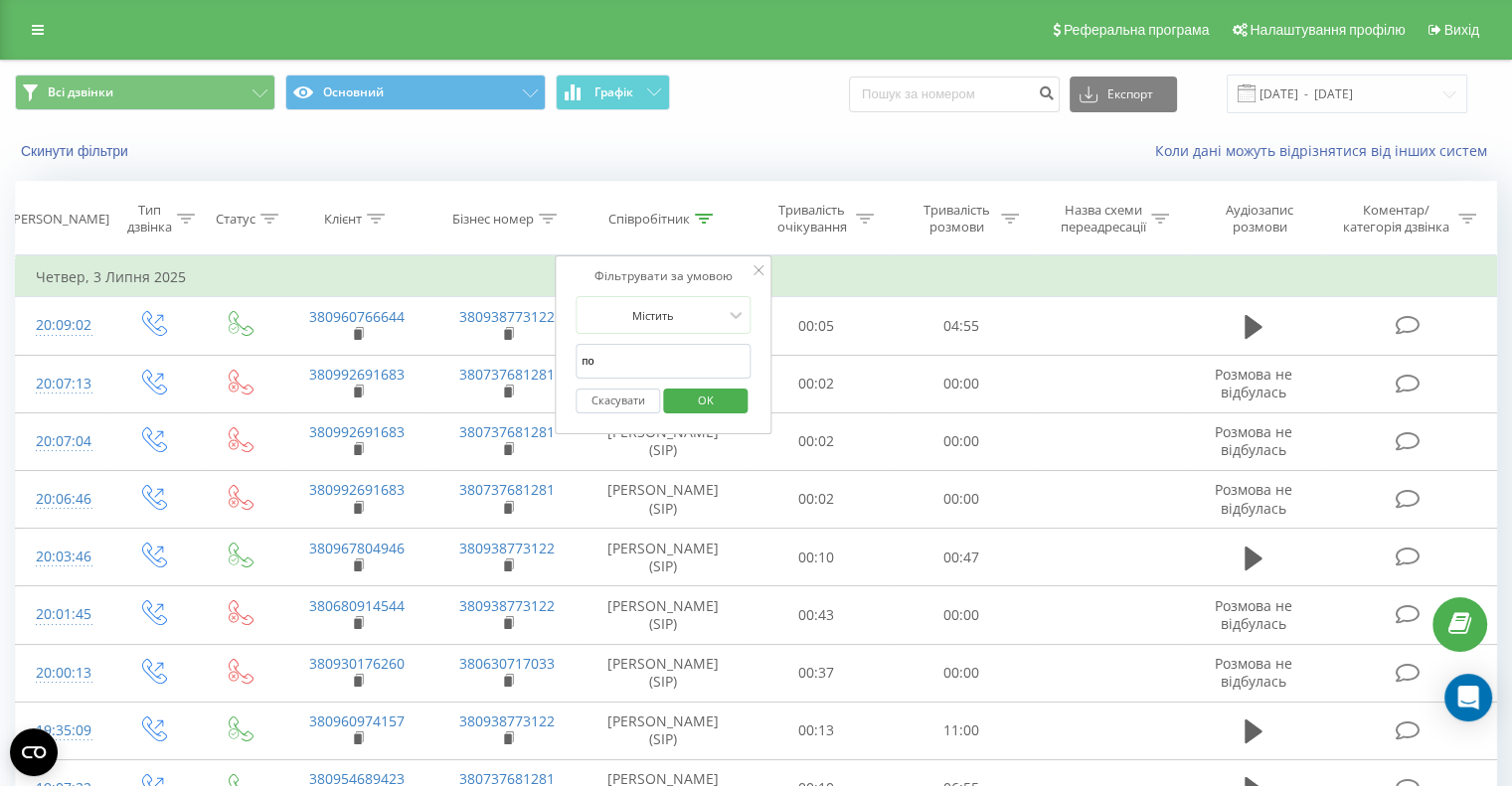 type on "Подолян" 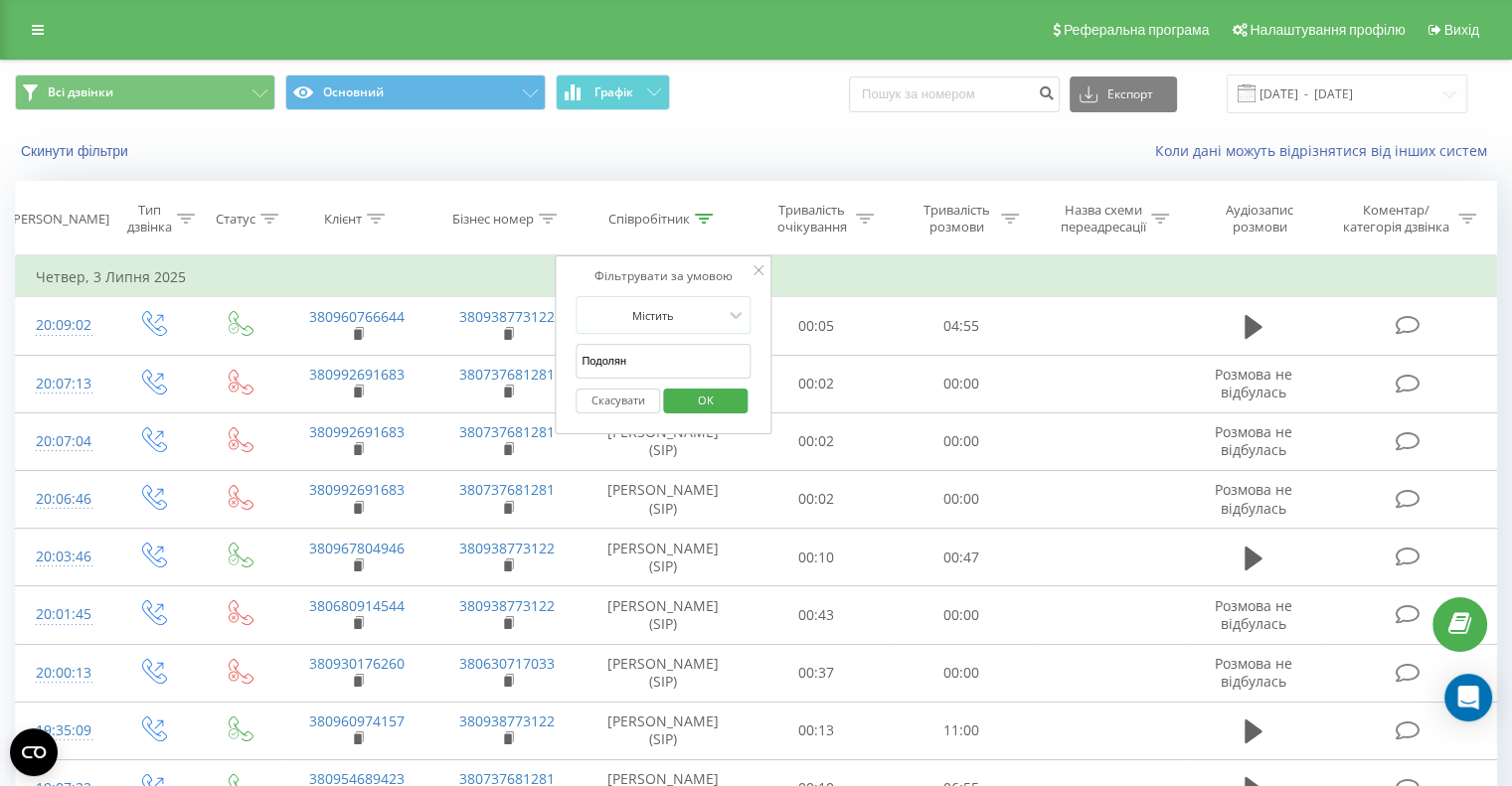 click on "OK" at bounding box center (706, 399) 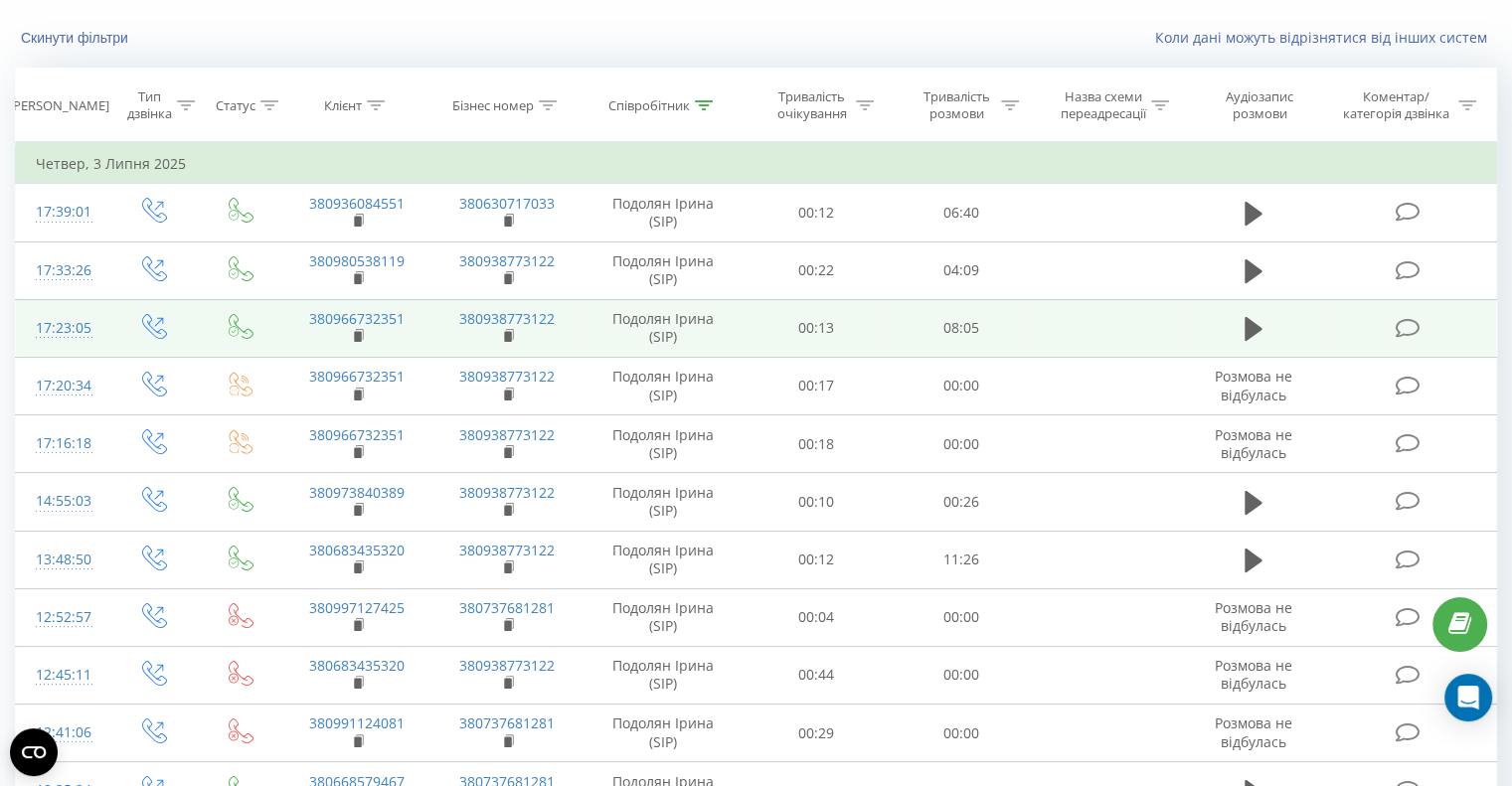 scroll, scrollTop: 0, scrollLeft: 0, axis: both 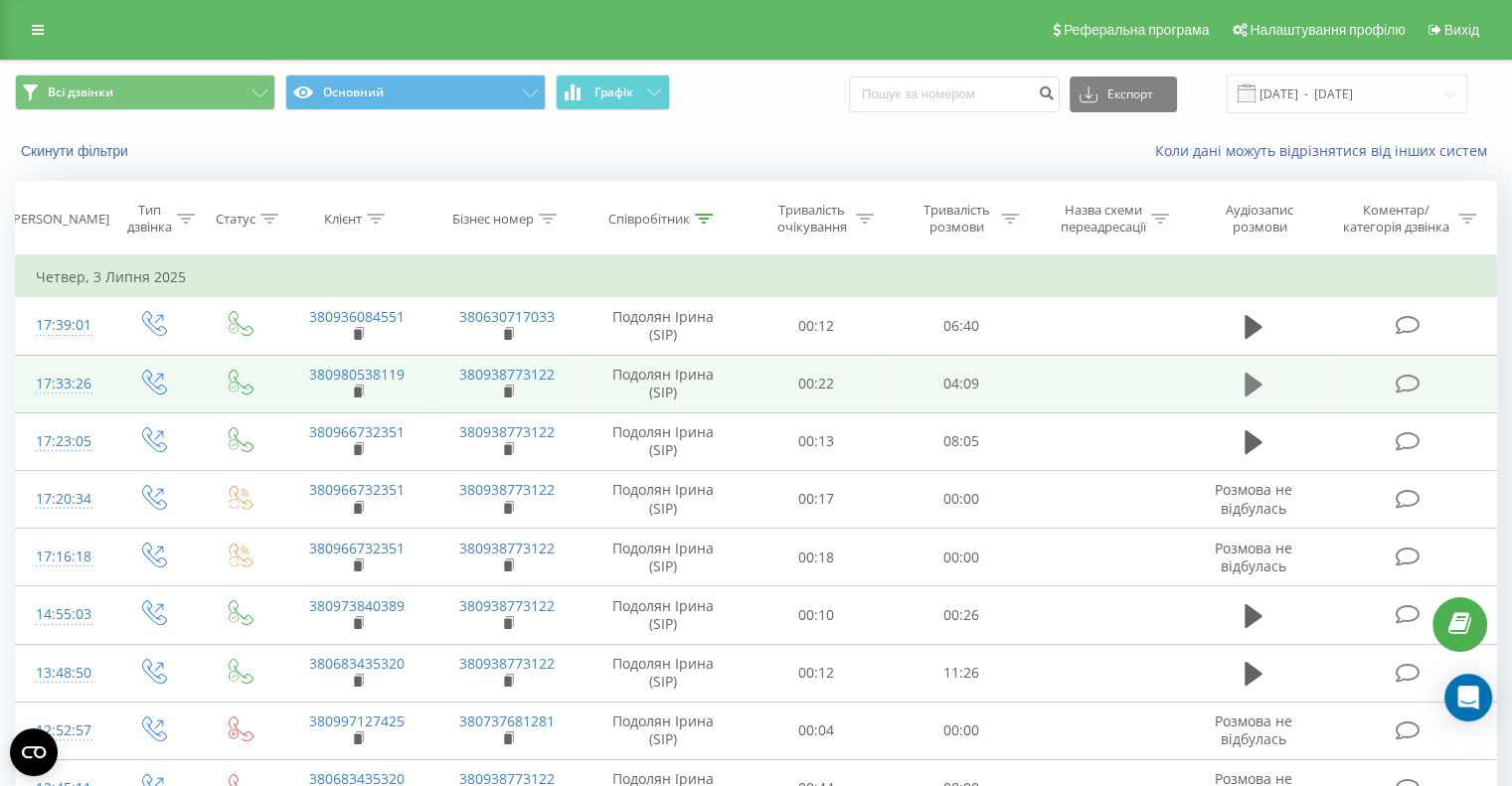 click 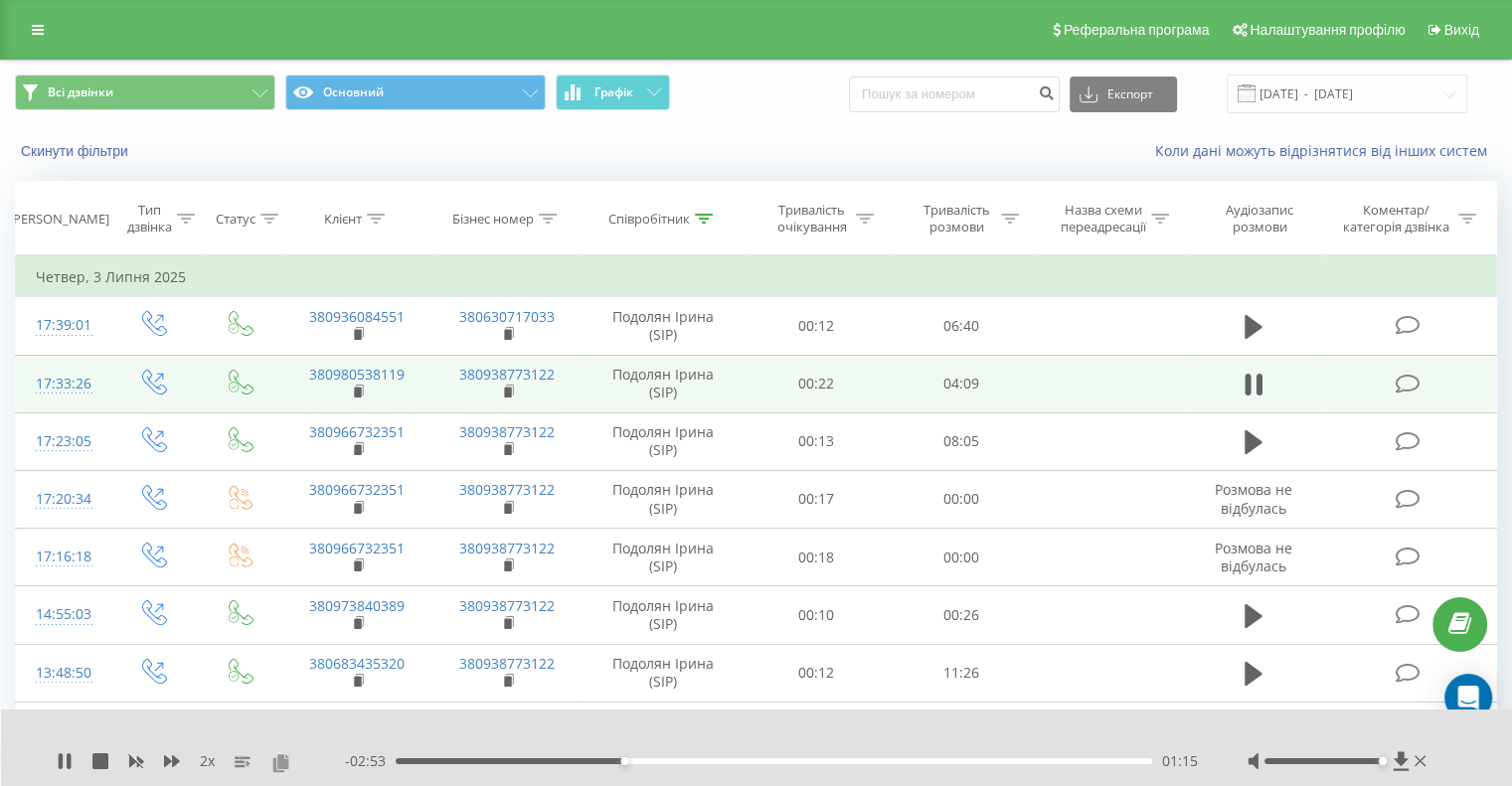 click at bounding box center (280, 762) 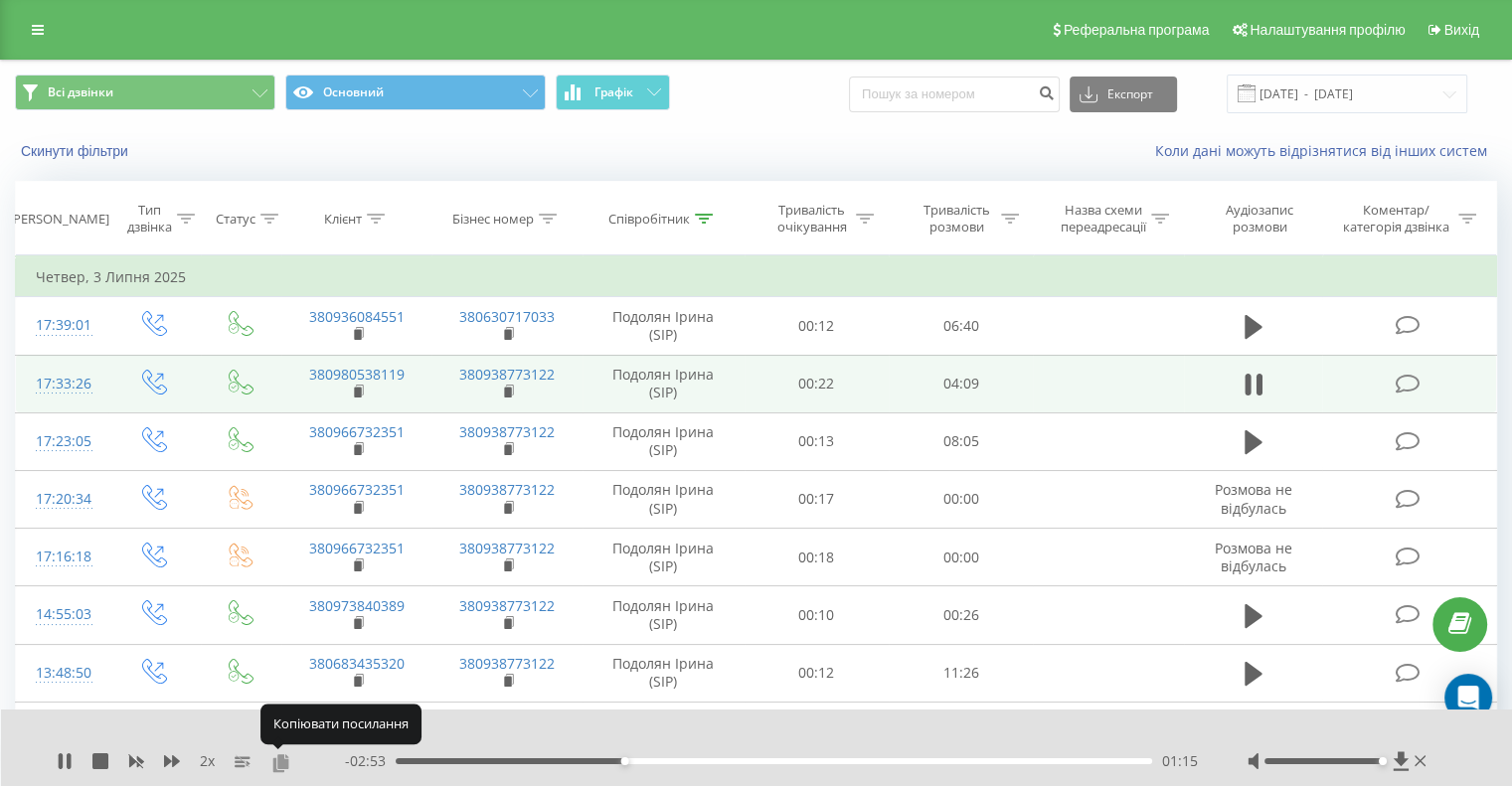 click at bounding box center [280, 762] 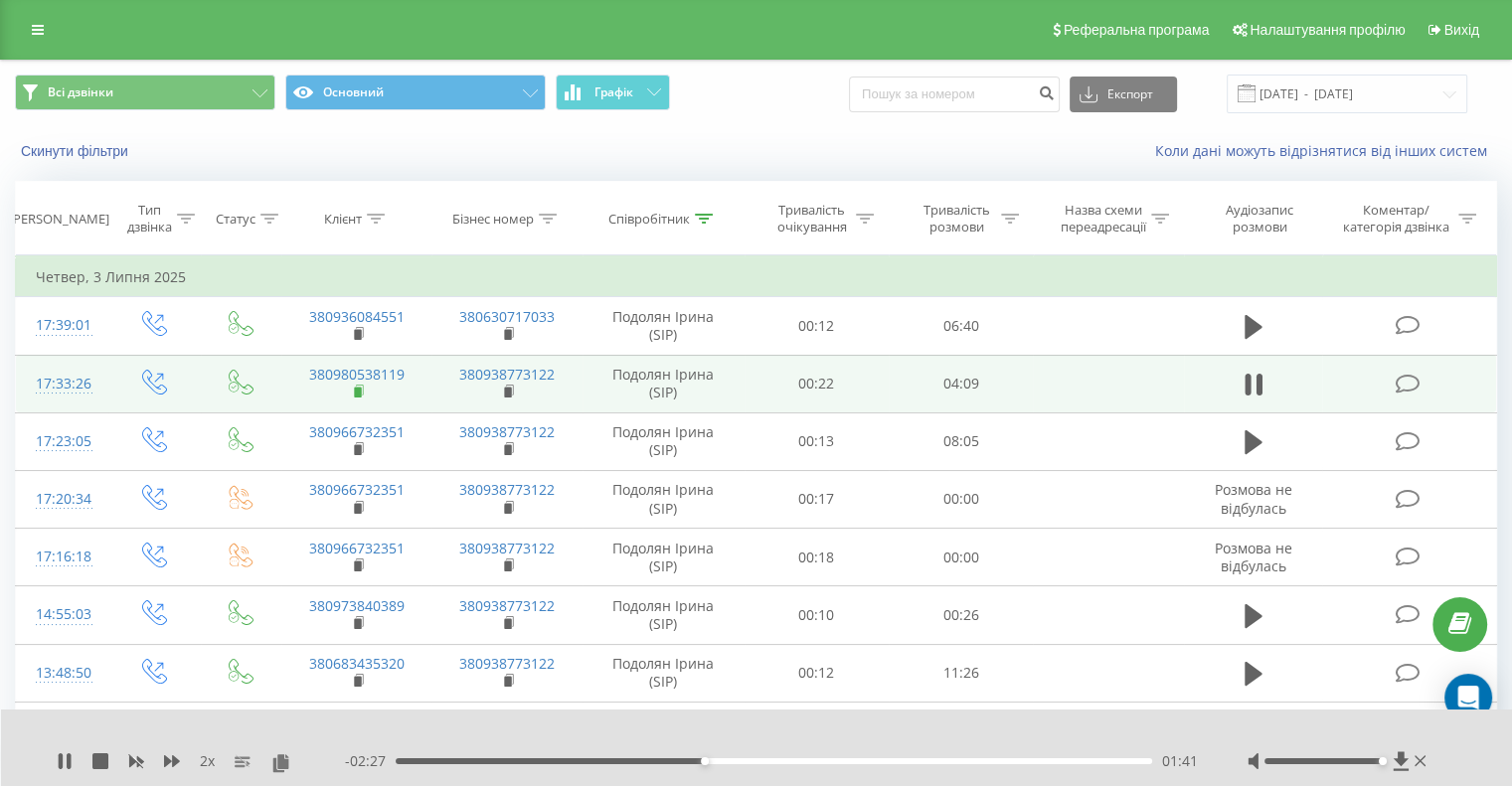 click 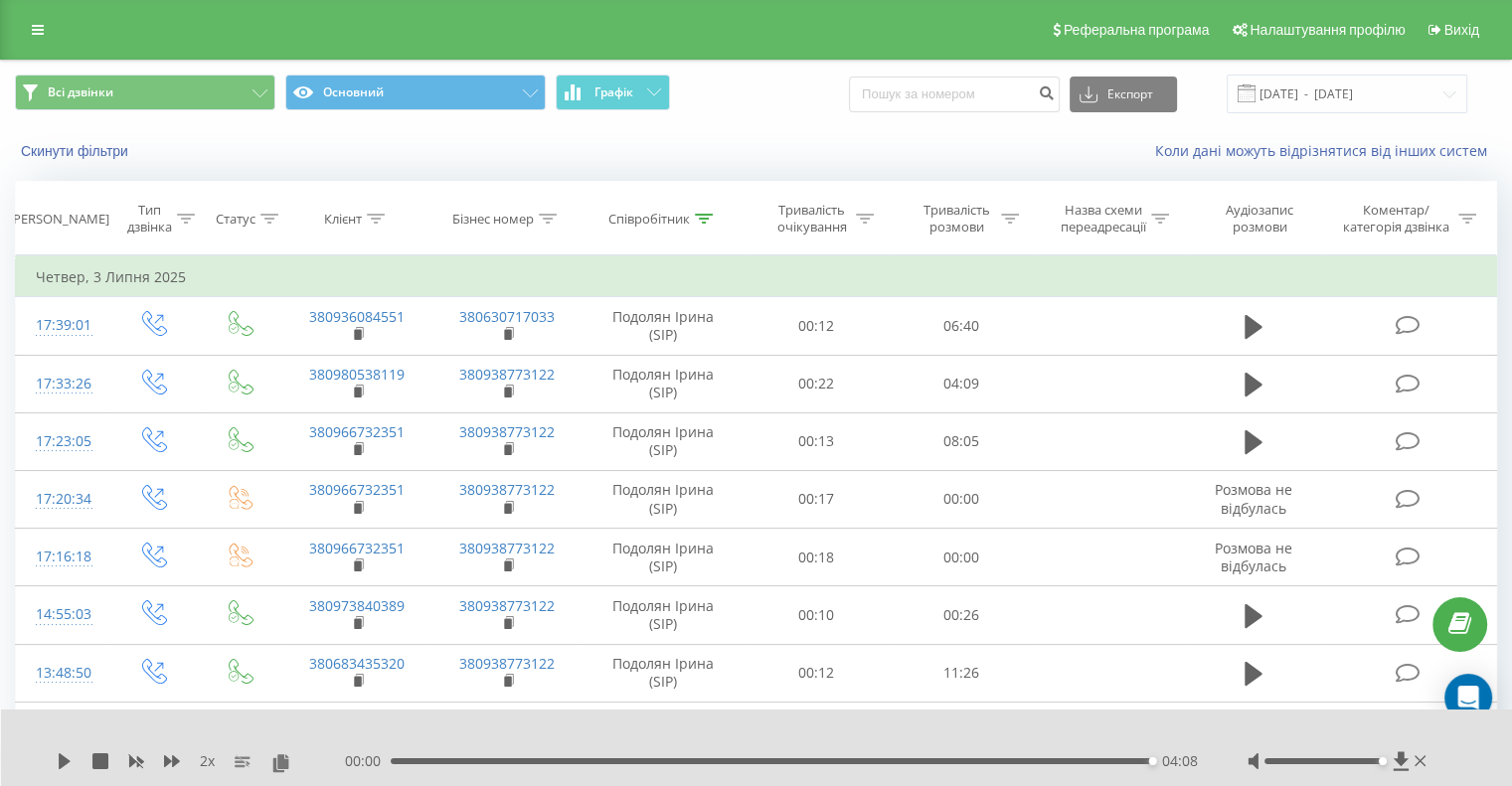 click on "04:08" at bounding box center [771, 761] 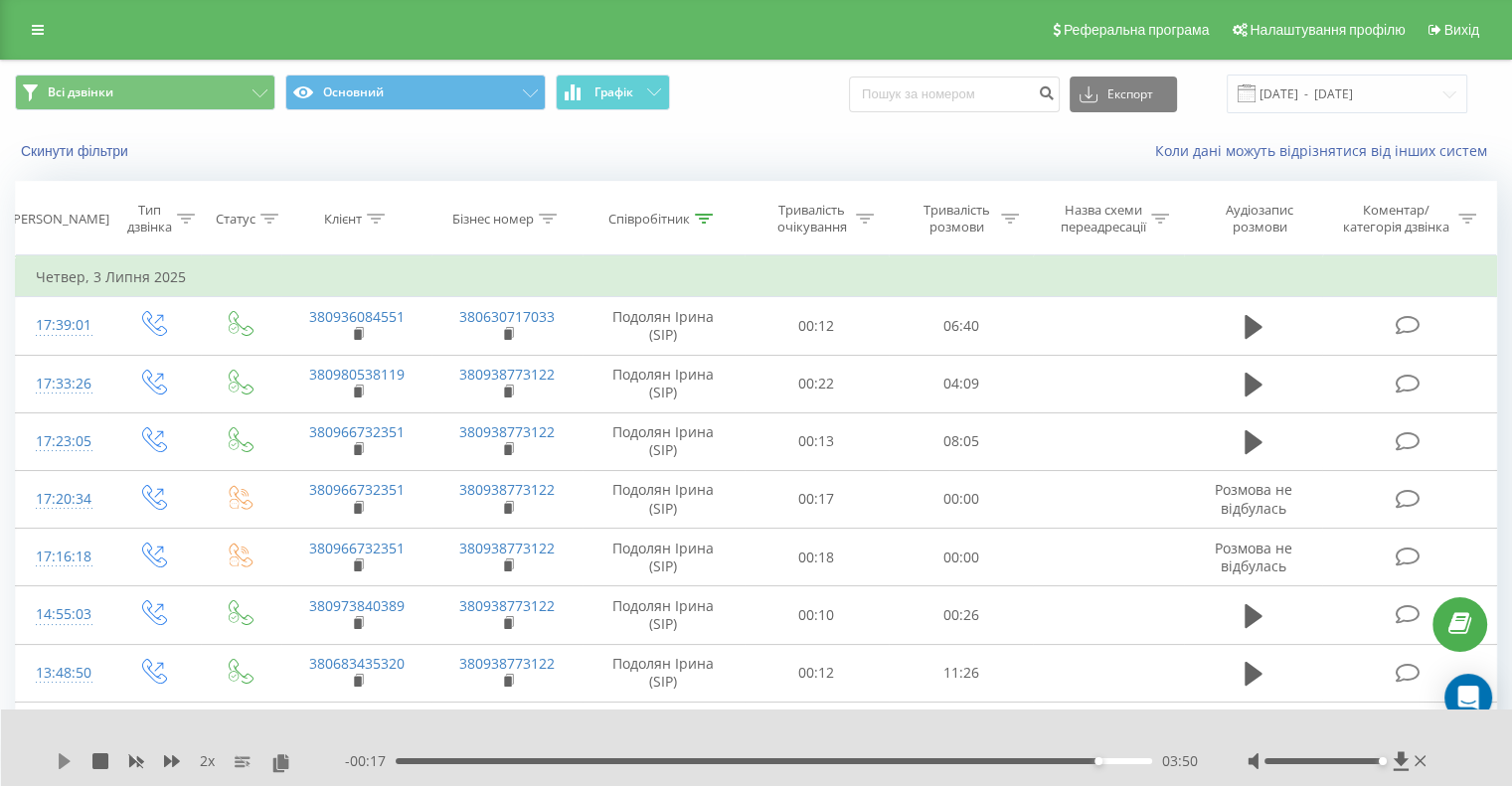 click 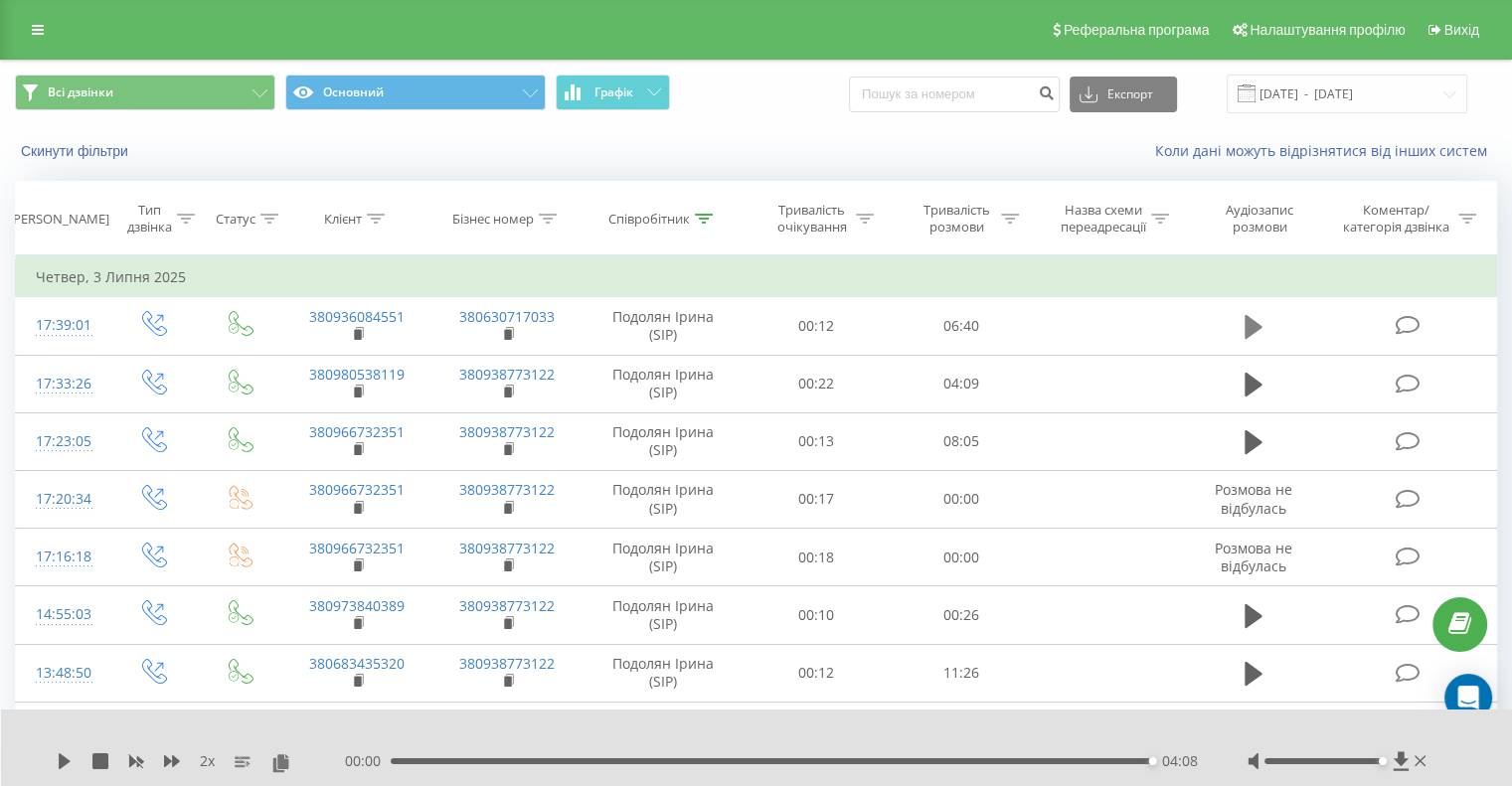 click 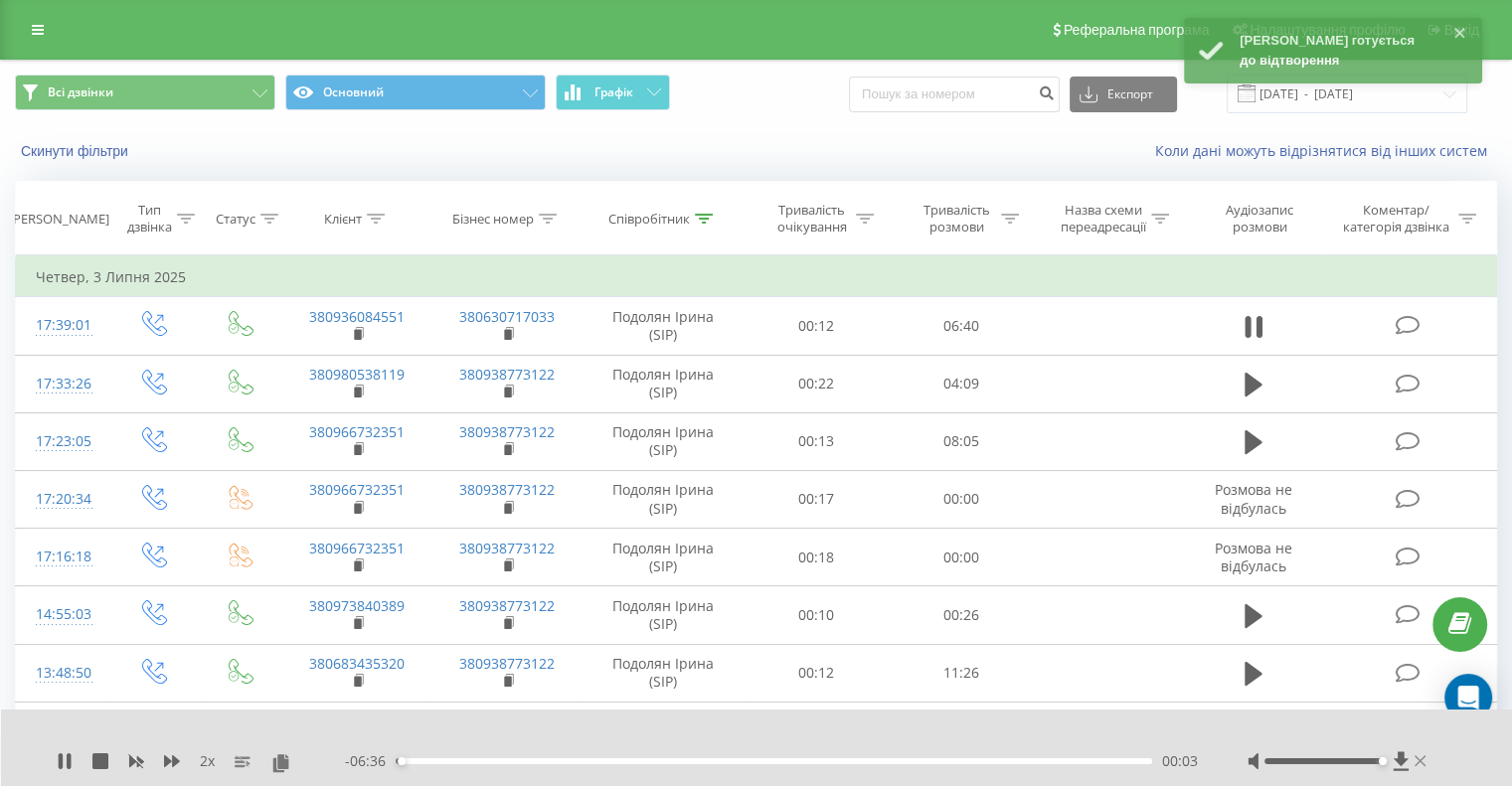 click 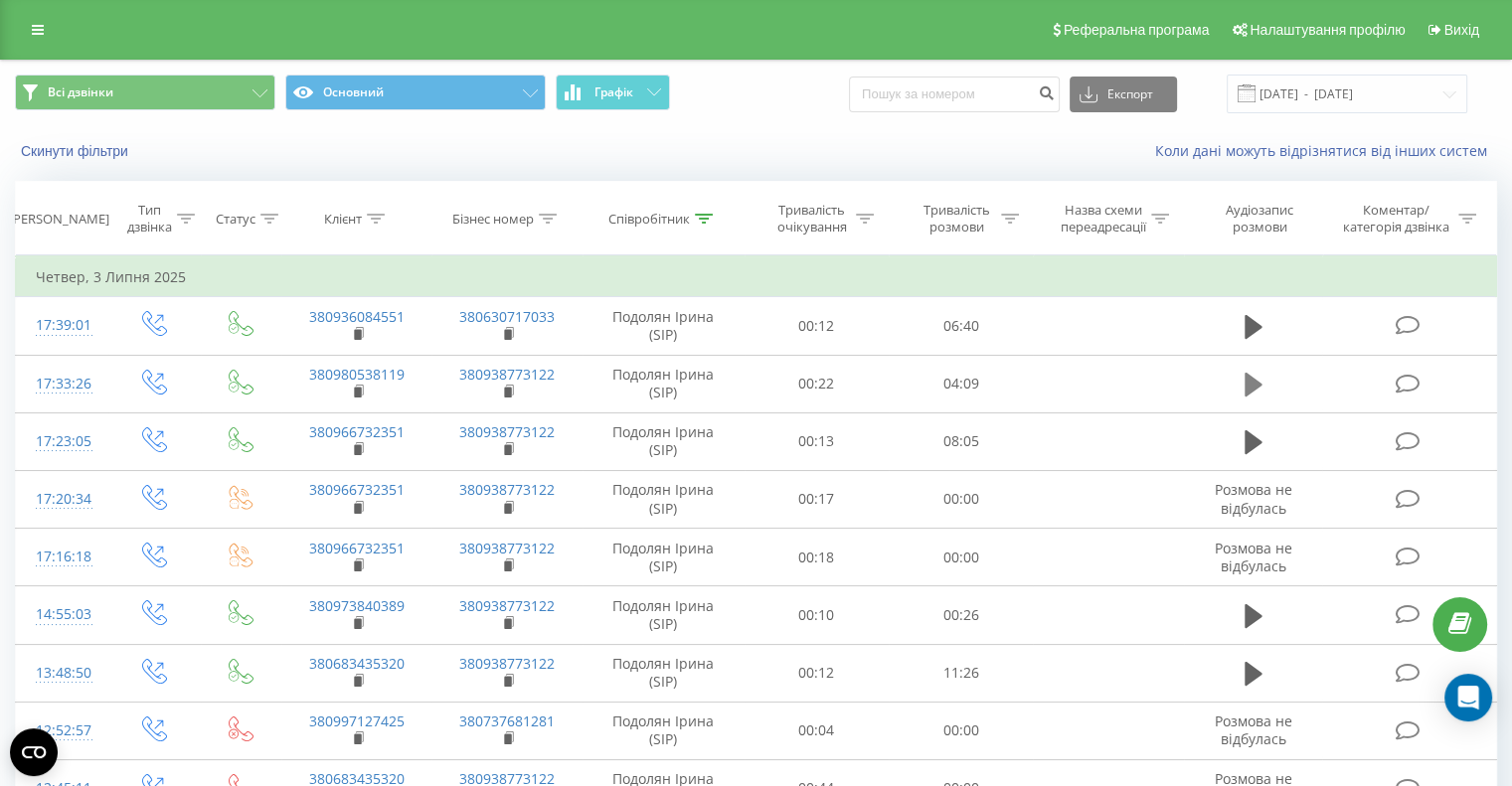 click 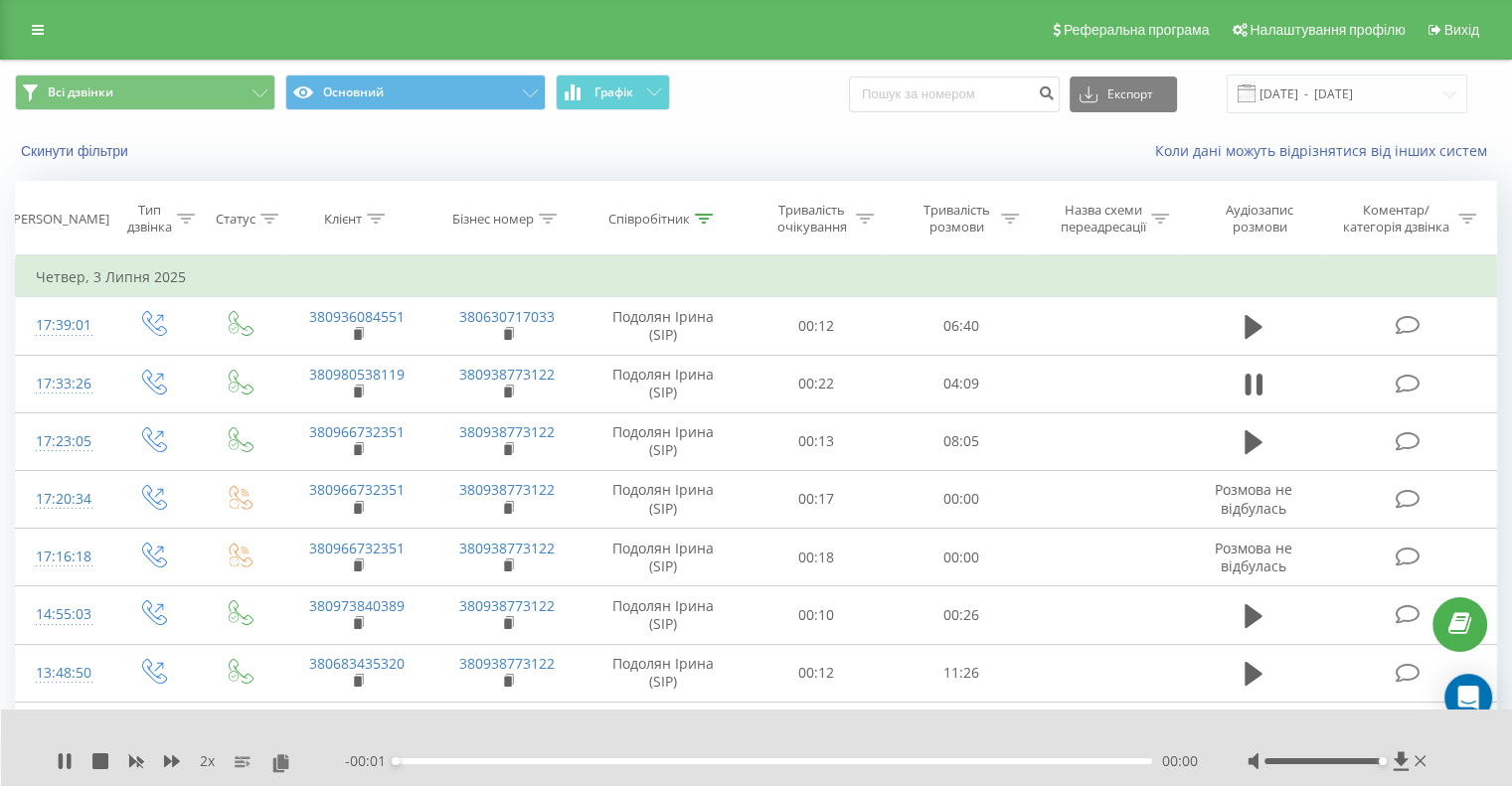 click on "00:00" at bounding box center (773, 761) 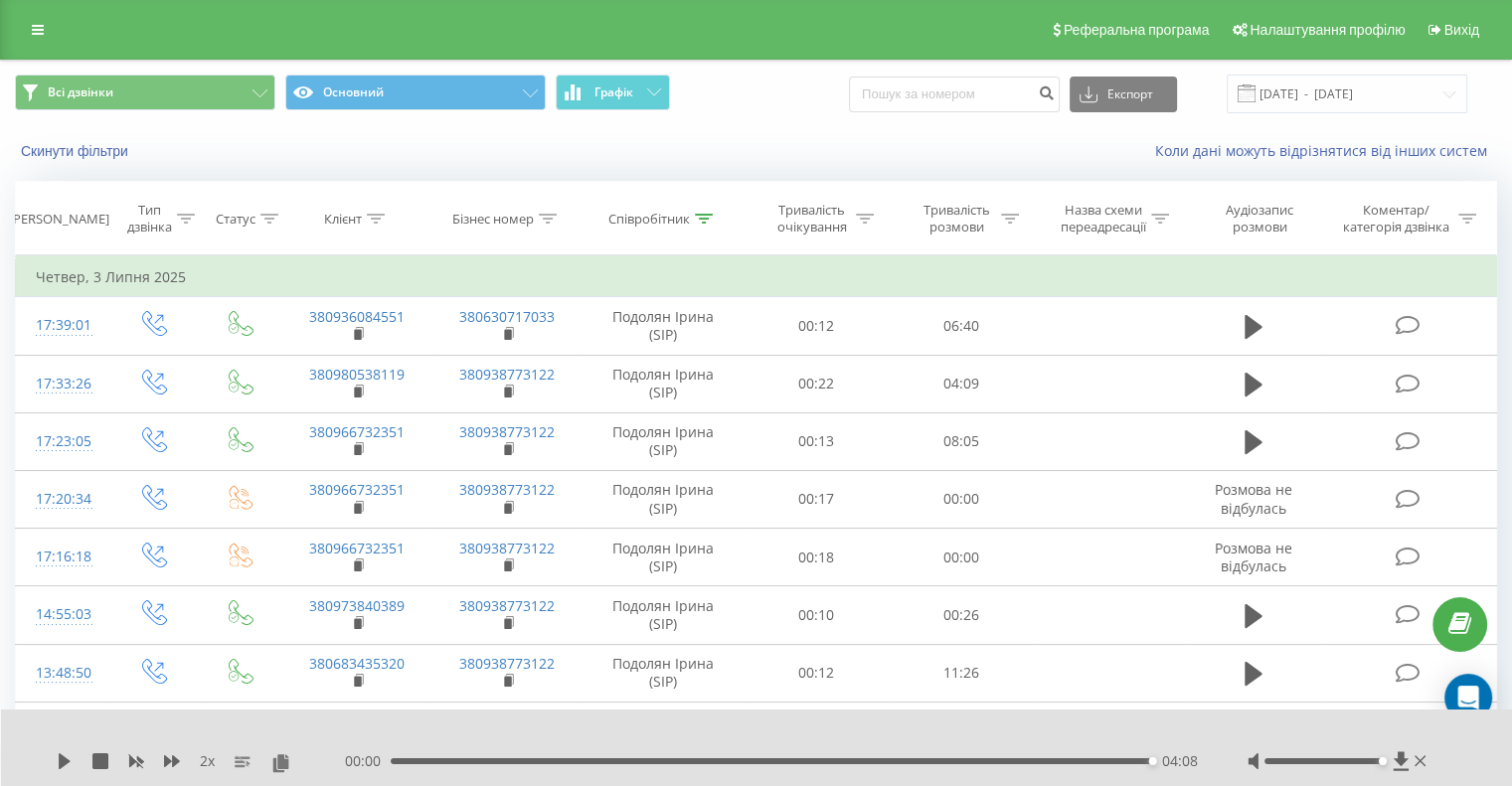 click on "00:00 04:08   04:08" at bounding box center [771, 761] 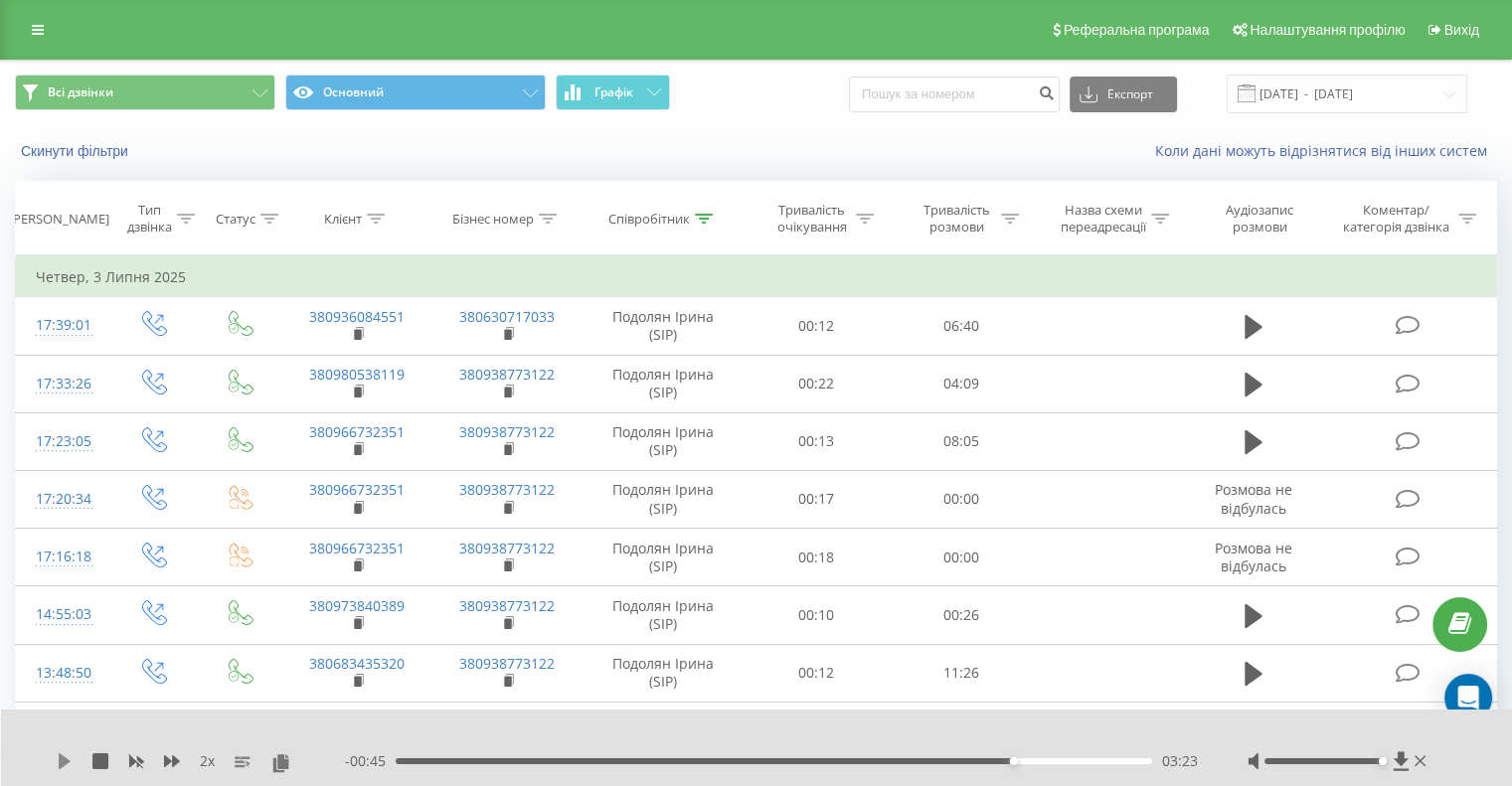 click 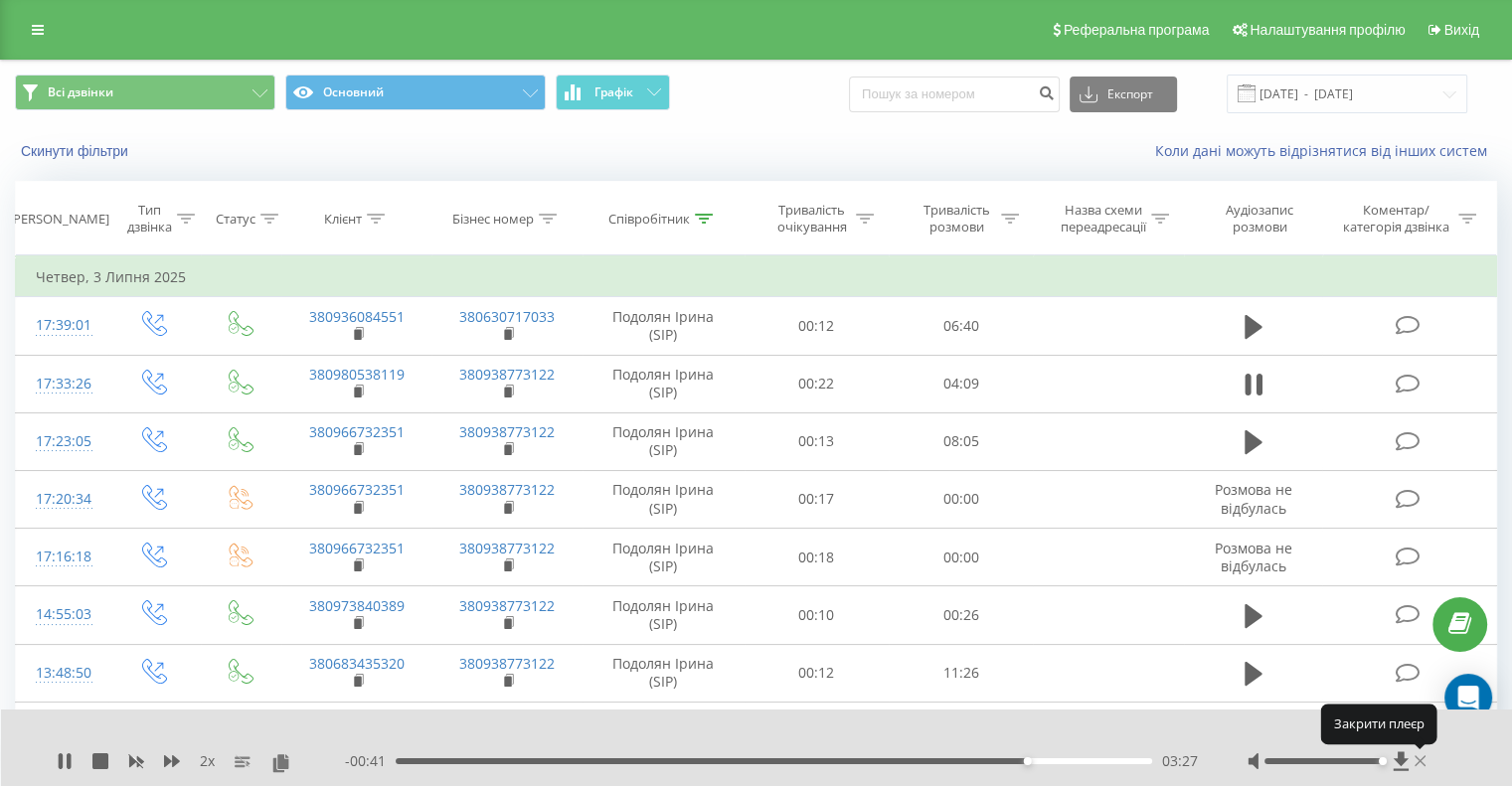click 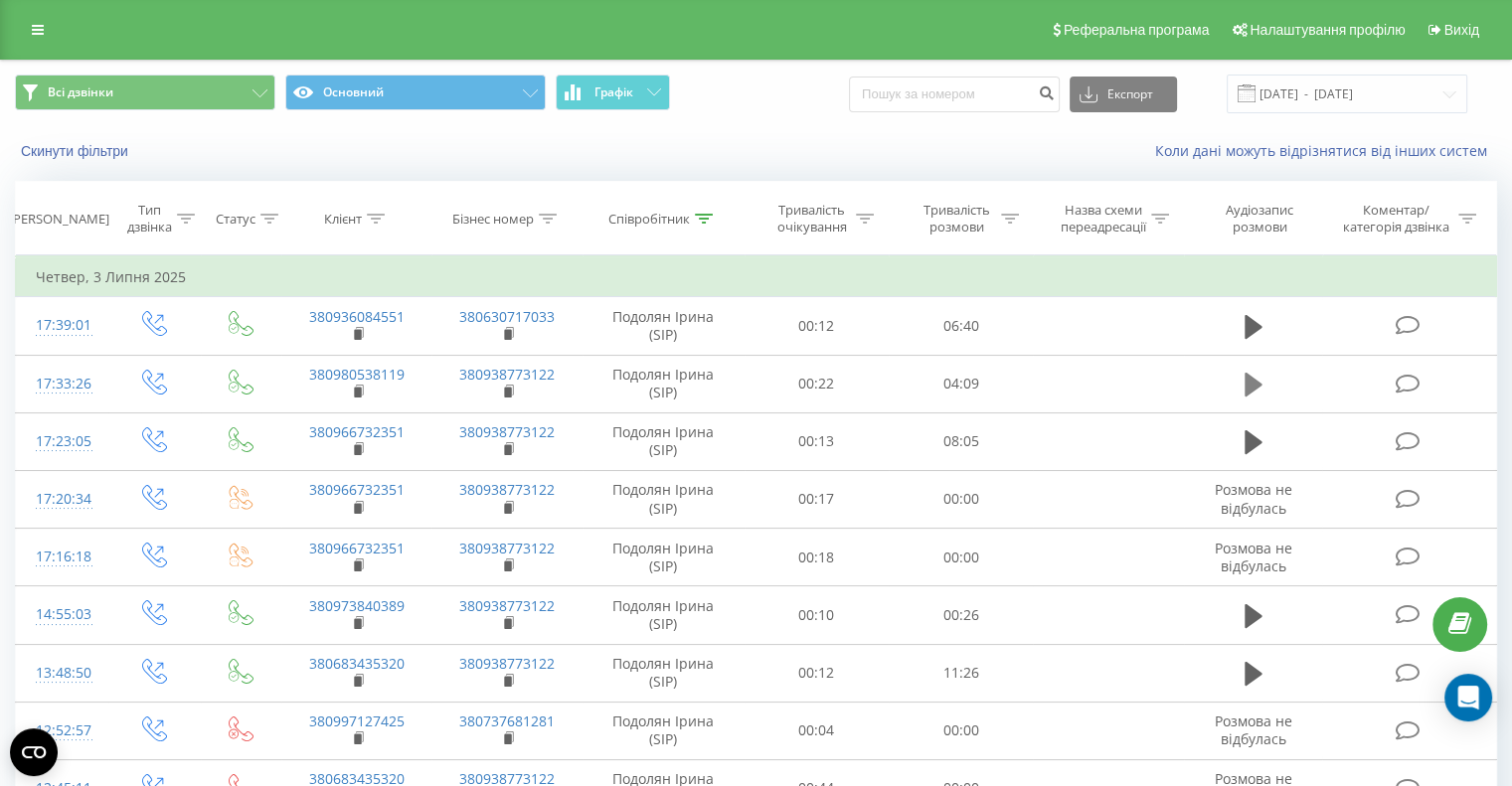 click 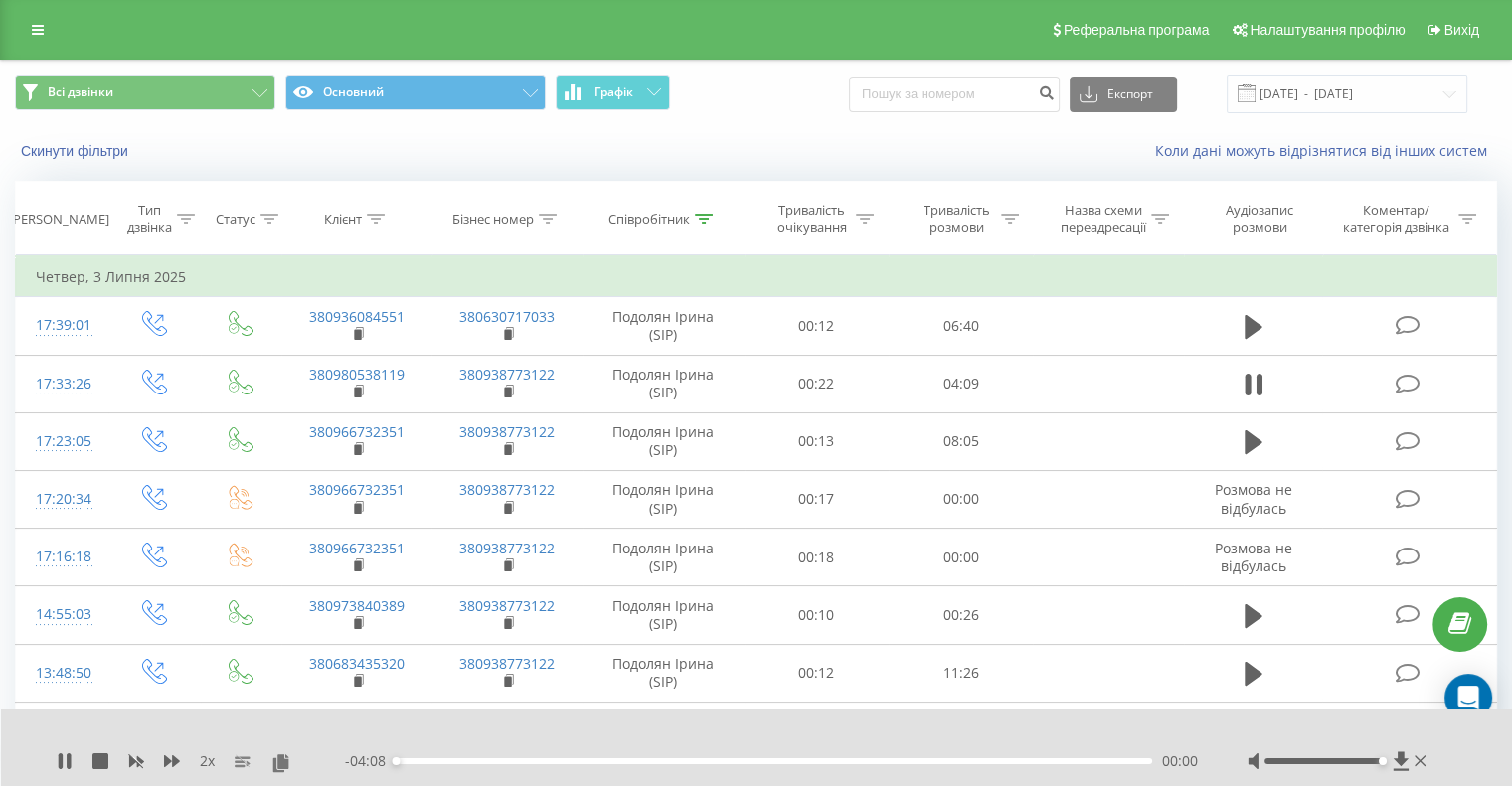 click on "- 04:08 00:00   00:00" at bounding box center (771, 761) 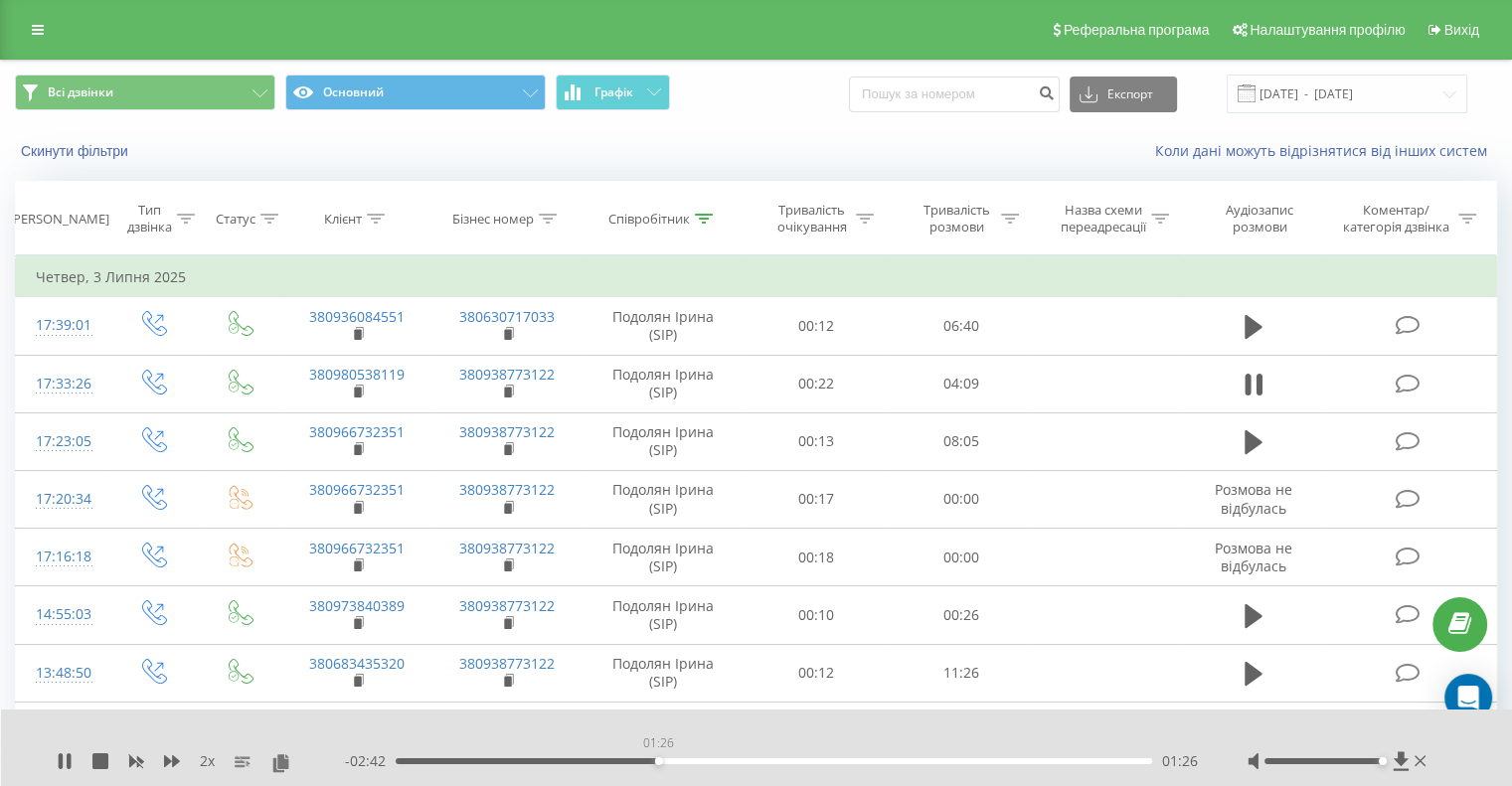 click on "01:26" at bounding box center [773, 761] 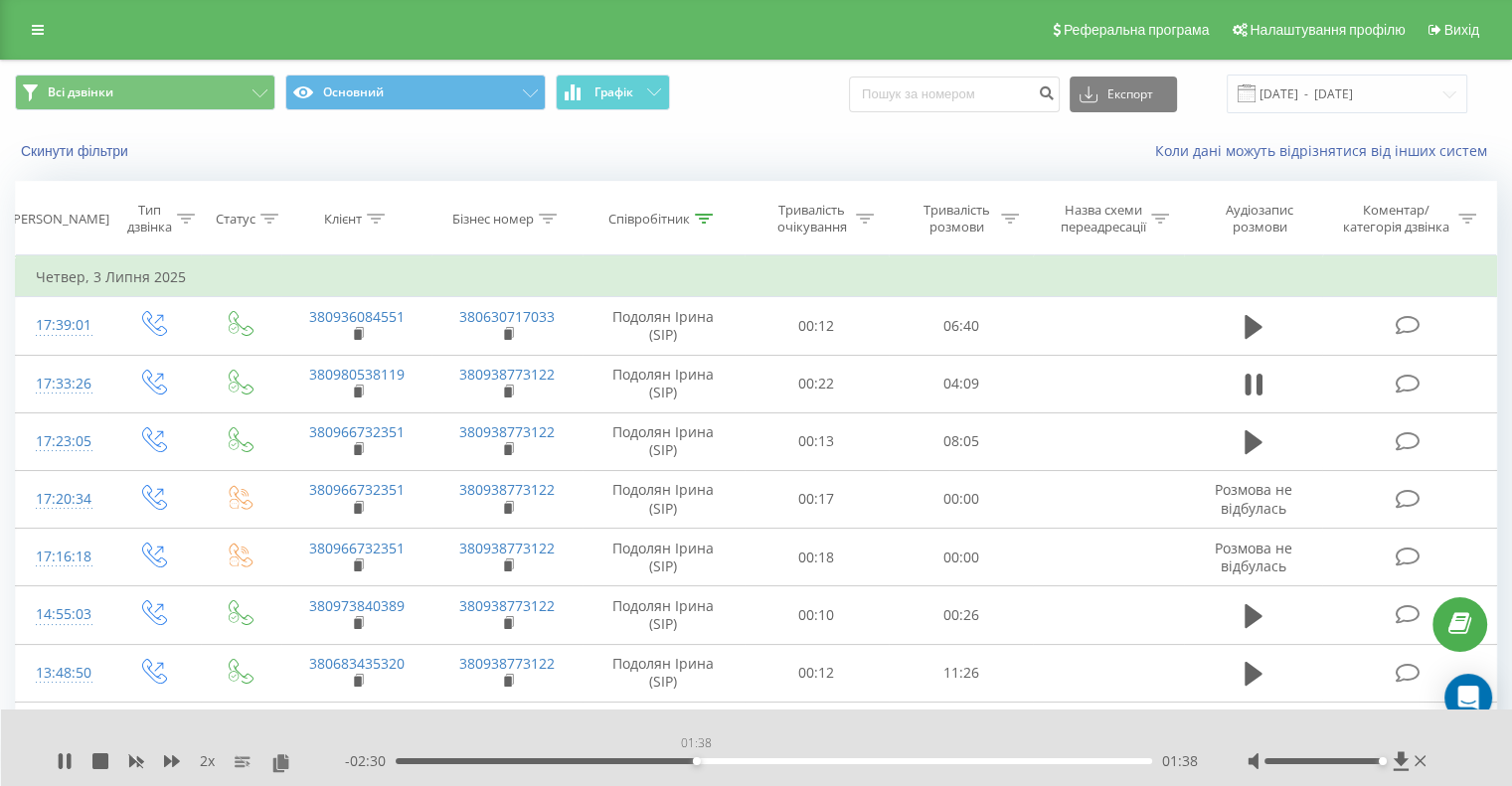 click on "01:38" at bounding box center [773, 761] 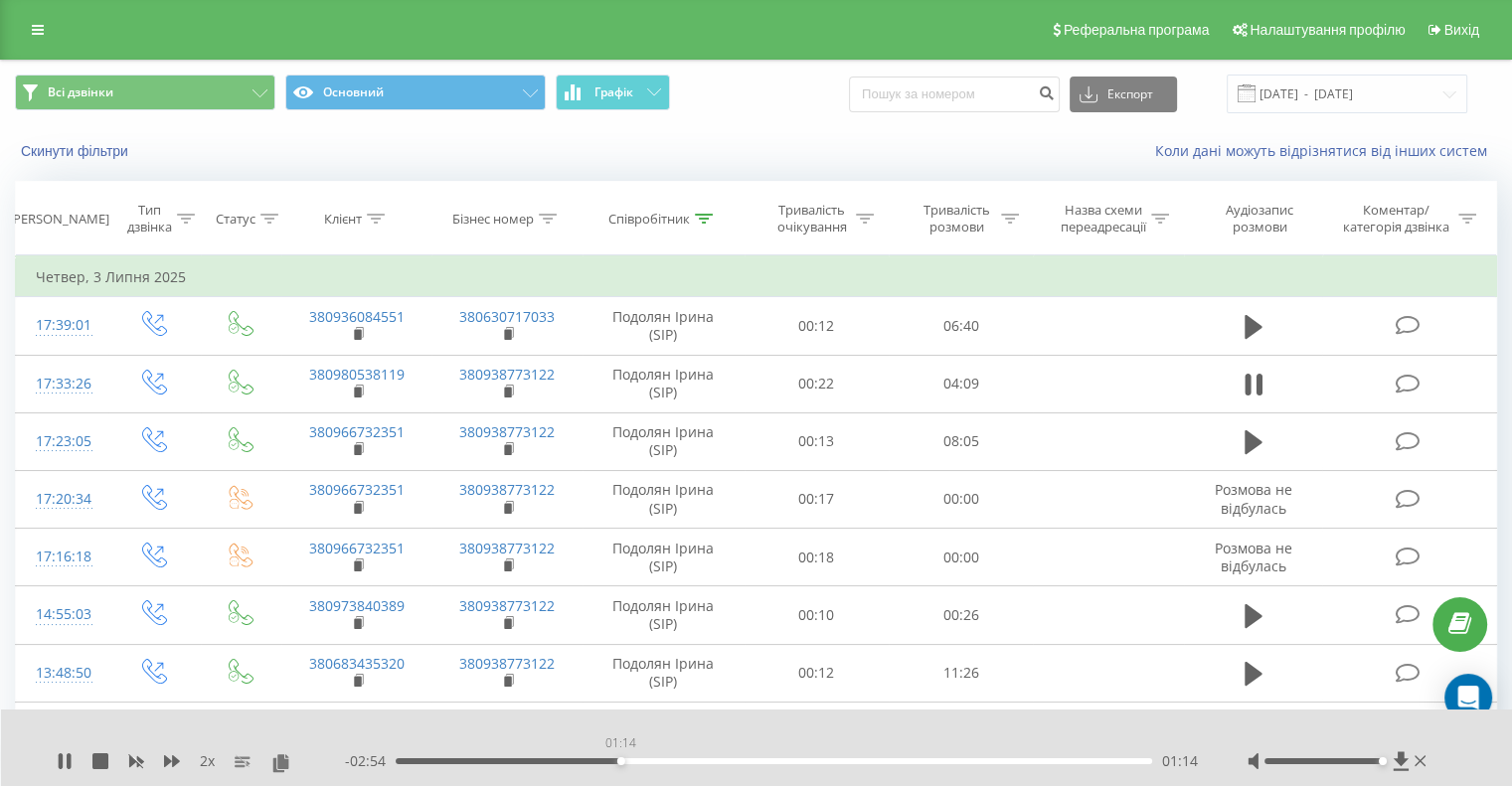 click on "01:14" at bounding box center [773, 761] 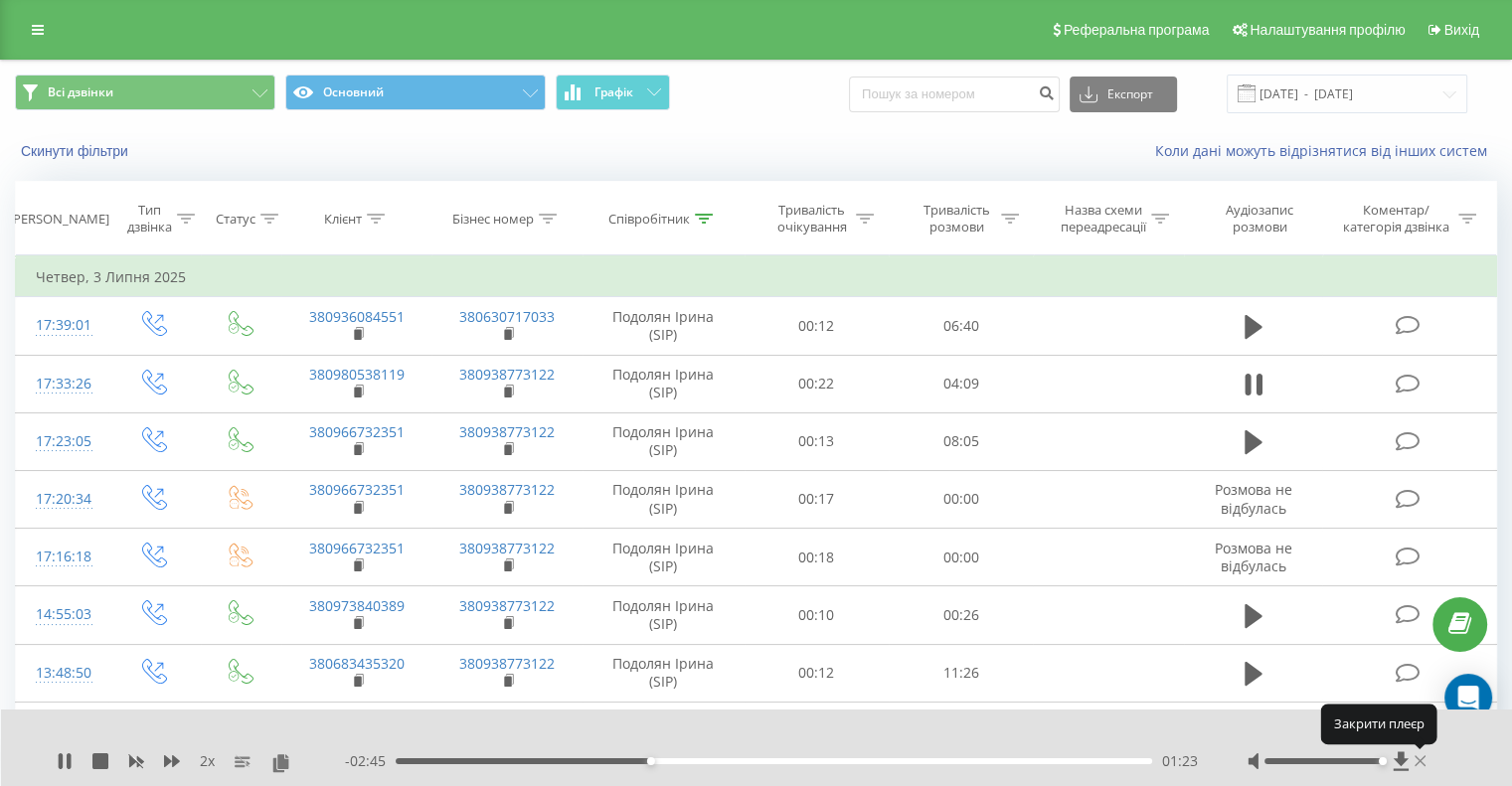 click 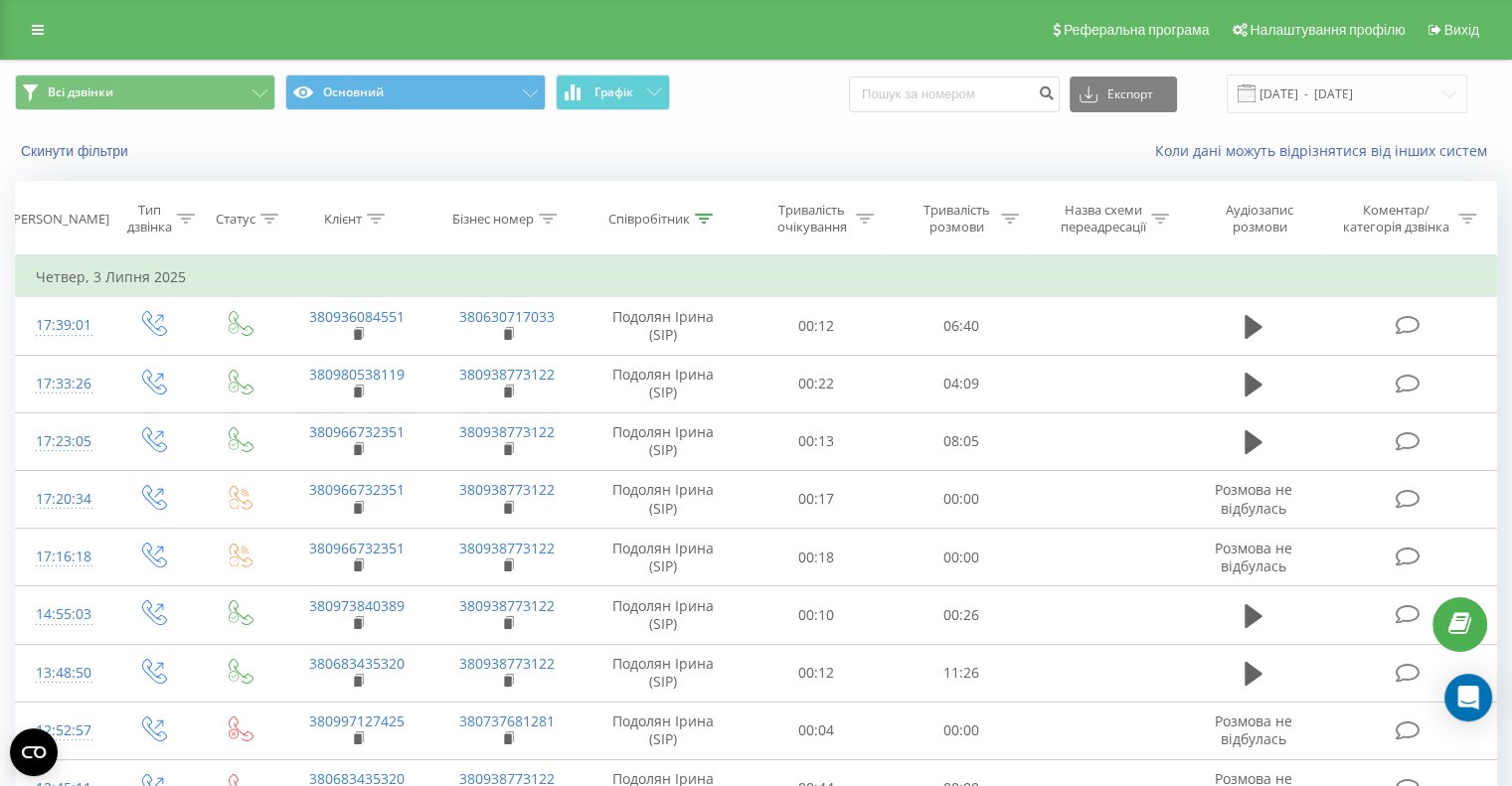 click 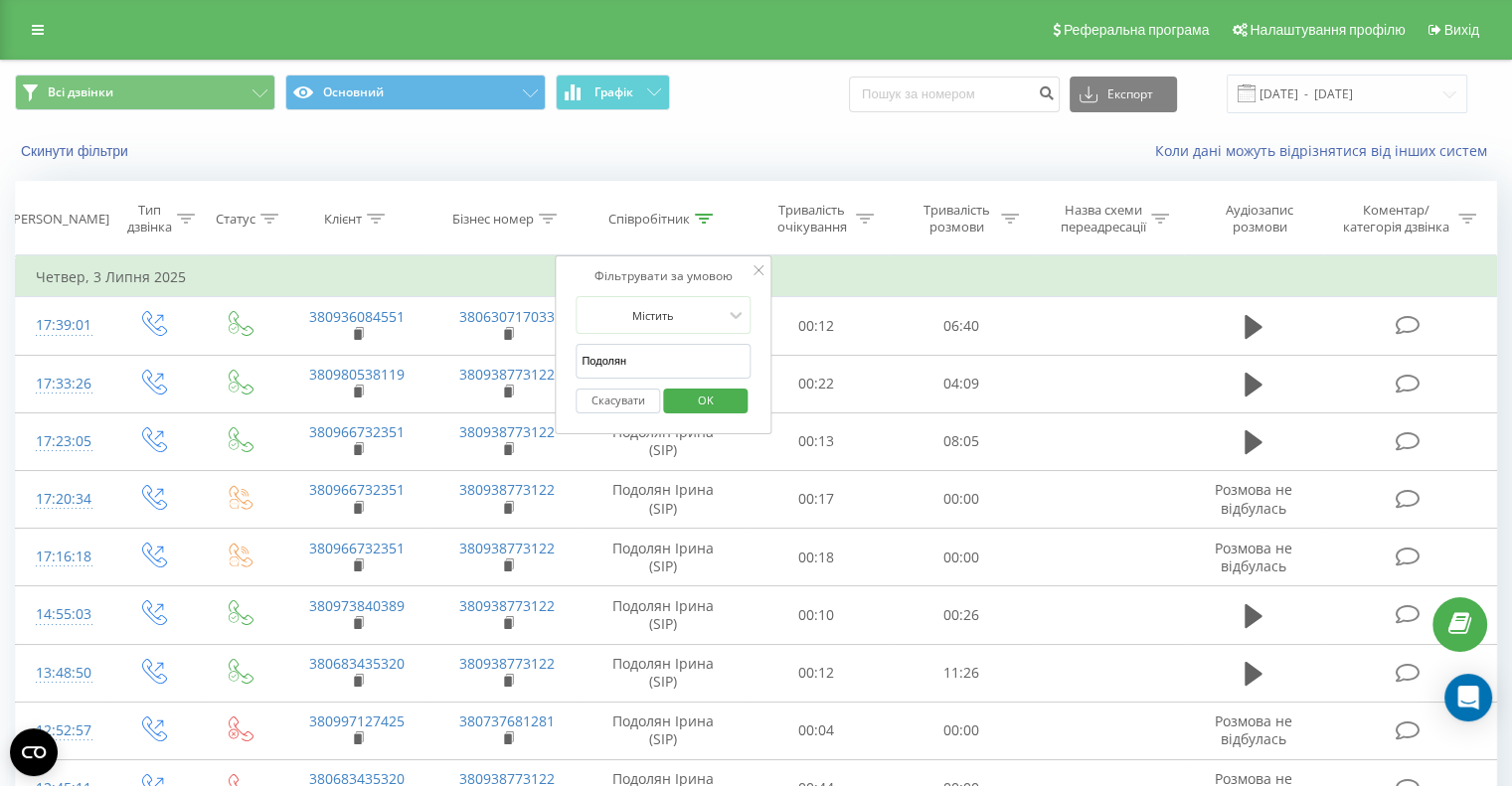 drag, startPoint x: 589, startPoint y: 353, endPoint x: 574, endPoint y: 350, distance: 15.29706 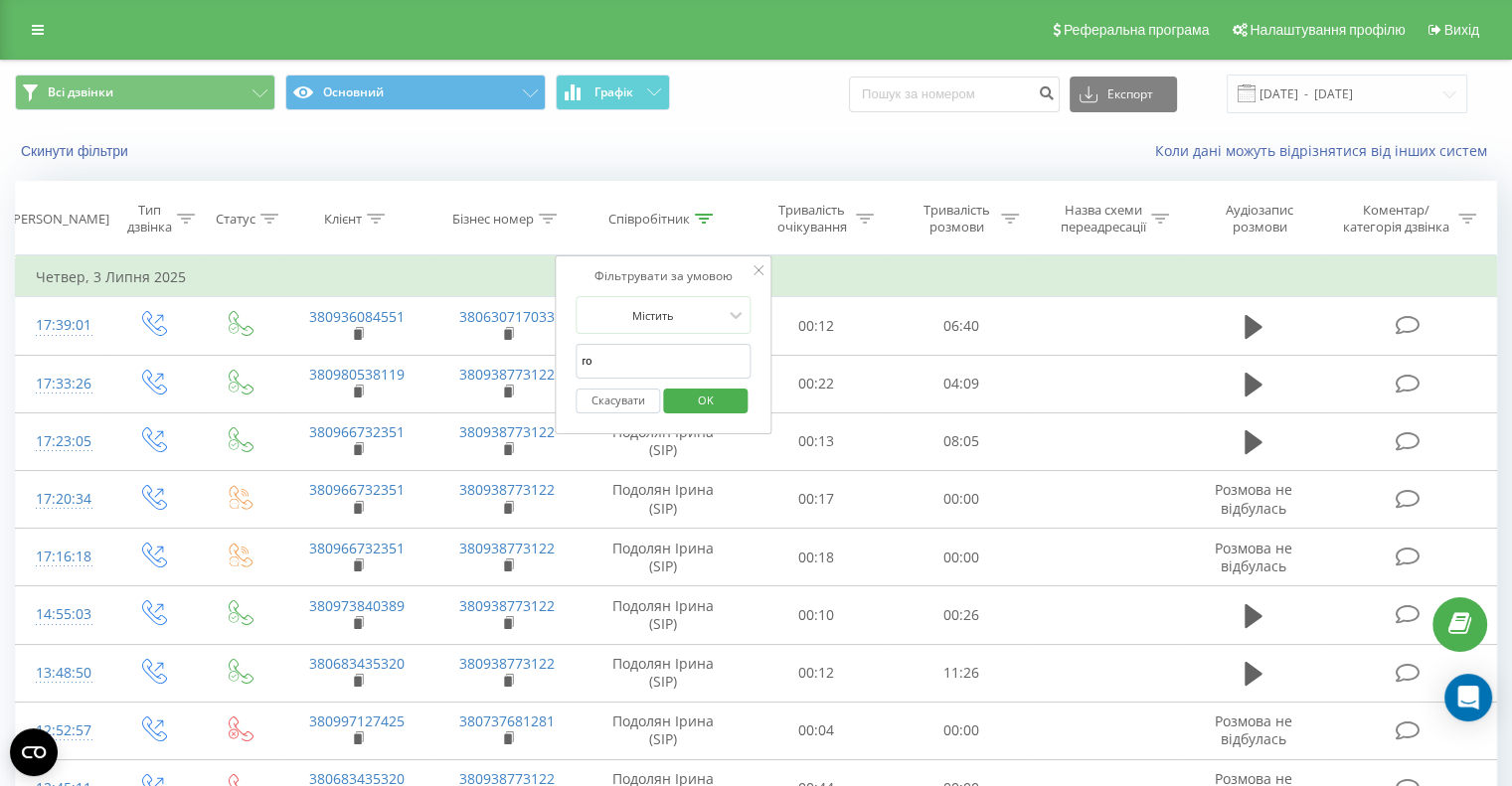 type on "Гончарова Юлія" 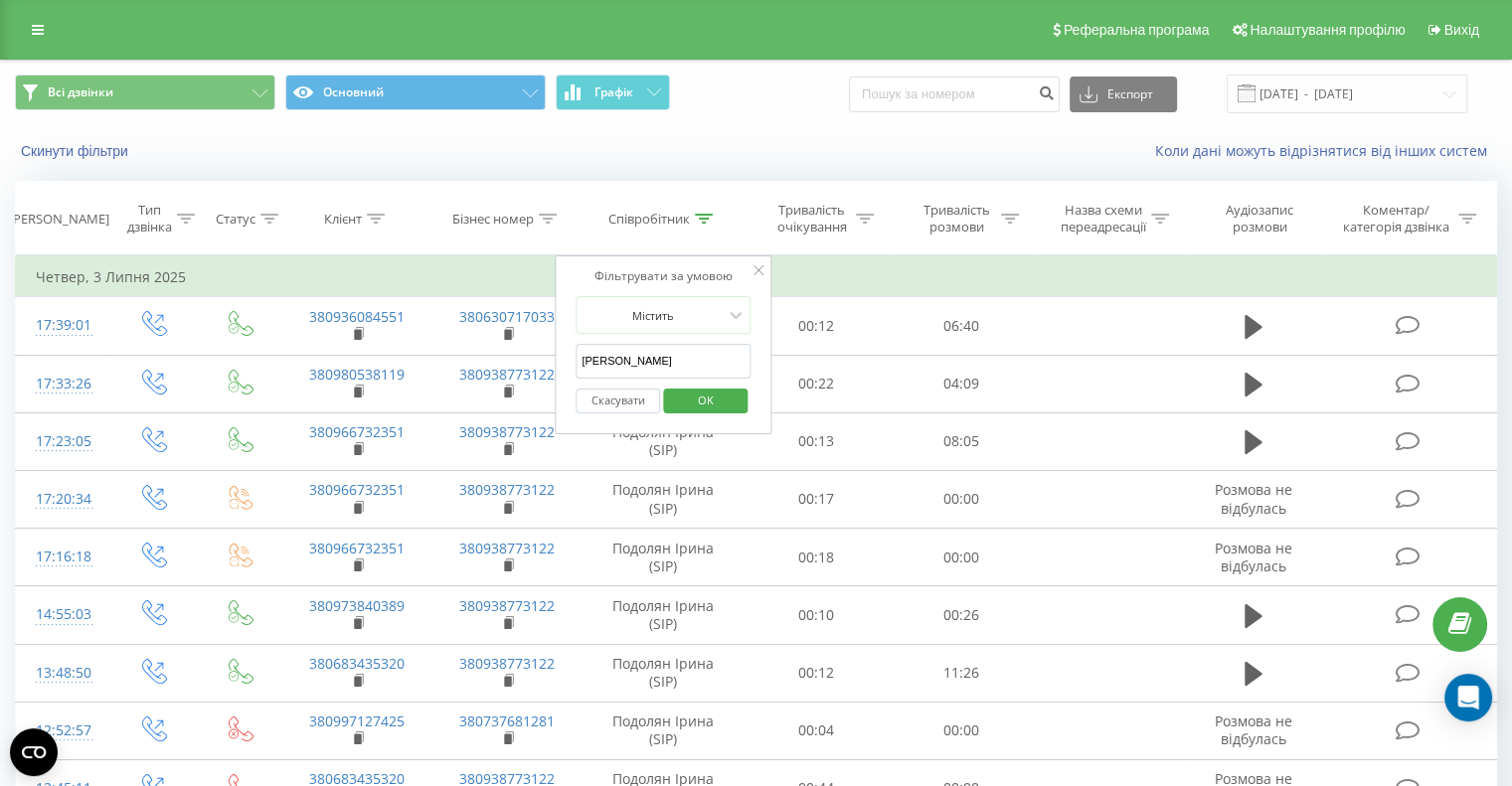 click on "OK" at bounding box center (706, 399) 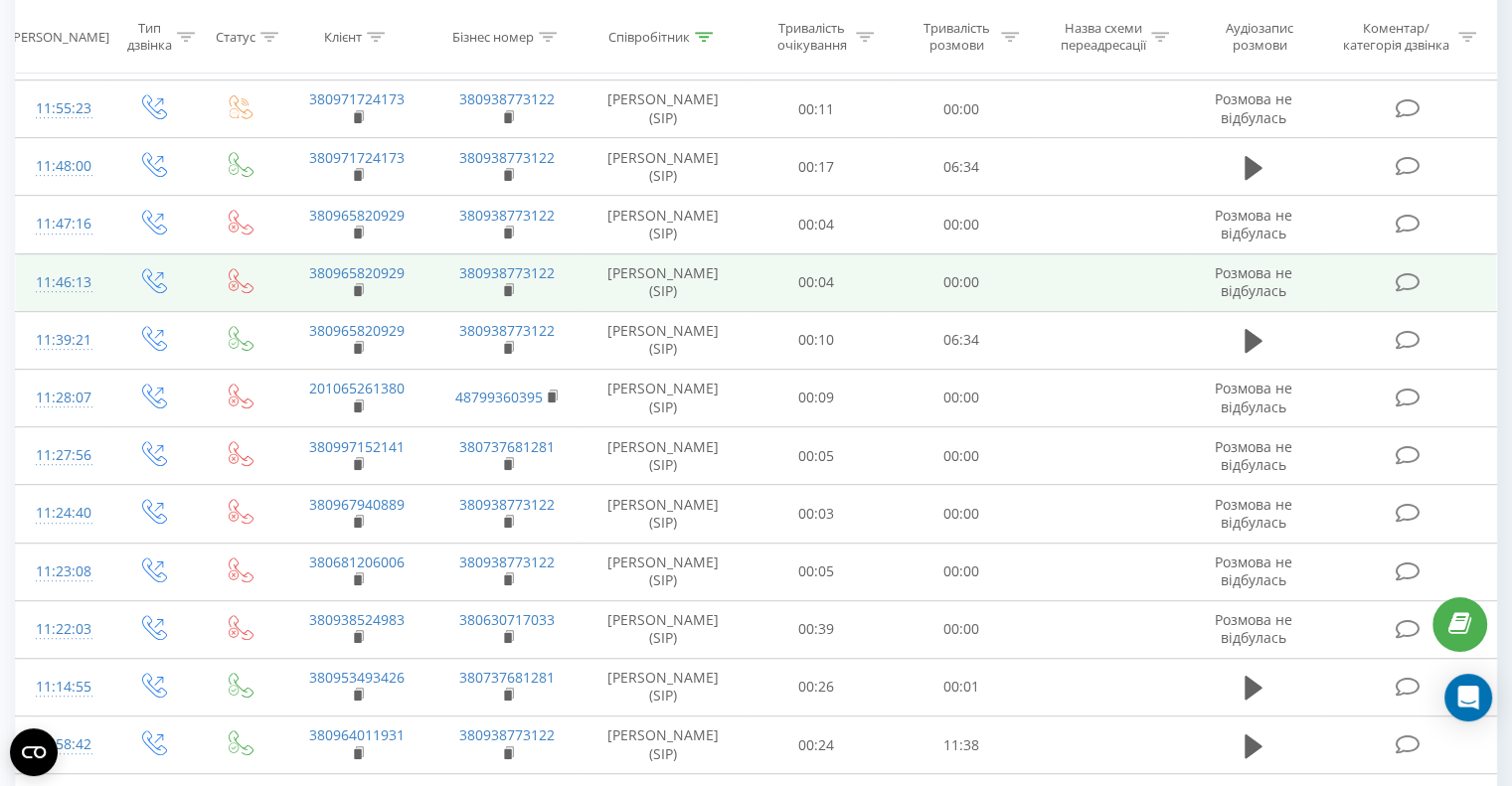 scroll, scrollTop: 931, scrollLeft: 0, axis: vertical 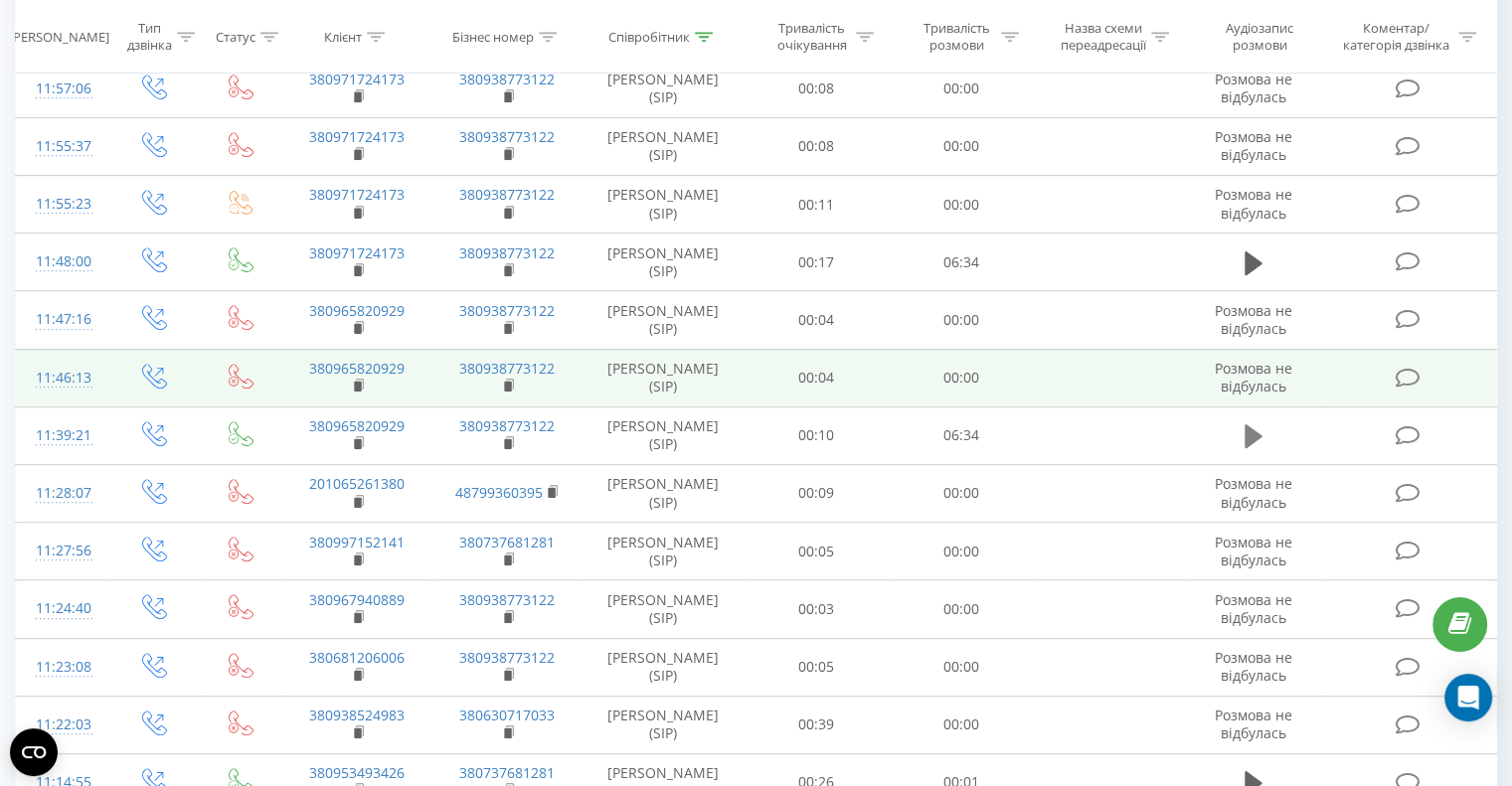 click 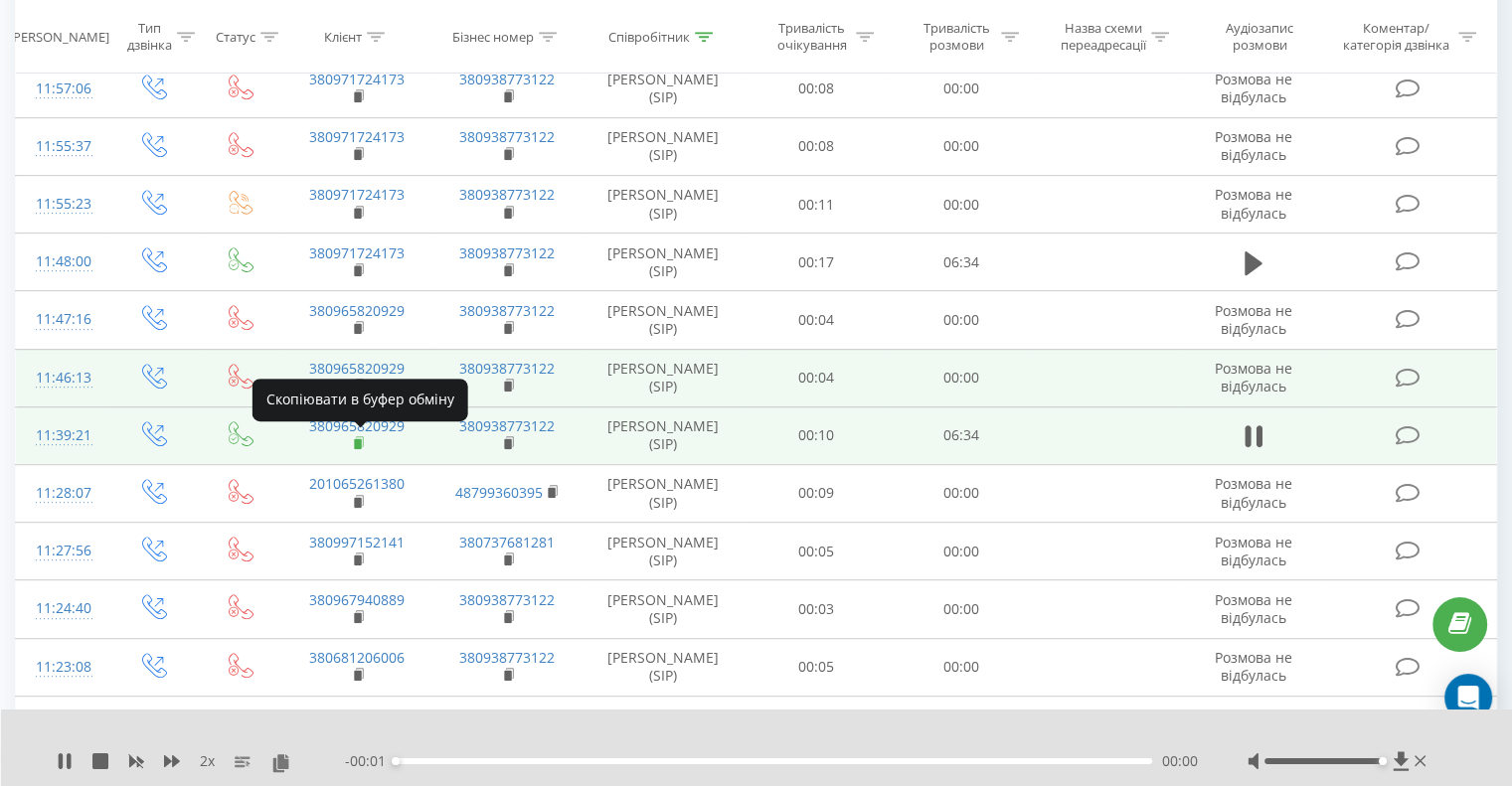 click 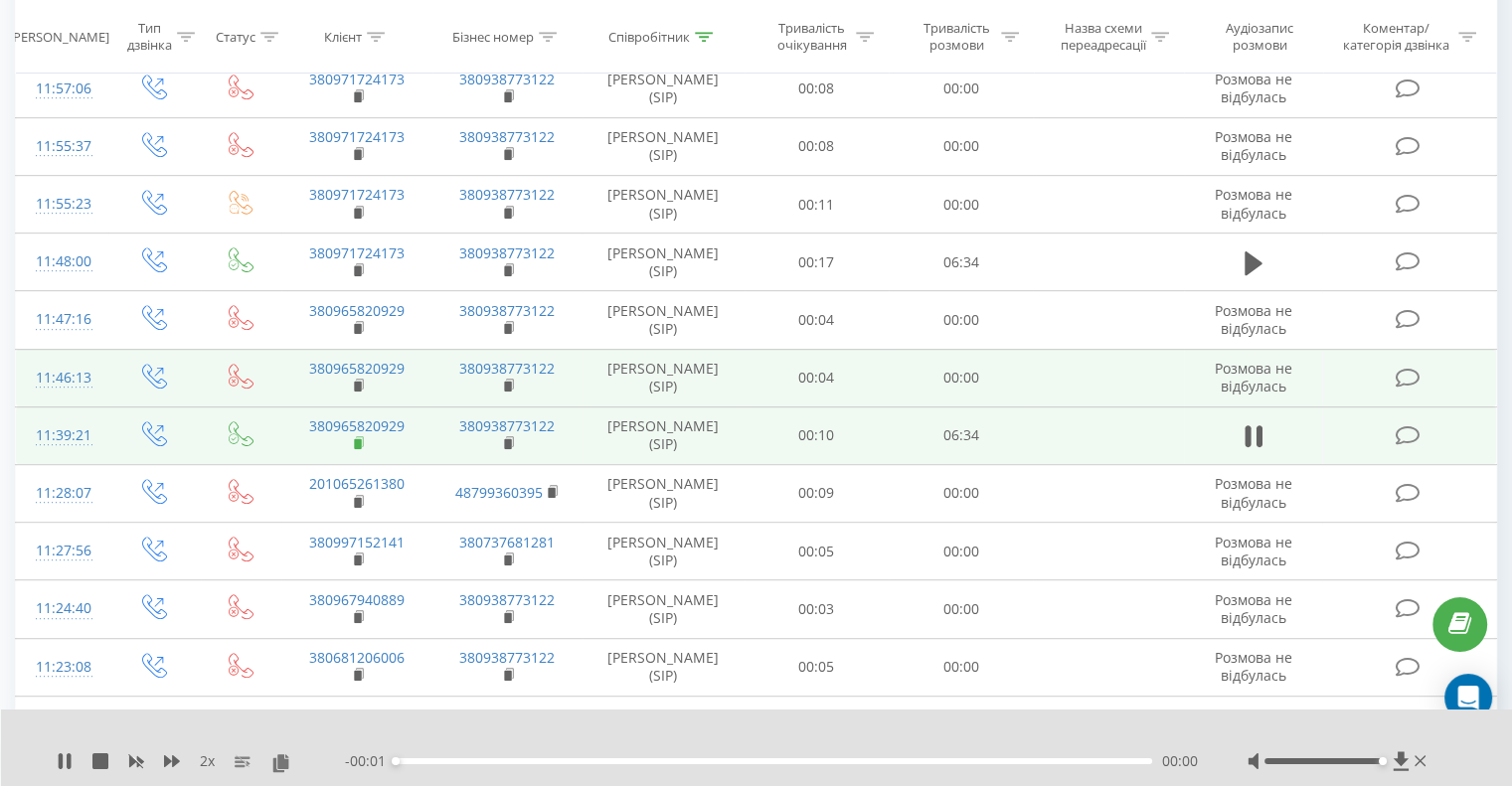 click 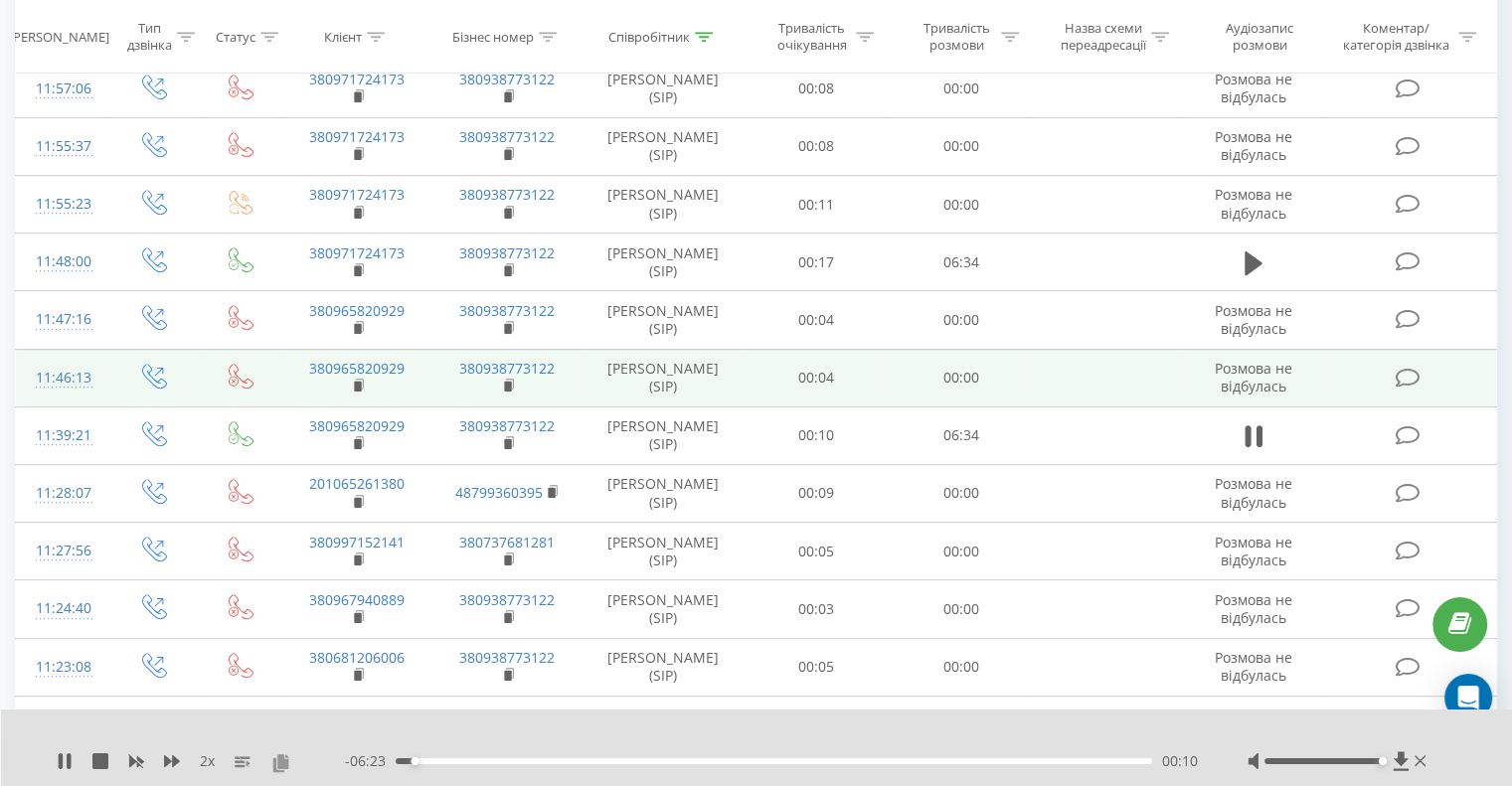 click at bounding box center [280, 762] 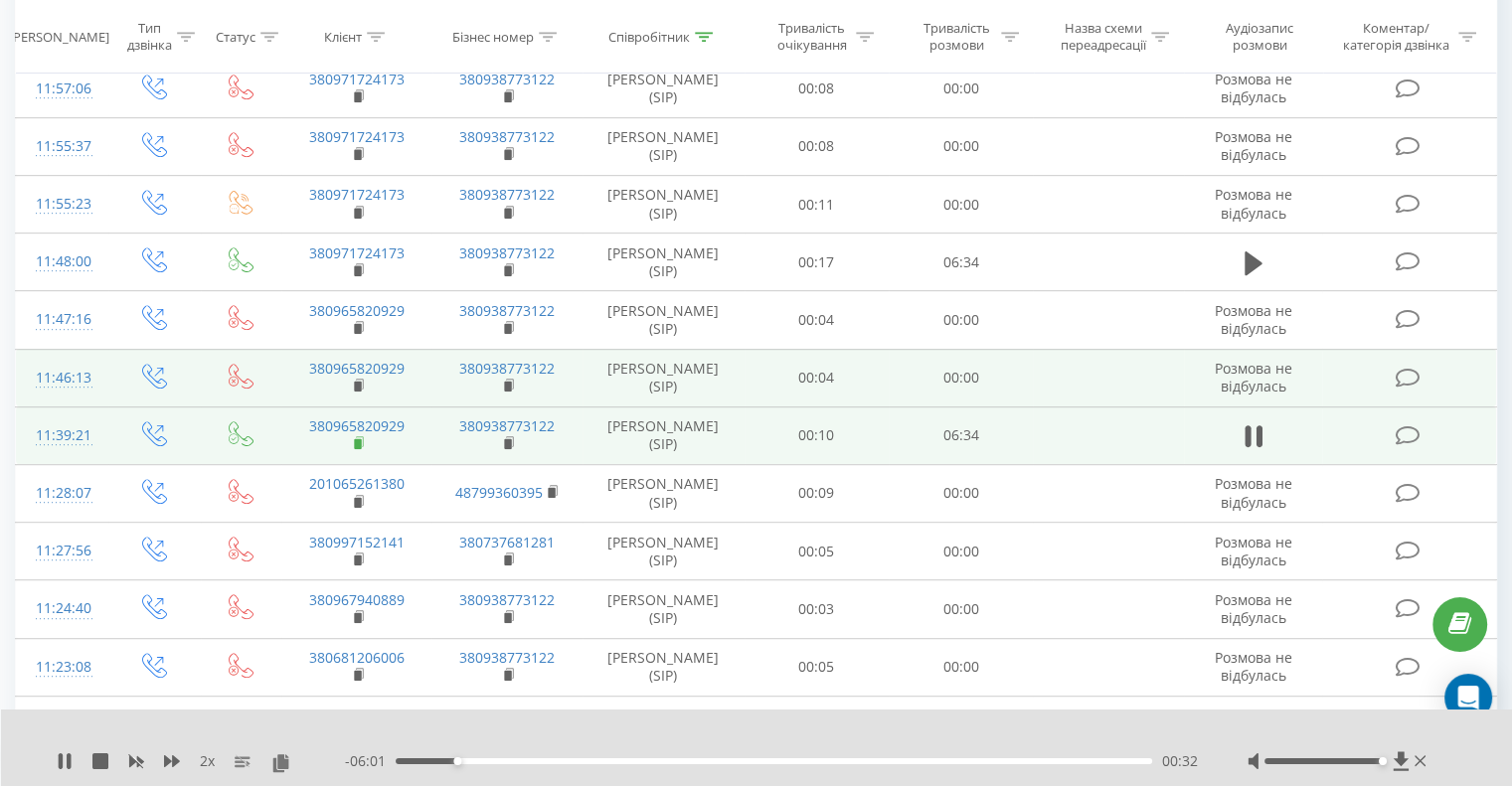 click 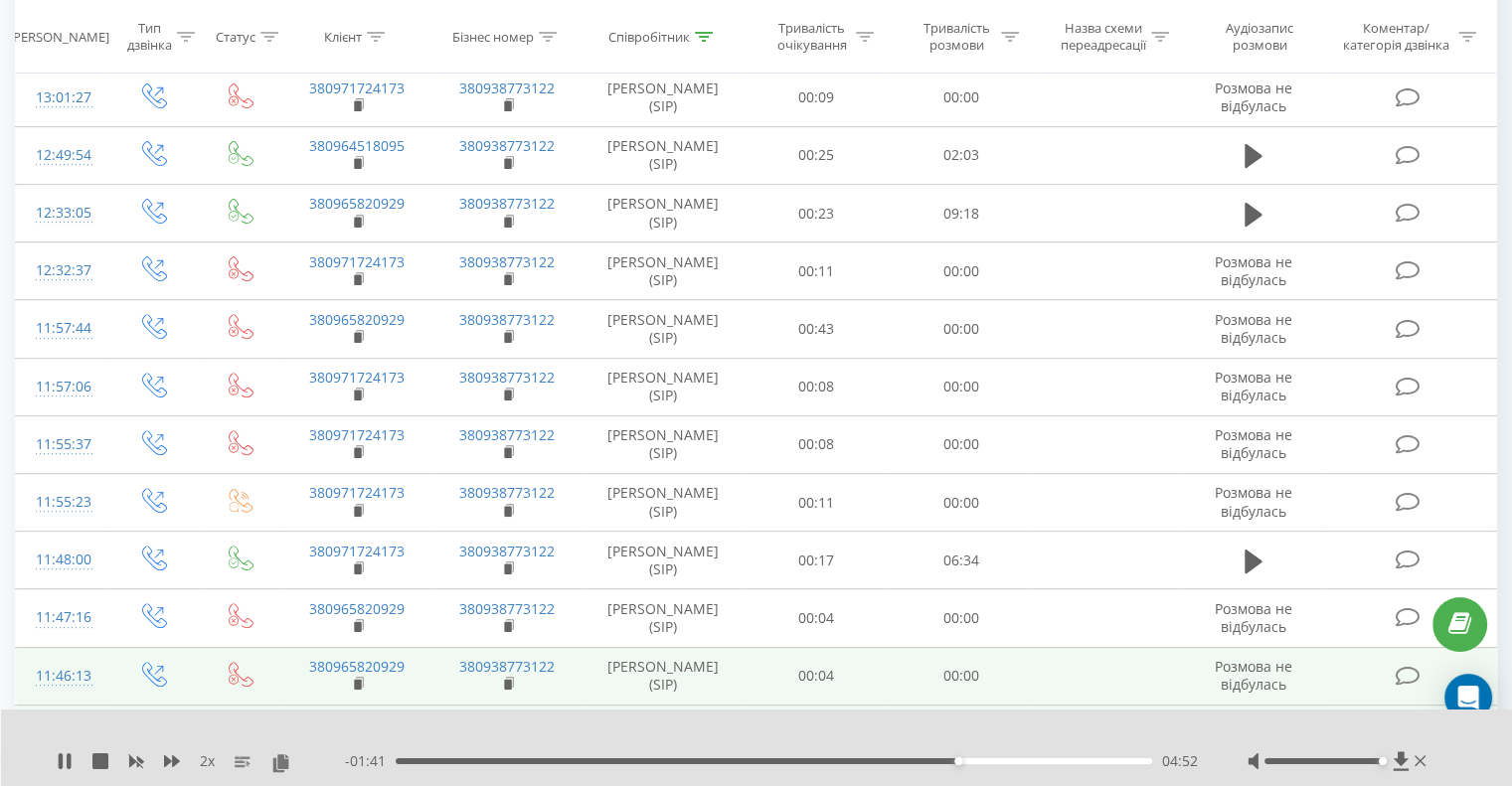 scroll, scrollTop: 534, scrollLeft: 0, axis: vertical 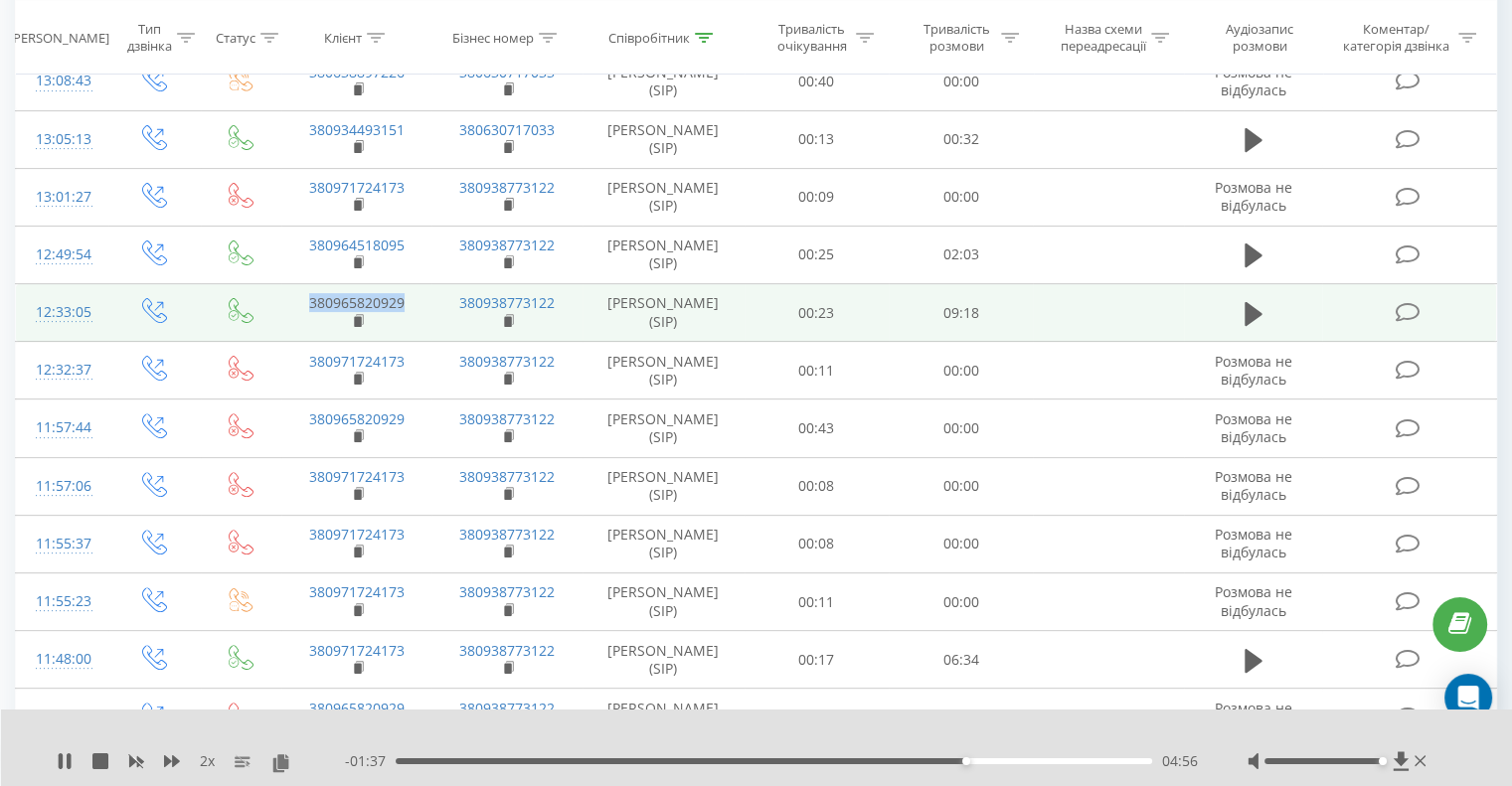 drag, startPoint x: 287, startPoint y: 301, endPoint x: 447, endPoint y: 301, distance: 160 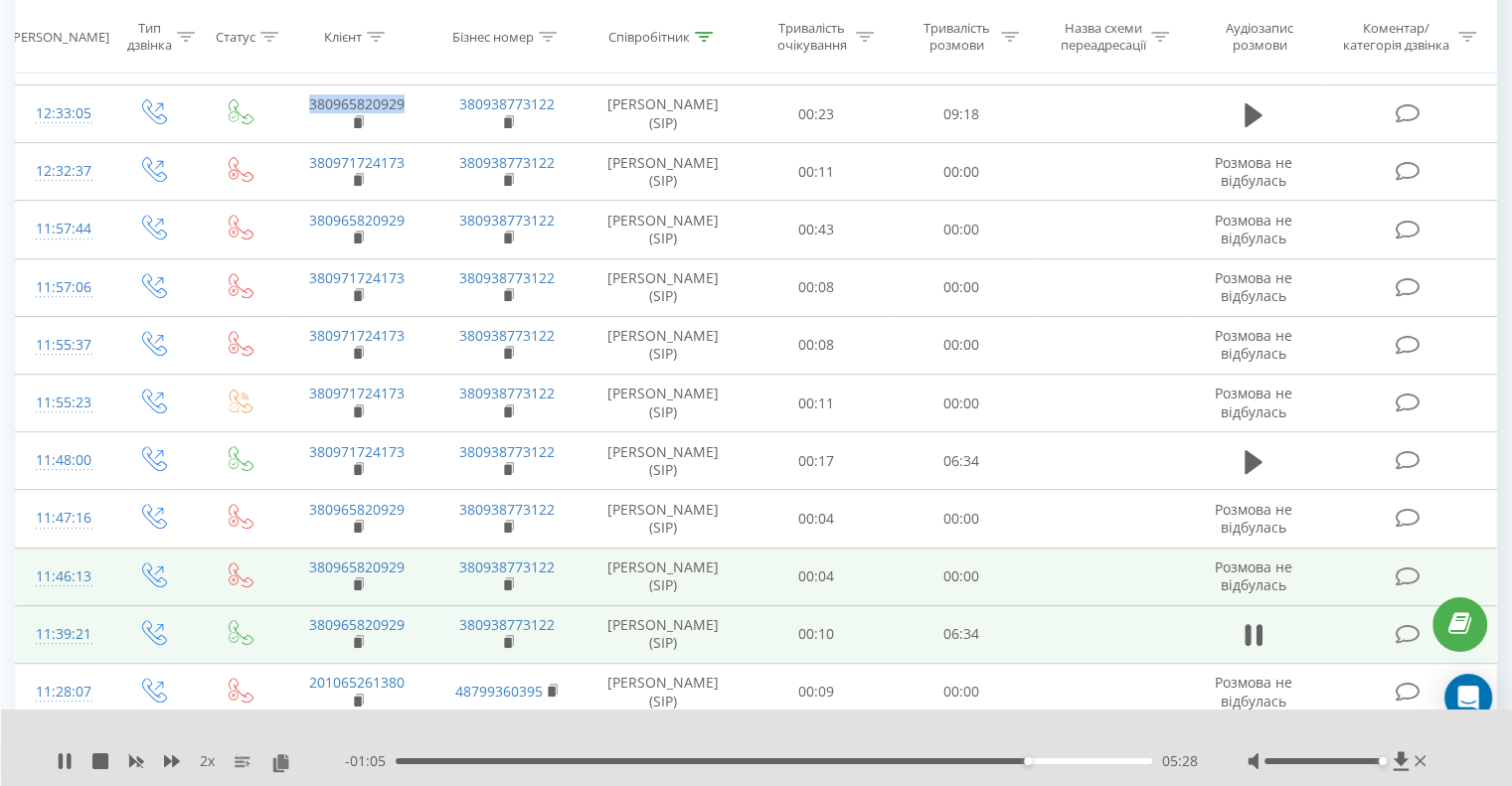 scroll, scrollTop: 832, scrollLeft: 0, axis: vertical 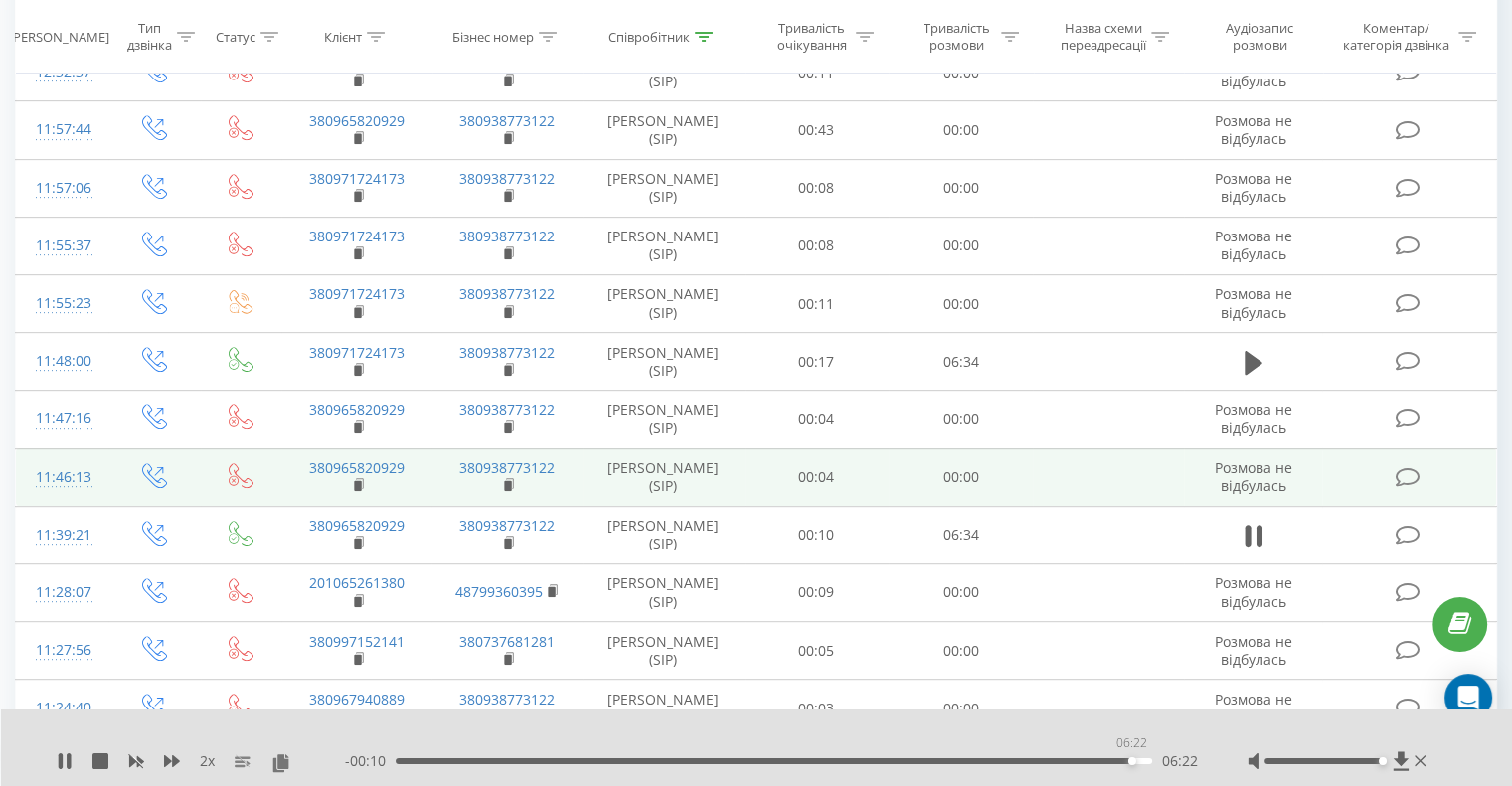 click on "06:22" at bounding box center (773, 761) 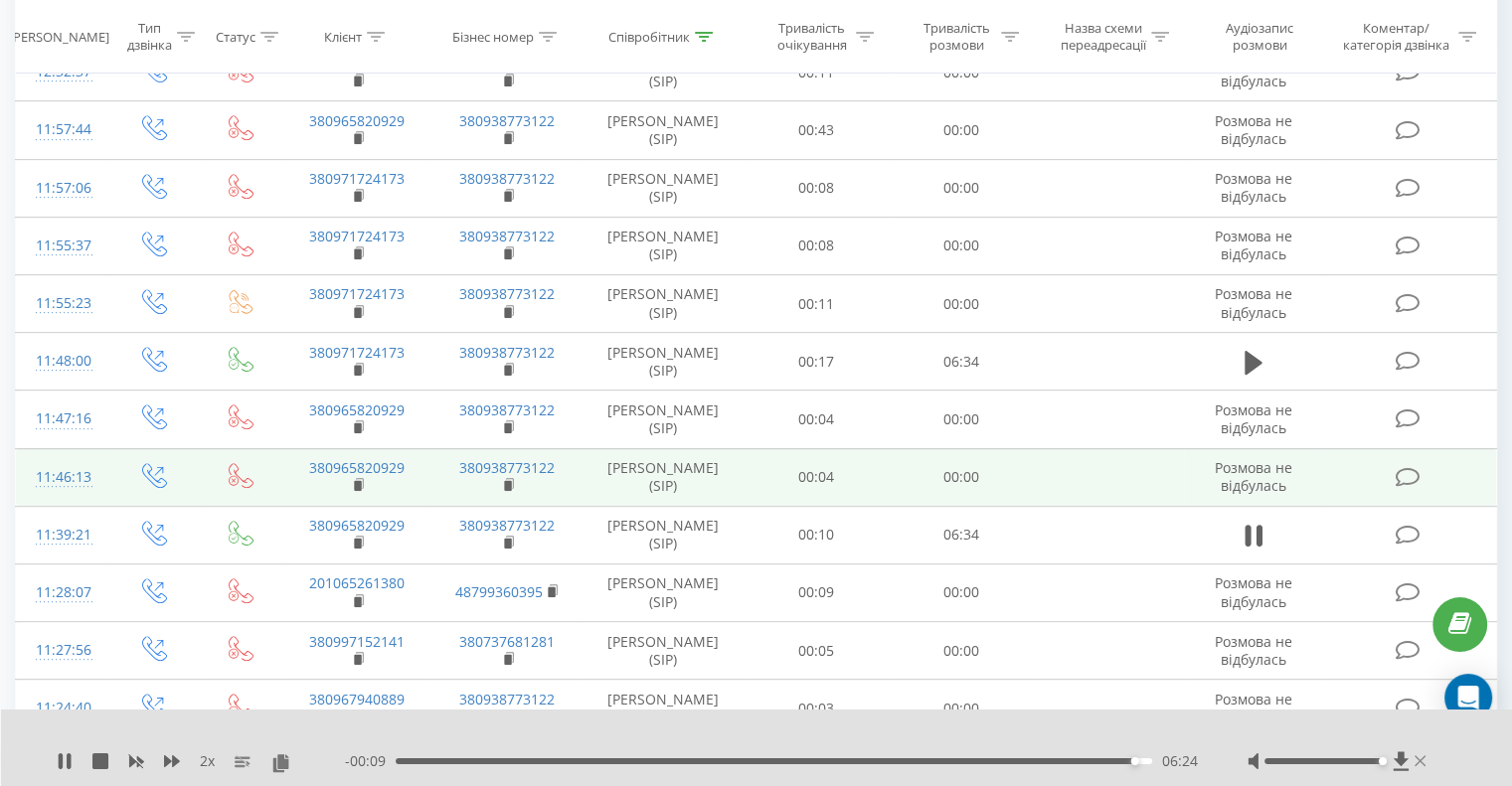 click 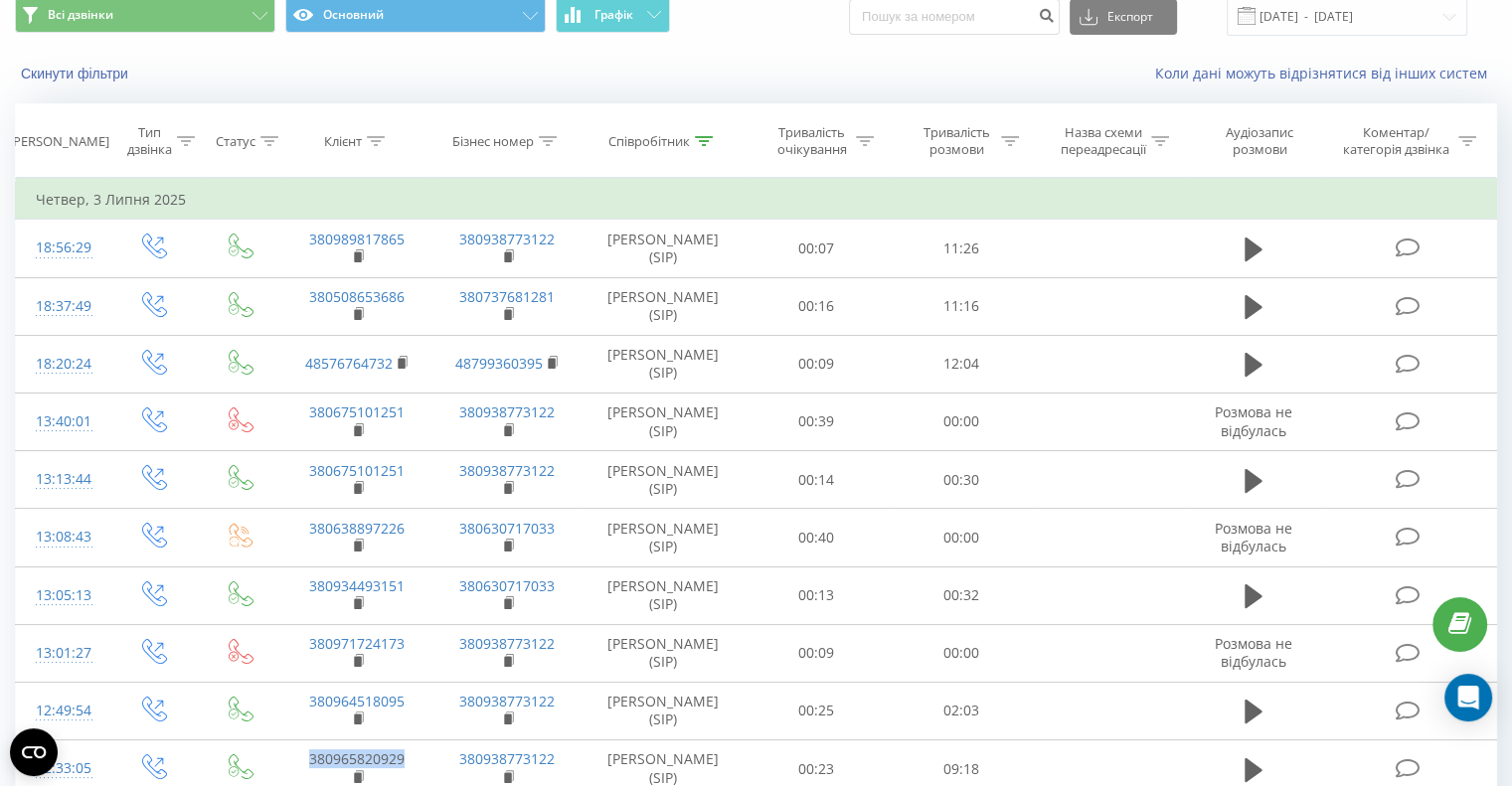 scroll, scrollTop: 0, scrollLeft: 0, axis: both 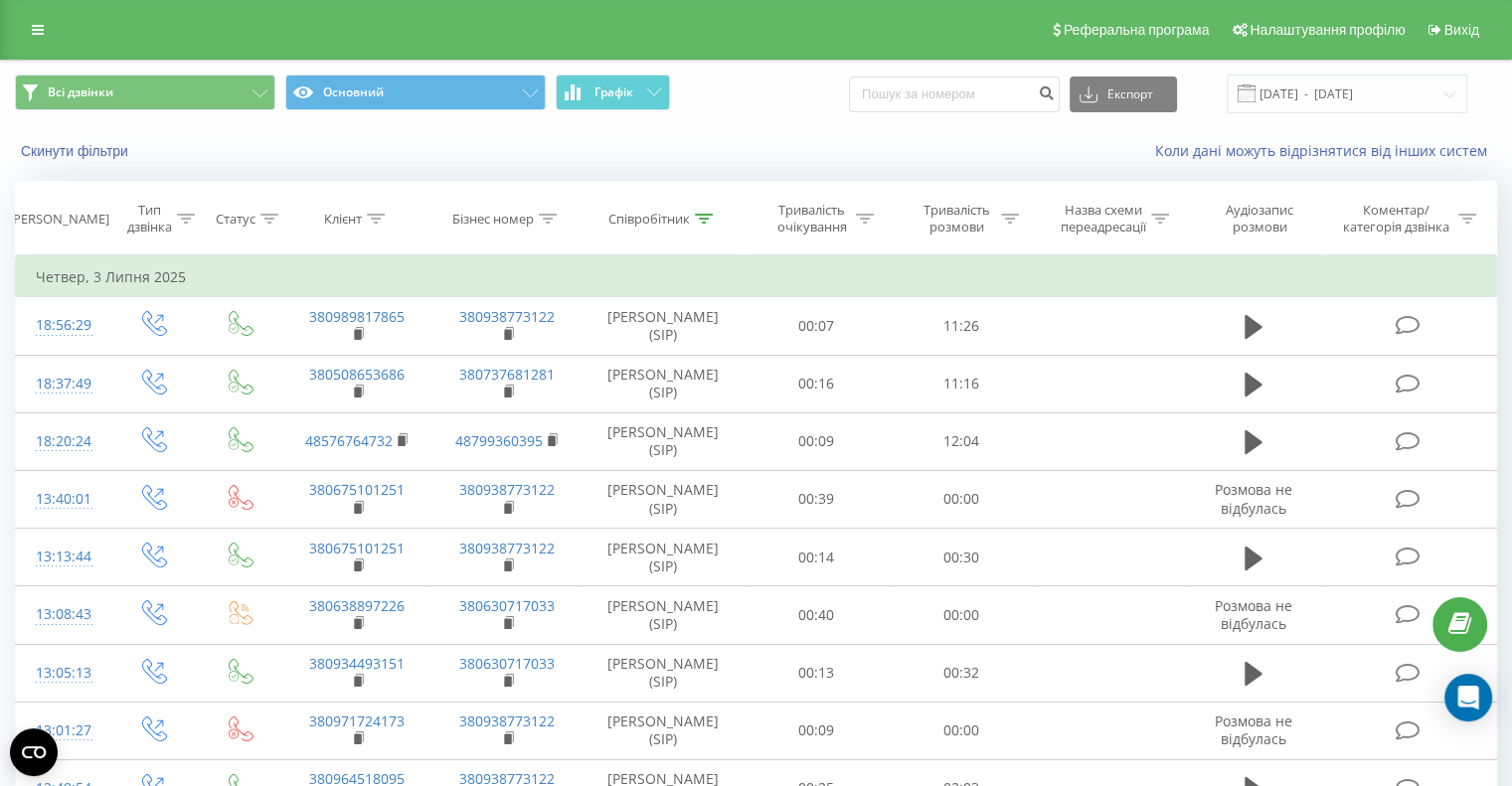 click 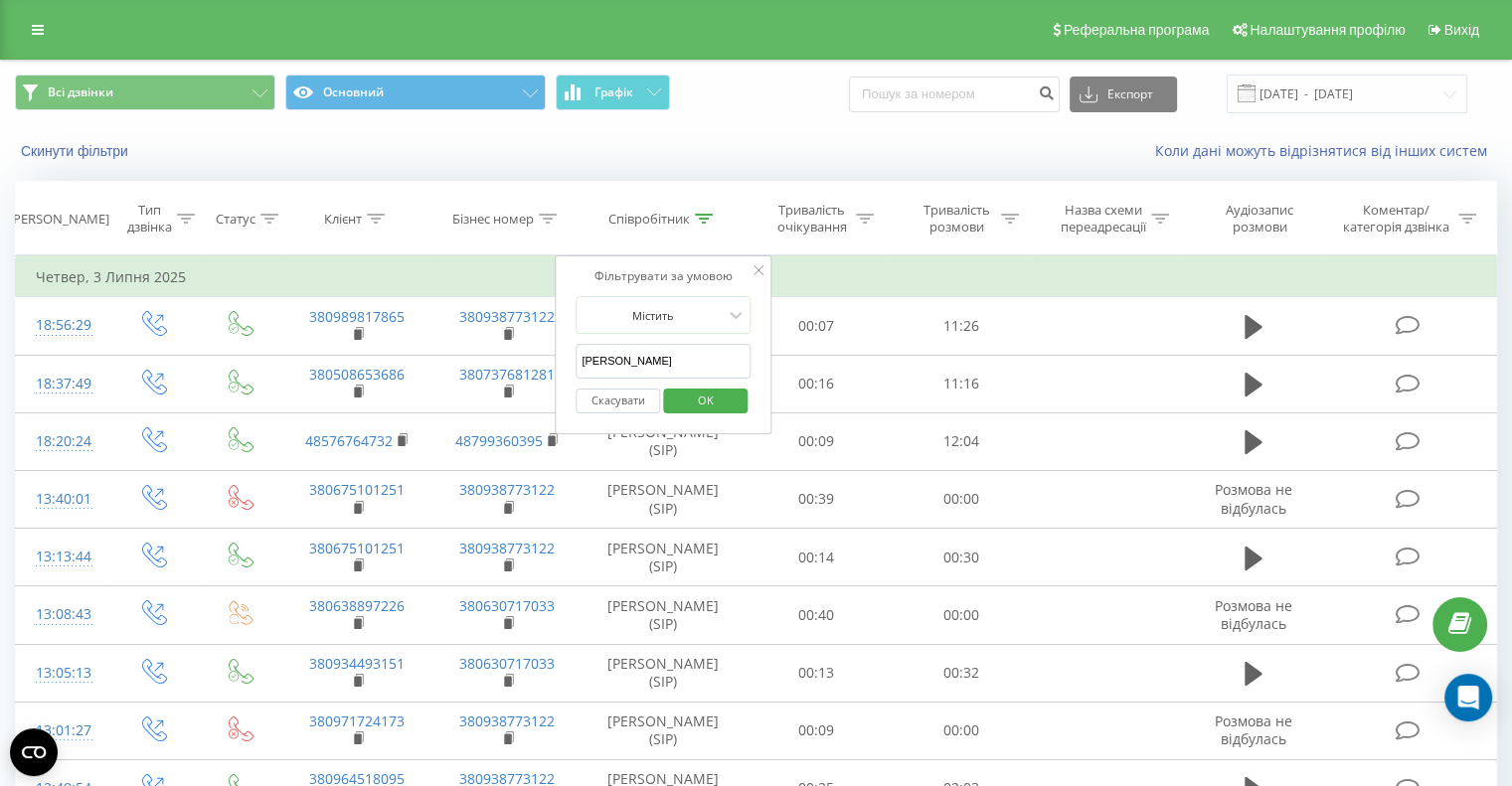 drag, startPoint x: 684, startPoint y: 364, endPoint x: 573, endPoint y: 347, distance: 112.29426 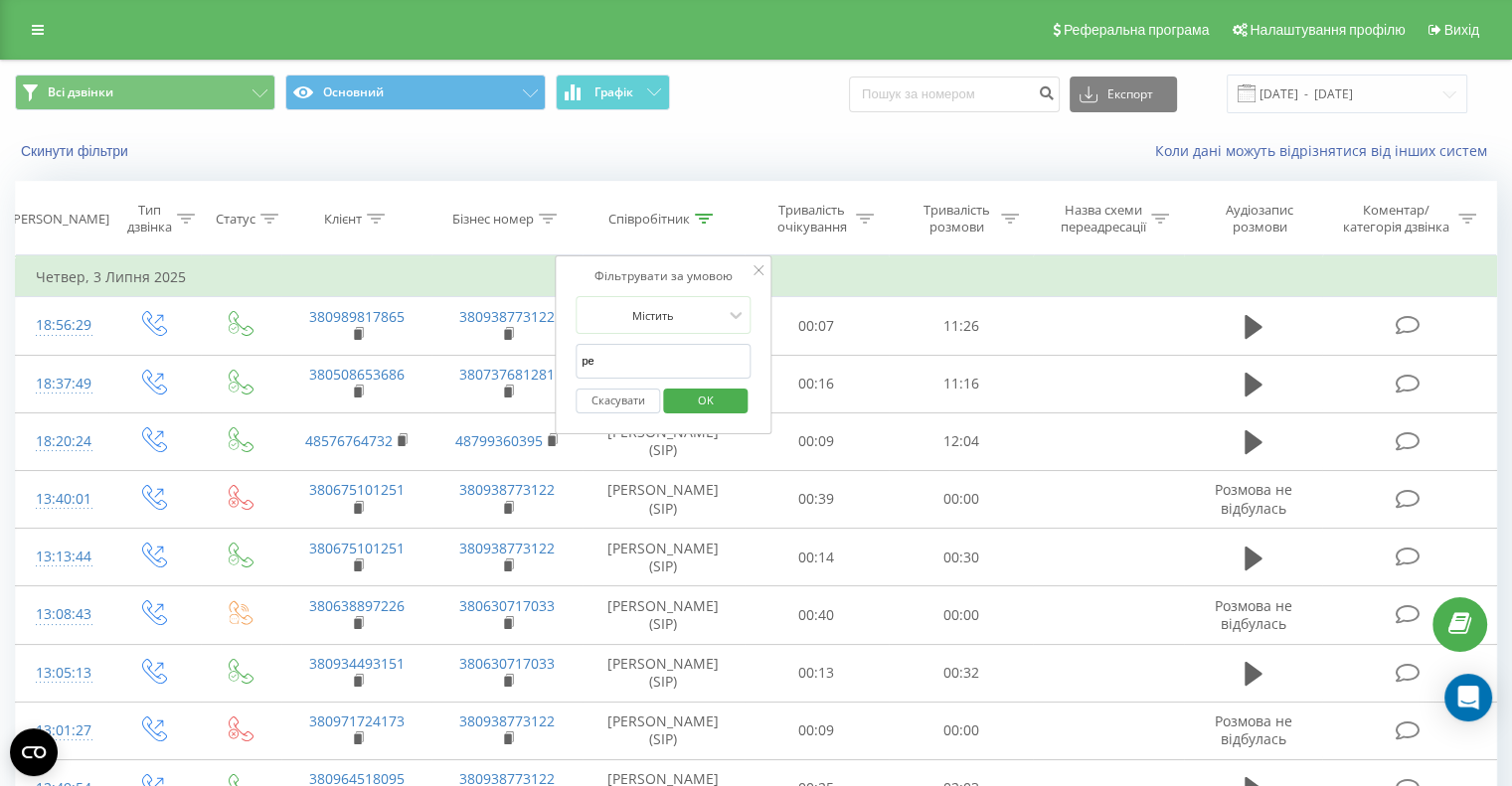 type on "Реттер" 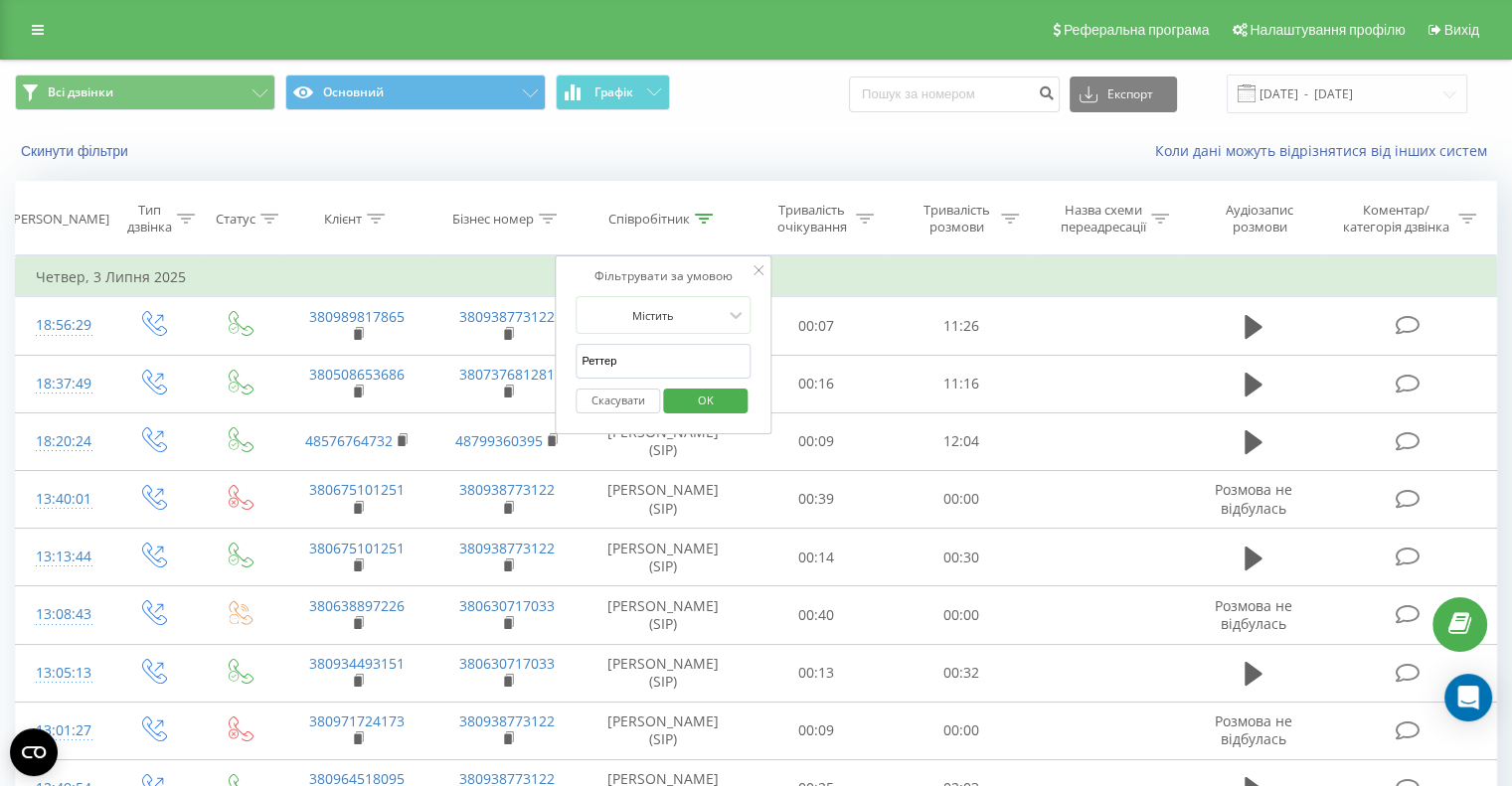 click on "OK" at bounding box center (706, 399) 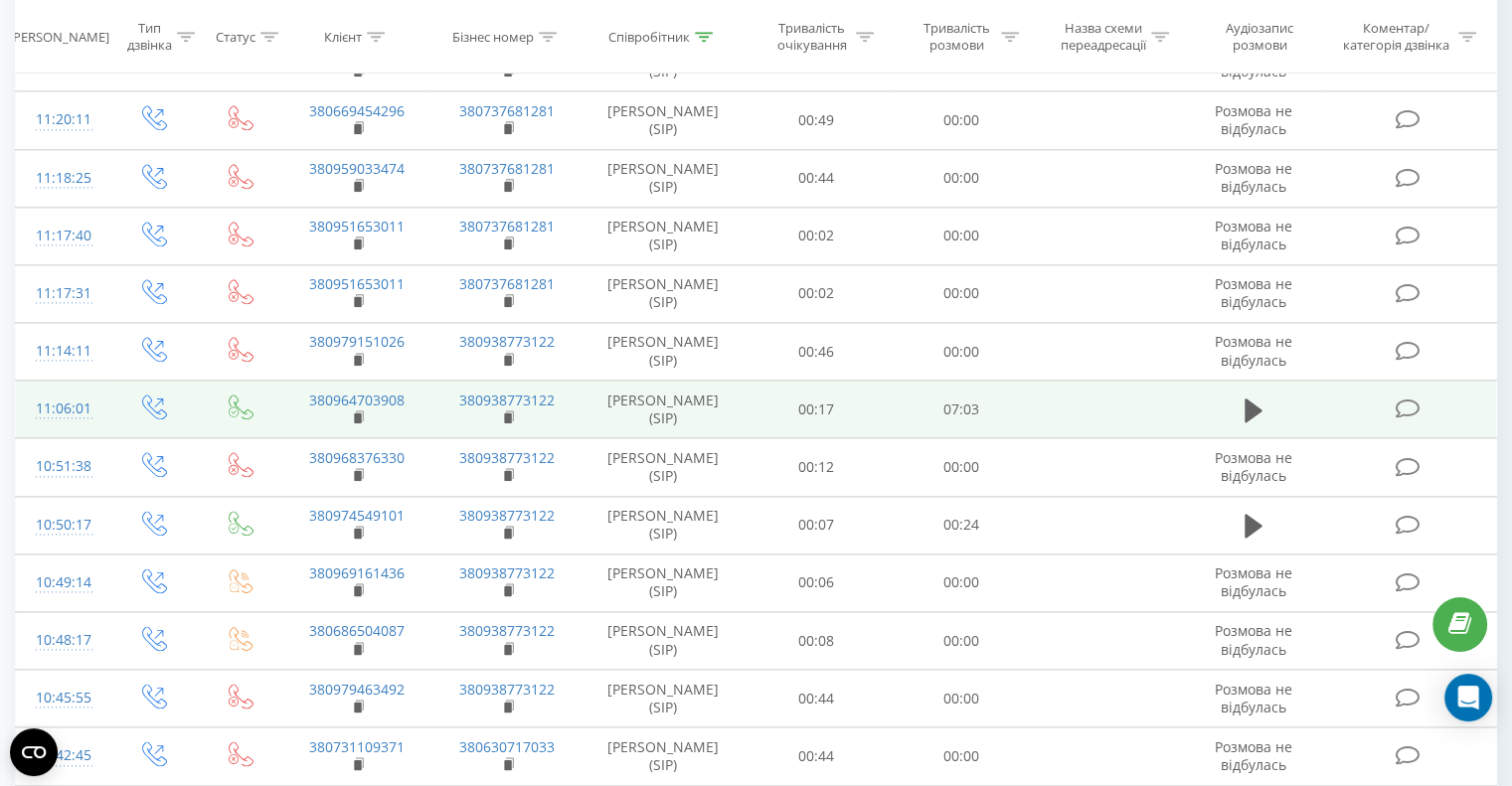 scroll, scrollTop: 2242, scrollLeft: 0, axis: vertical 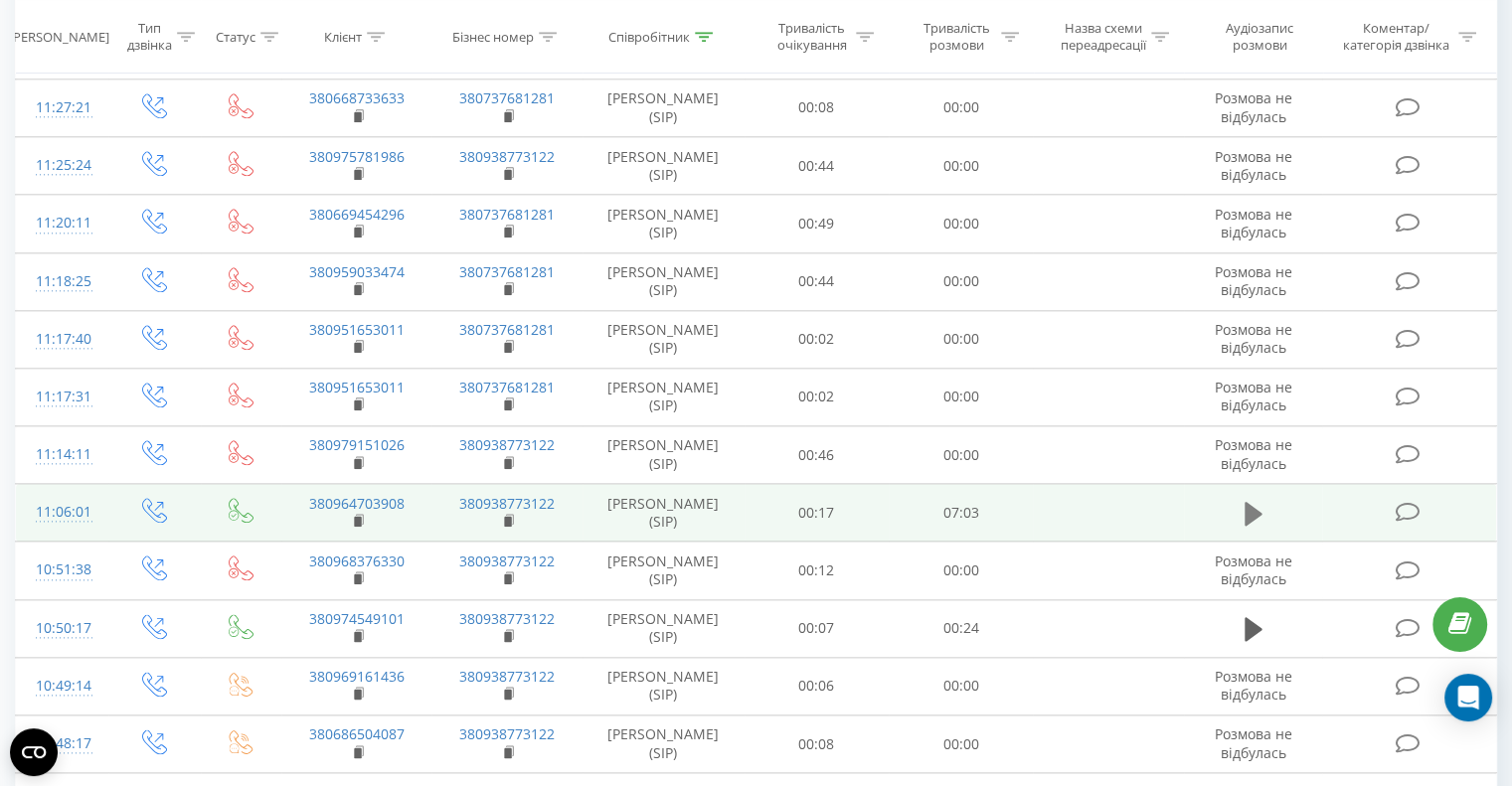 click 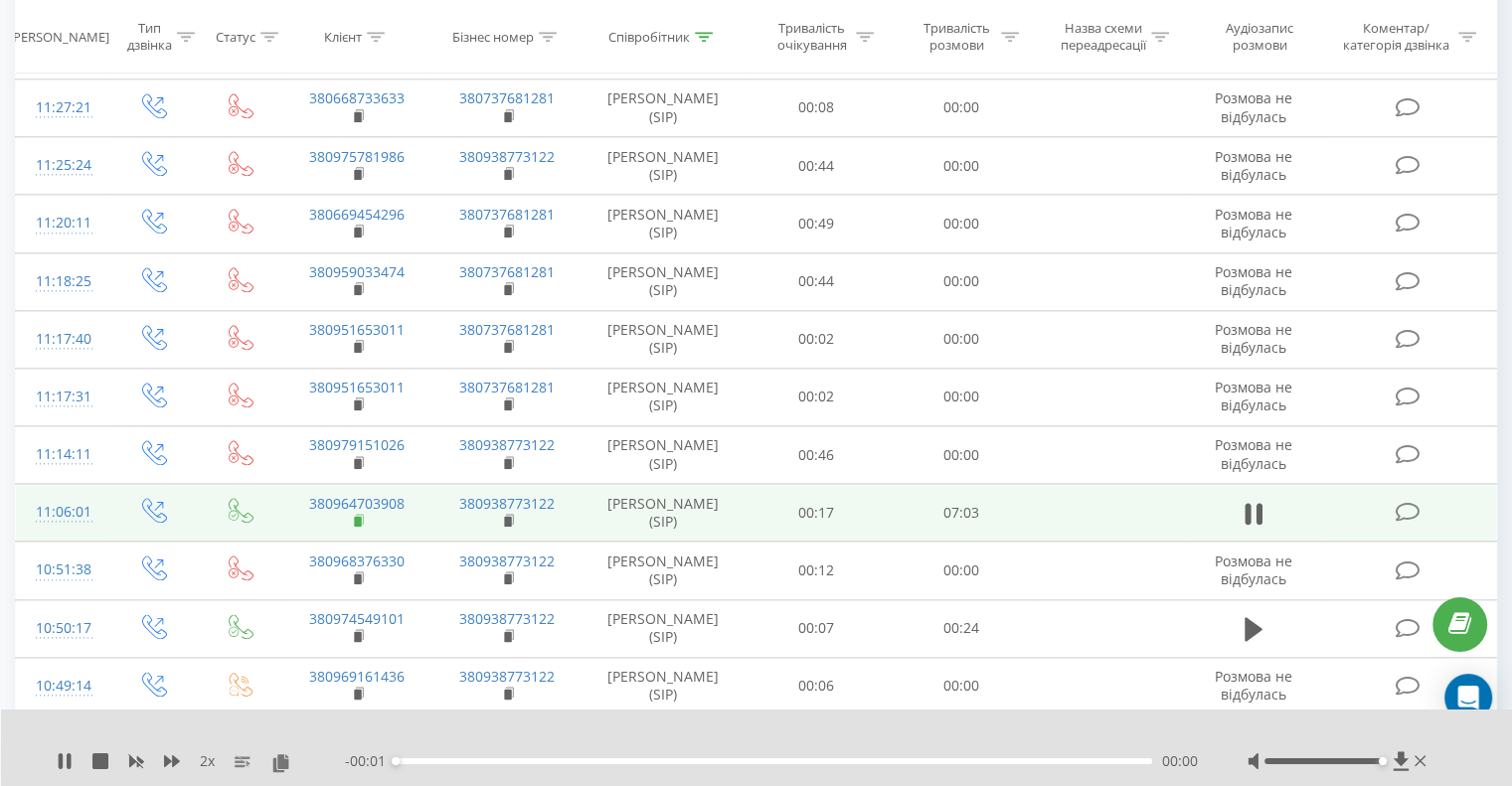 click 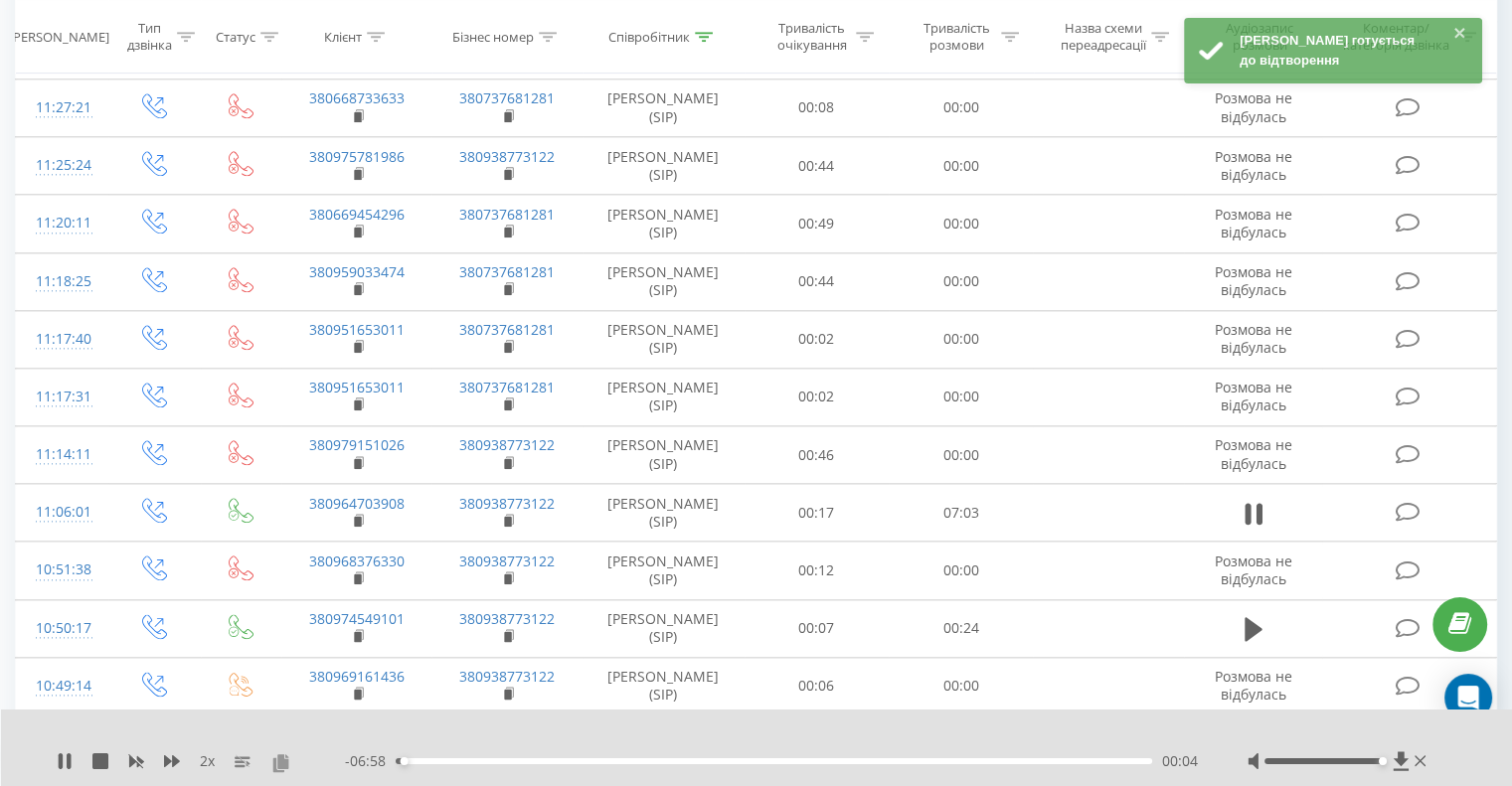 click at bounding box center (280, 762) 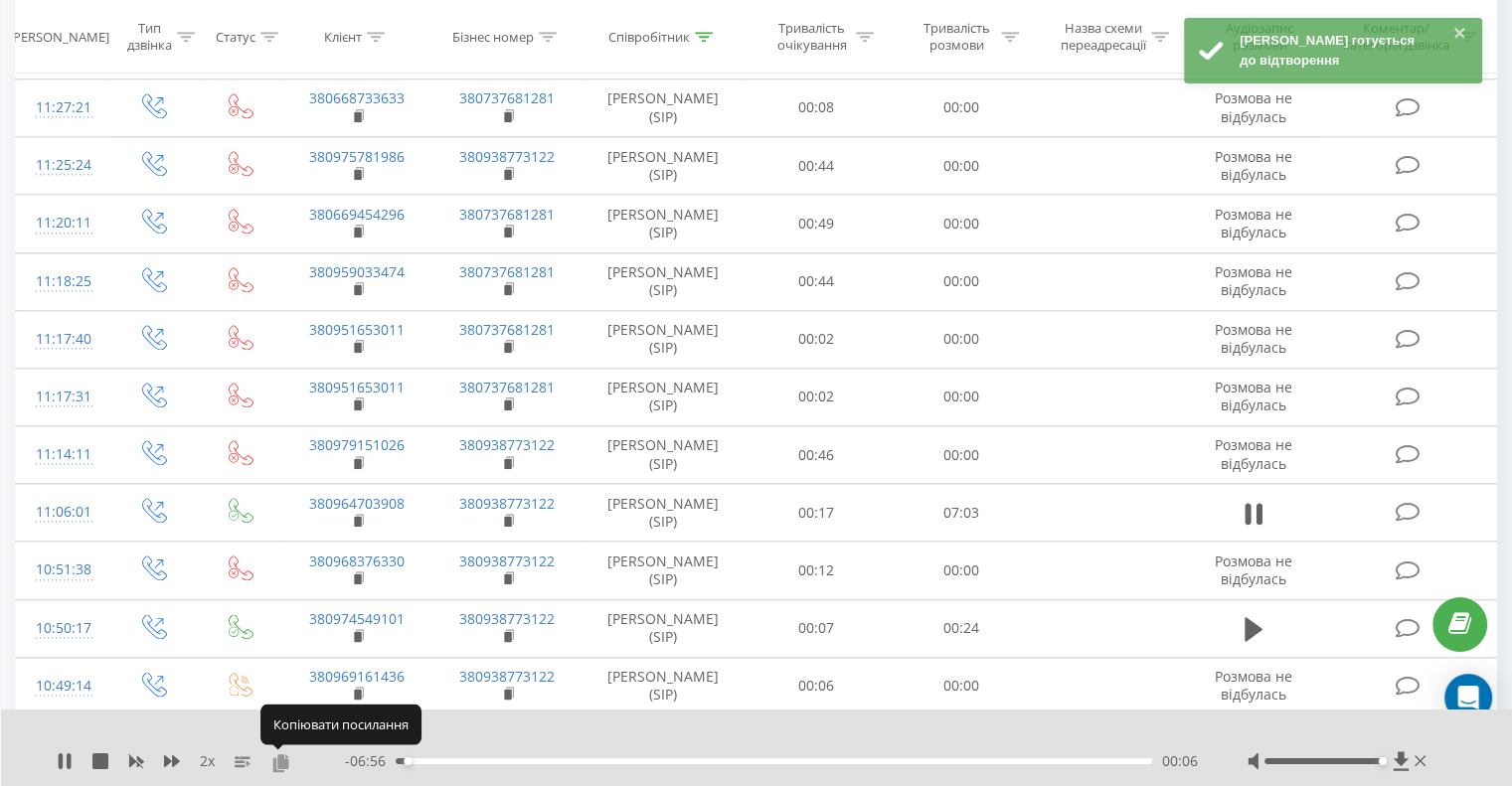 click at bounding box center [280, 762] 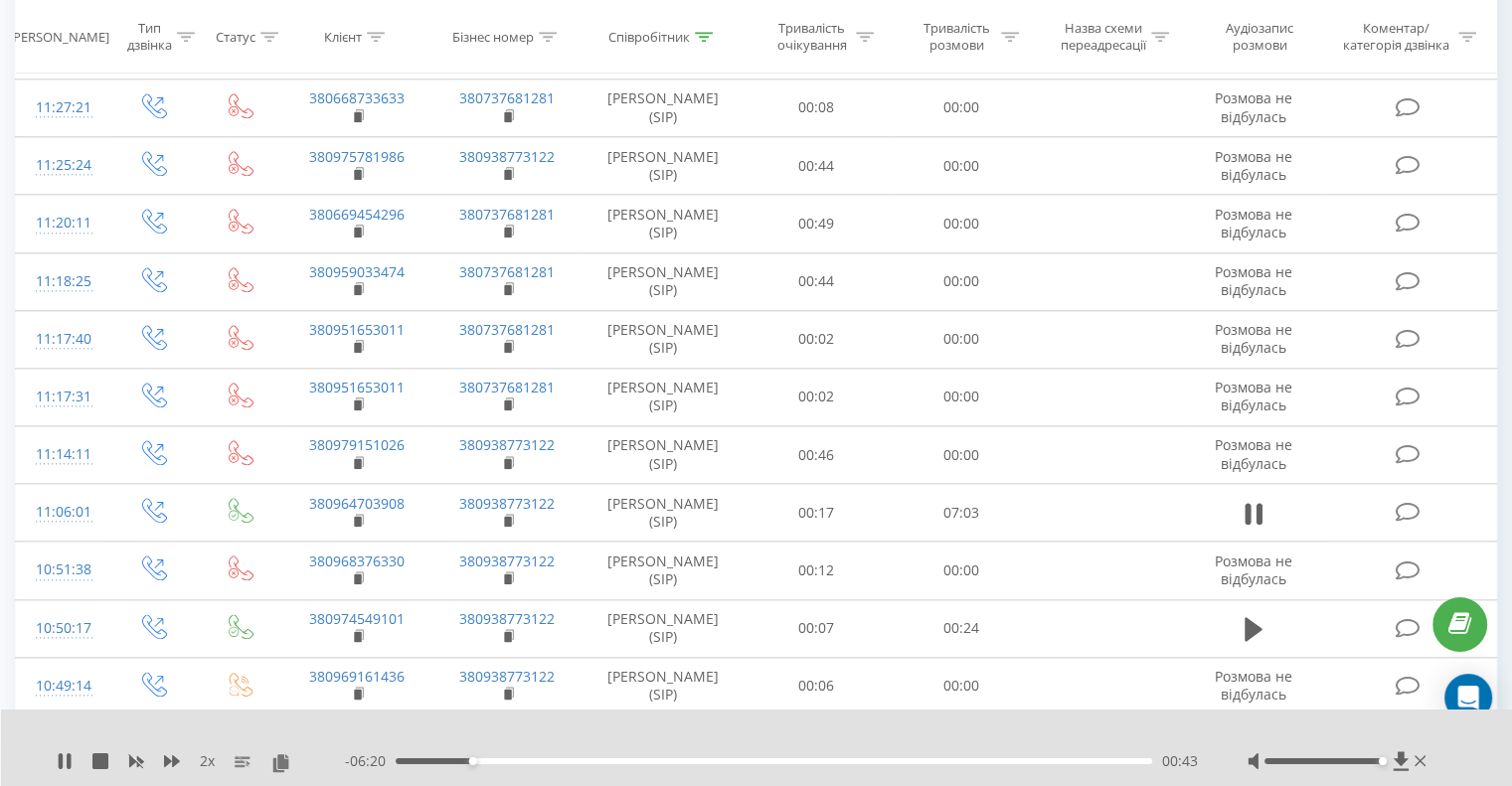click on "- 06:20 00:43   00:43" at bounding box center (771, 761) 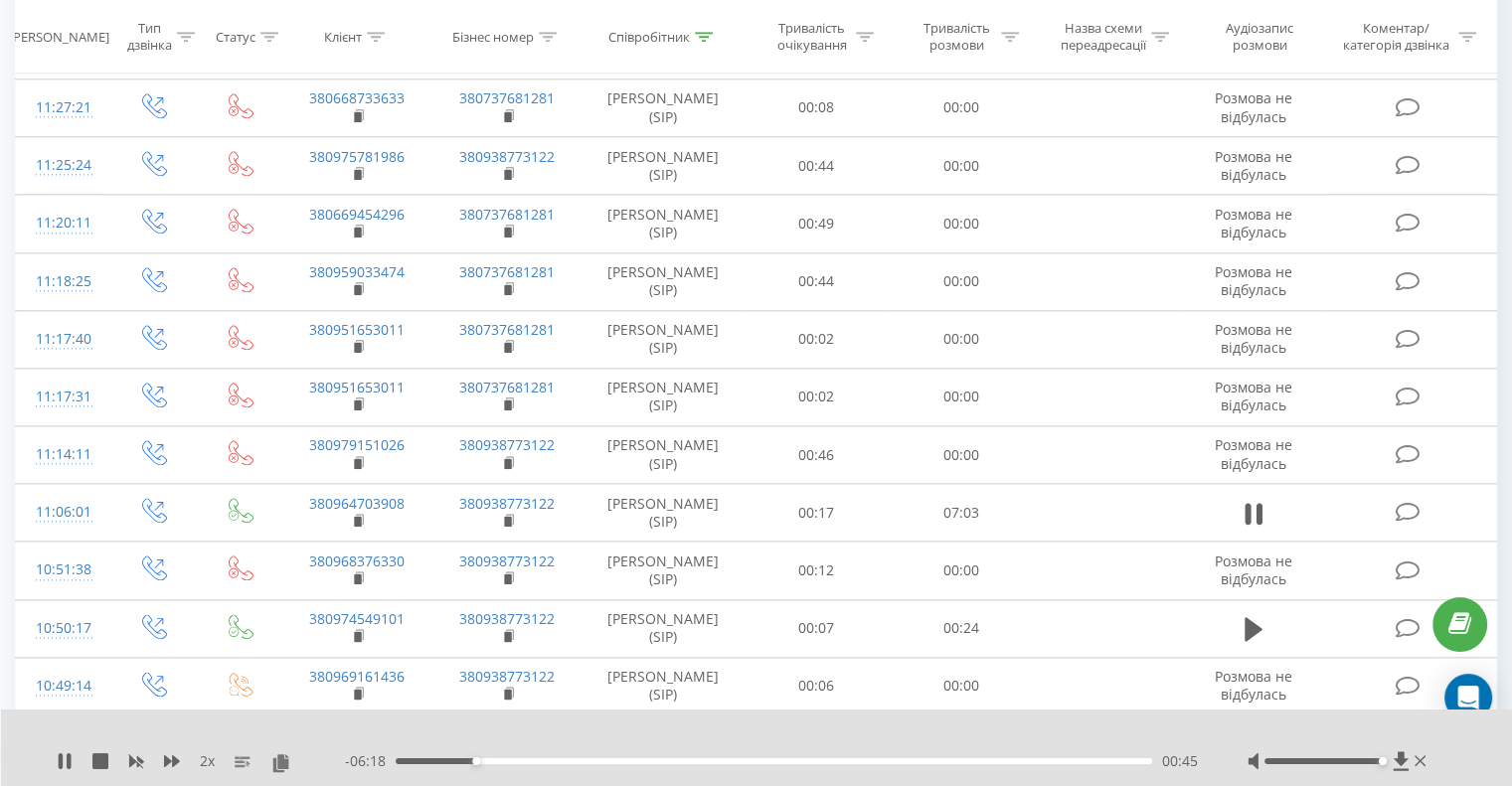 click on "00:45" at bounding box center (773, 761) 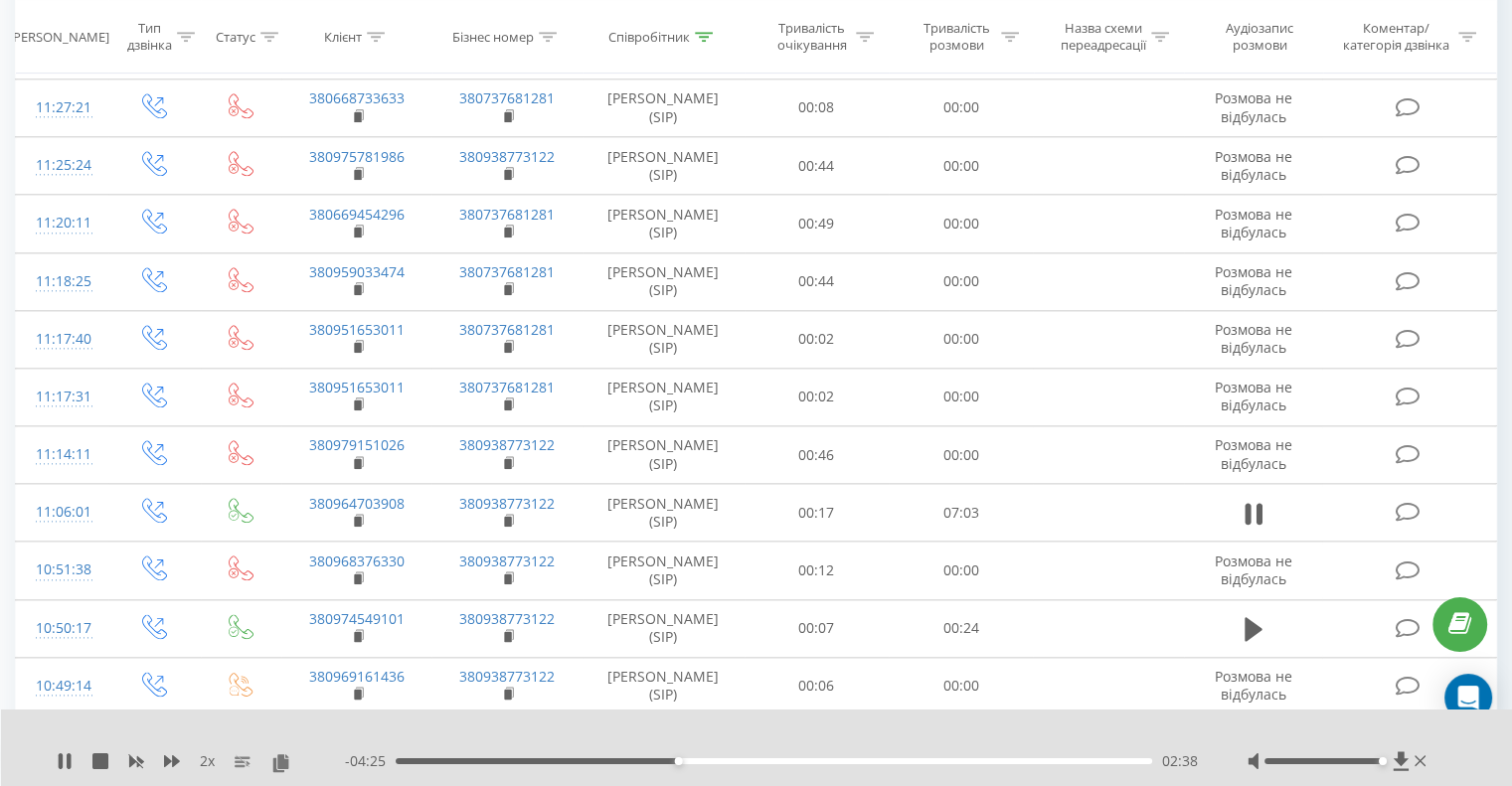 click on "02:38" at bounding box center [773, 761] 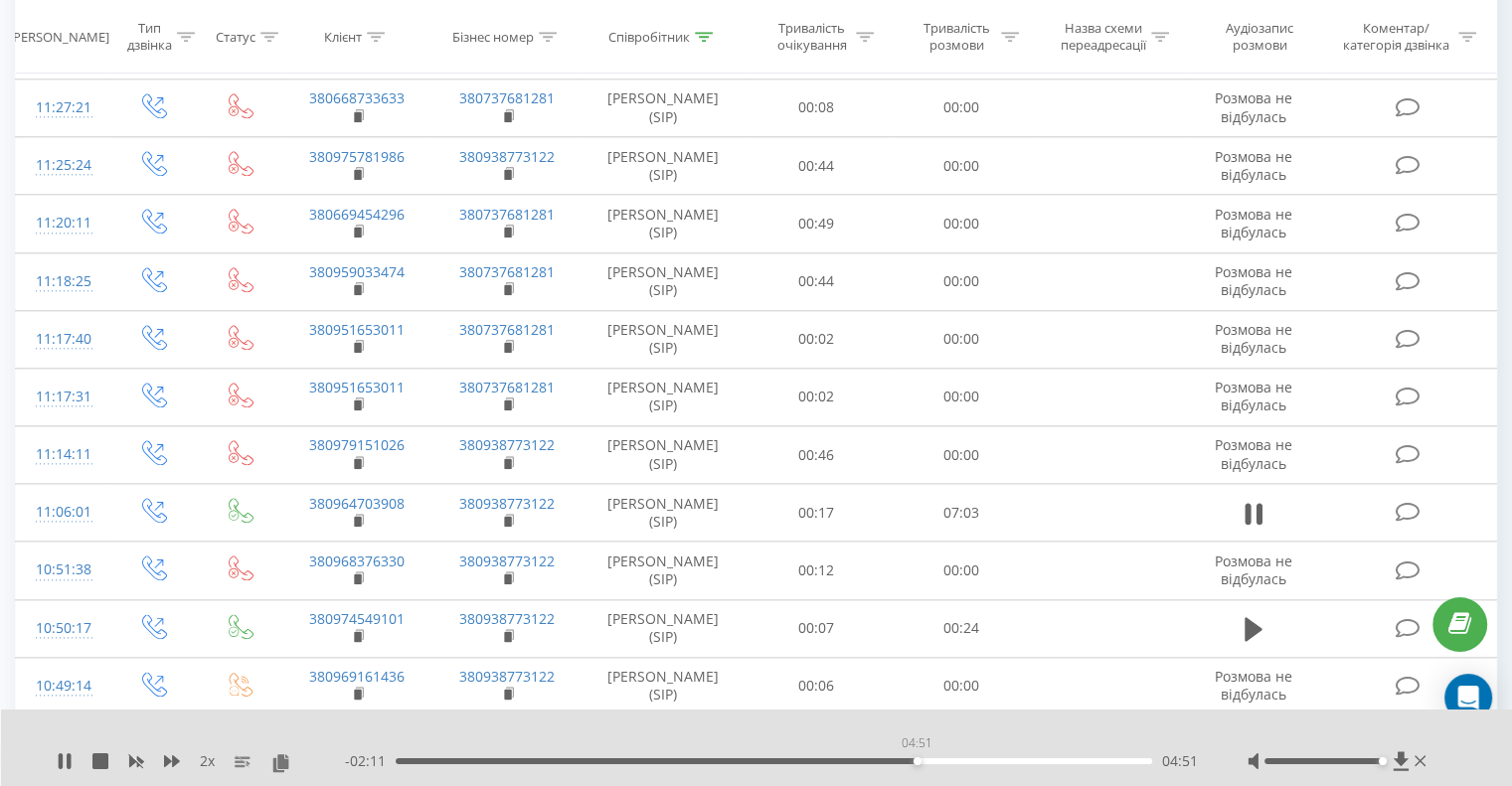 click on "04:51" at bounding box center (773, 761) 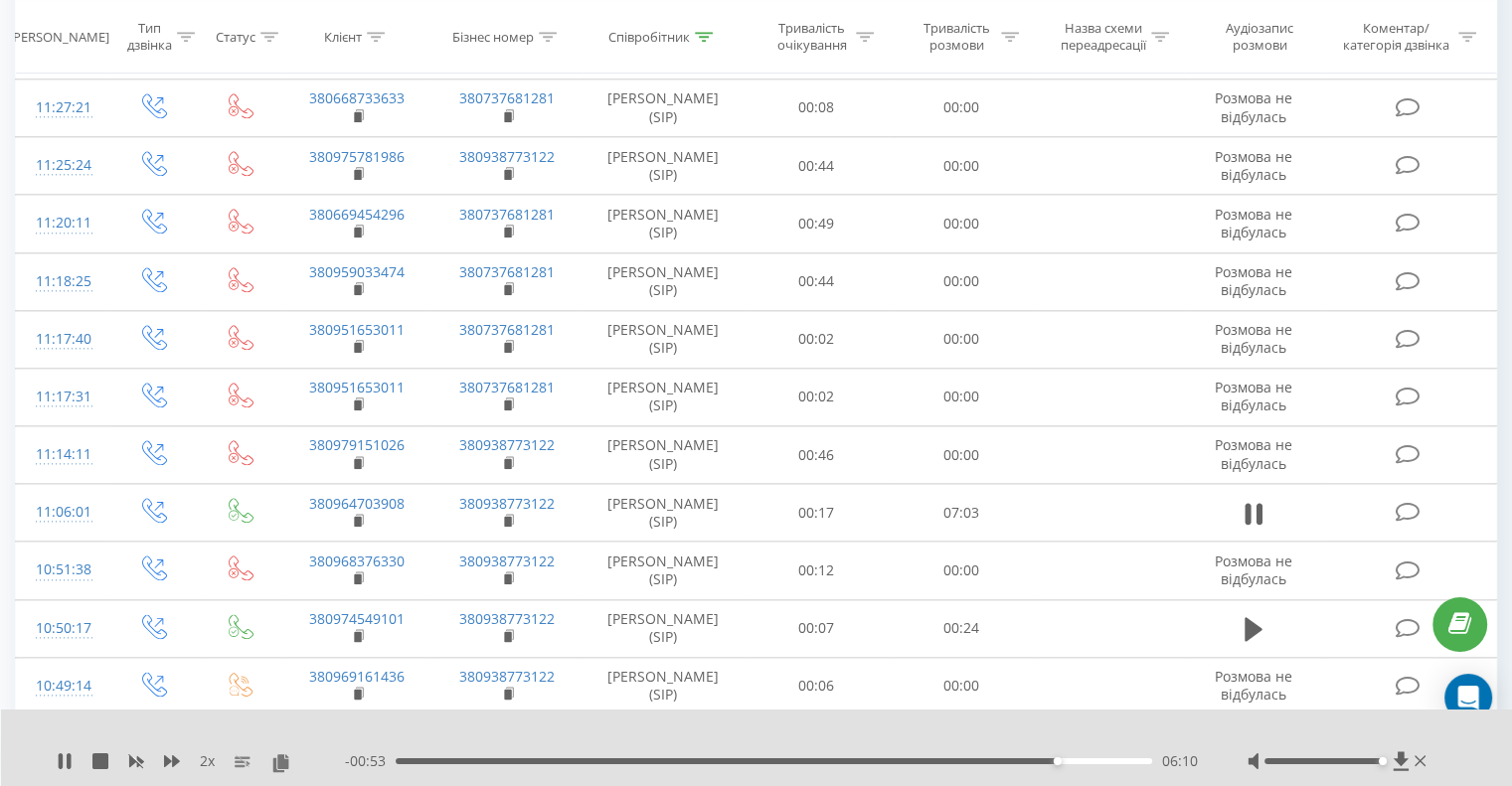click on "- 00:53 06:10   06:10" at bounding box center [771, 761] 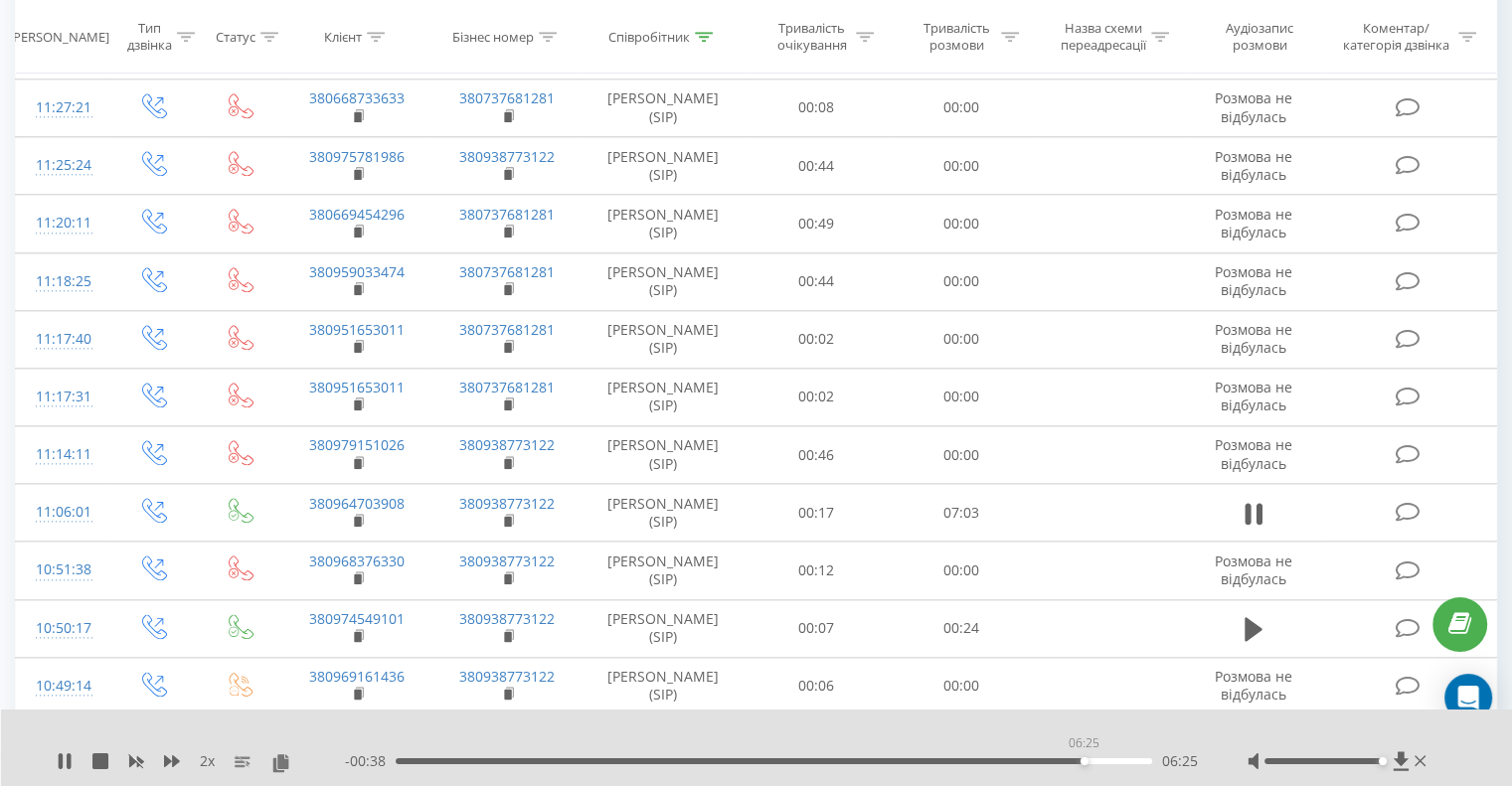 click on "06:25" at bounding box center [773, 761] 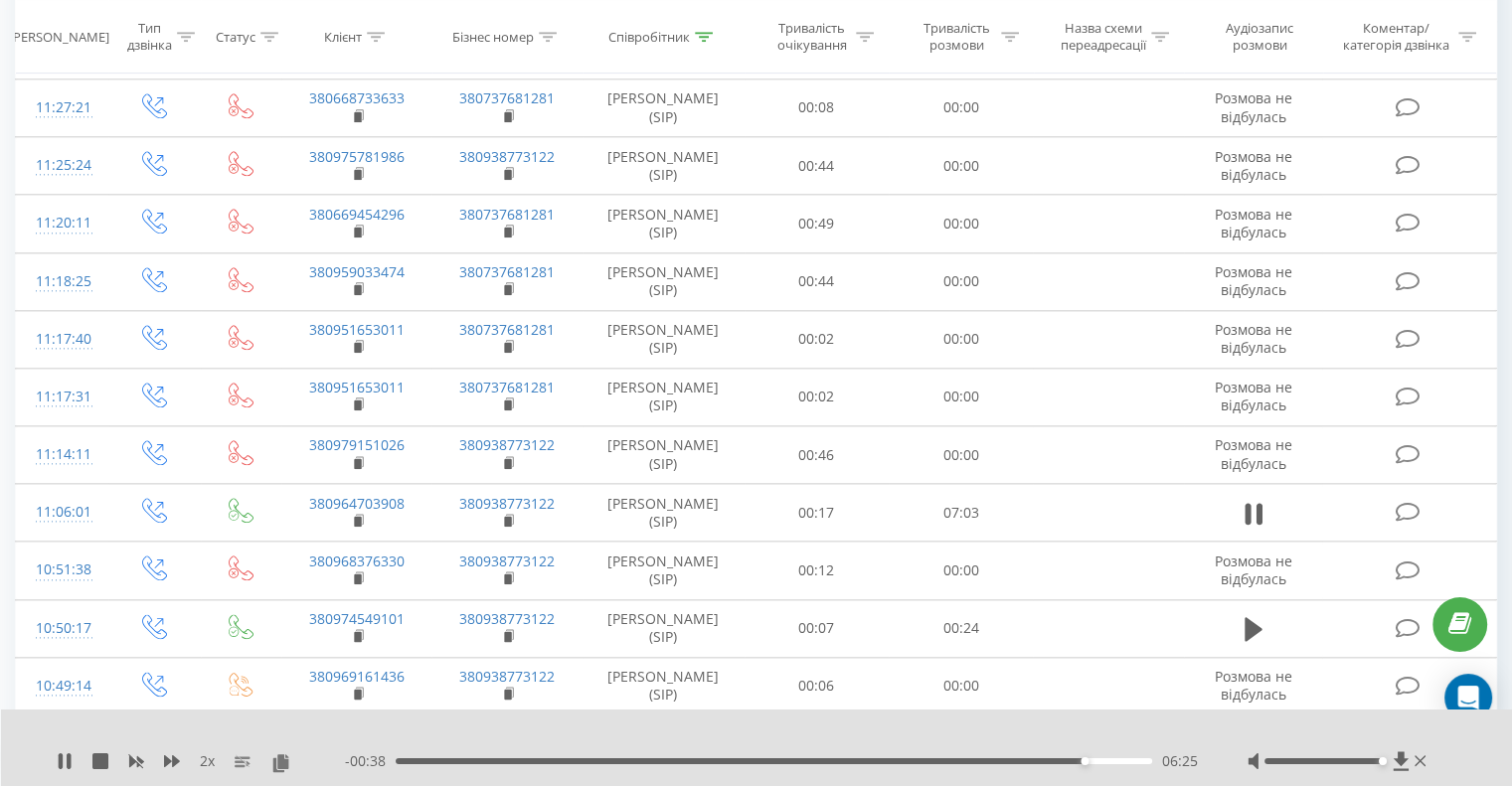 click on "06:25" at bounding box center [773, 761] 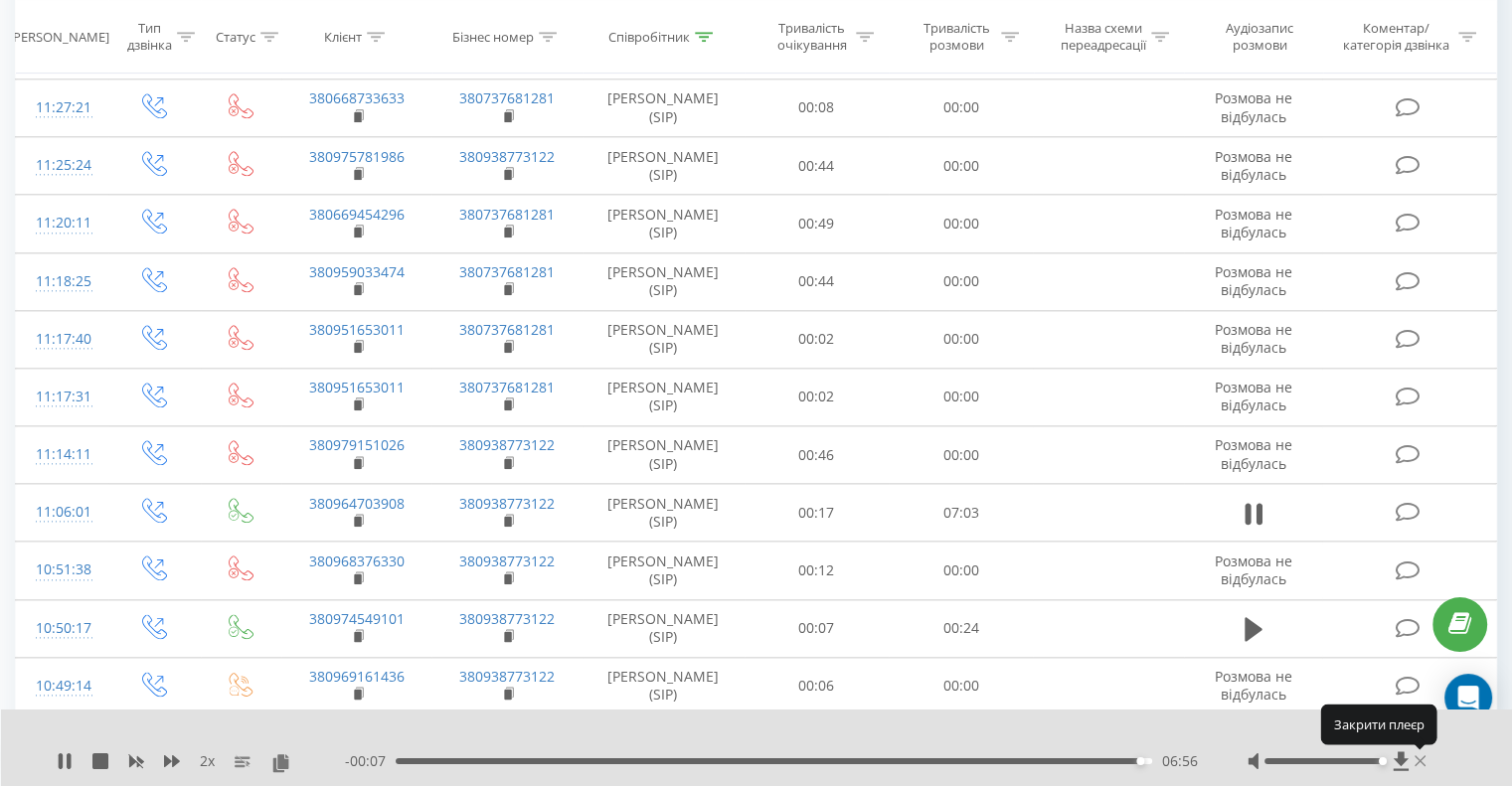 click 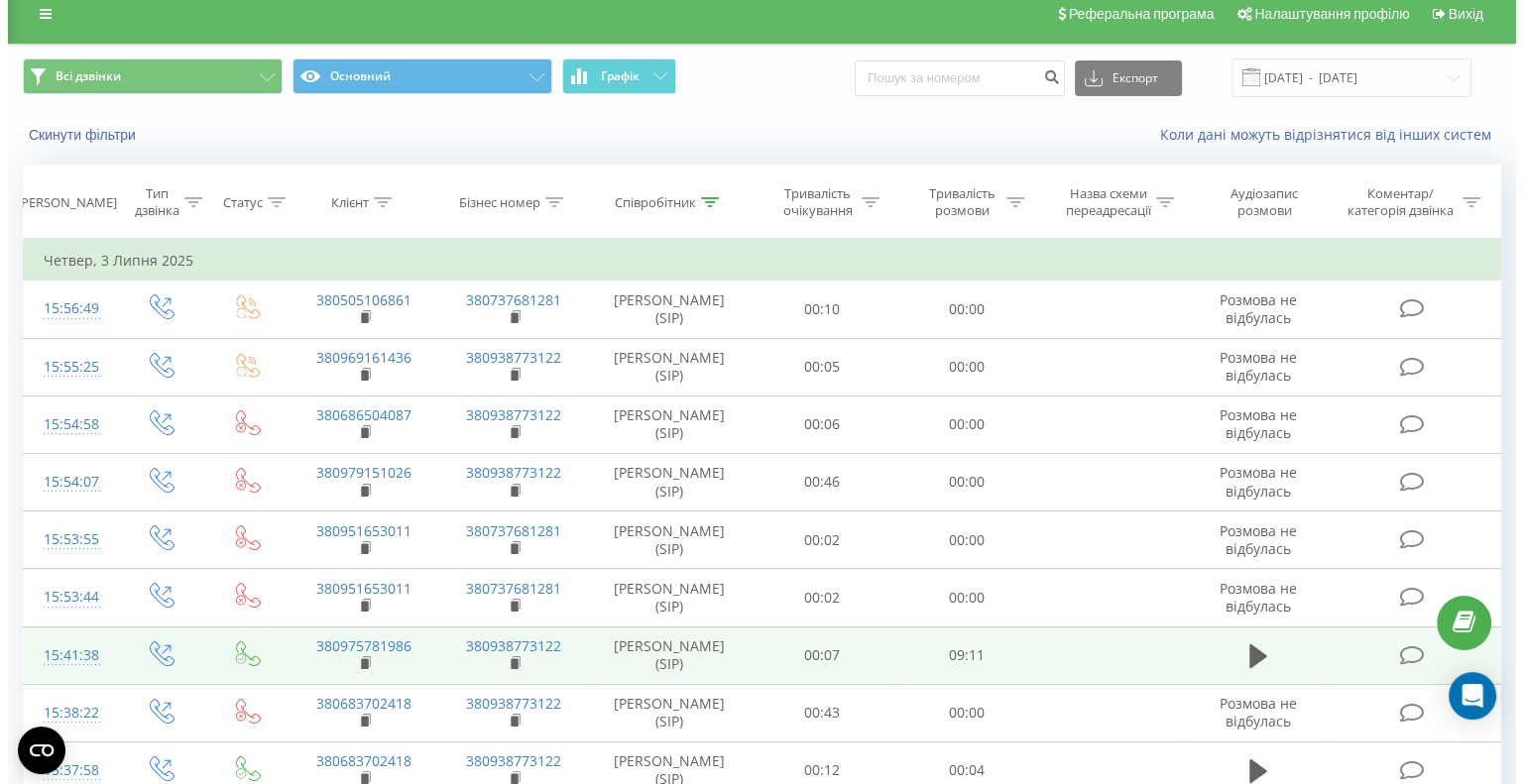 scroll, scrollTop: 0, scrollLeft: 0, axis: both 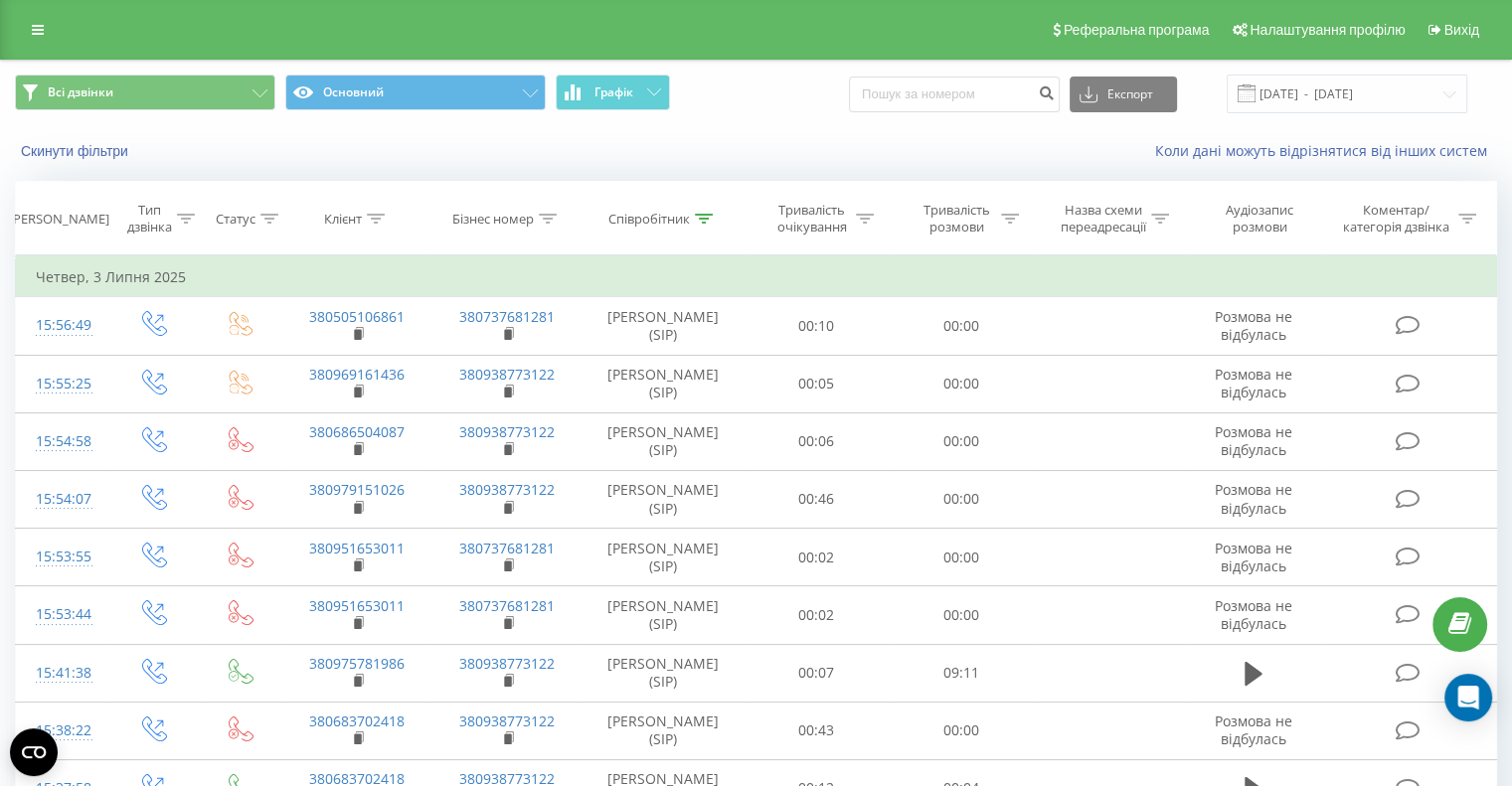 click 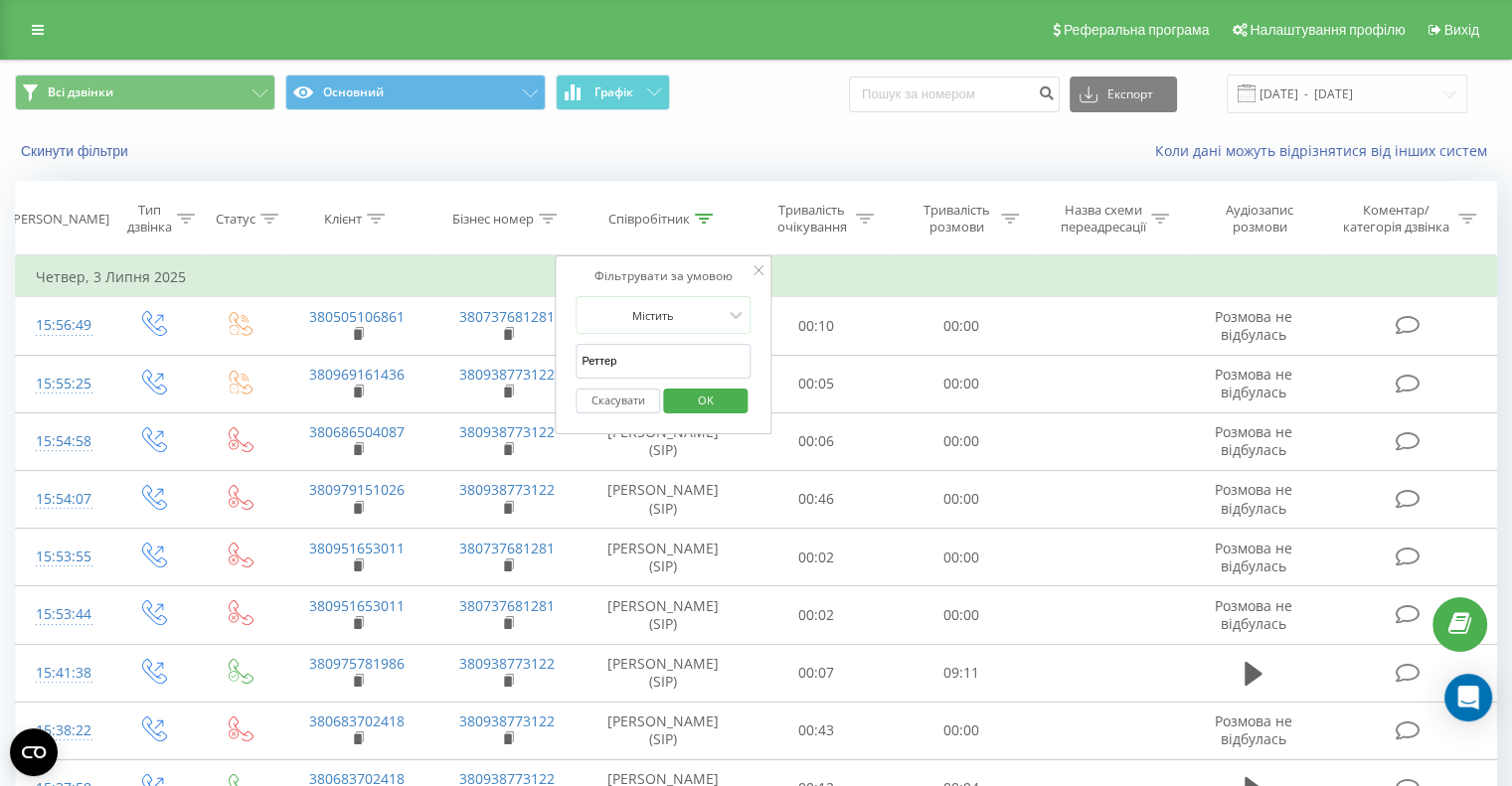 drag, startPoint x: 644, startPoint y: 365, endPoint x: 567, endPoint y: 359, distance: 77.23341 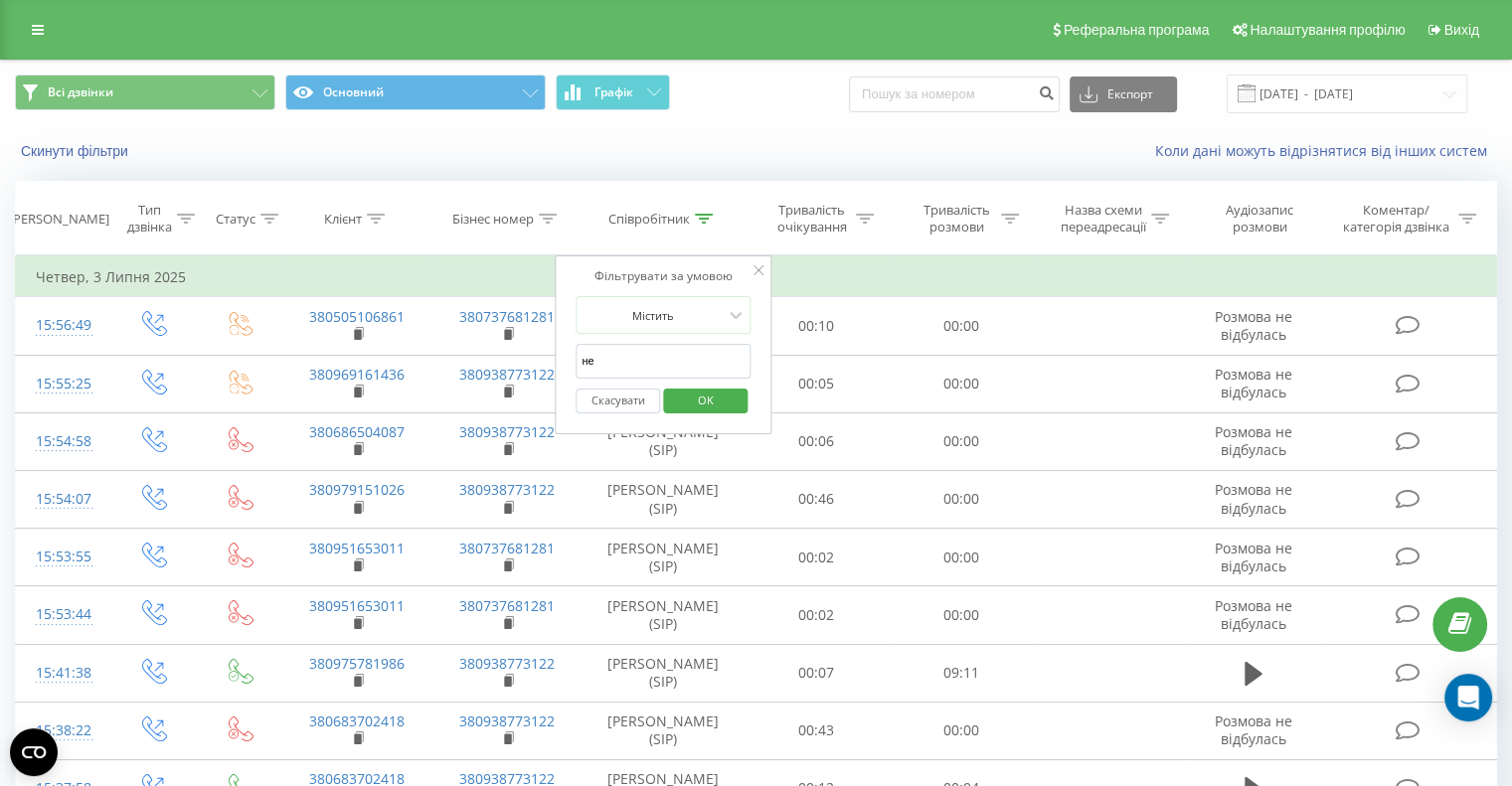 type on "Невидайло" 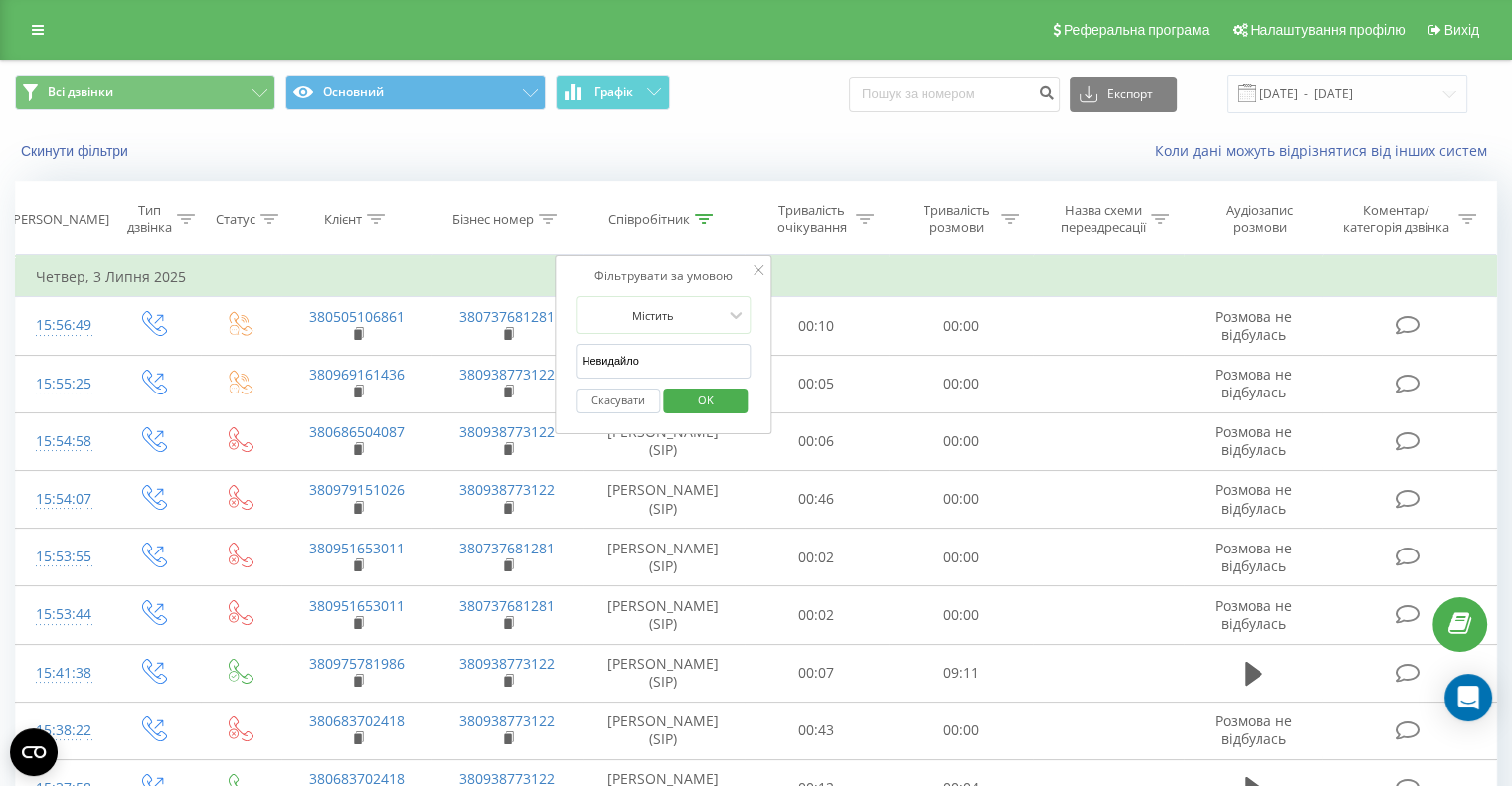 click on "OK" at bounding box center (706, 399) 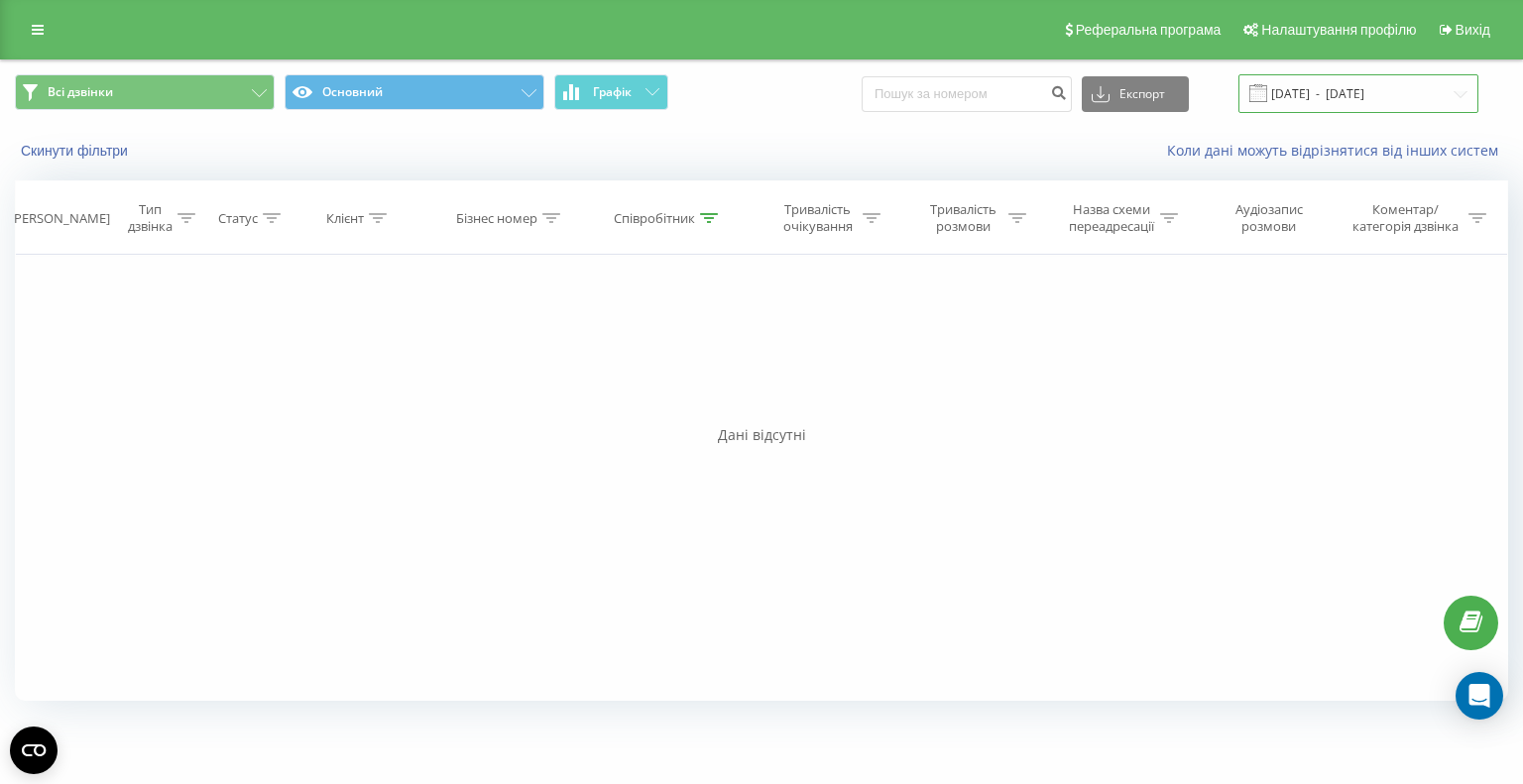 click on "03.07.2025  -  03.07.2025" at bounding box center [1358, 93] 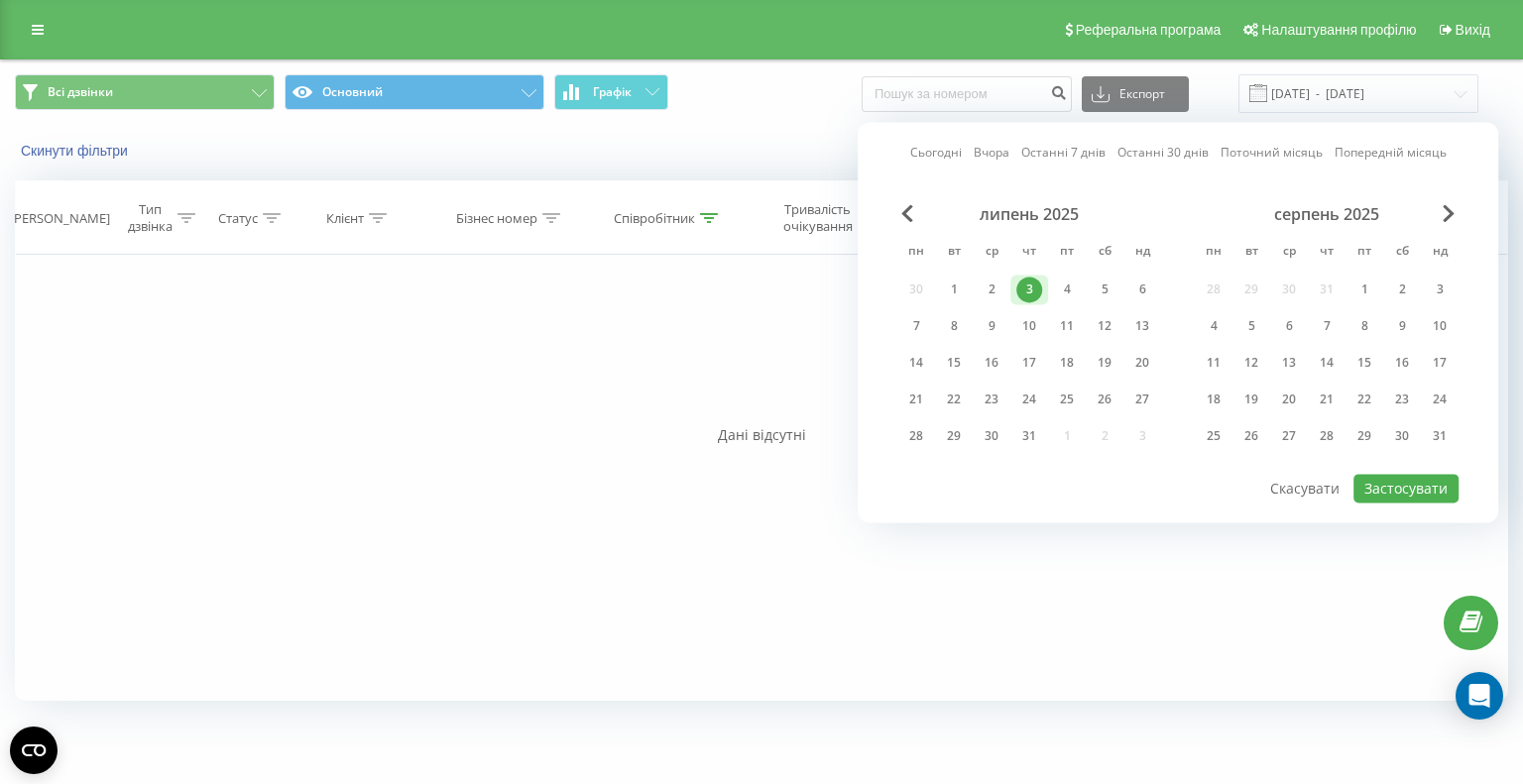 click on "липень 2025 пн вт ср чт пт сб нд 30 1 2 3 4 5 6 7 8 9 10 11 12 13 14 15 16 17 18 19 20 21 22 23 24 25 26 27 28 29 30 31 1 2 3" at bounding box center [1029, 331] 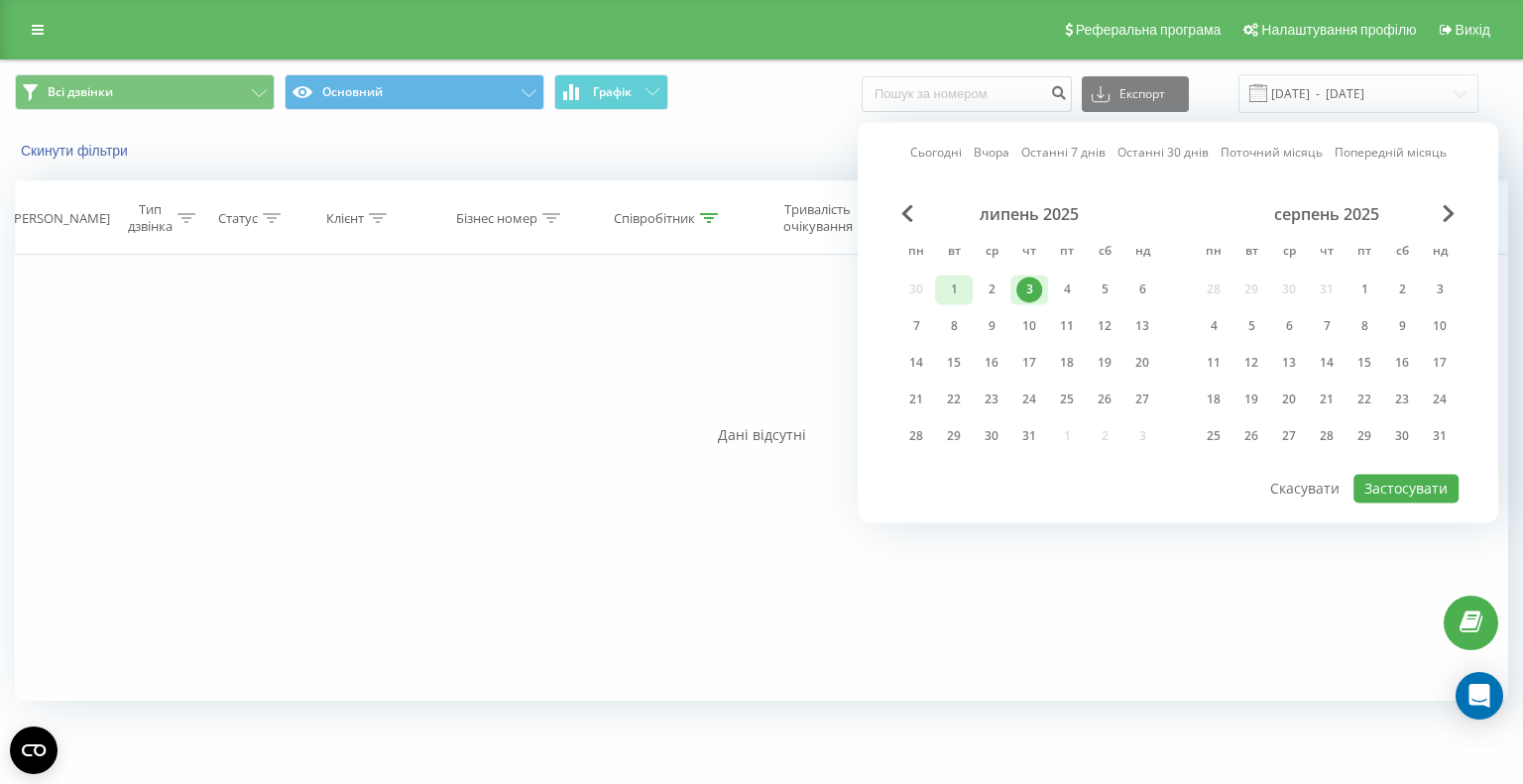 click on "1" at bounding box center (954, 289) 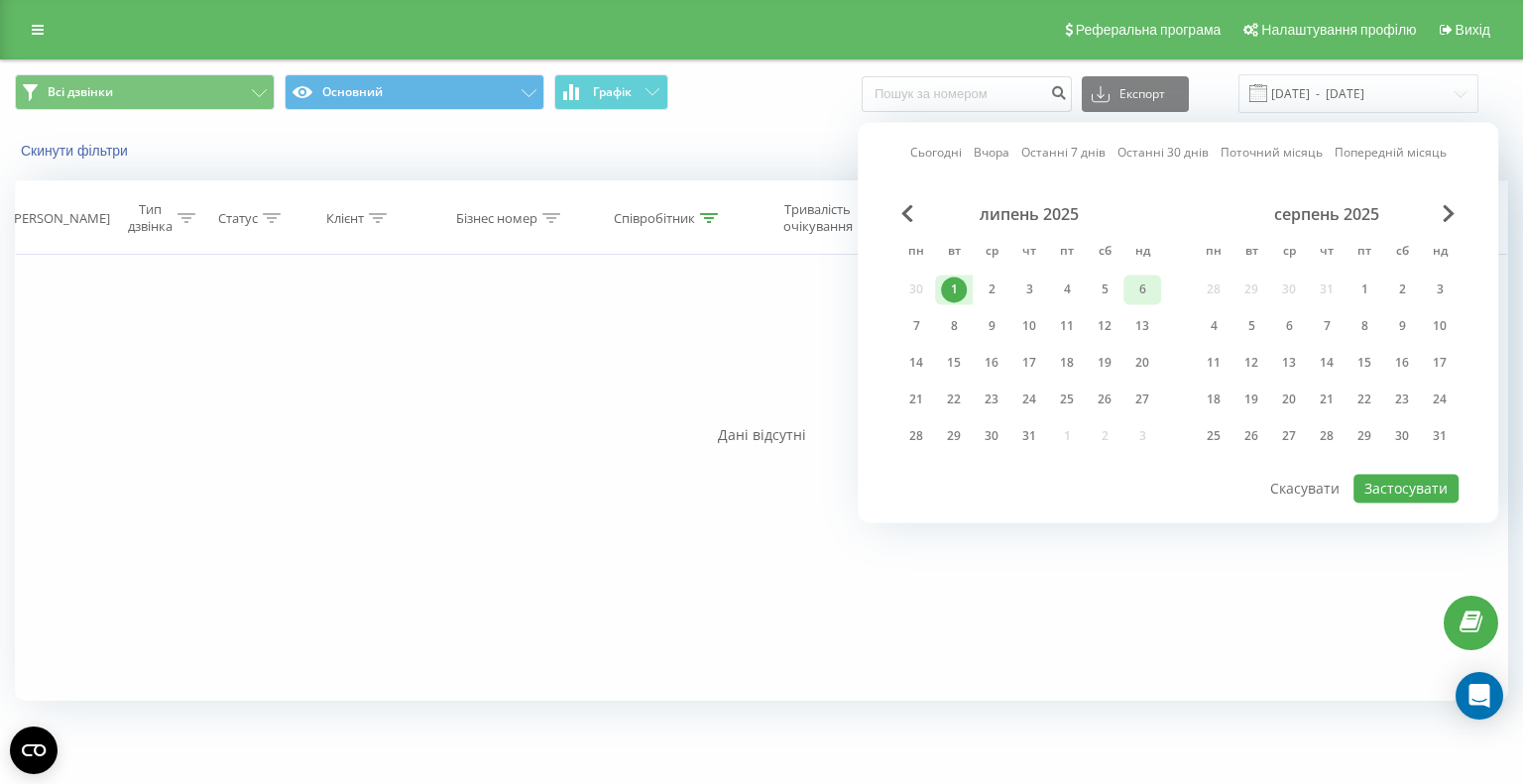 click on "6" at bounding box center (1142, 289) 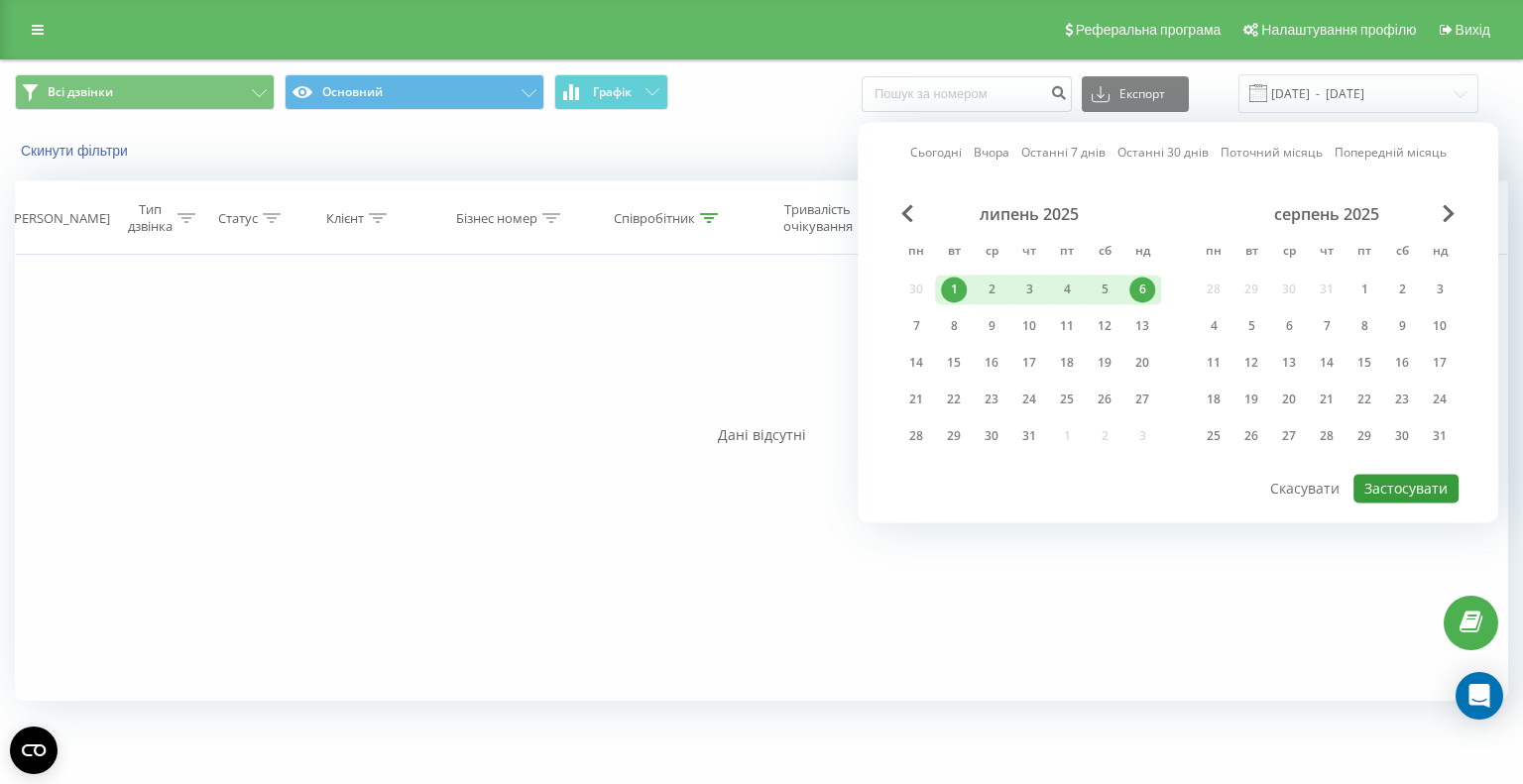 click on "Застосувати" at bounding box center (1406, 488) 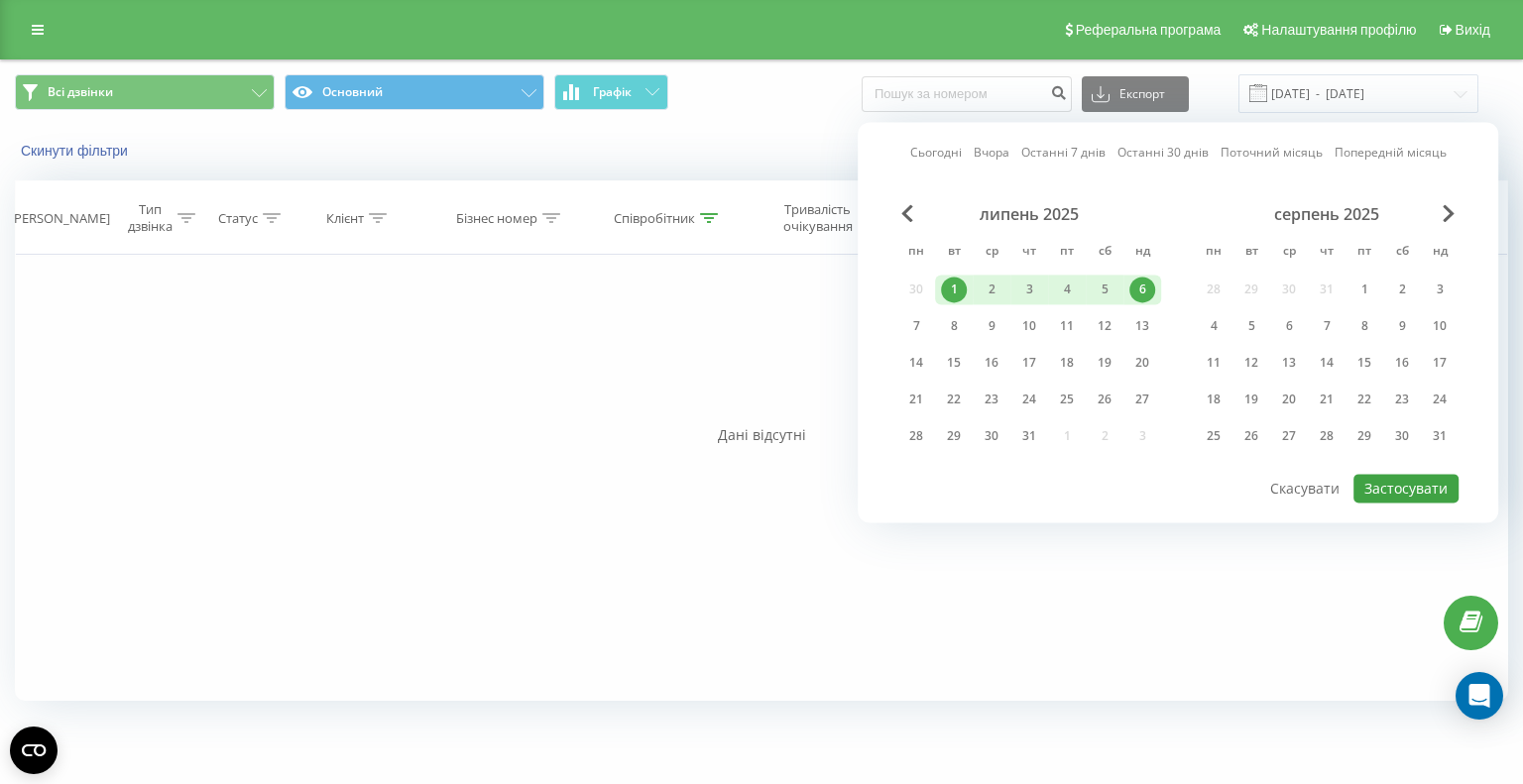 type on "01.07.2025  -  06.07.2025" 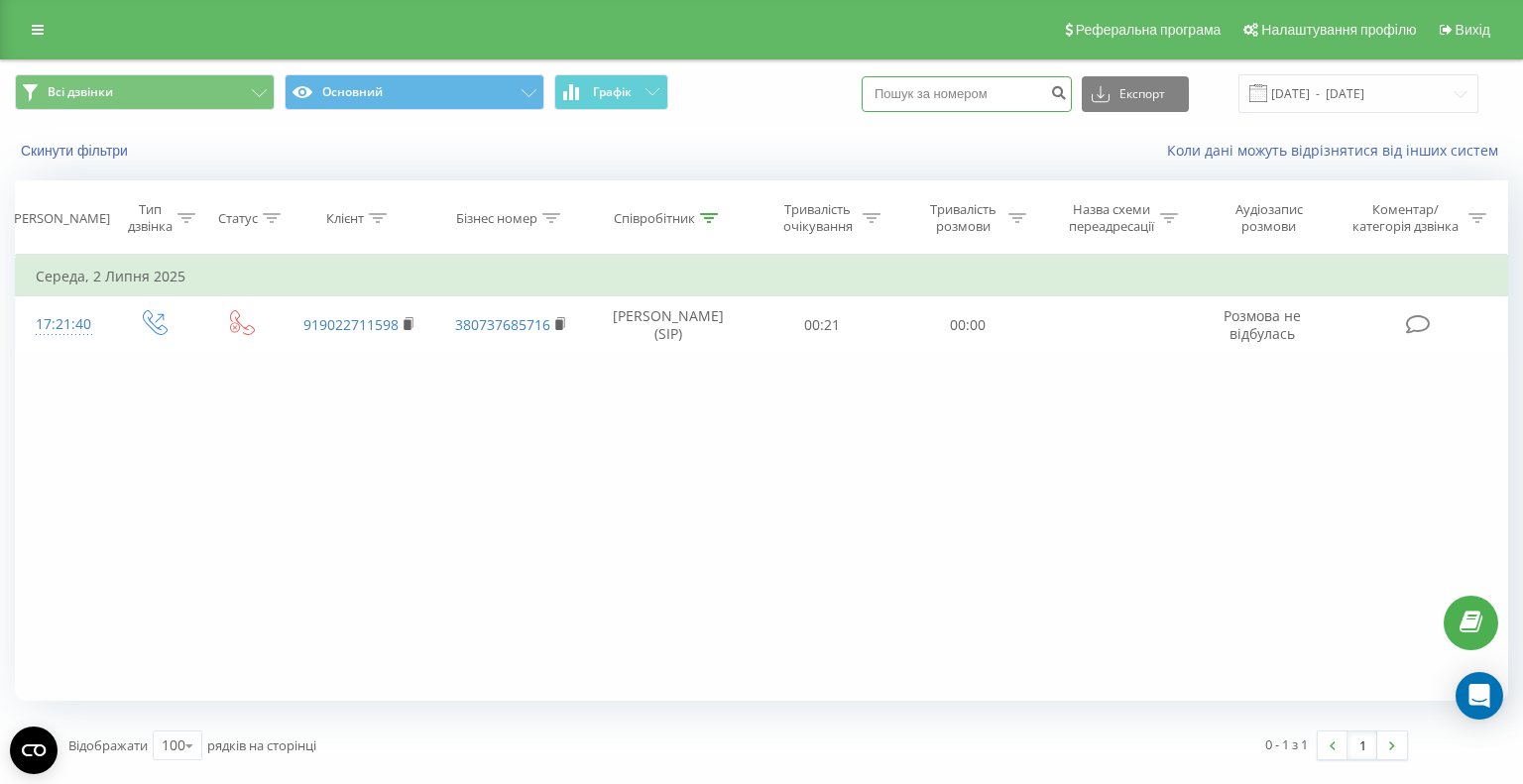 paste on "380962706421" 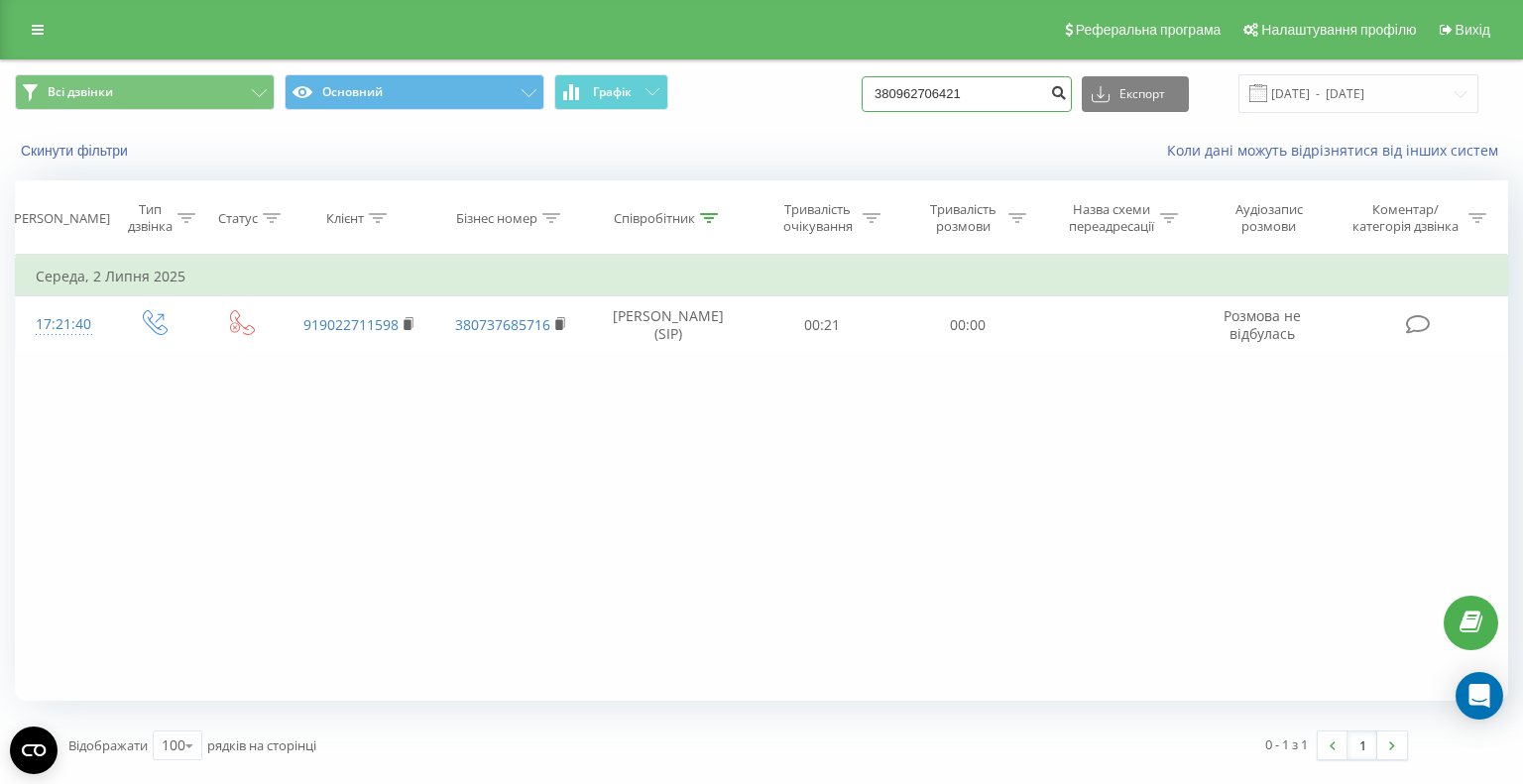 type on "380962706421" 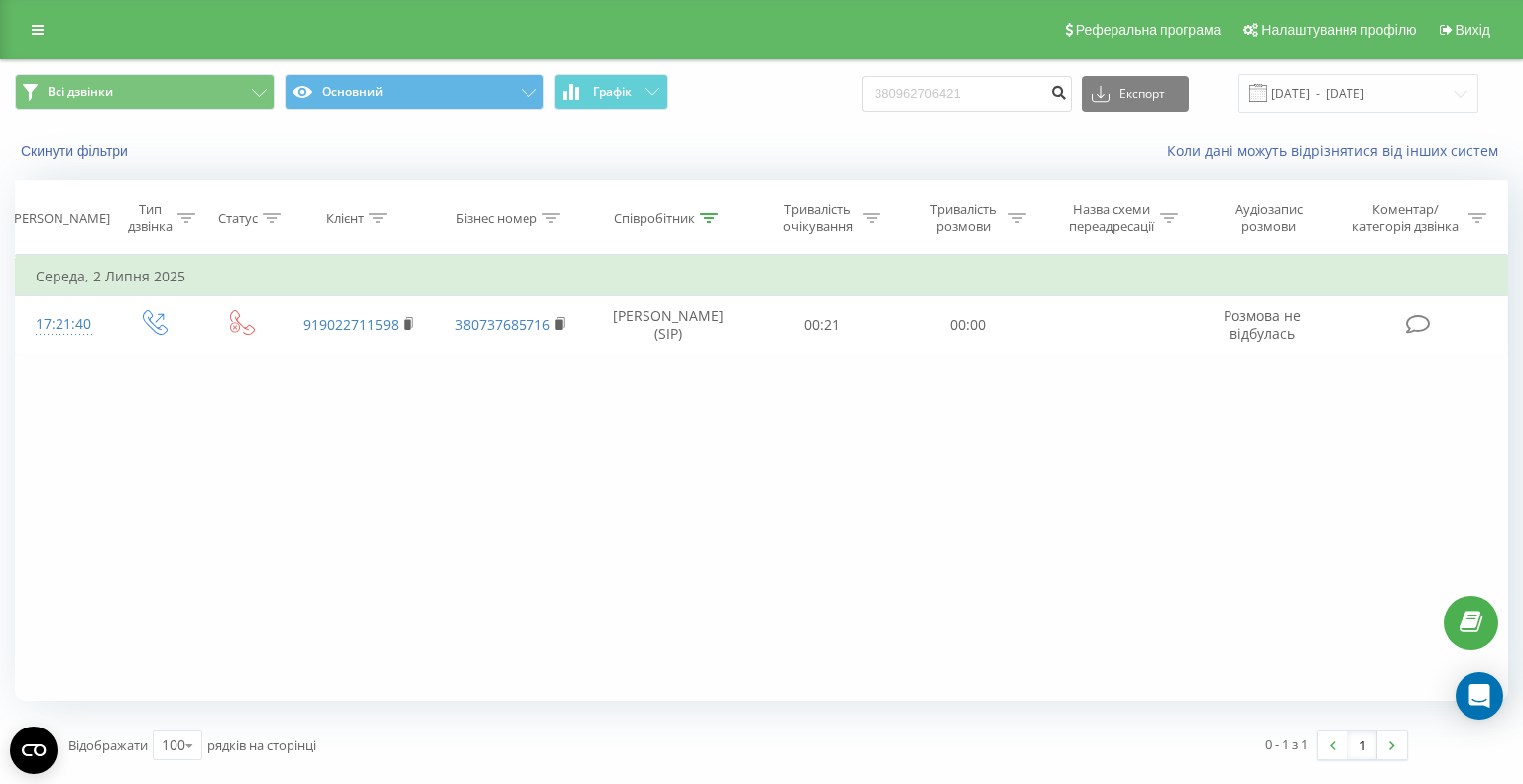 click at bounding box center (1058, 90) 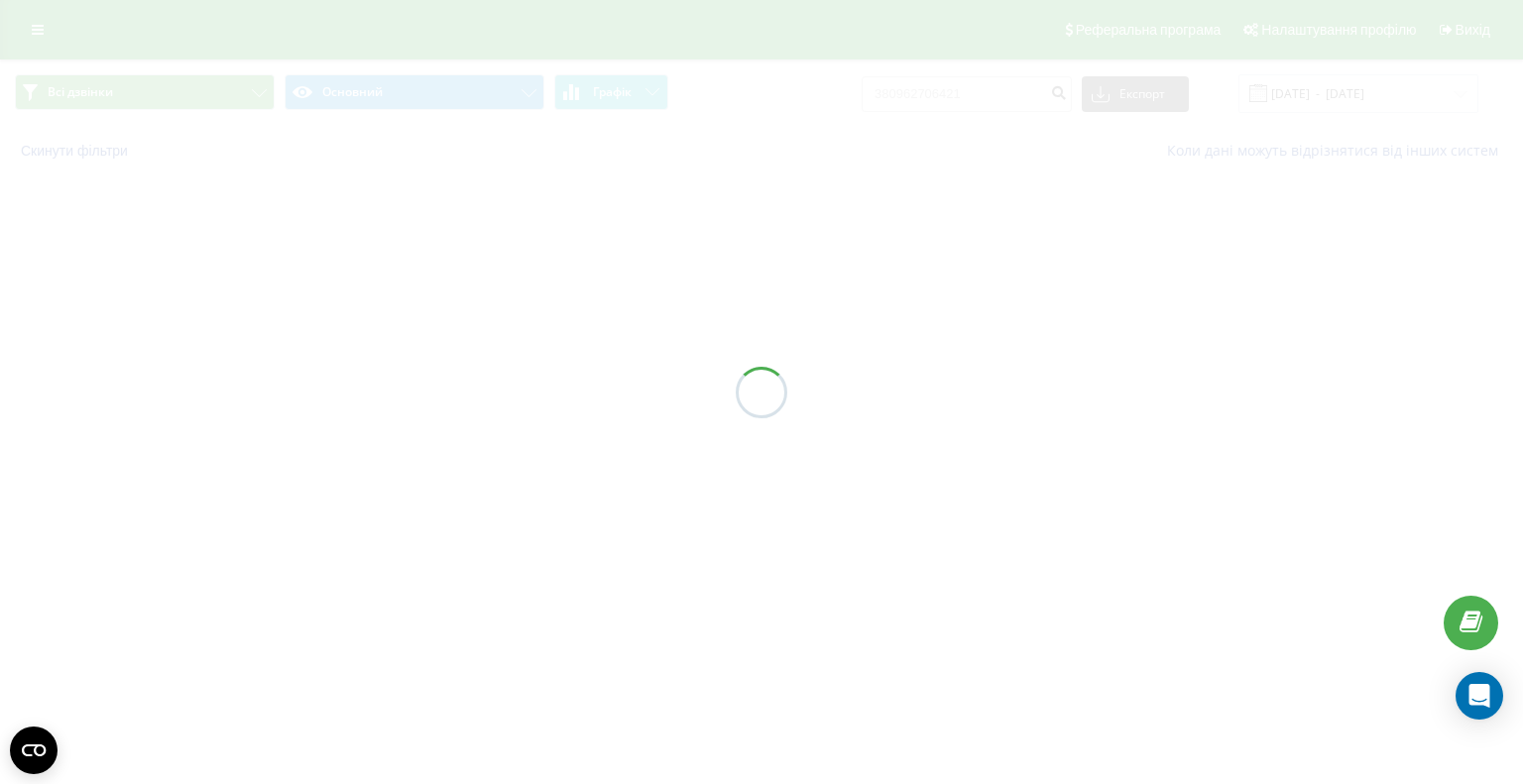 scroll, scrollTop: 0, scrollLeft: 0, axis: both 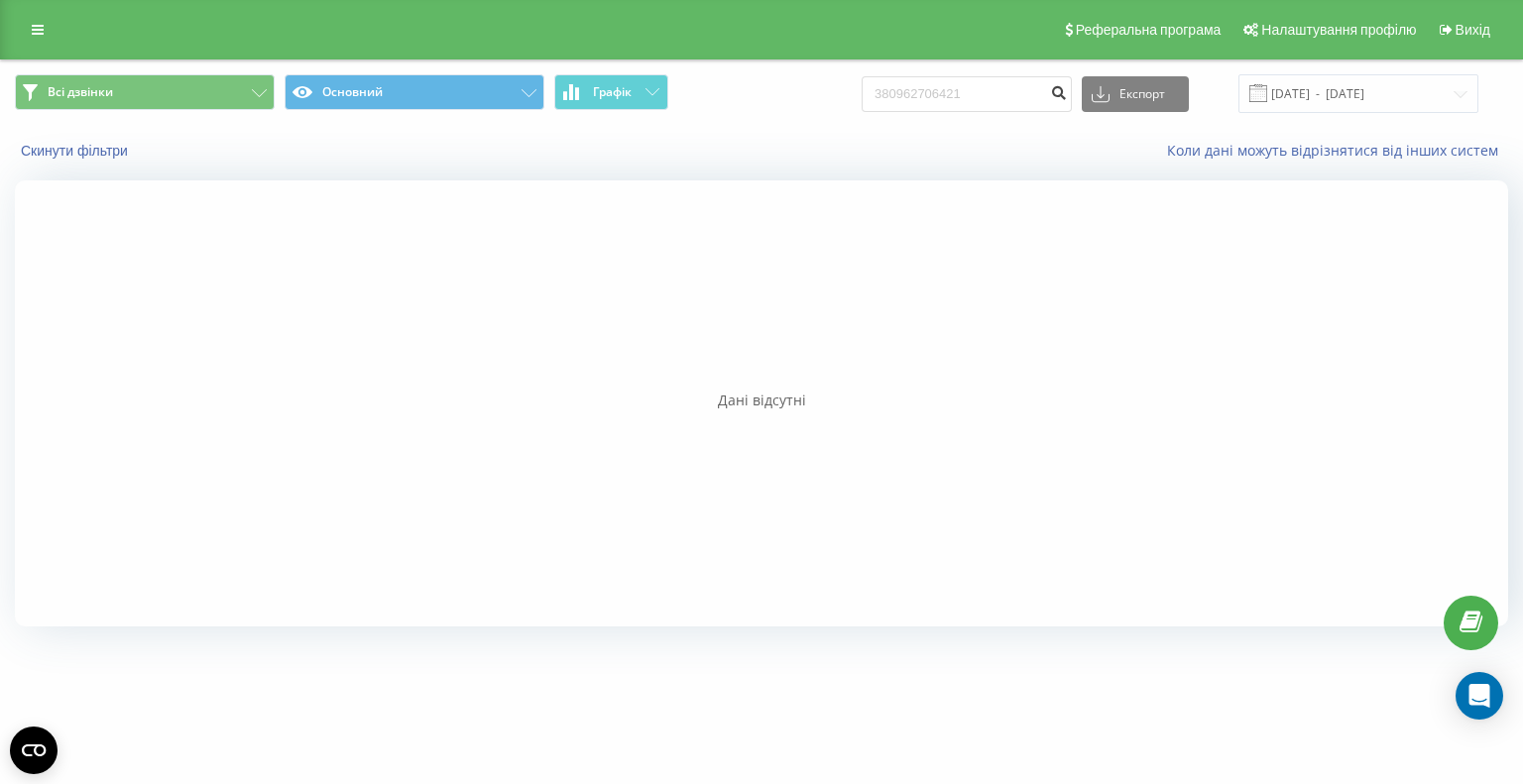 click at bounding box center (1058, 90) 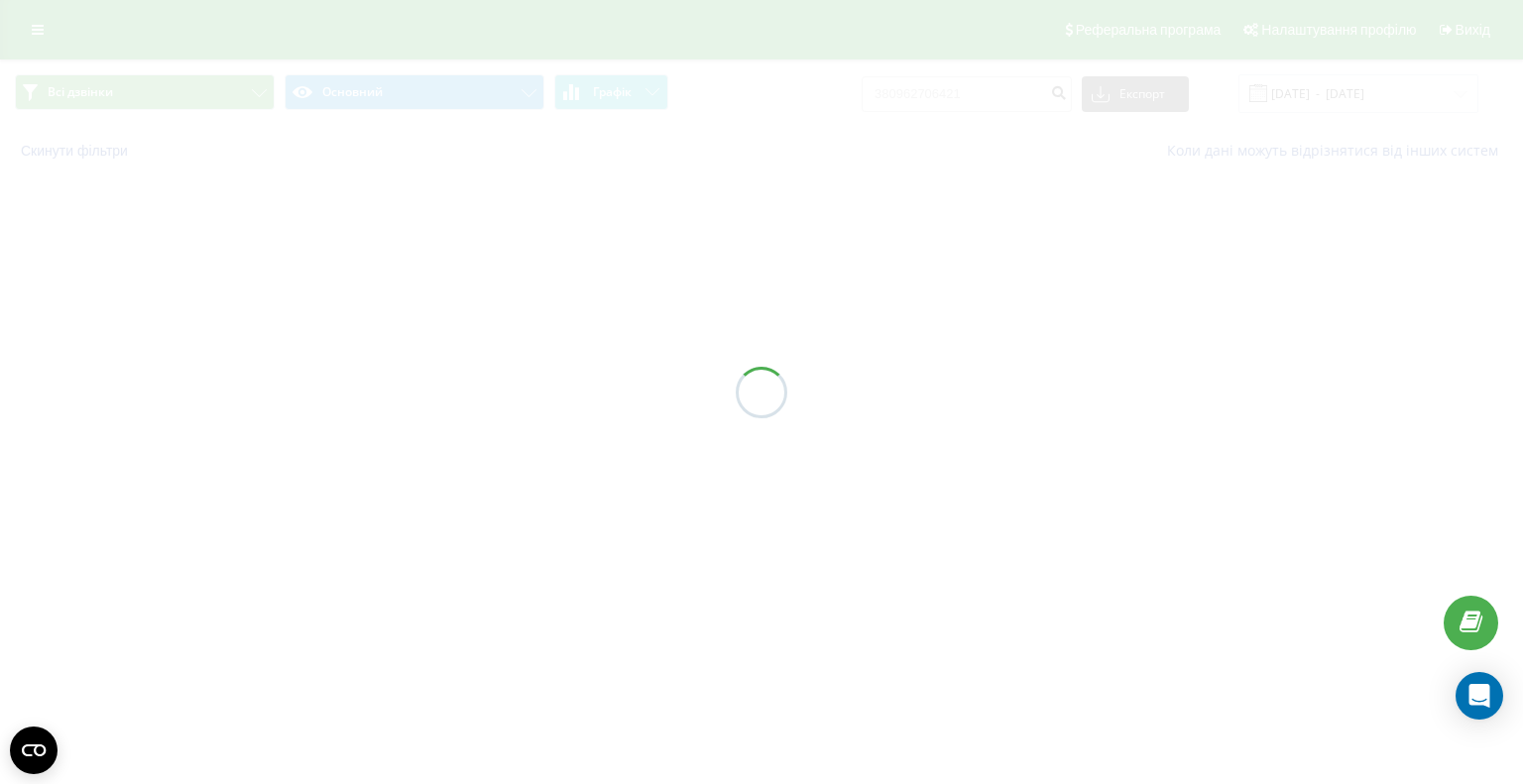 scroll, scrollTop: 0, scrollLeft: 0, axis: both 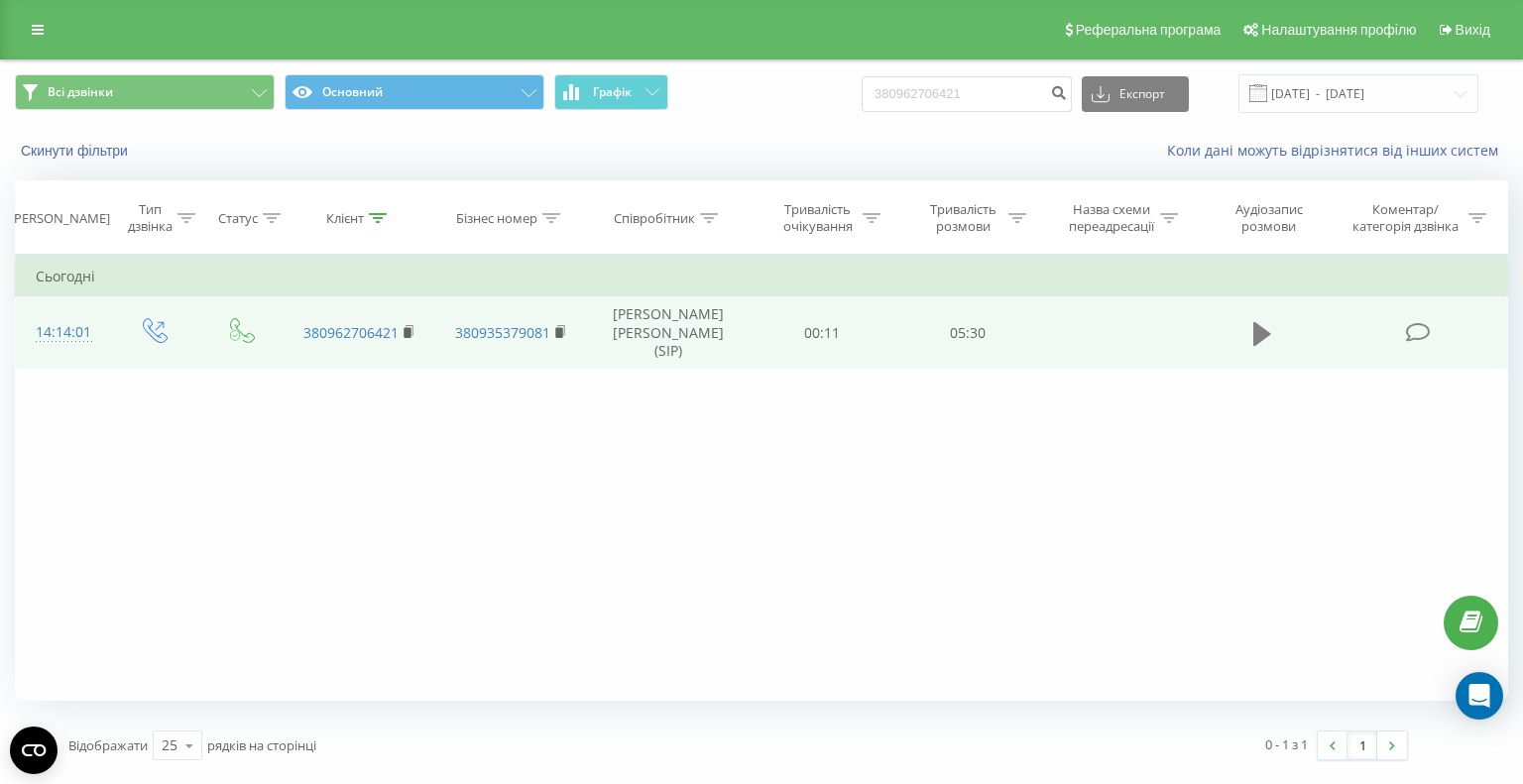 click 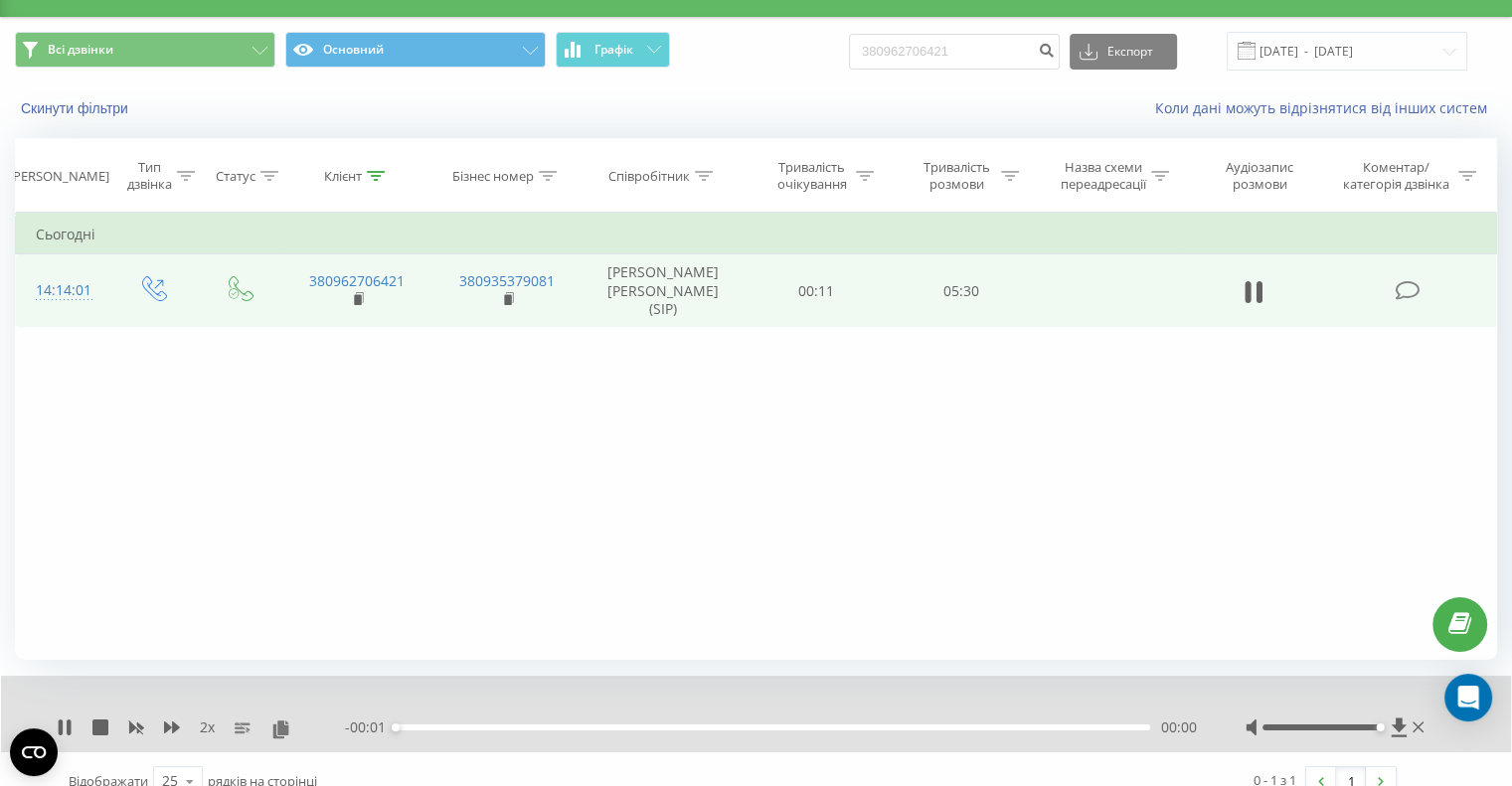 scroll, scrollTop: 67, scrollLeft: 0, axis: vertical 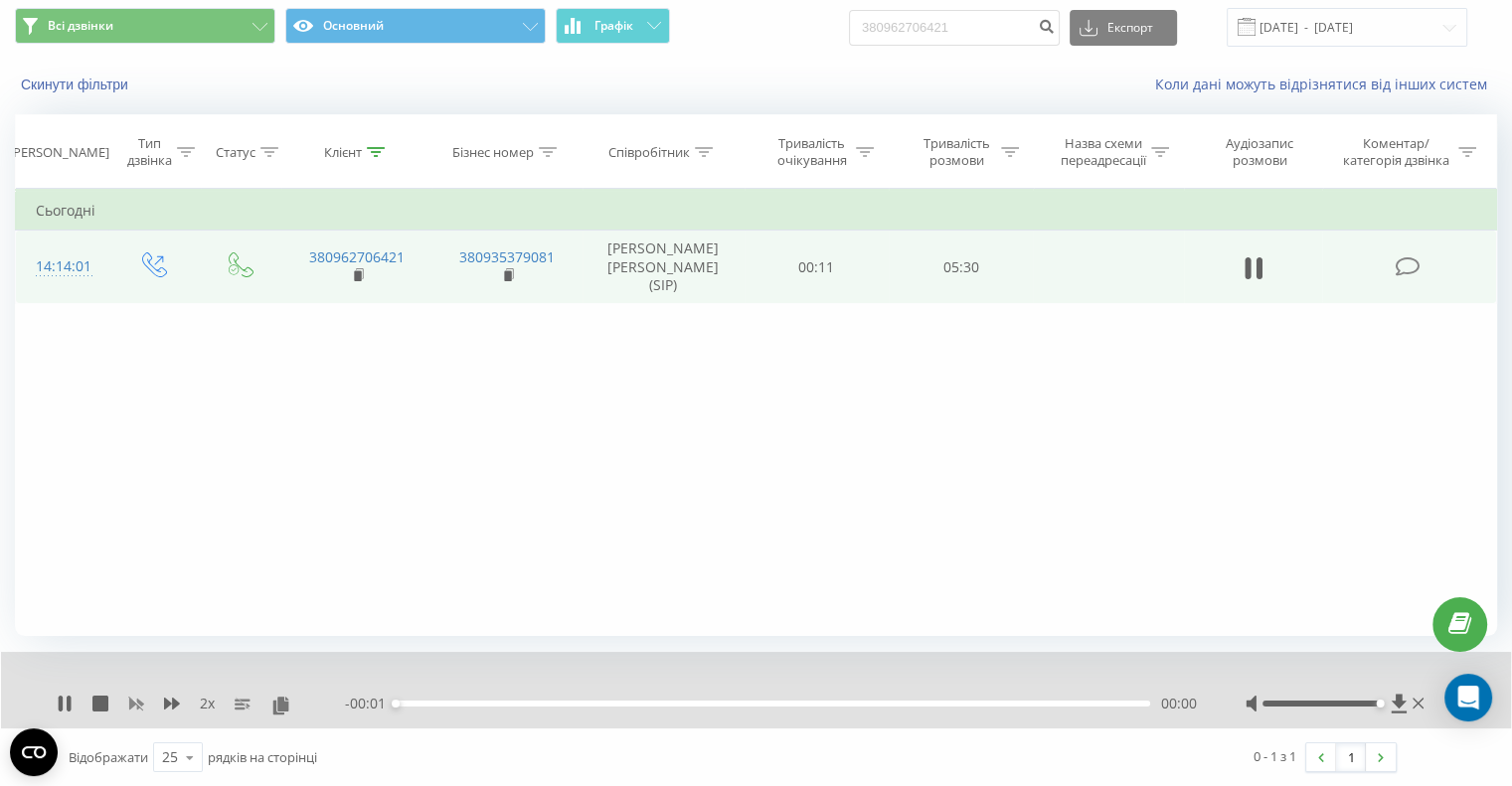 click 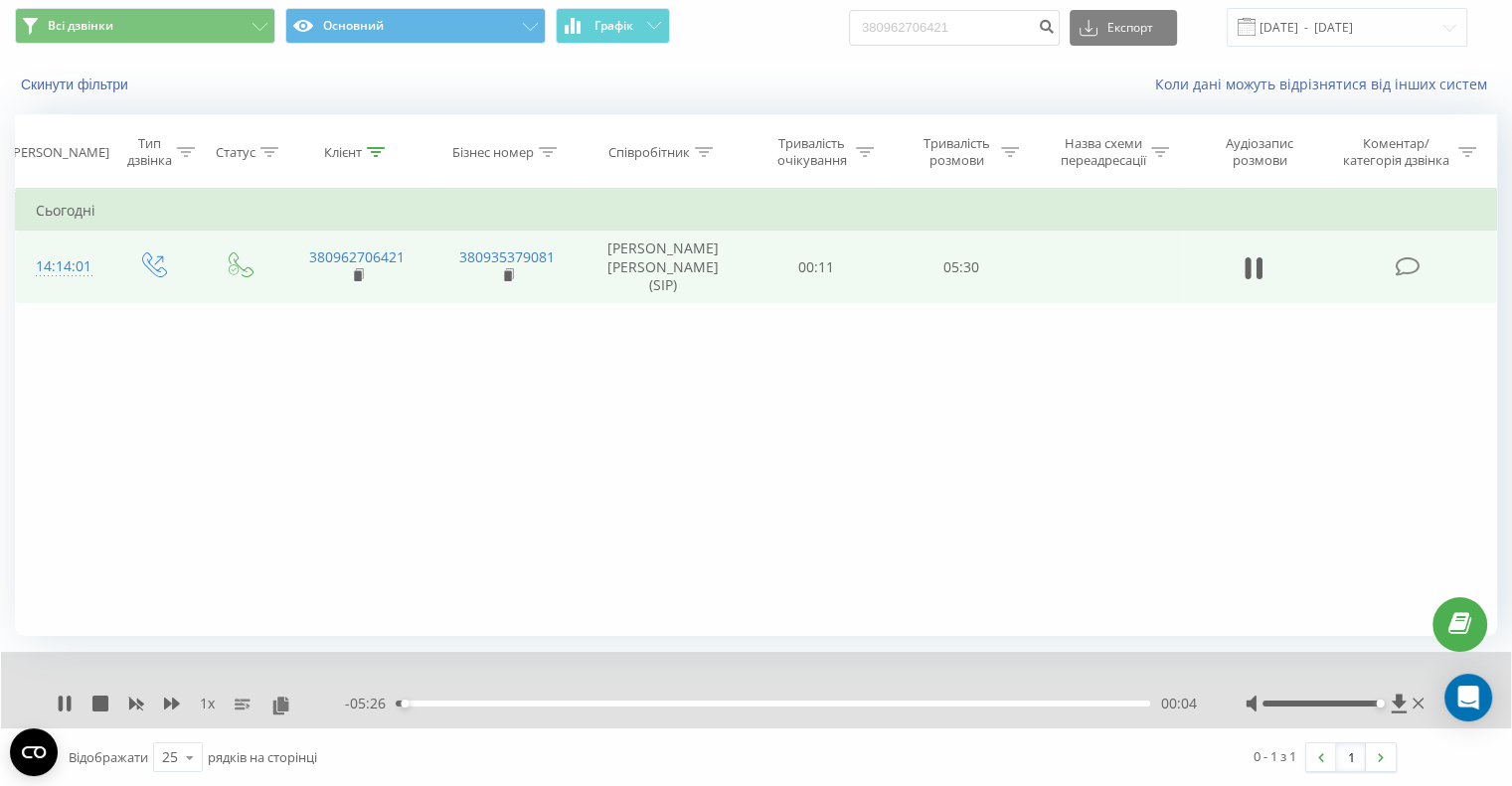 click on "00:04" at bounding box center [772, 704] 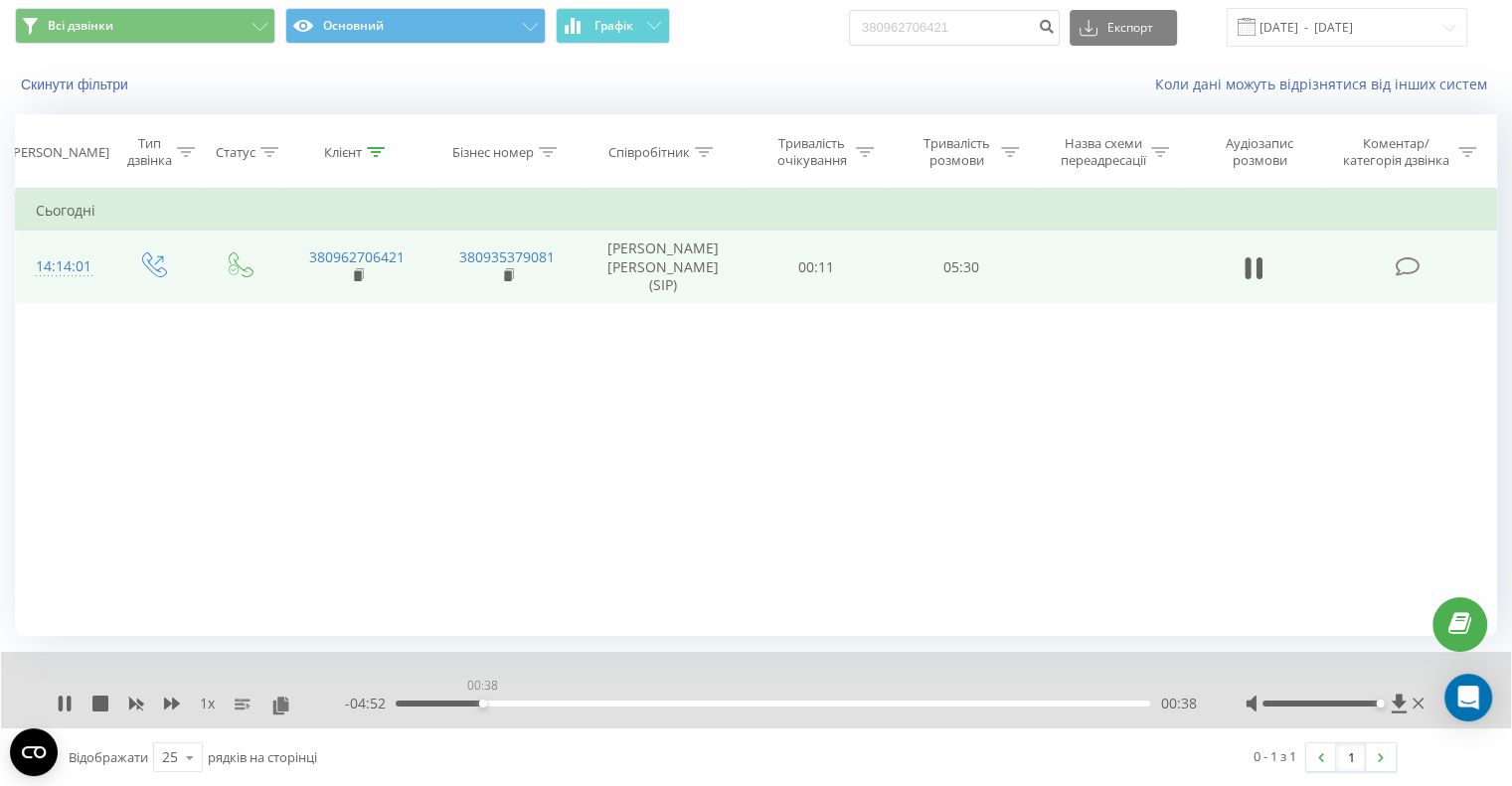 click on "00:38" at bounding box center (772, 704) 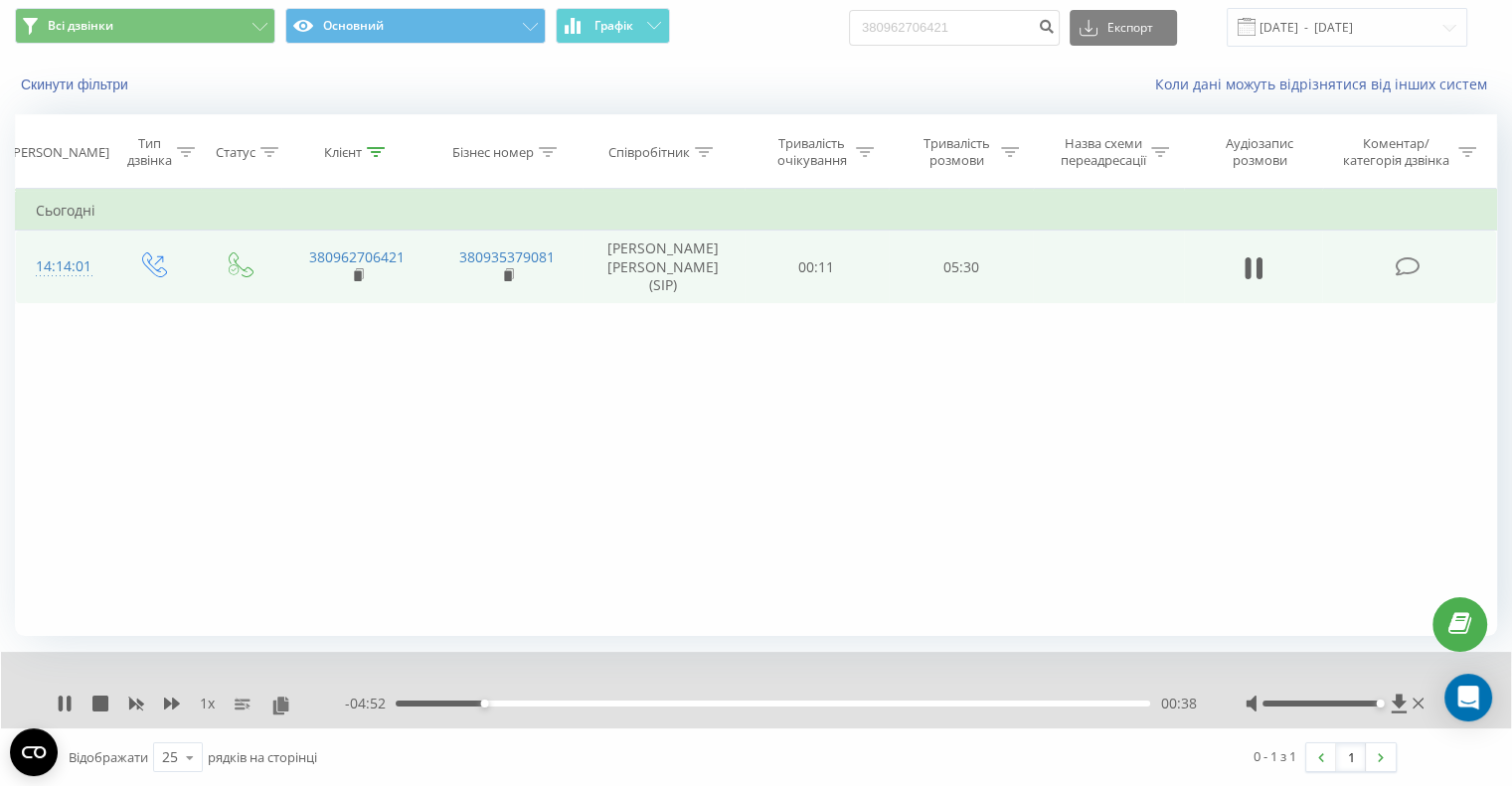 click on "00:38" at bounding box center [772, 704] 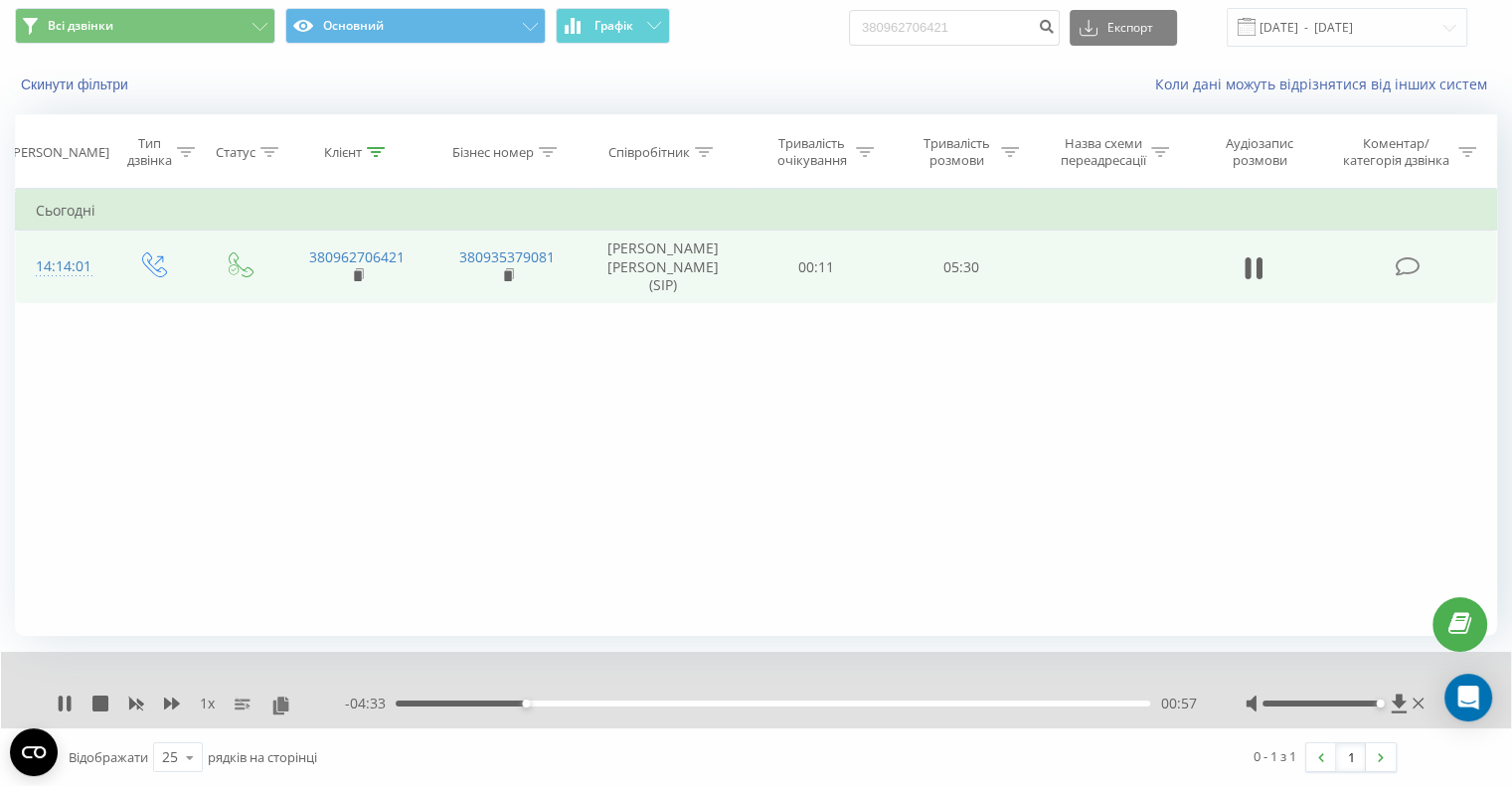 click on "00:57" at bounding box center (772, 704) 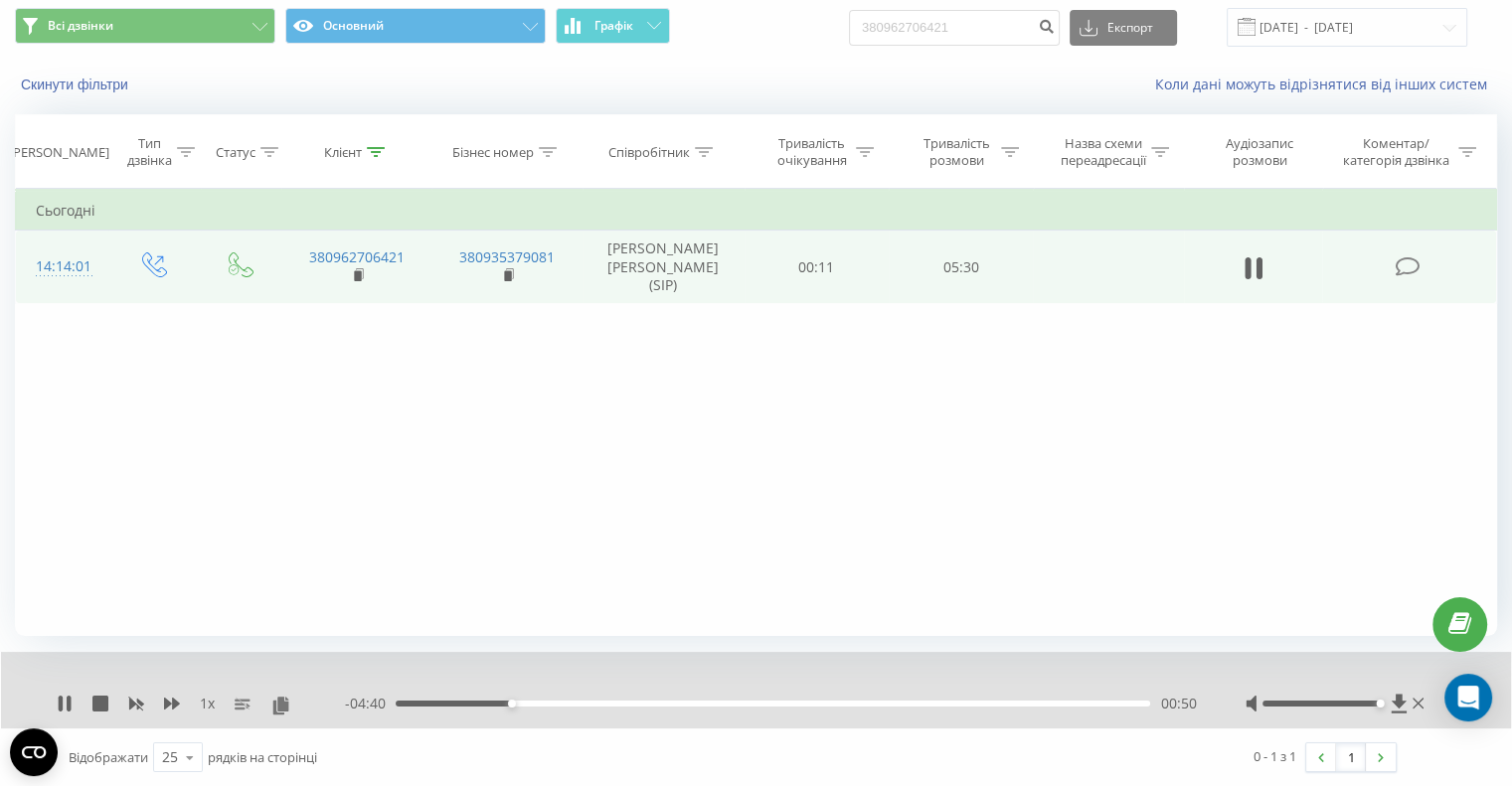 click on "00:50" at bounding box center (772, 704) 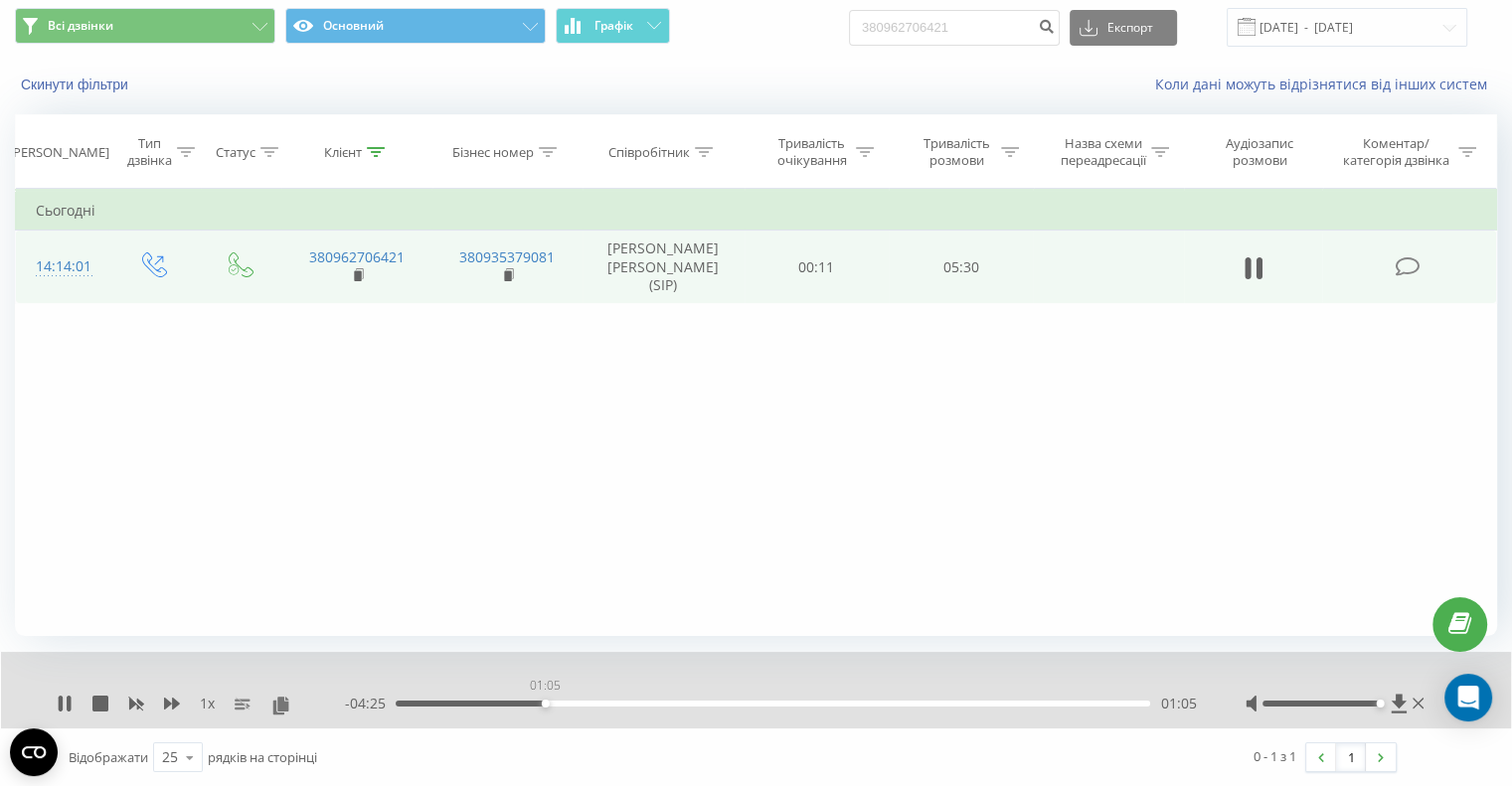click on "01:05" at bounding box center [772, 704] 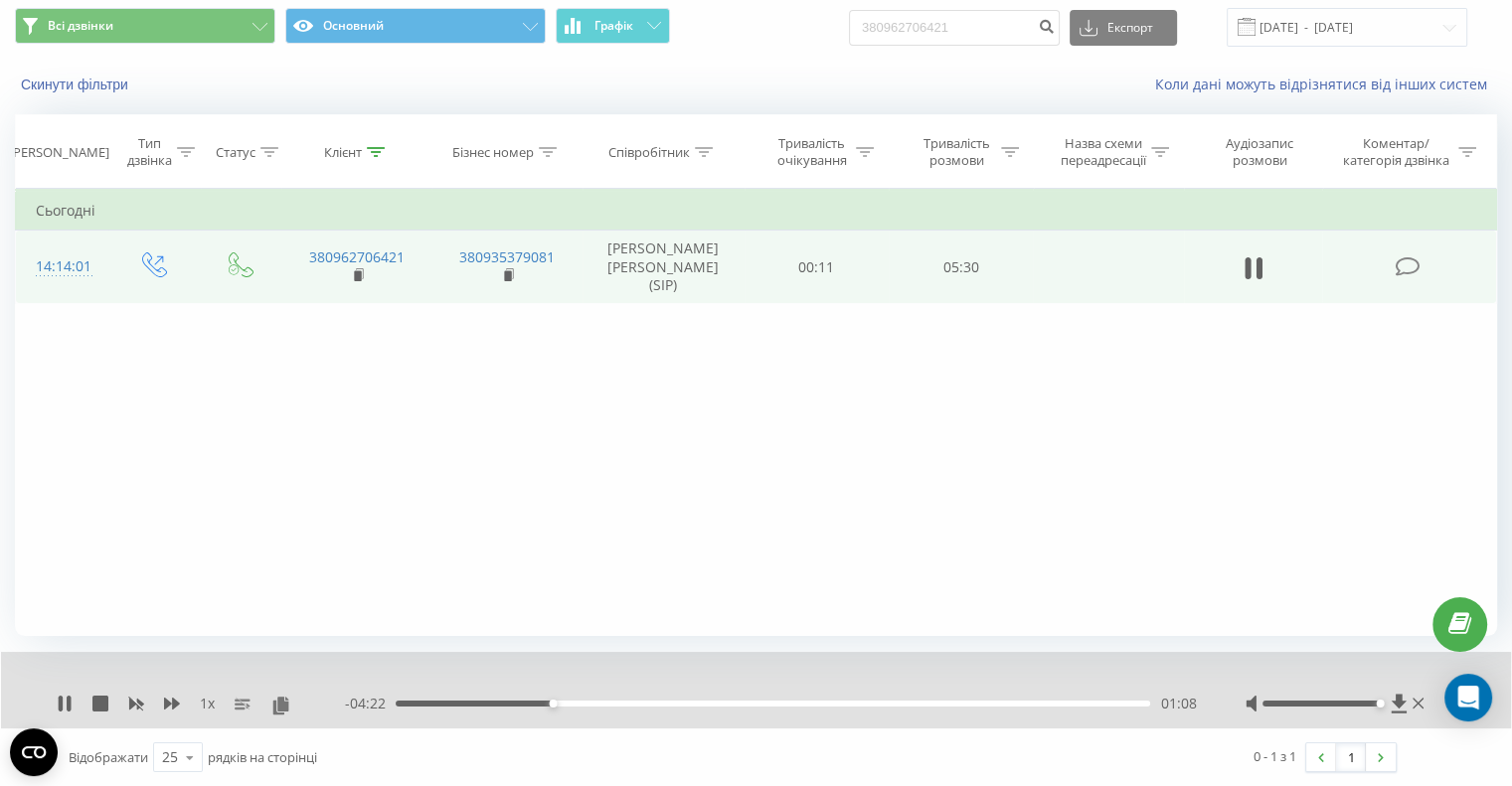 click on "01:08" at bounding box center (772, 704) 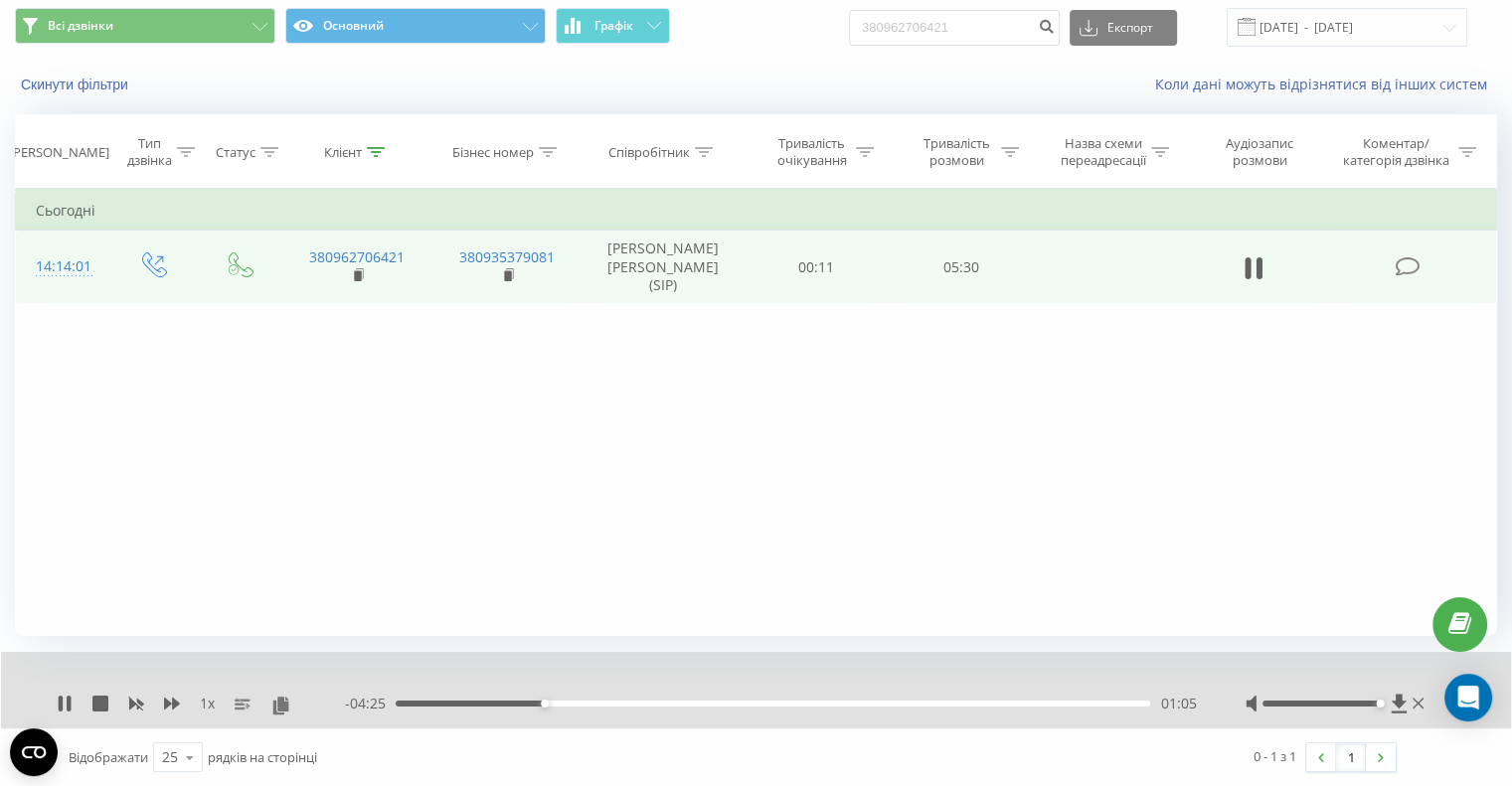 click on "01:05" at bounding box center (772, 704) 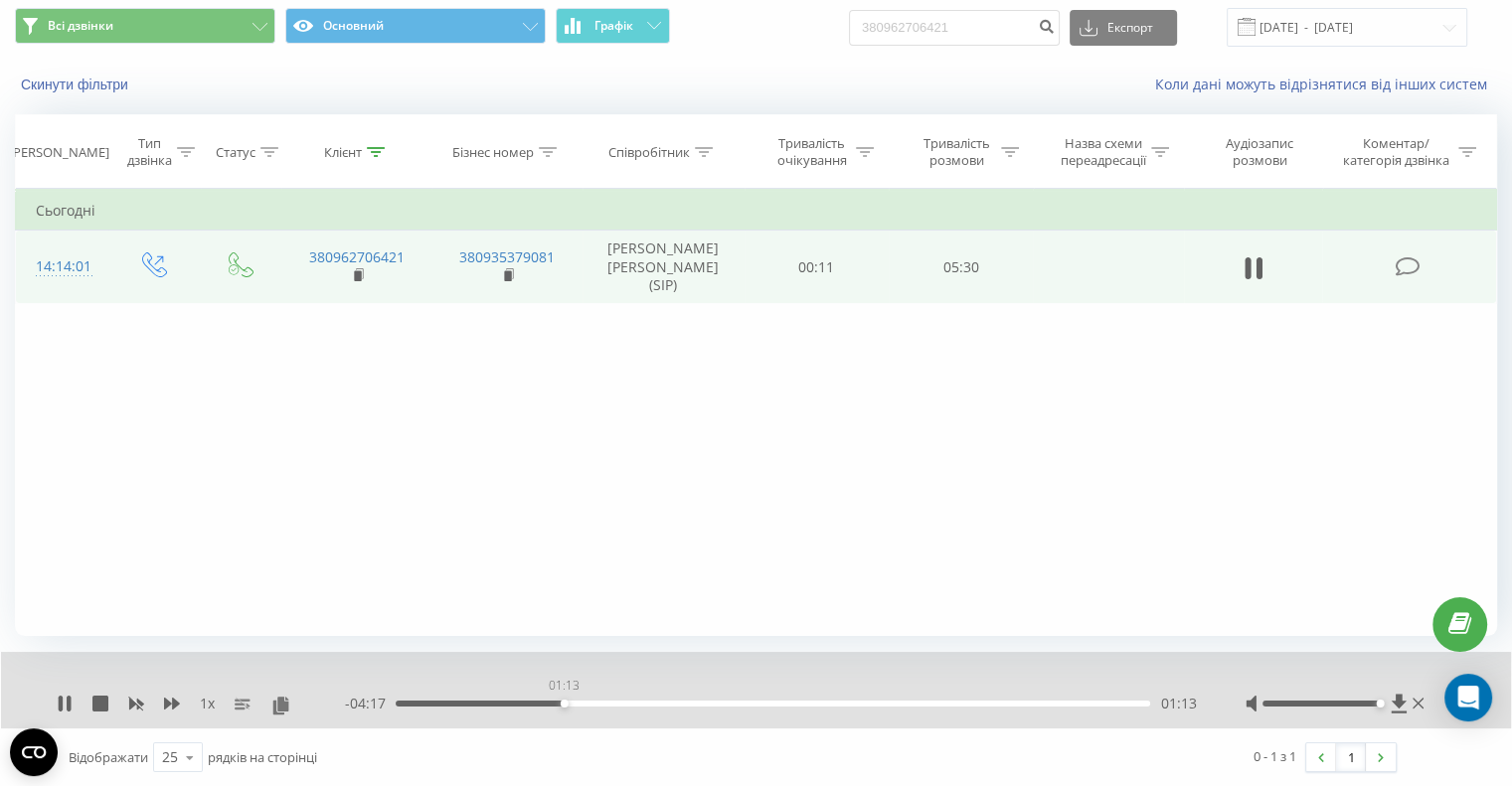 click on "01:13" at bounding box center [772, 704] 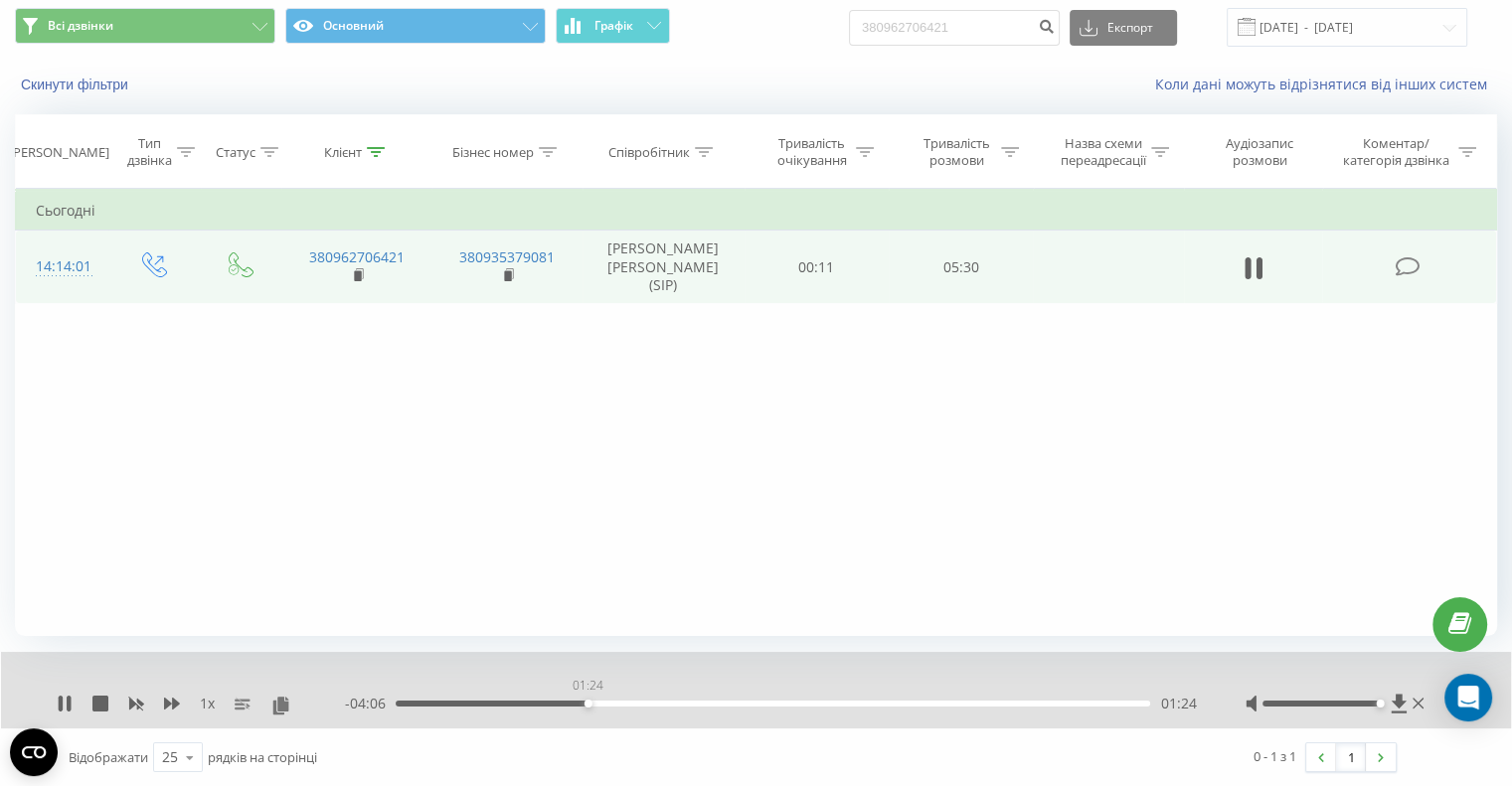 click on "01:24" at bounding box center (772, 704) 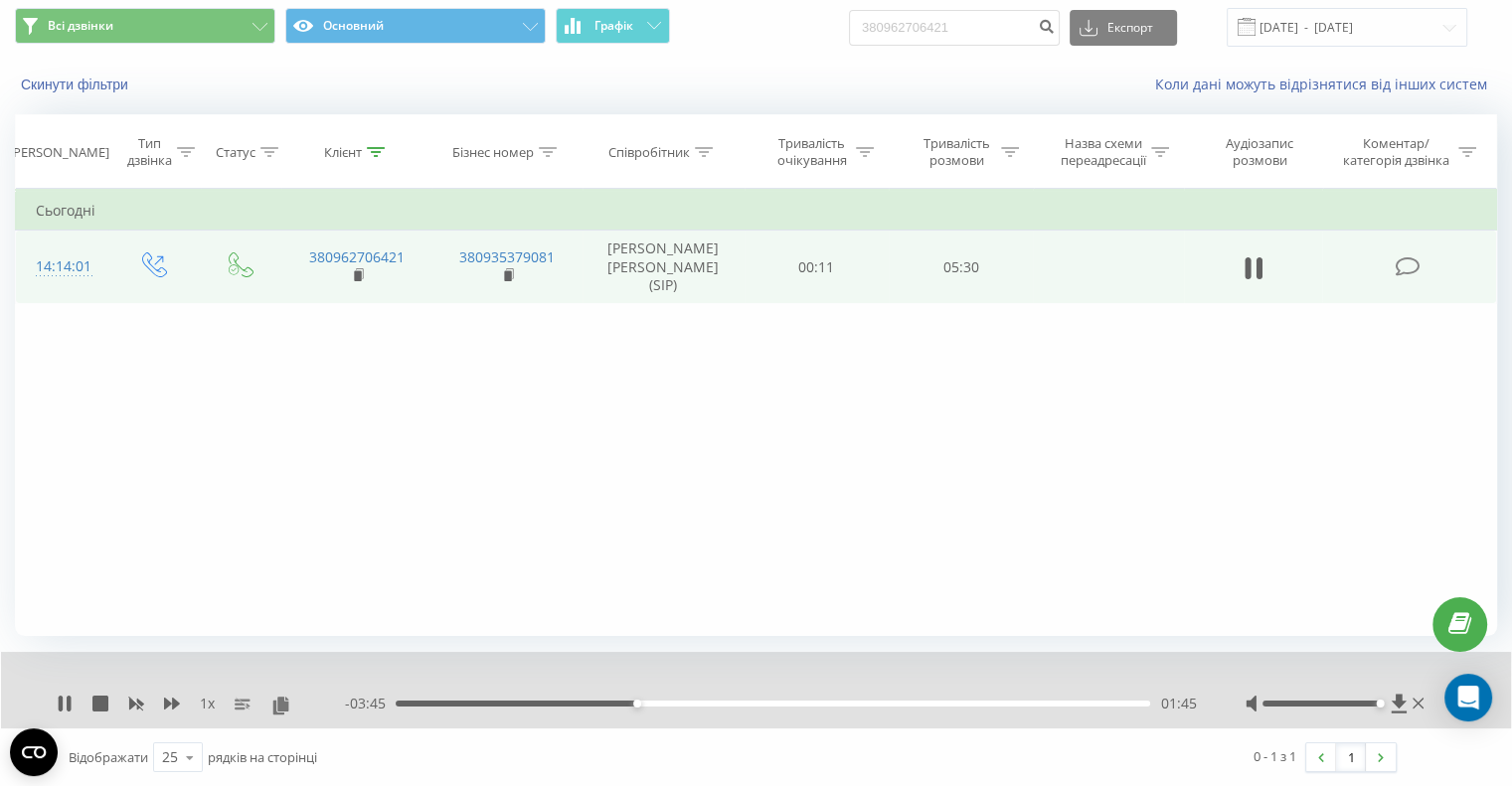 click on "01:45" at bounding box center [772, 704] 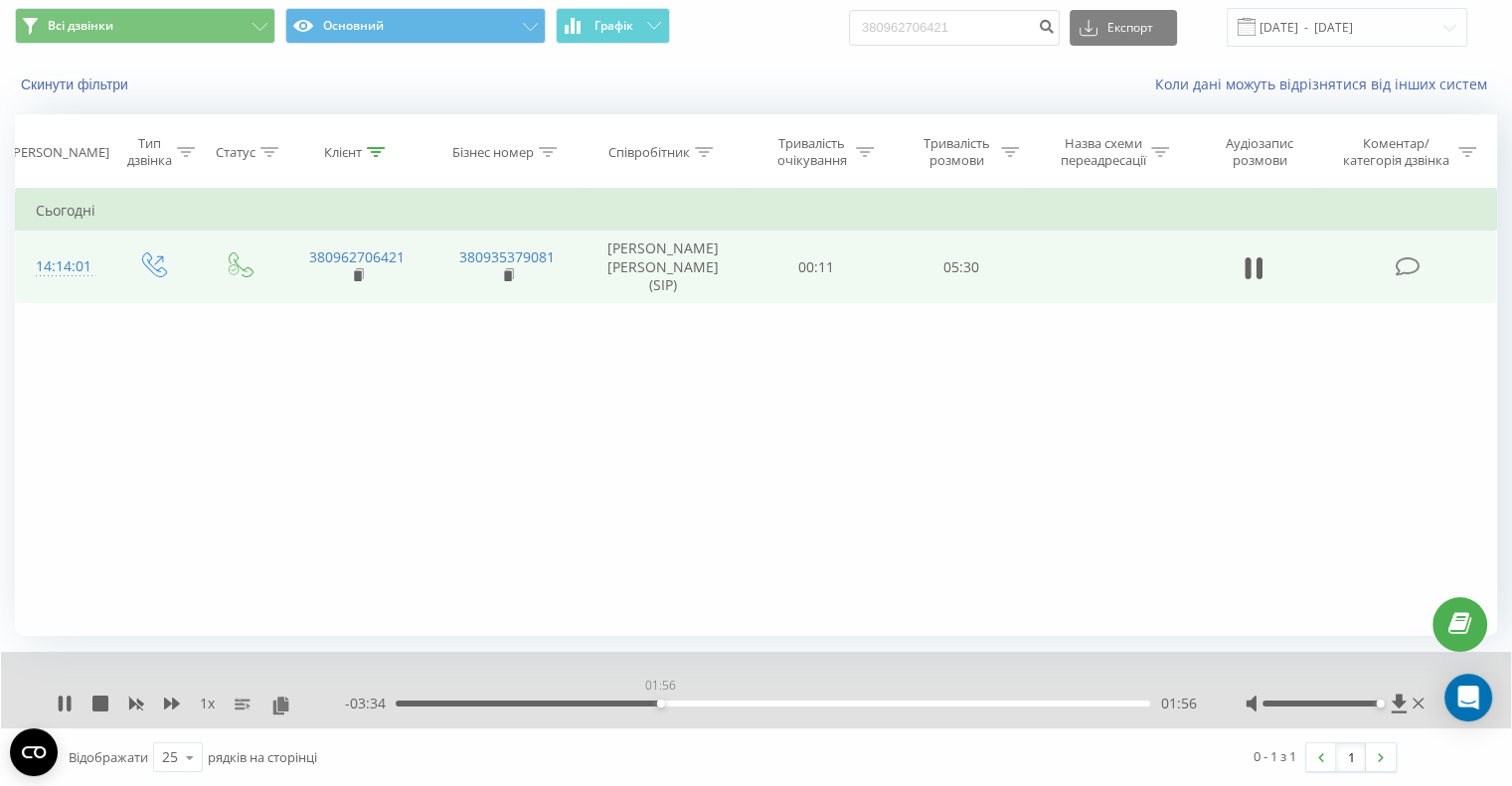 click on "01:56" at bounding box center [772, 704] 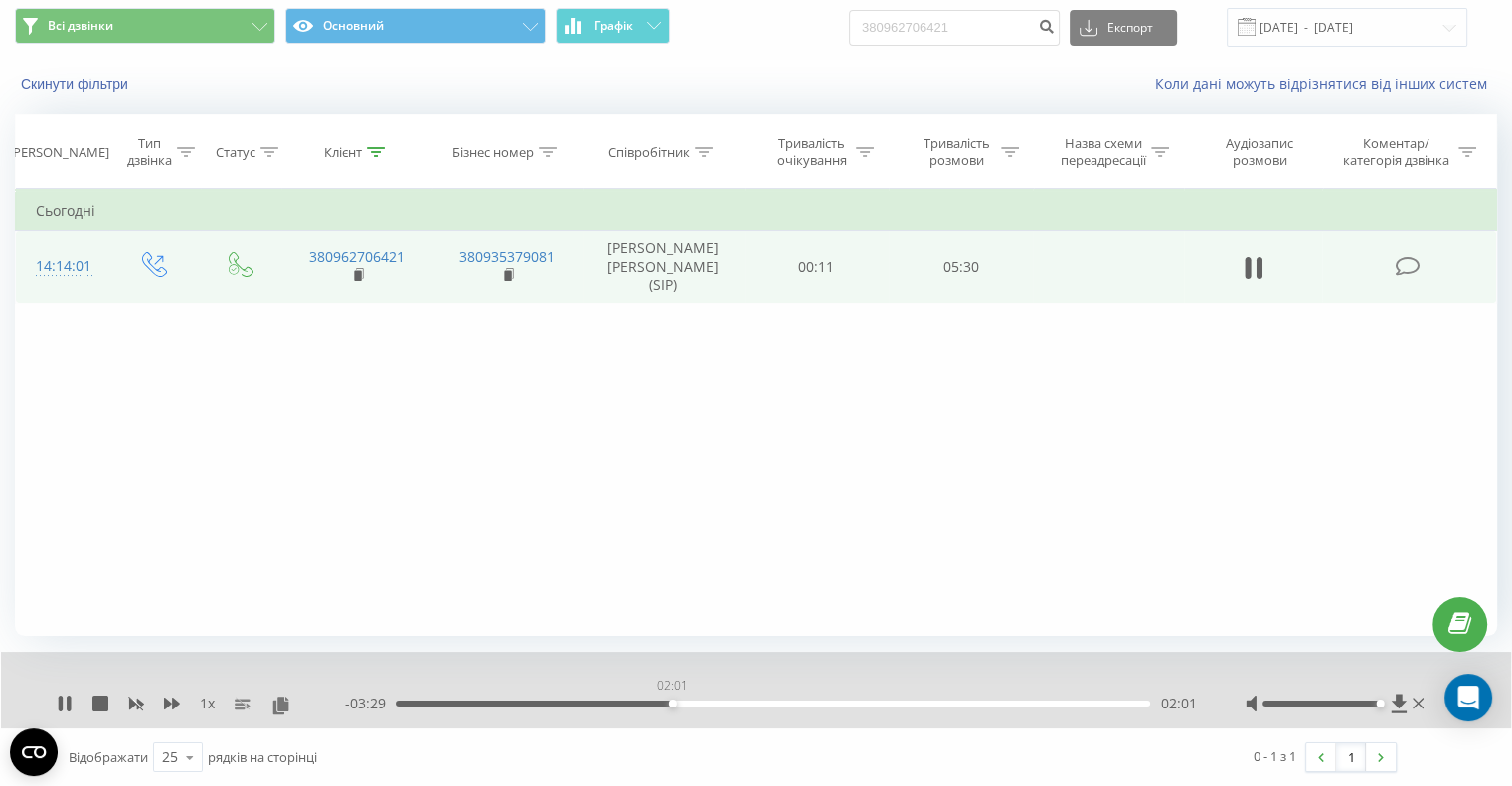click on "02:01" at bounding box center [772, 704] 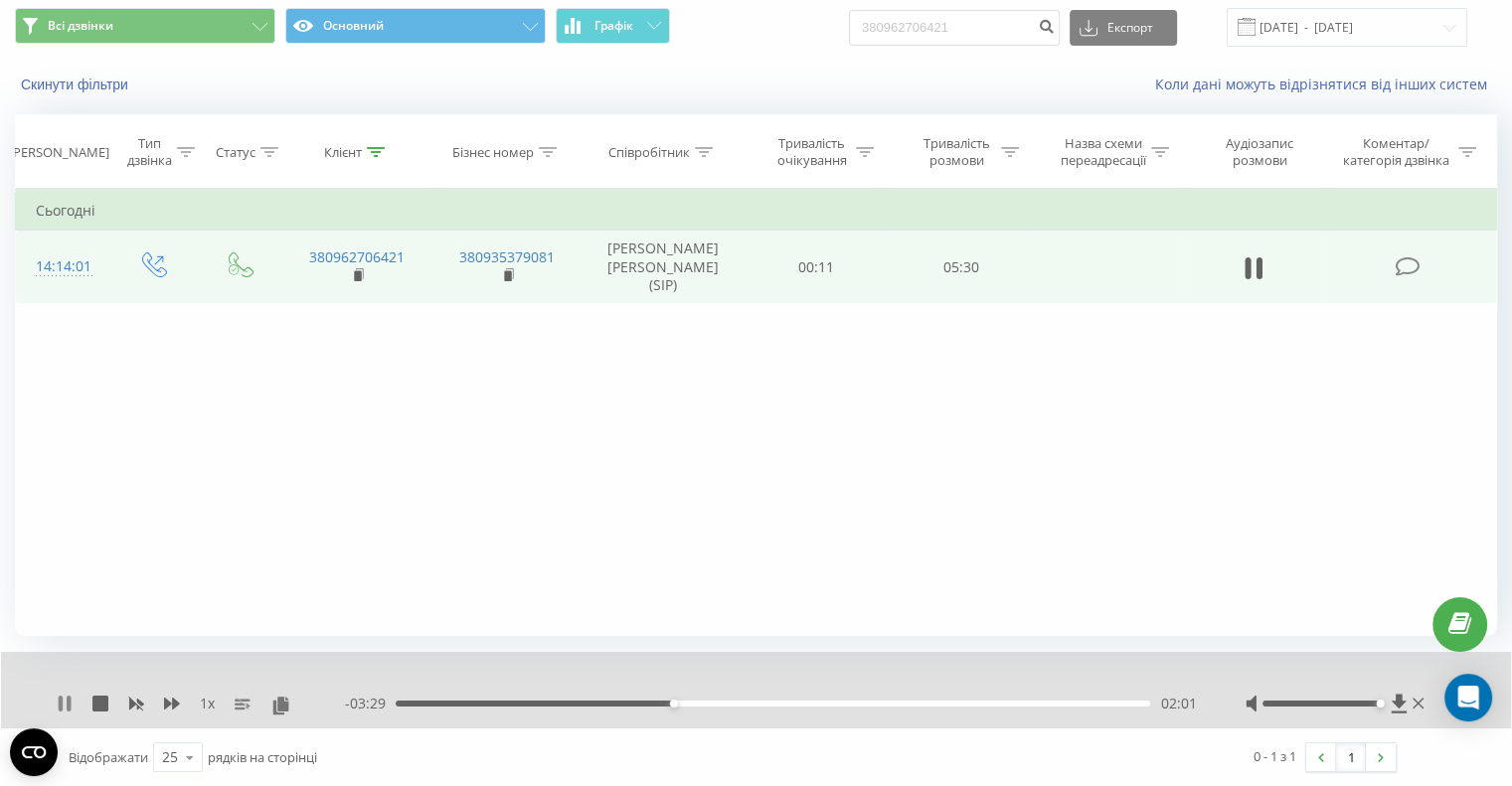 click 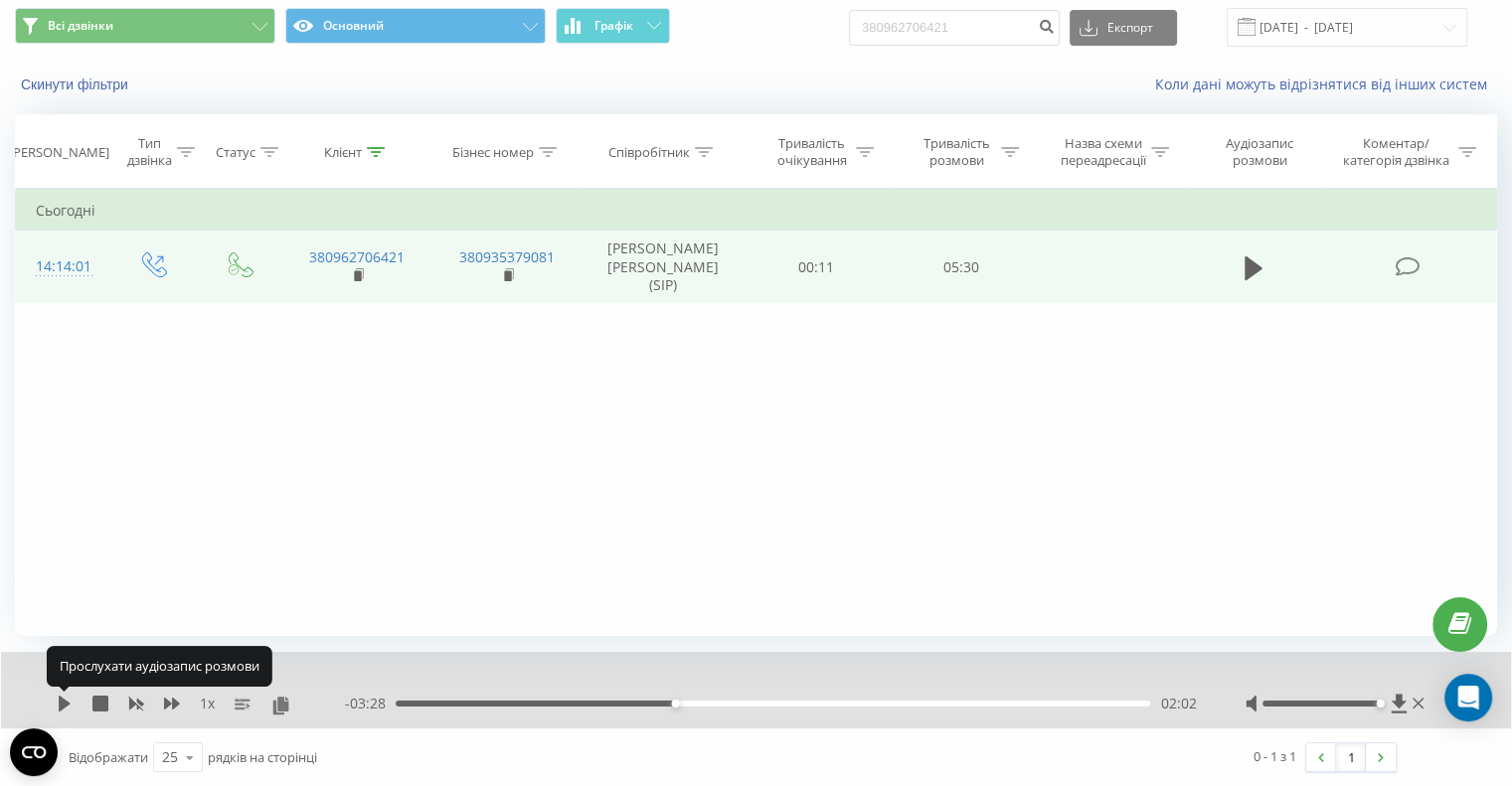 click 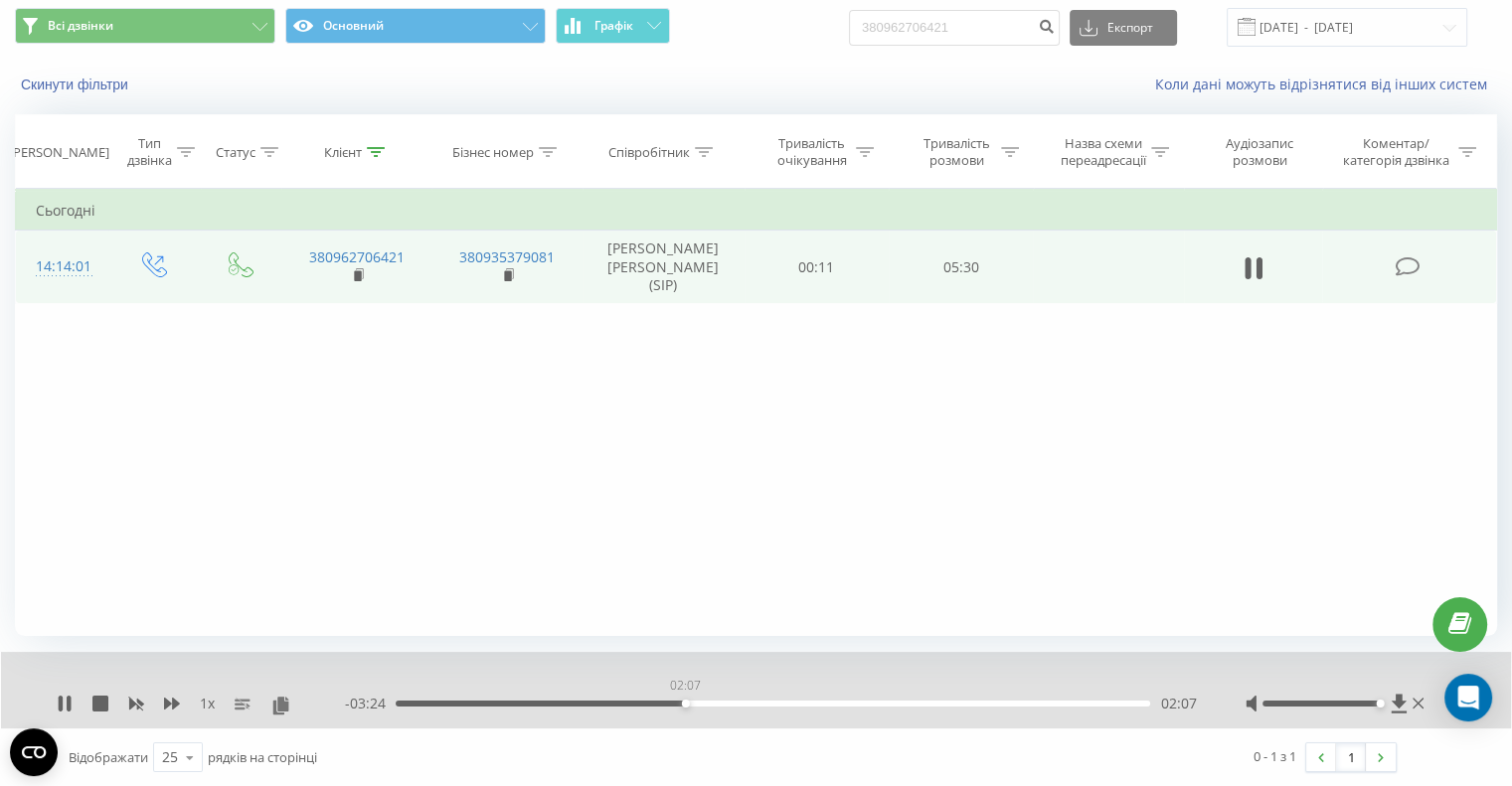 click on "02:07" at bounding box center (772, 704) 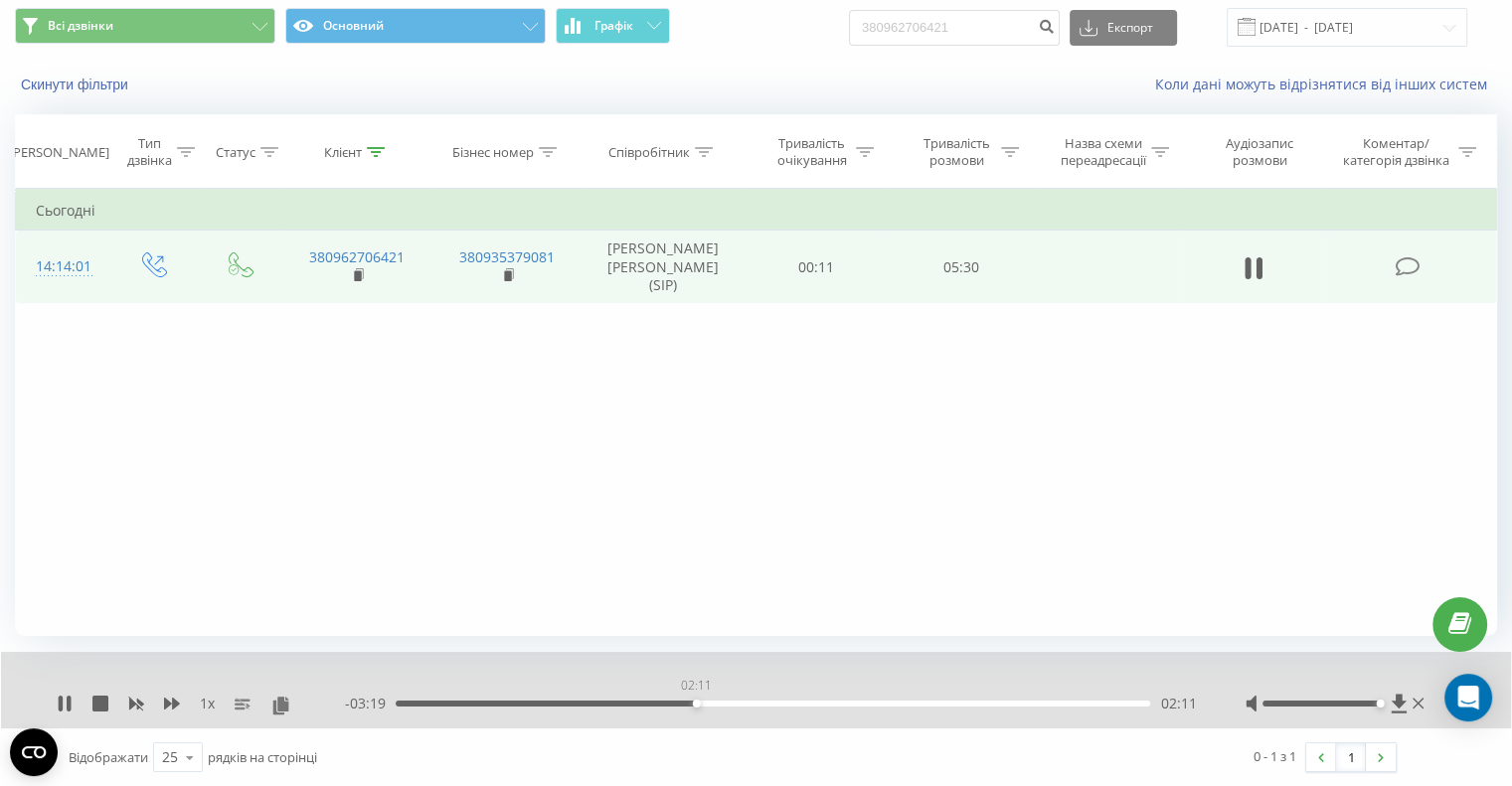 click on "02:11" at bounding box center (772, 704) 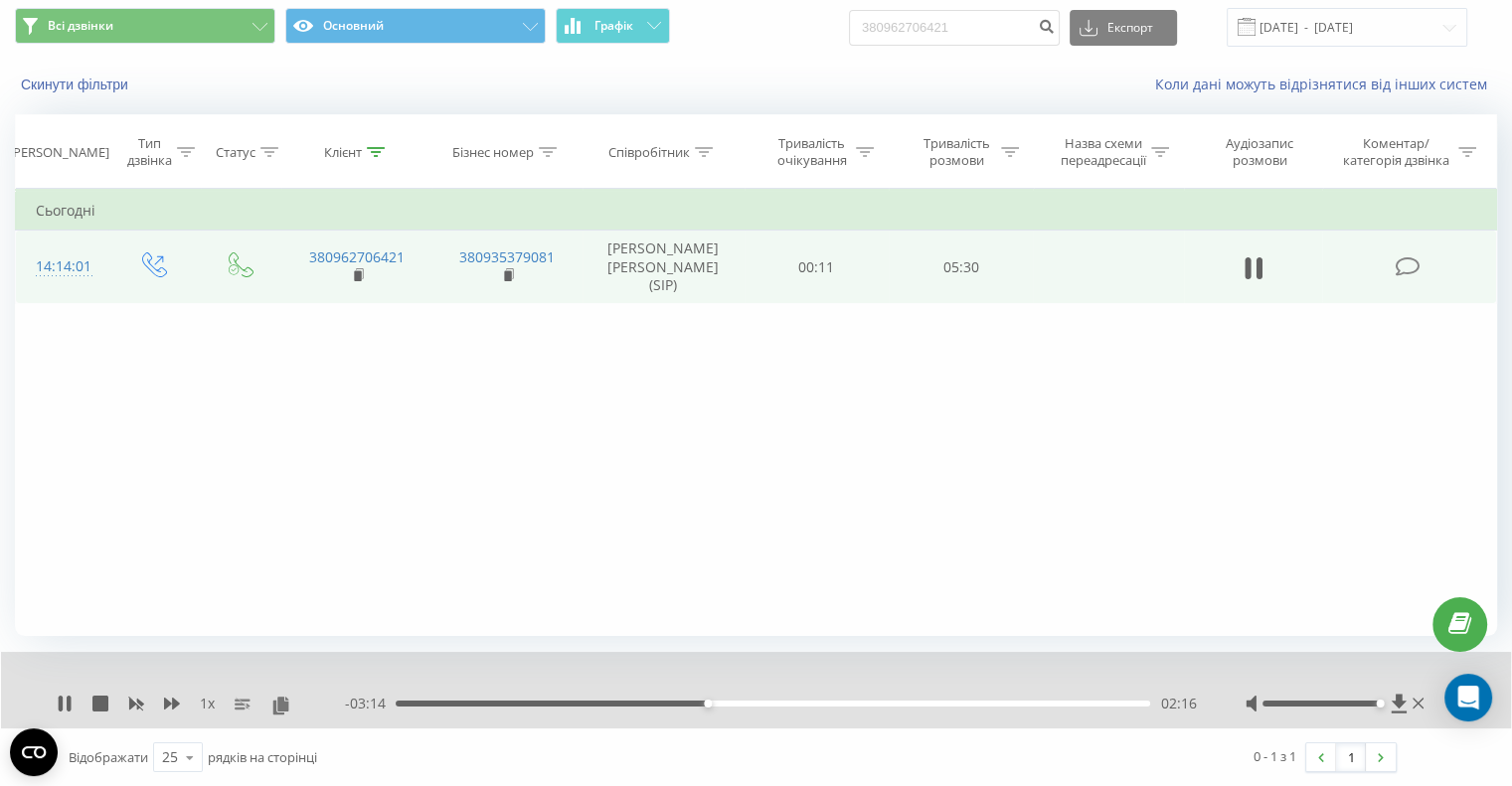 click on "02:16" at bounding box center (772, 704) 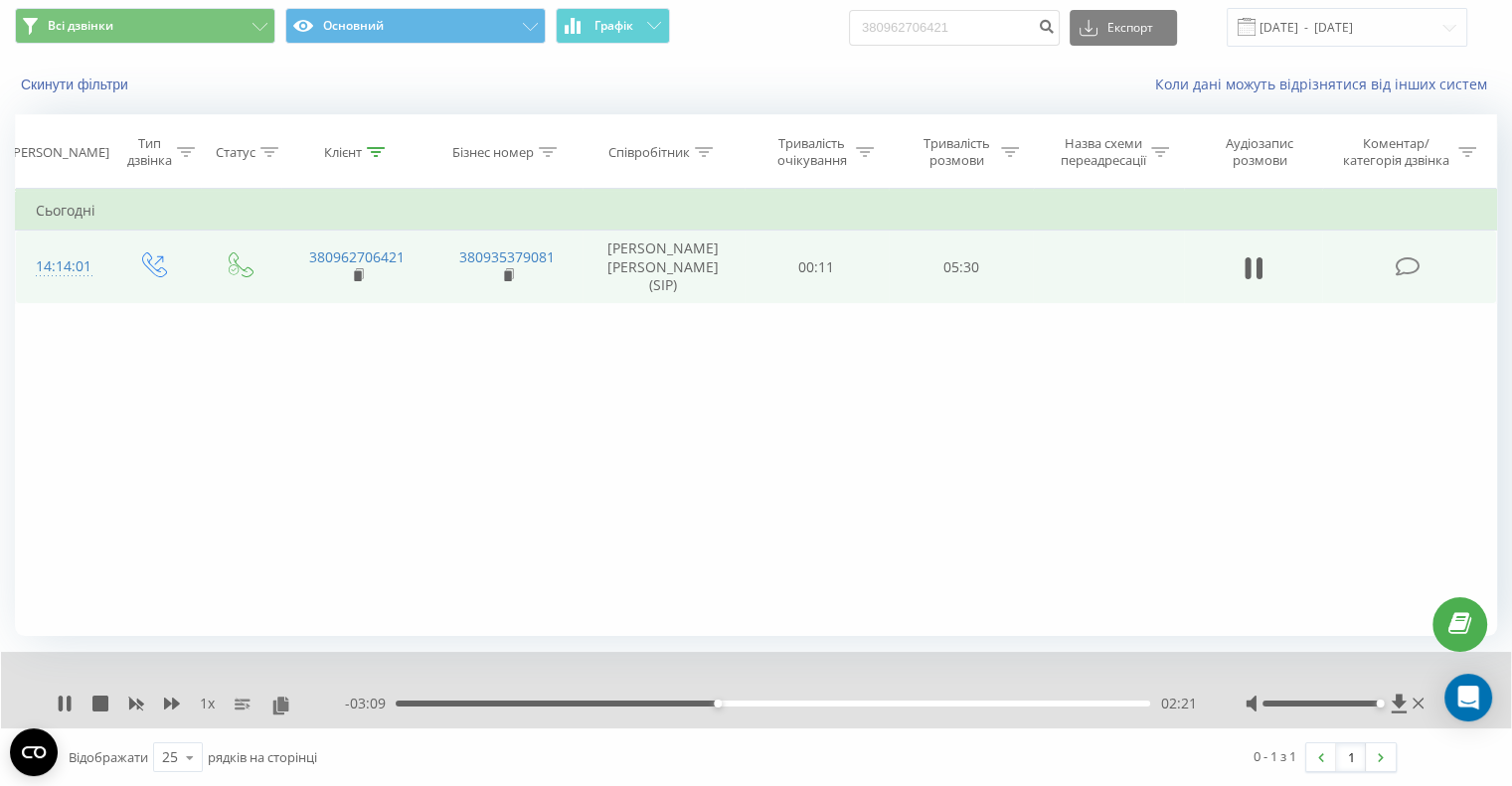 click on "02:21" at bounding box center [772, 704] 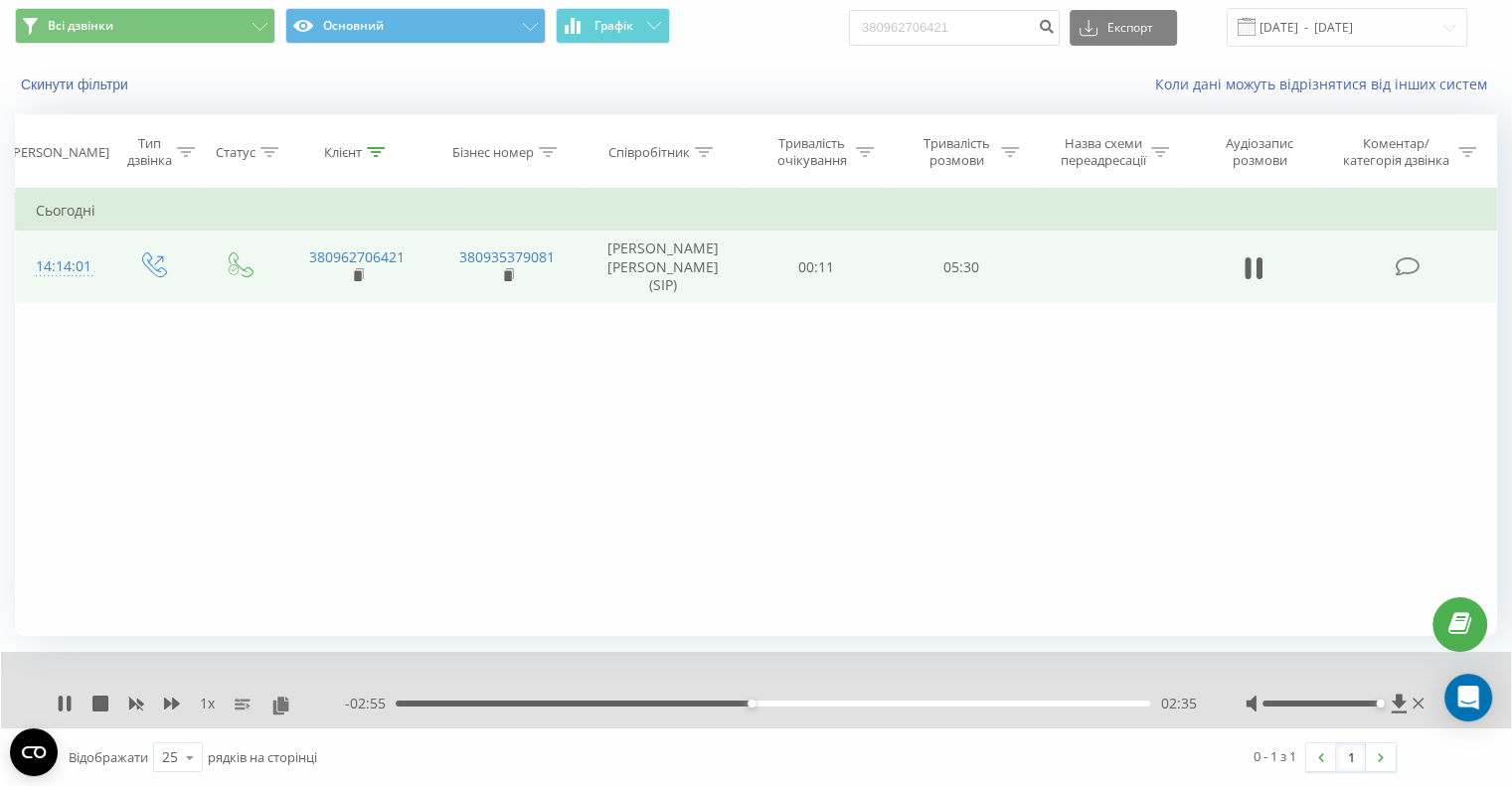 click on "02:35" at bounding box center (772, 704) 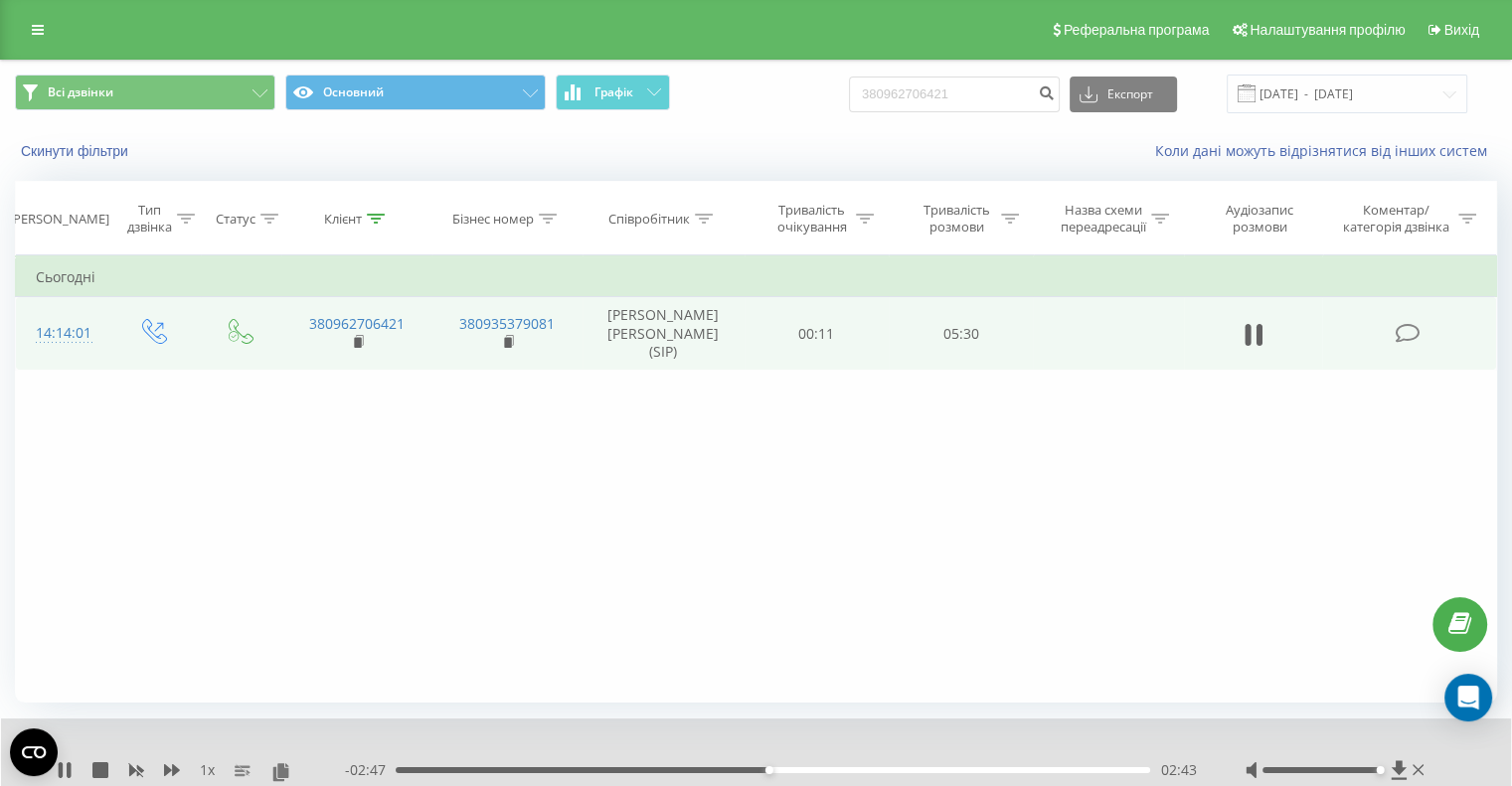 scroll, scrollTop: 67, scrollLeft: 0, axis: vertical 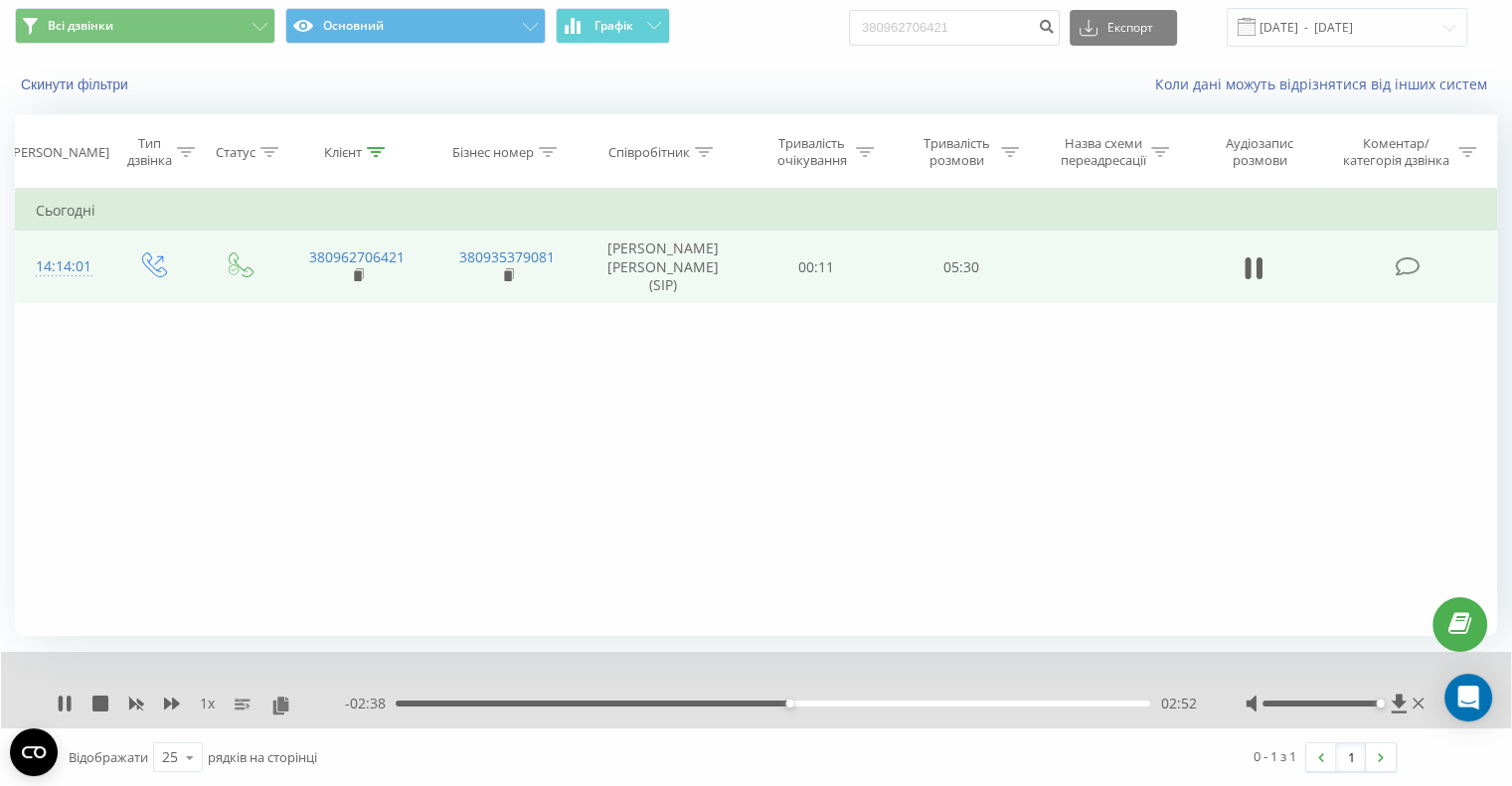 click on "0 - 1 з 1 1" at bounding box center (1072, 757) 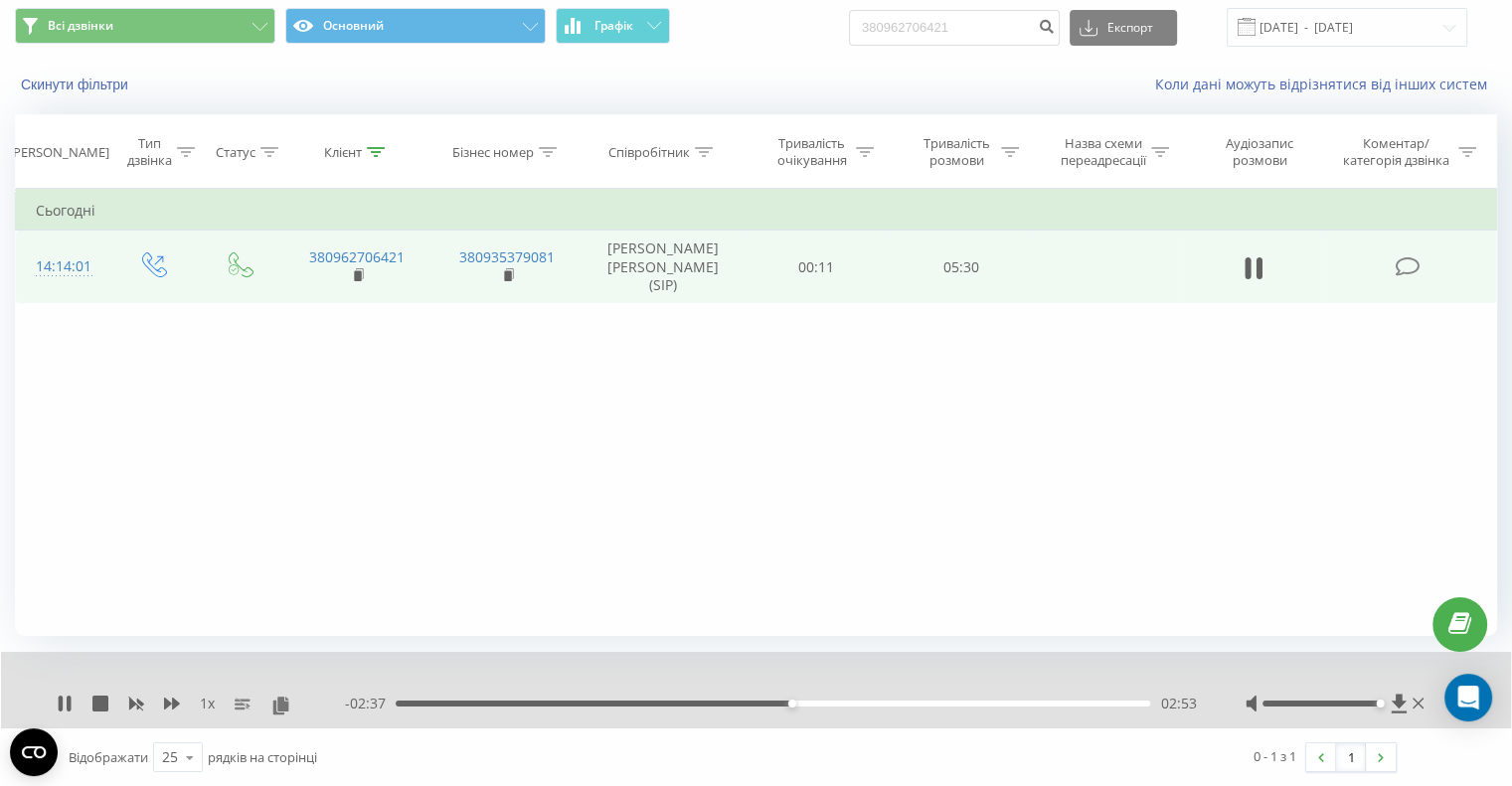 click at bounding box center [743, 678] 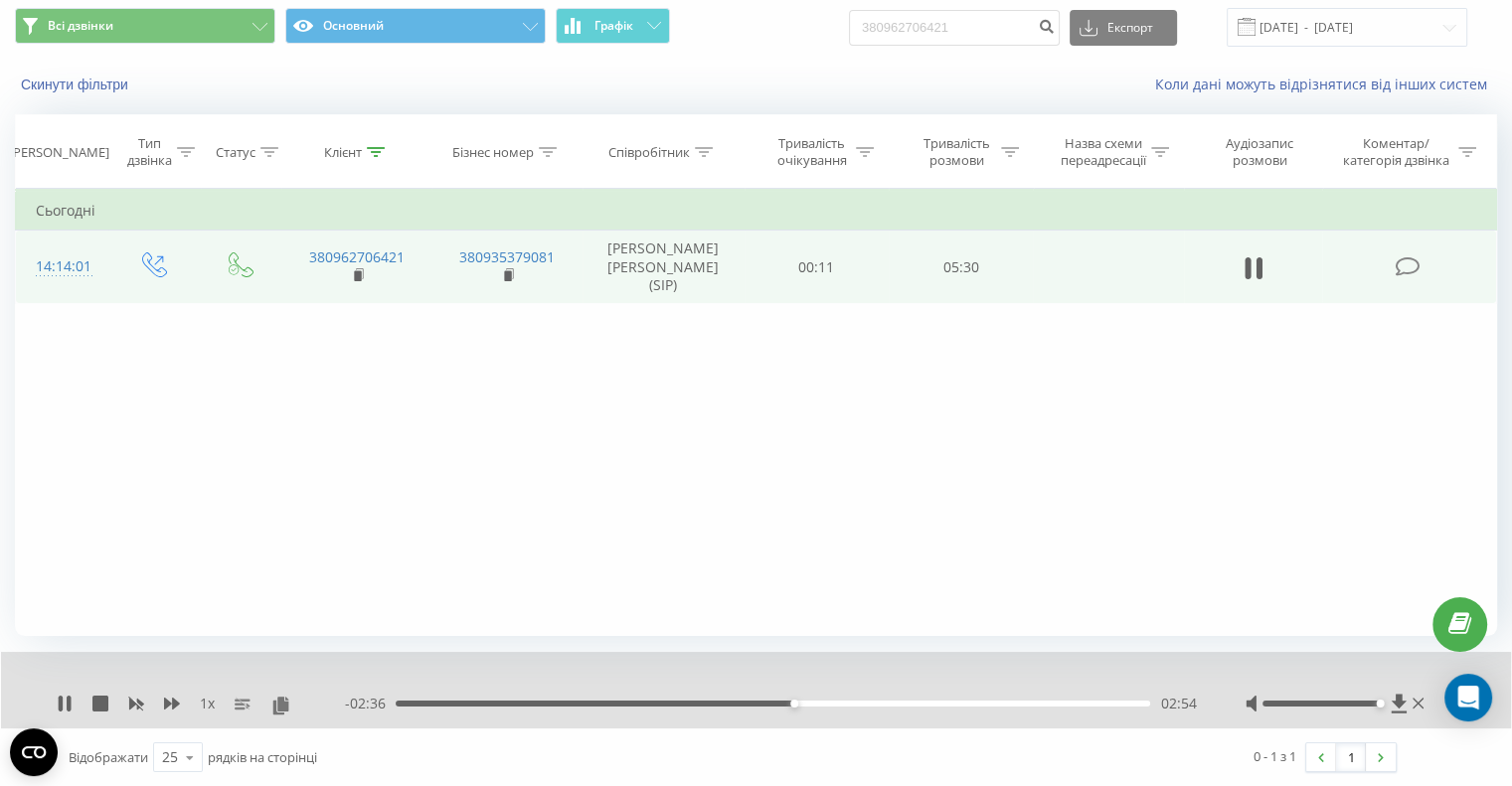click at bounding box center [743, 678] 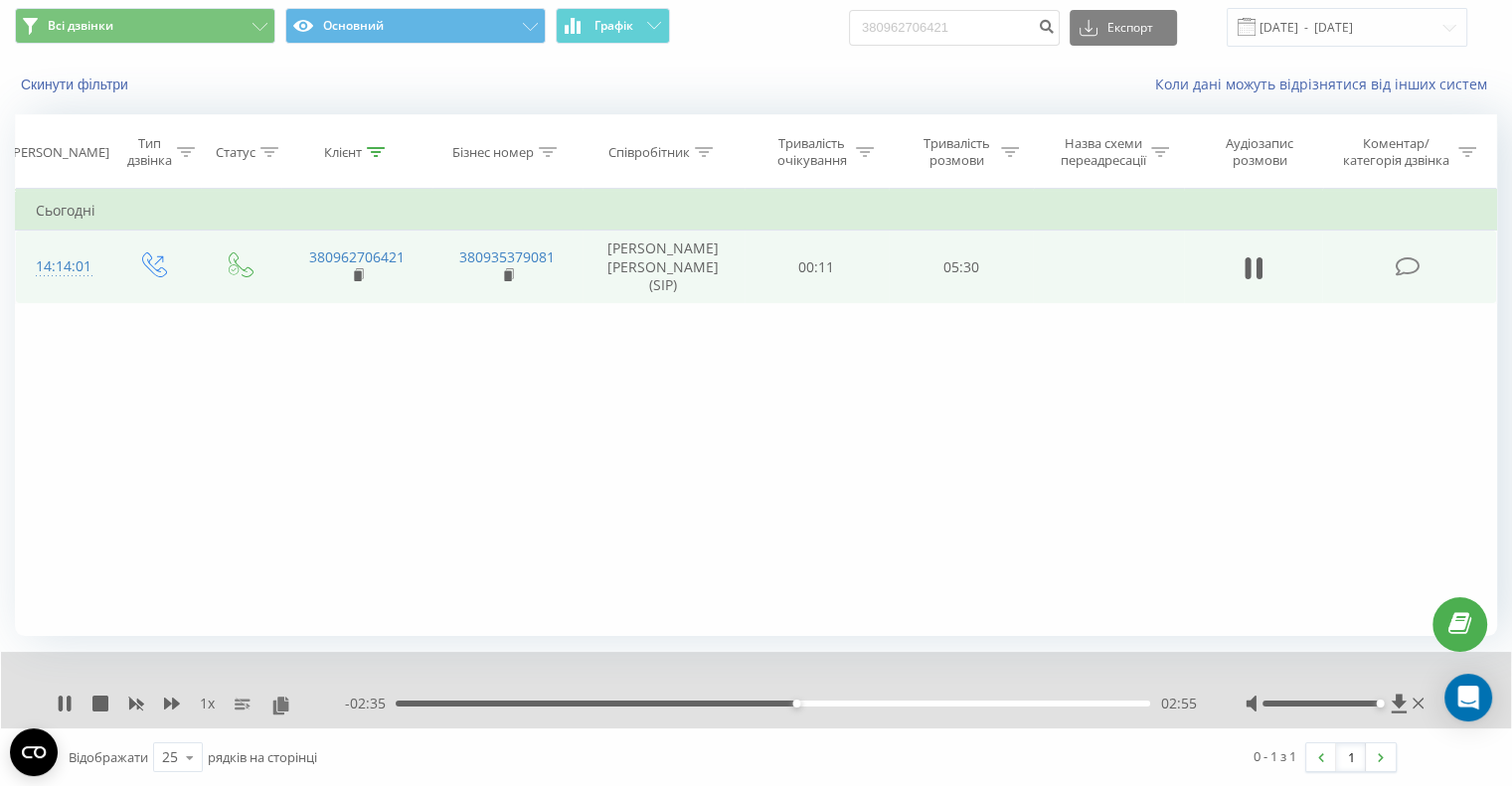 click on "1 x  - 02:35 02:55   02:55" at bounding box center (756, 690) 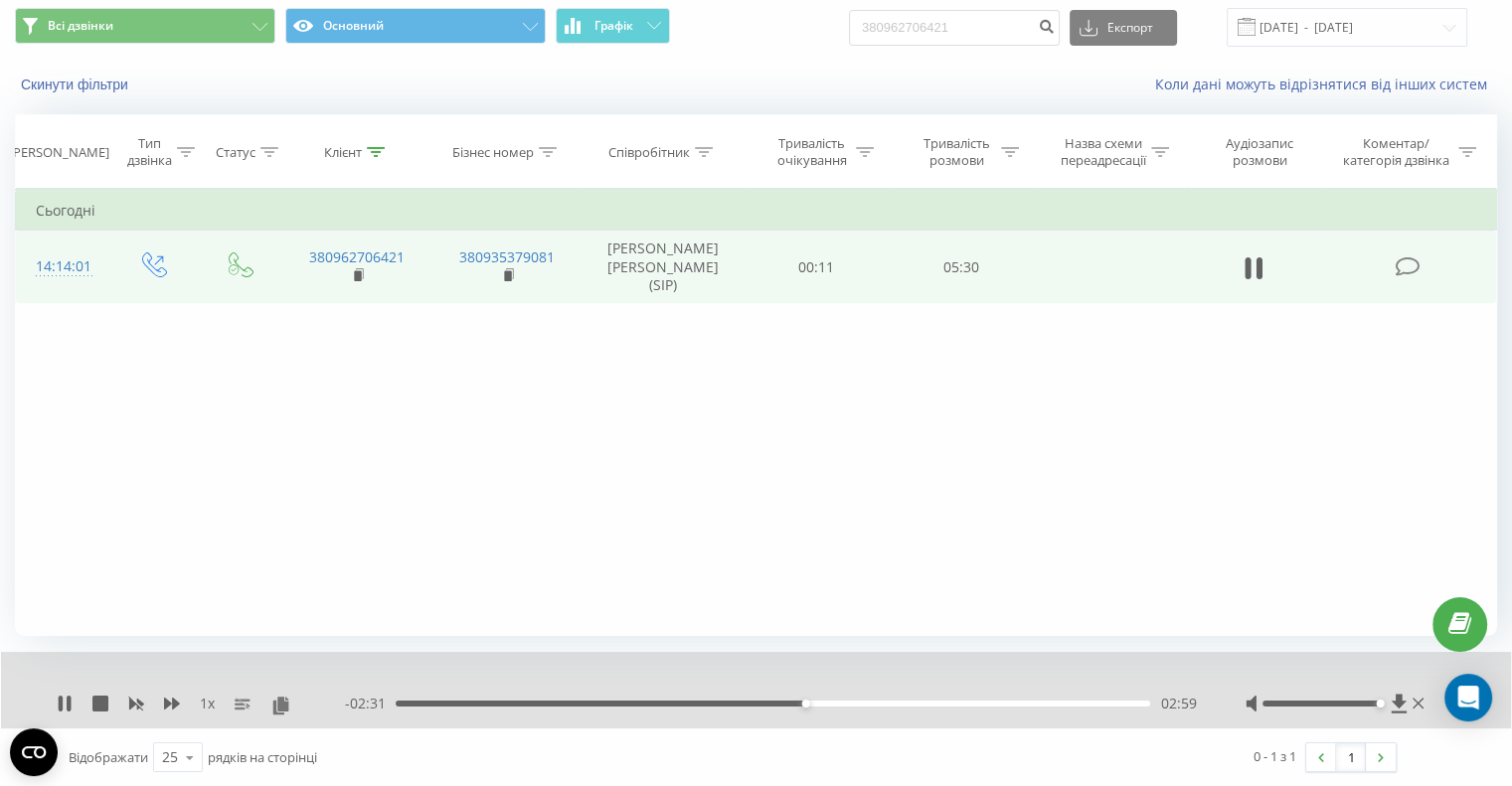click on "02:59" at bounding box center (772, 704) 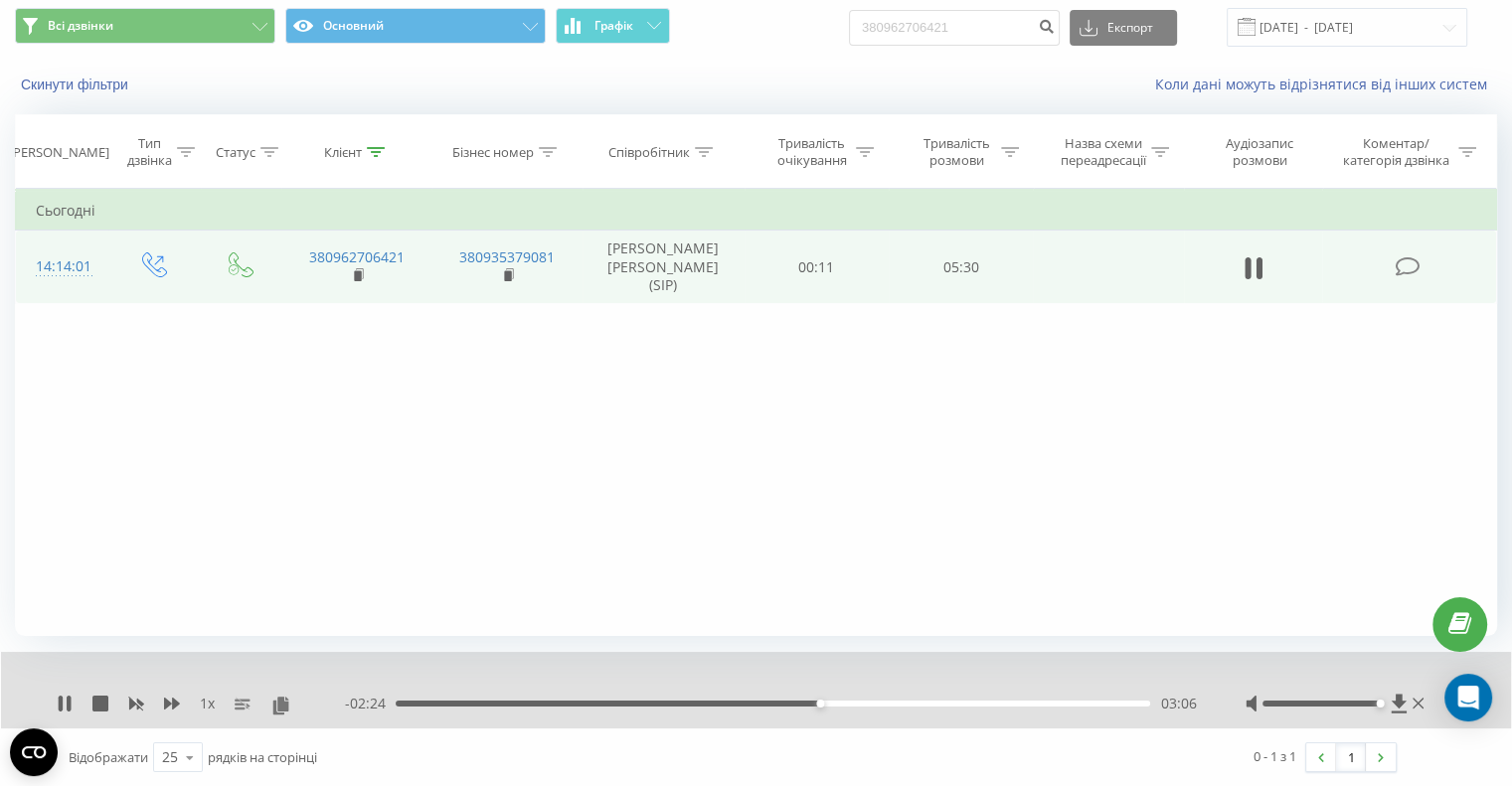 click on "03:06" at bounding box center [772, 704] 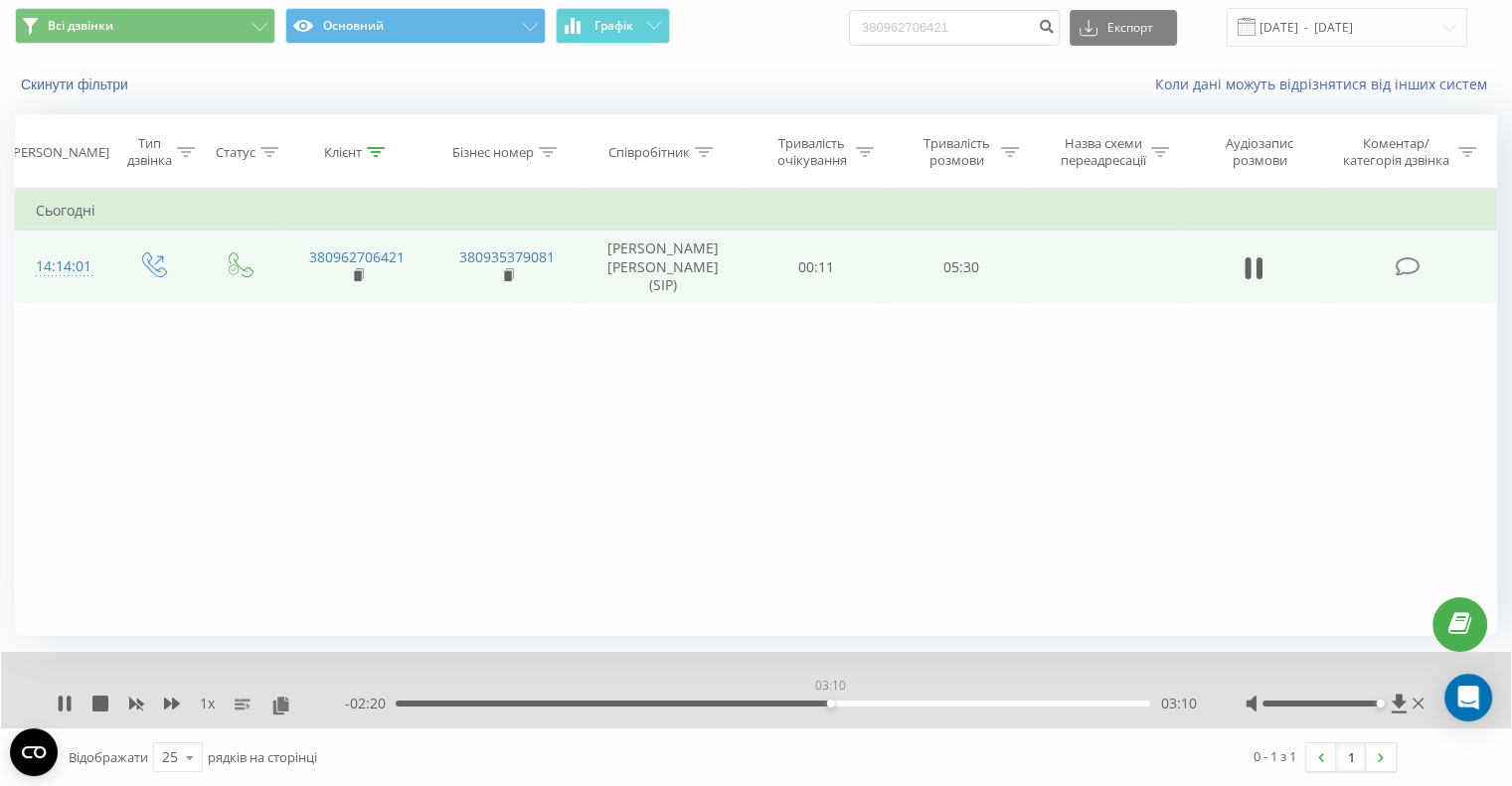click on "03:10" at bounding box center (772, 704) 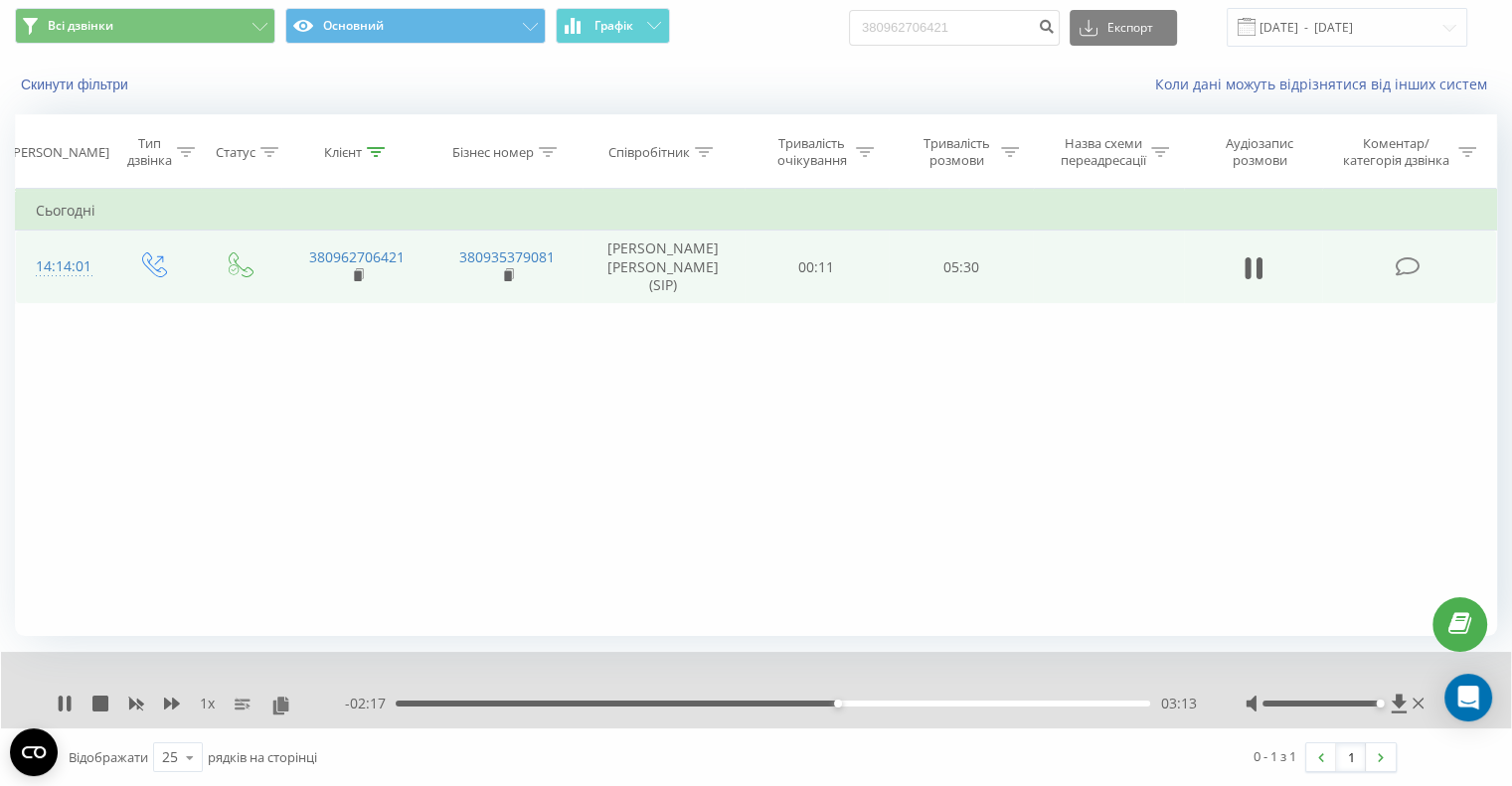 click on "- 02:17 03:13   03:13" at bounding box center (770, 704) 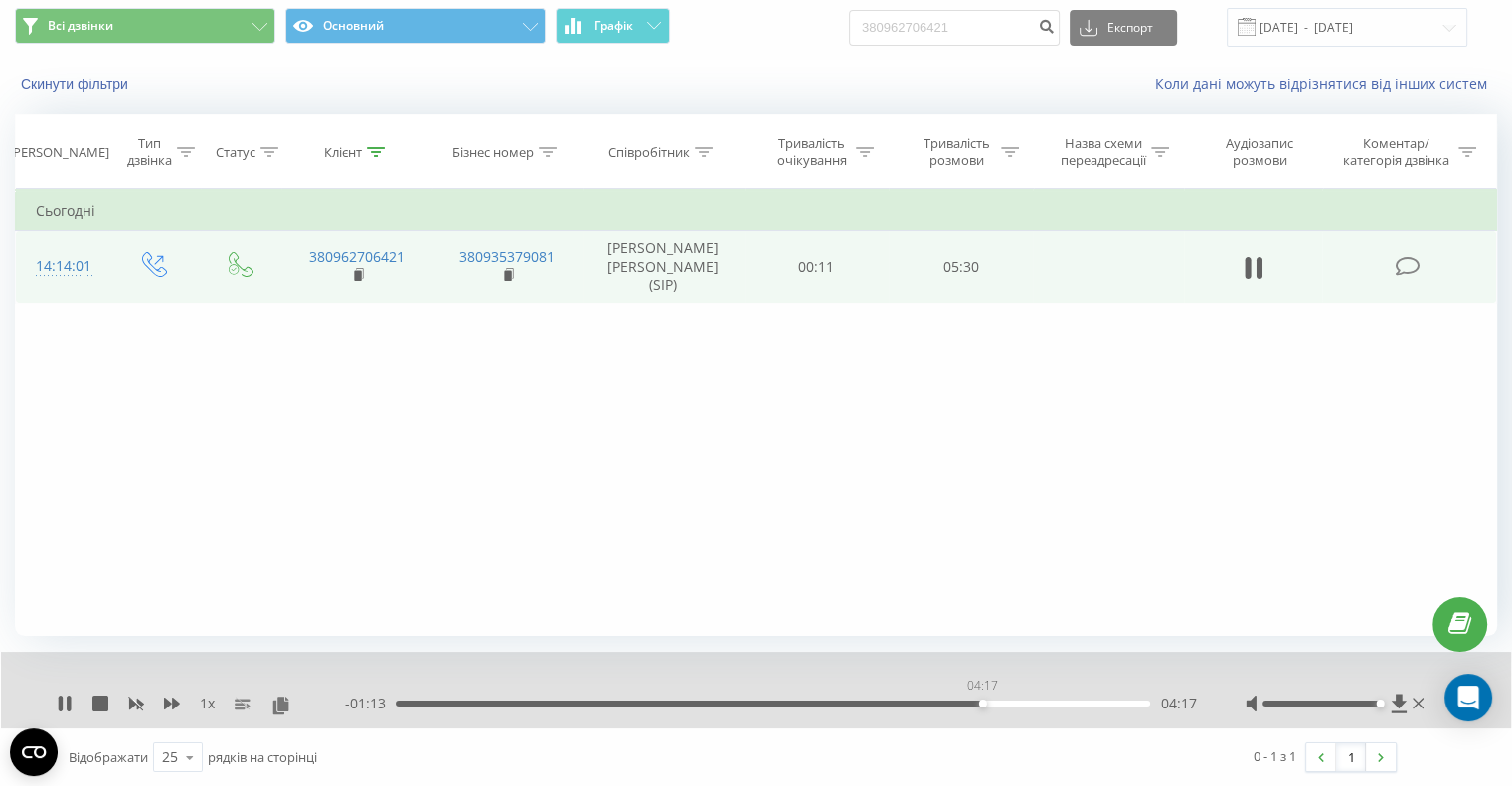 click on "04:17" at bounding box center [772, 704] 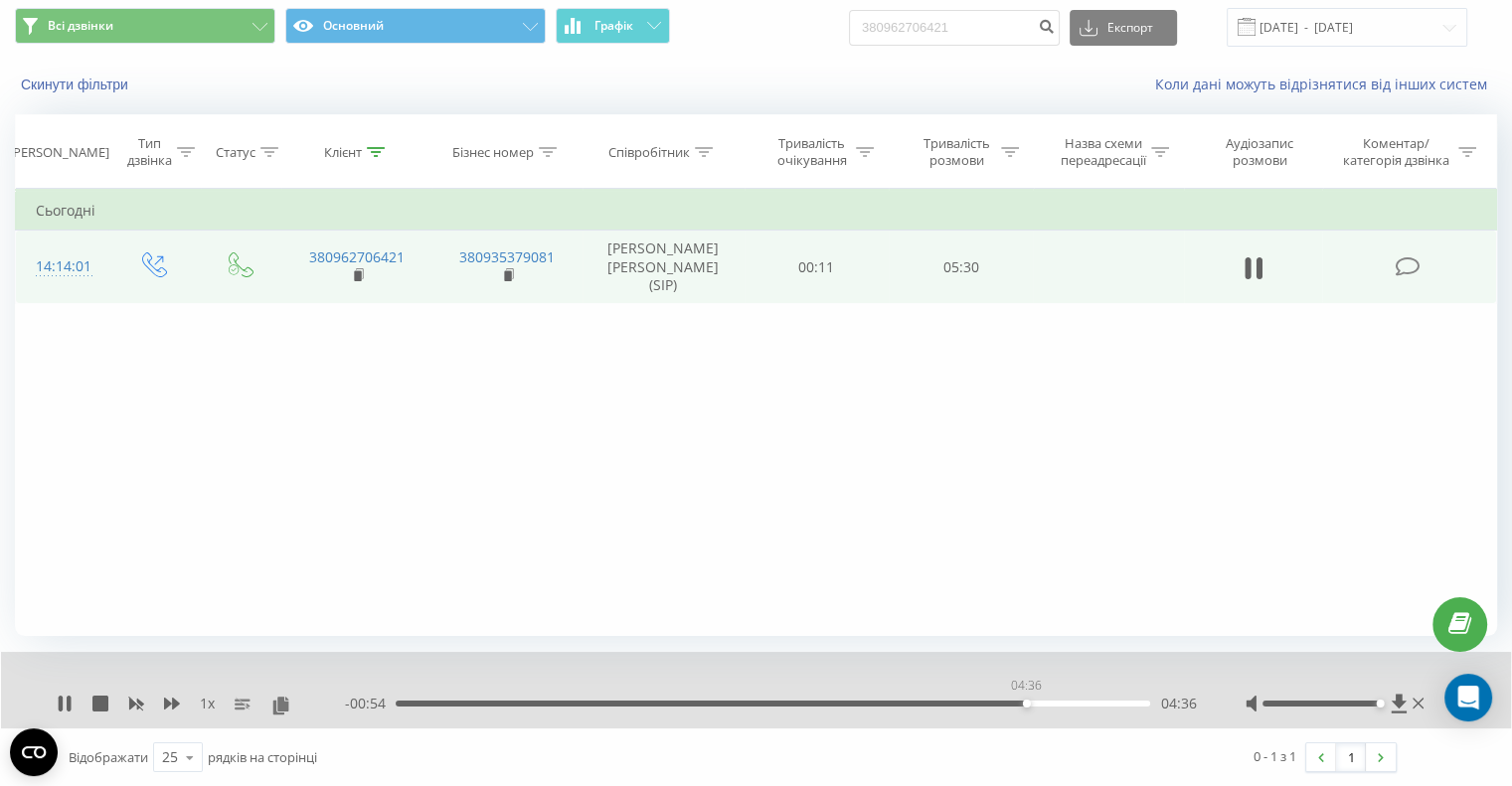 click on "04:36" at bounding box center [772, 704] 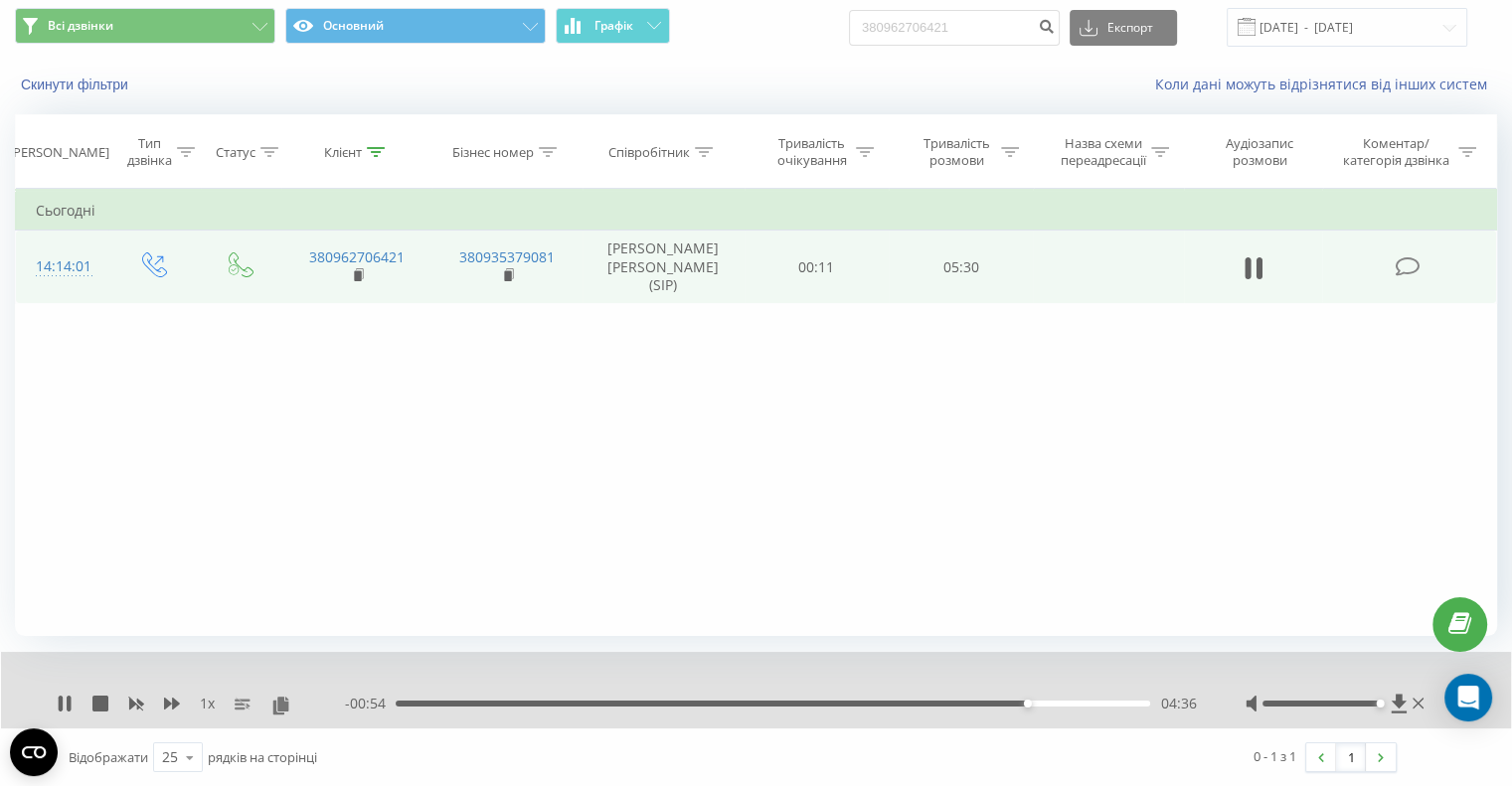 click on "04:36" at bounding box center [772, 704] 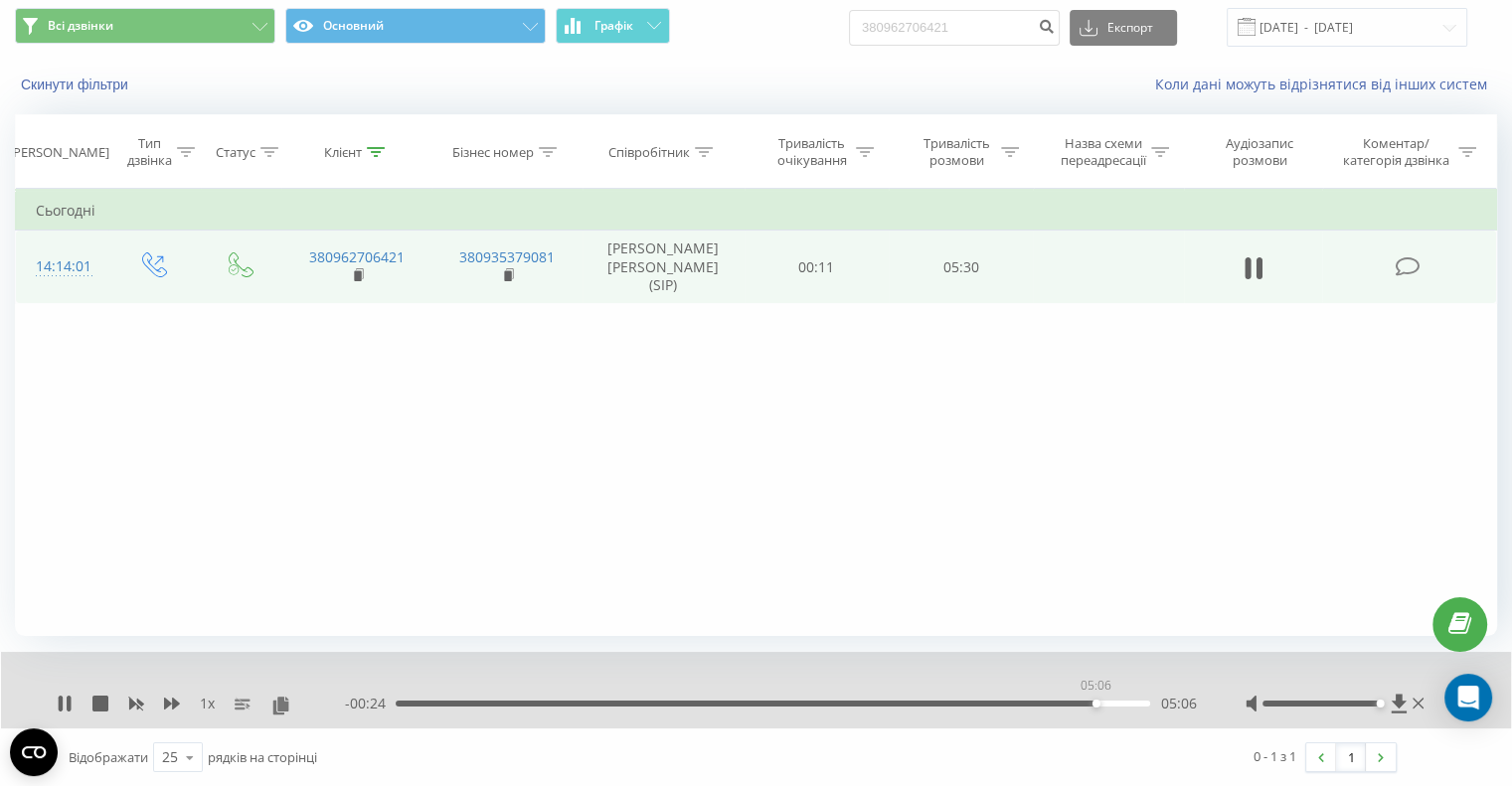 click on "05:06" at bounding box center [772, 704] 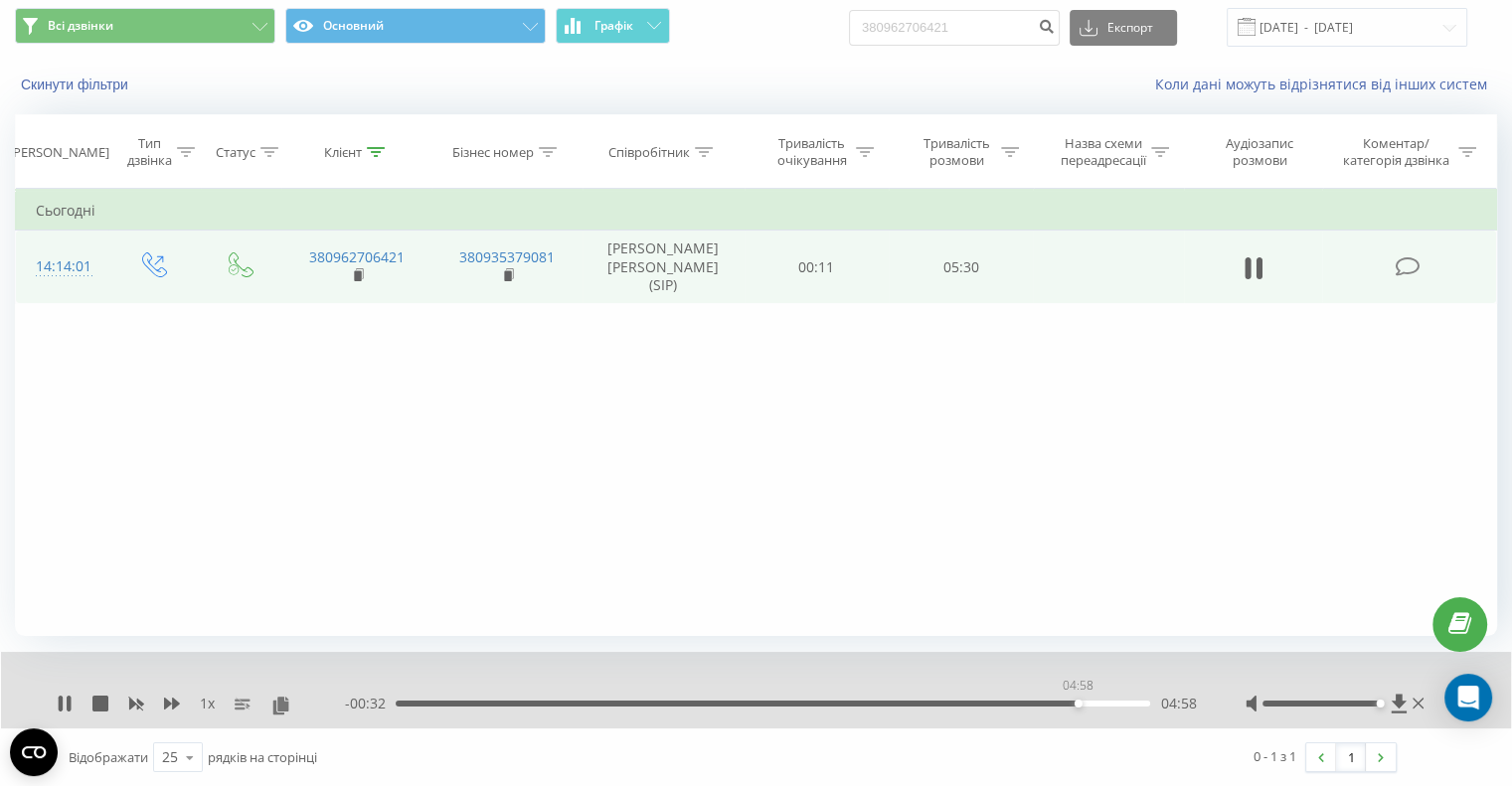 click on "04:58" at bounding box center [772, 704] 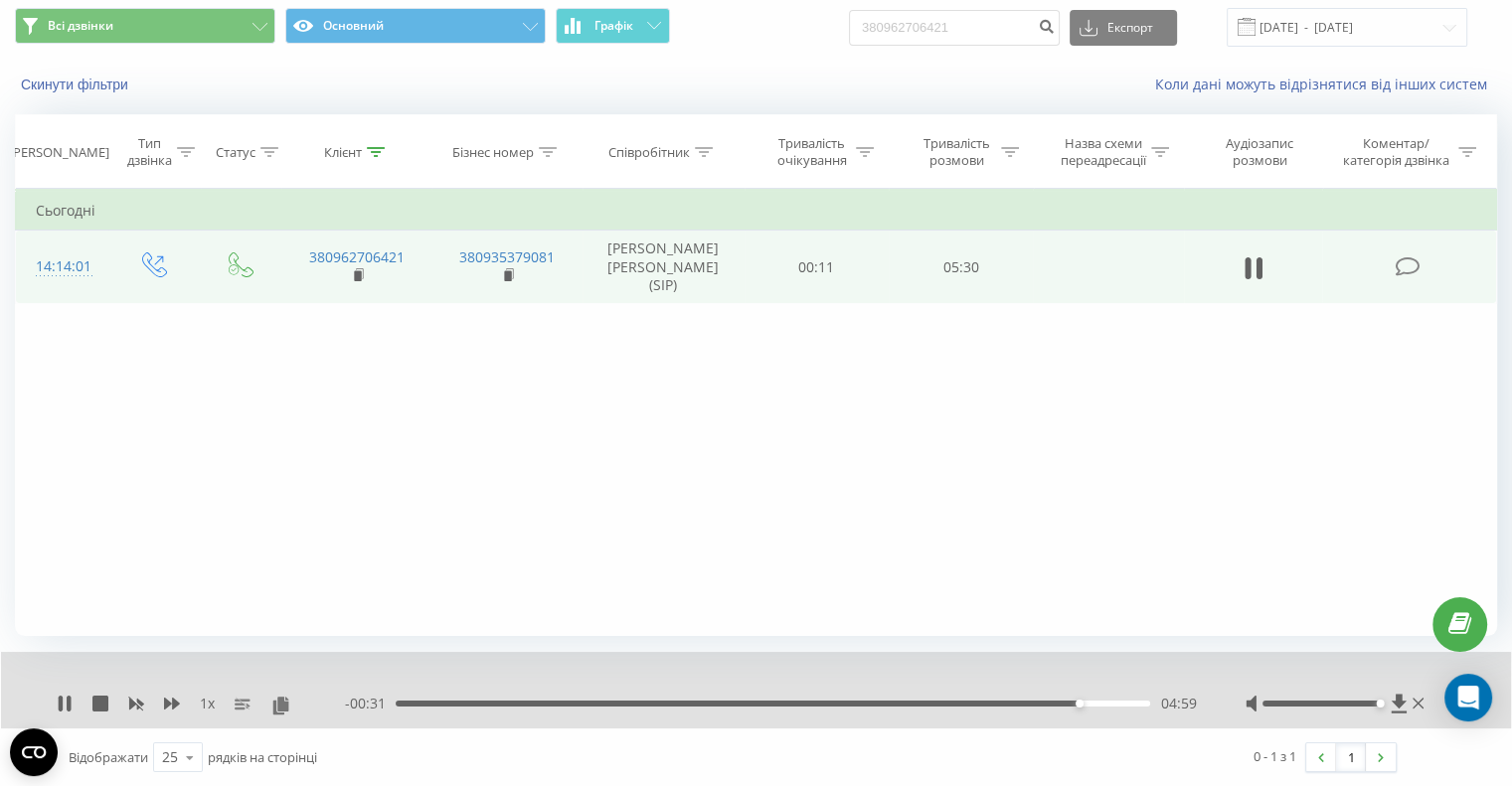 click on "04:59" at bounding box center (772, 704) 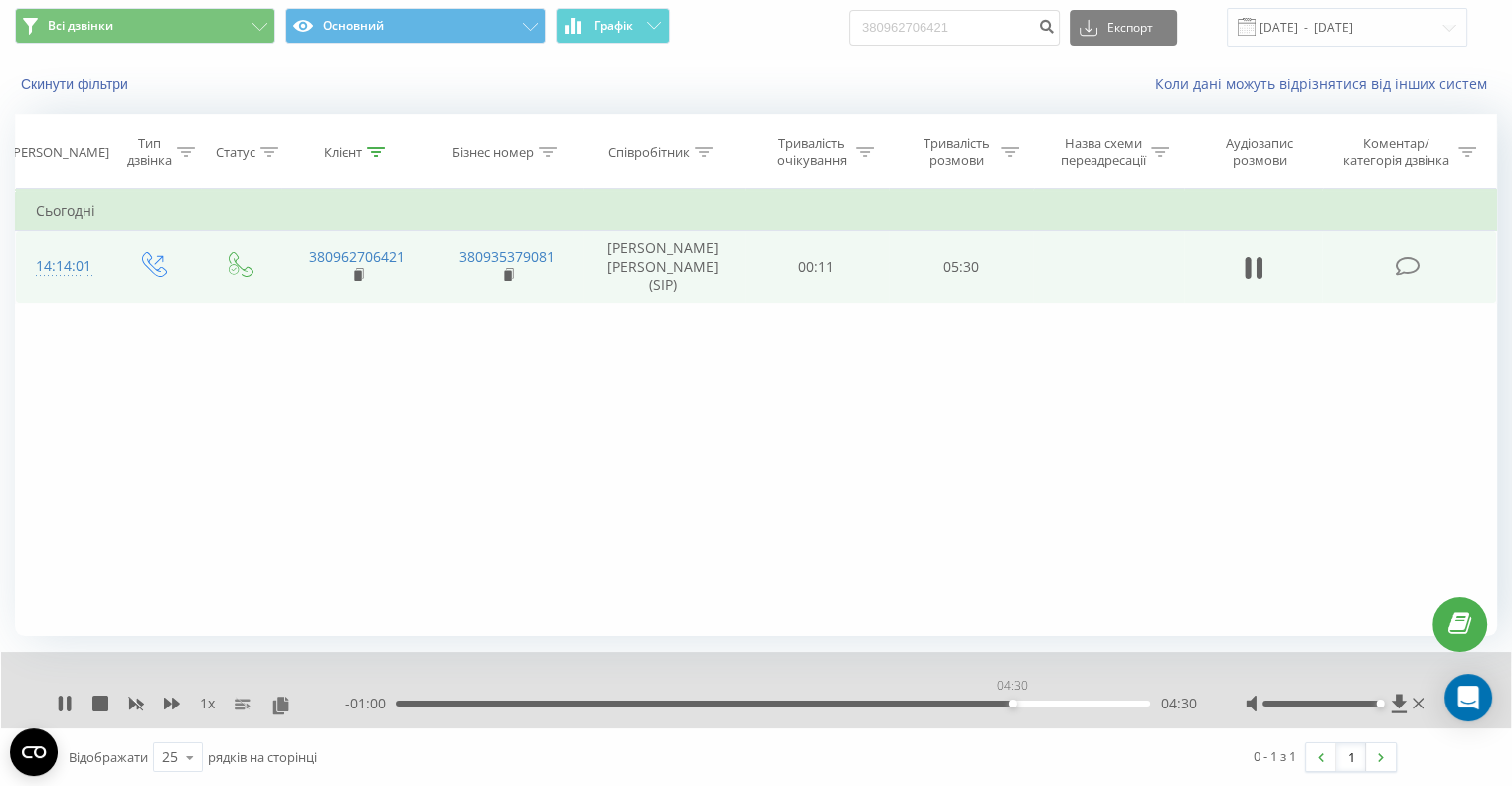 click on "04:30" at bounding box center [772, 704] 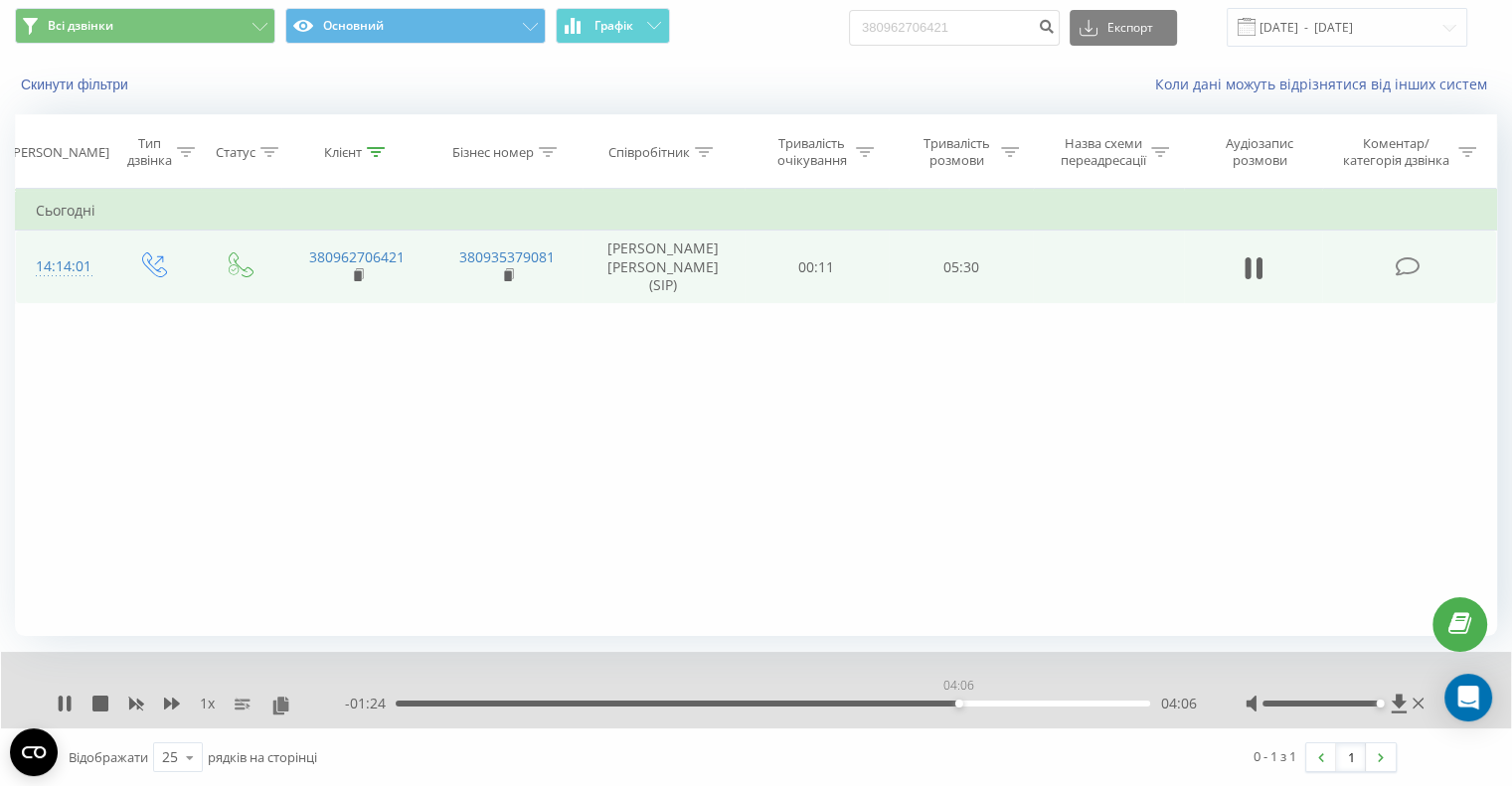 click on "04:06" at bounding box center [772, 704] 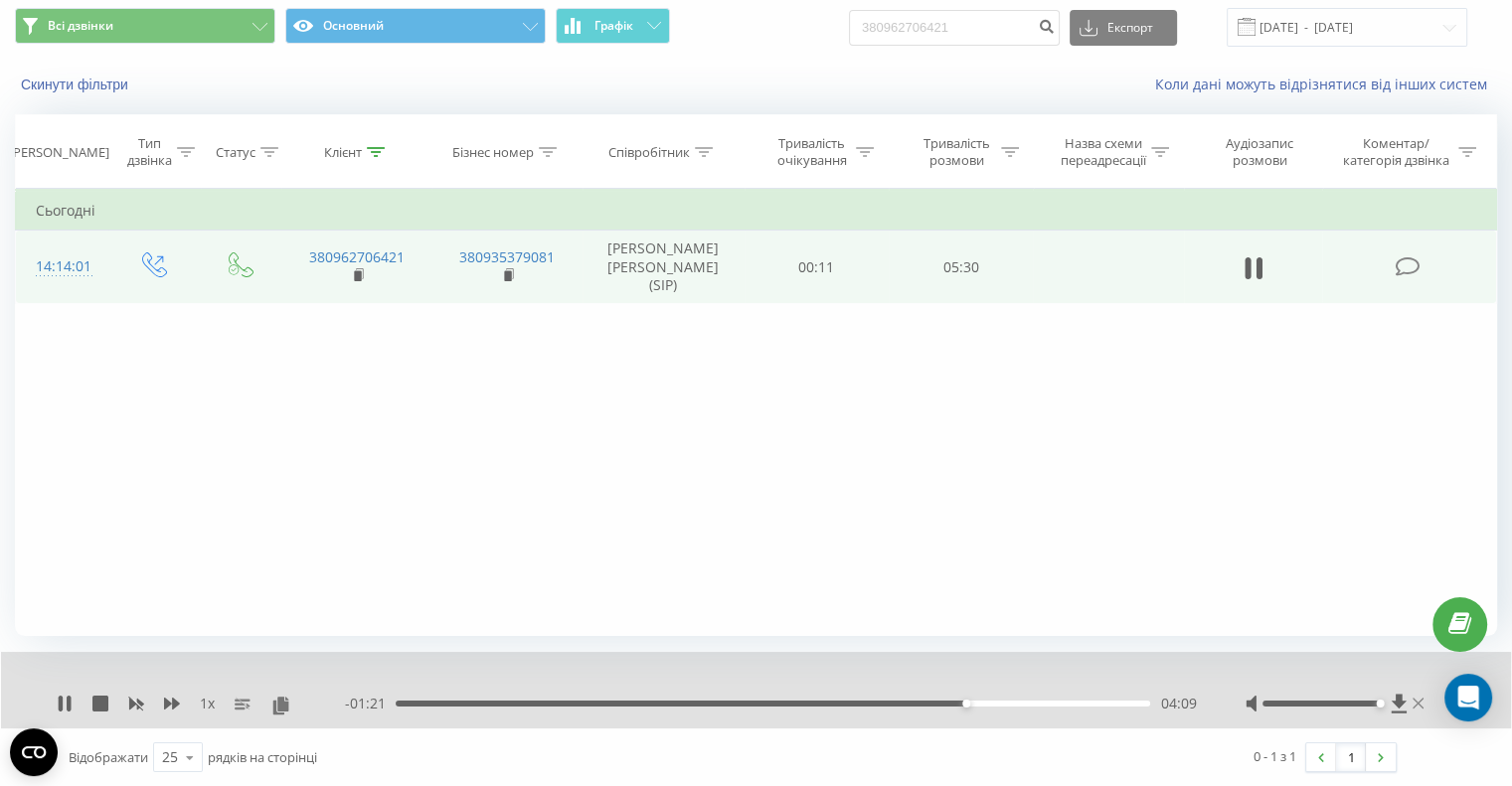 click 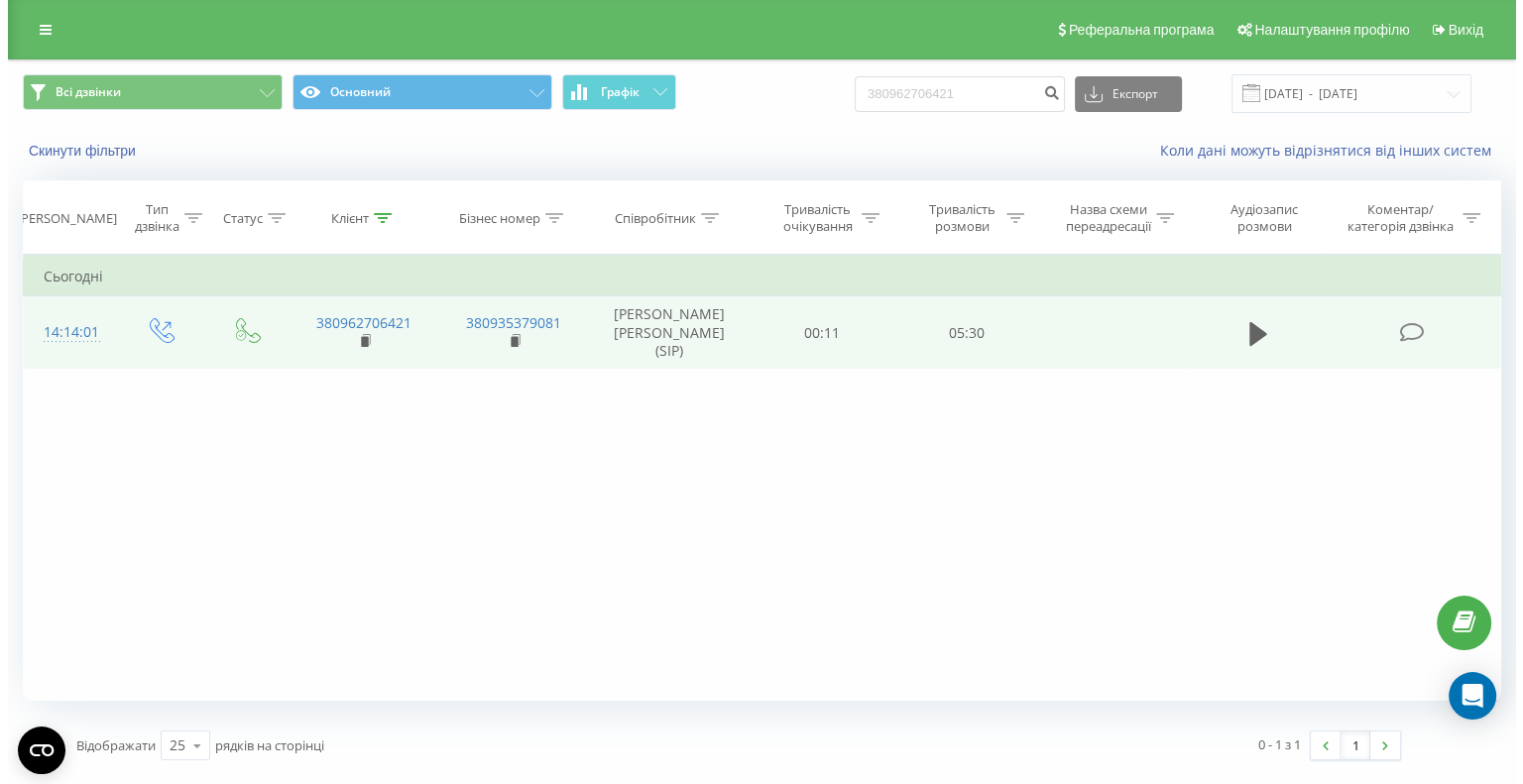 scroll, scrollTop: 0, scrollLeft: 0, axis: both 